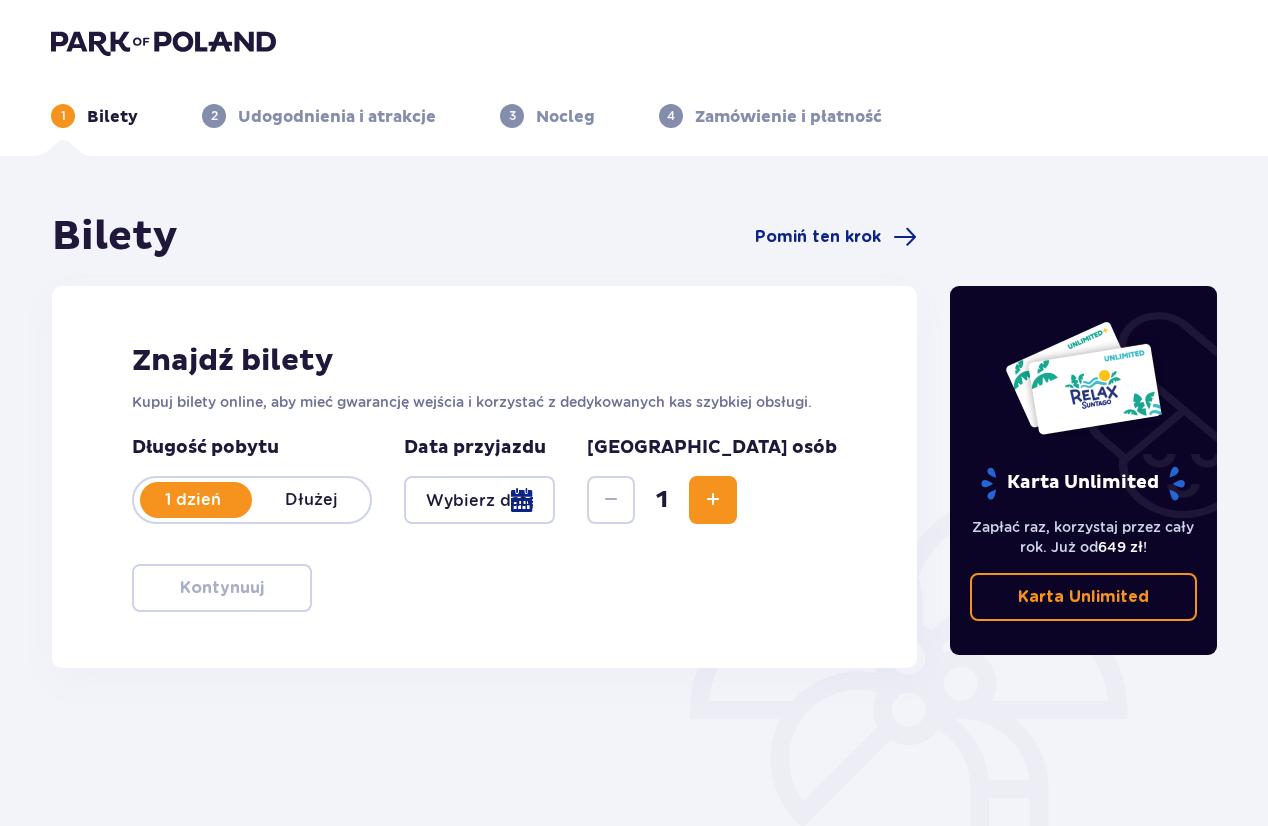 type on "[DATE]" 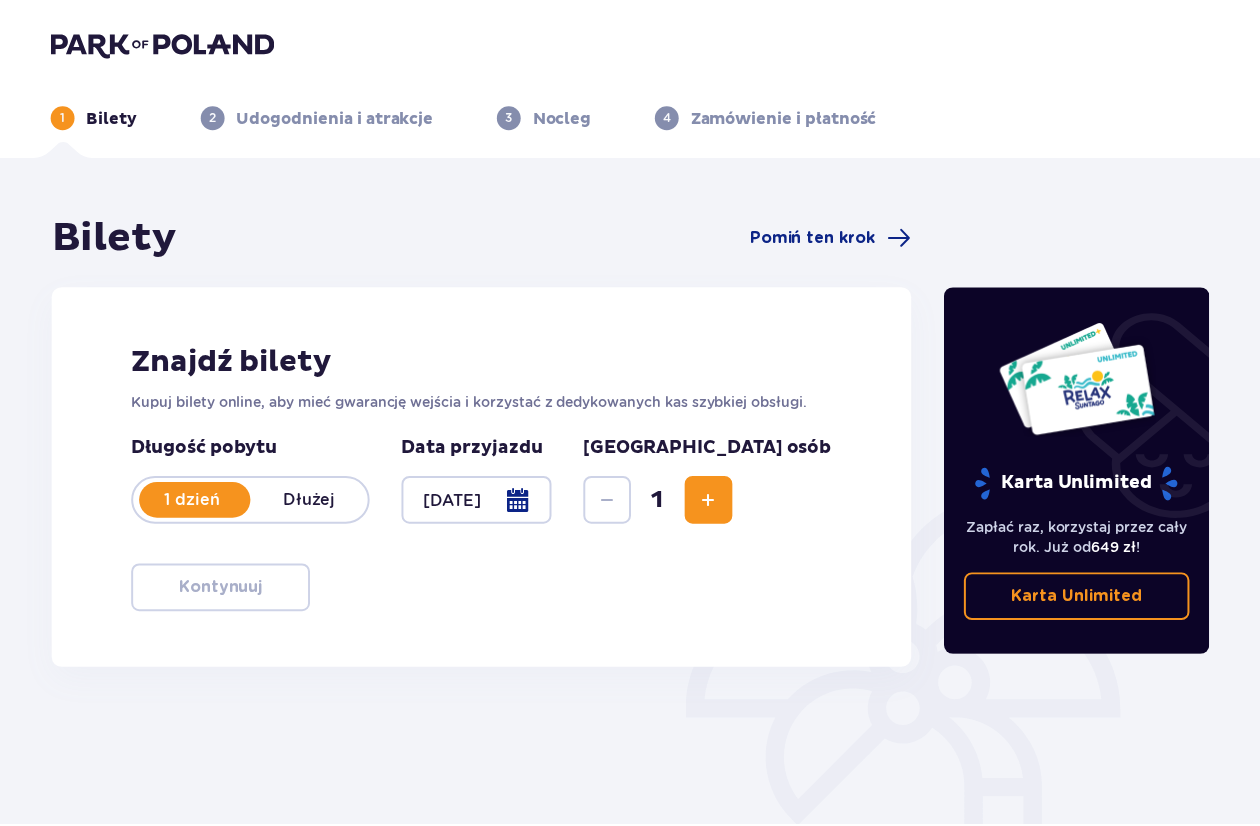 scroll, scrollTop: 0, scrollLeft: 0, axis: both 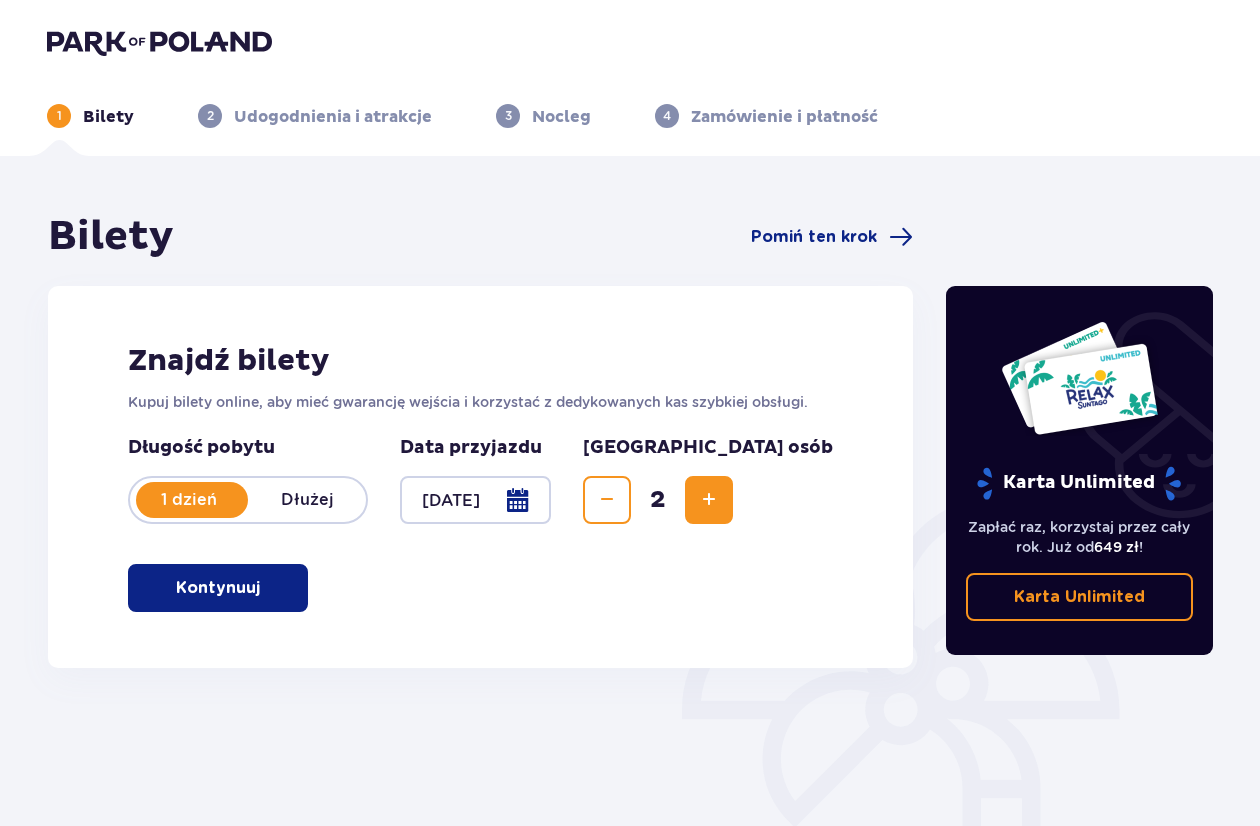 click at bounding box center [264, 588] 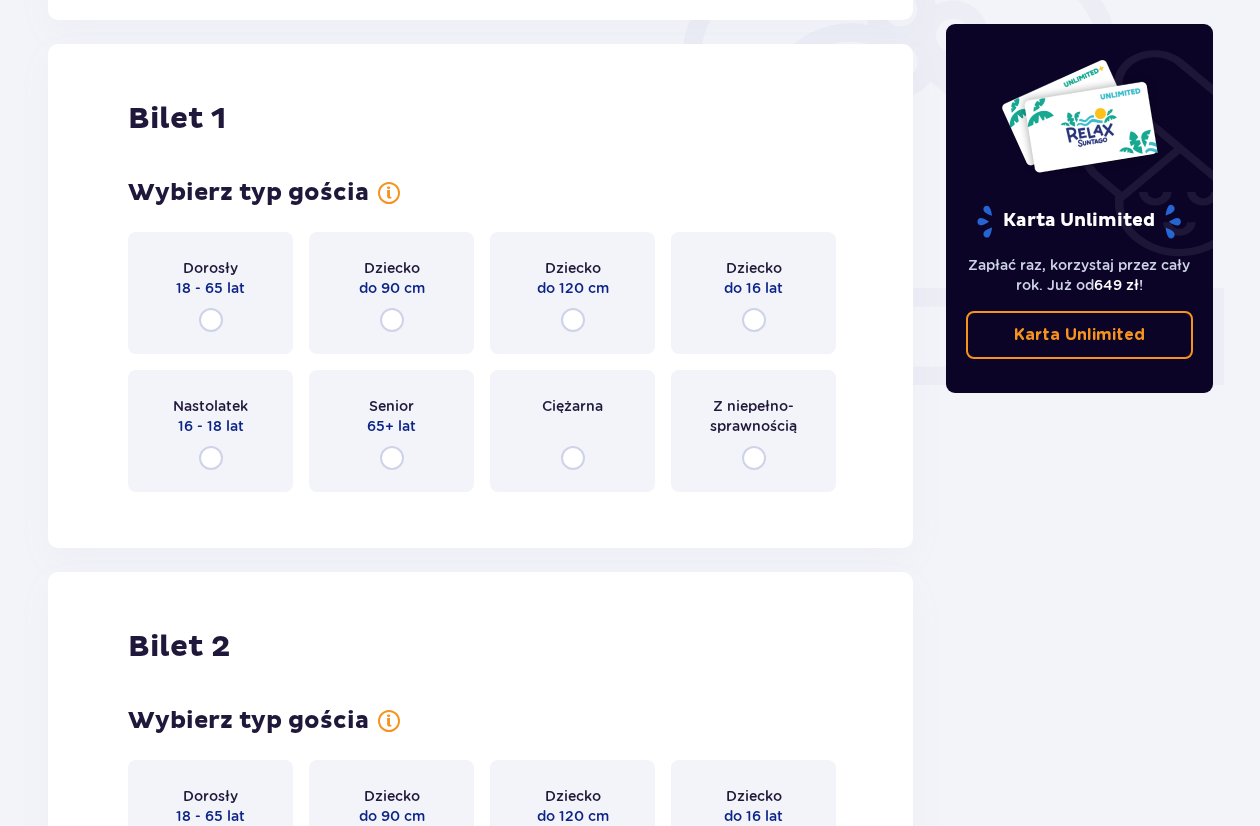 scroll, scrollTop: 668, scrollLeft: 0, axis: vertical 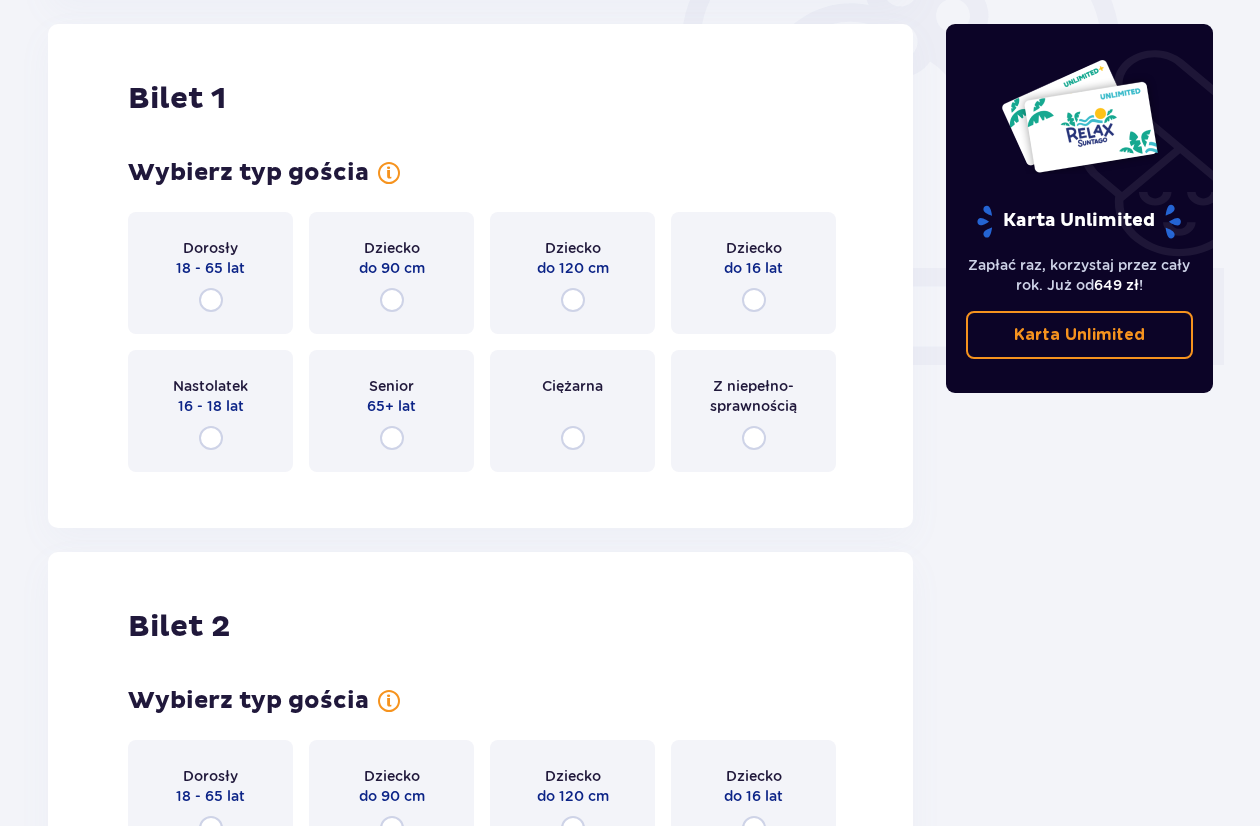 click on "Dorosły 18 - 65 lat" at bounding box center [210, 273] 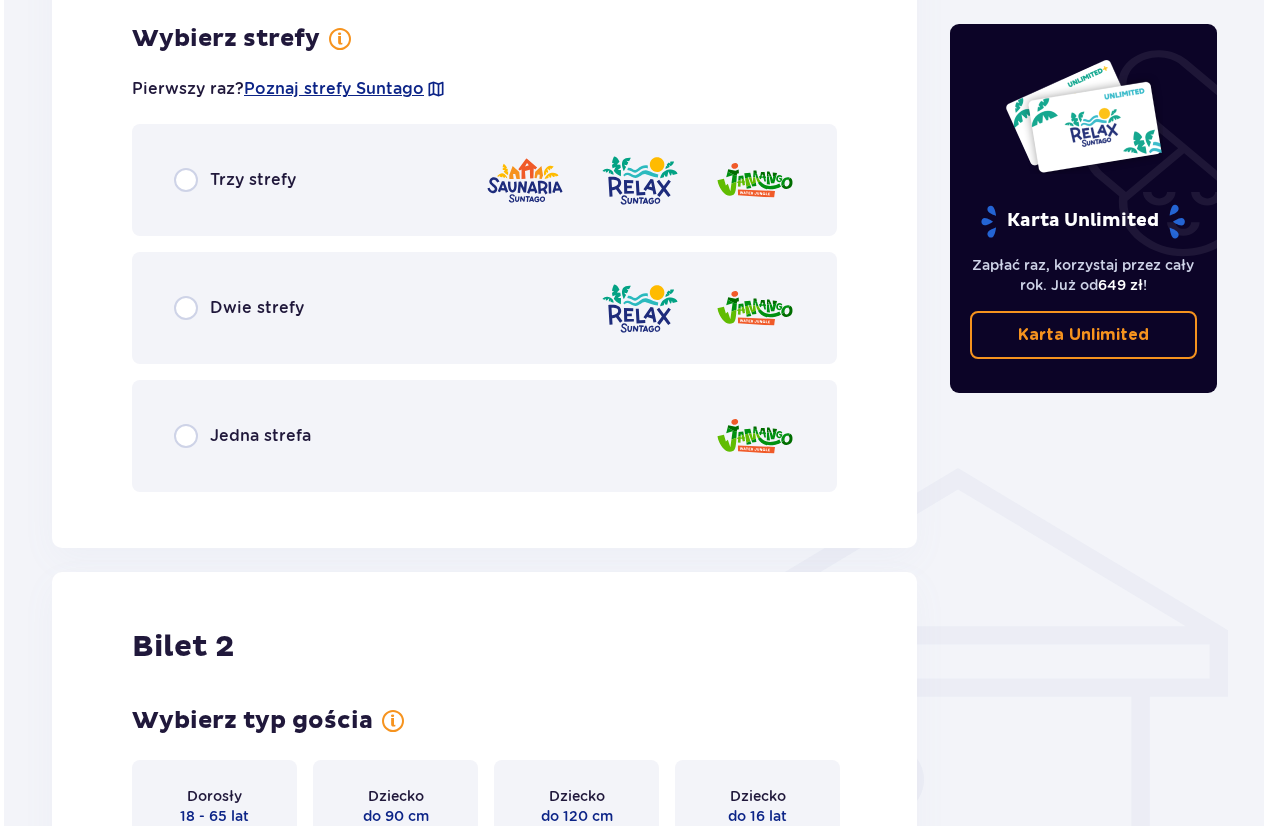 scroll, scrollTop: 1056, scrollLeft: 0, axis: vertical 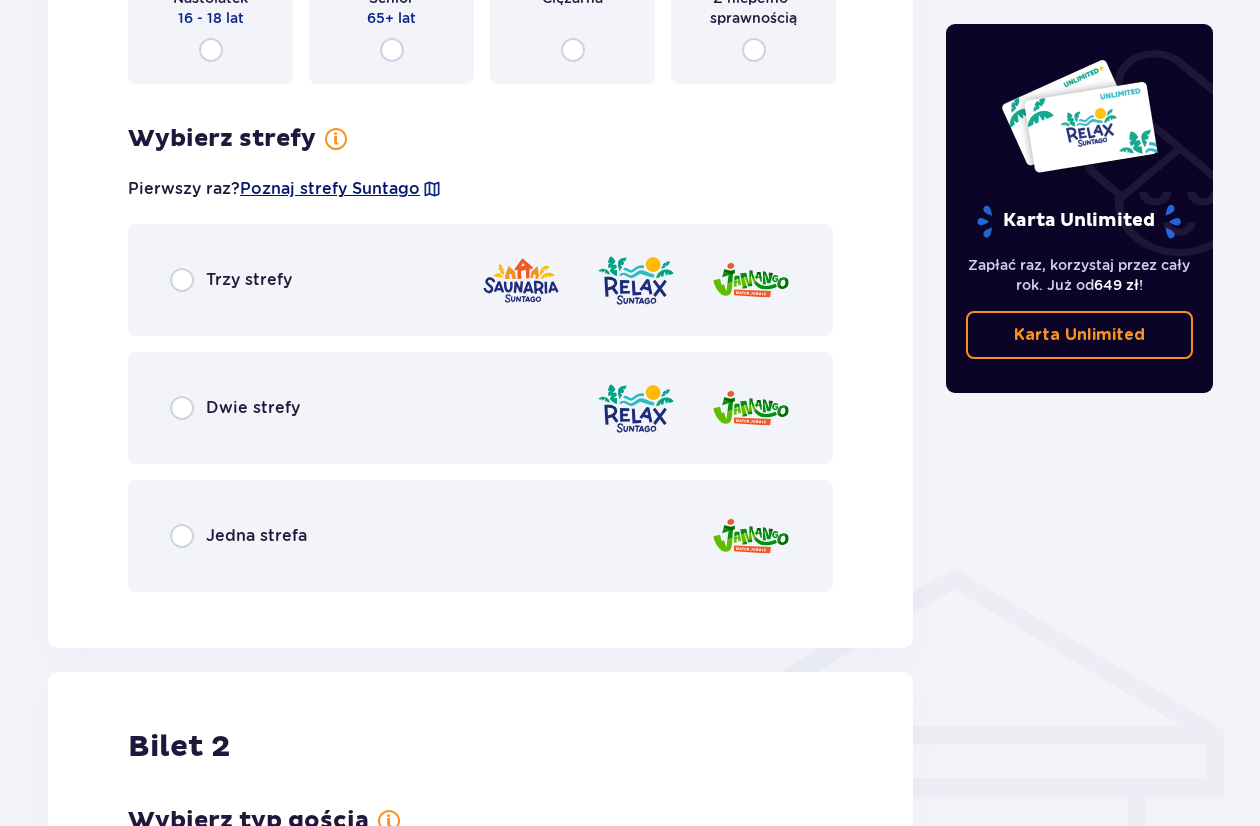 click on "Poznaj strefy Suntago" at bounding box center (330, 189) 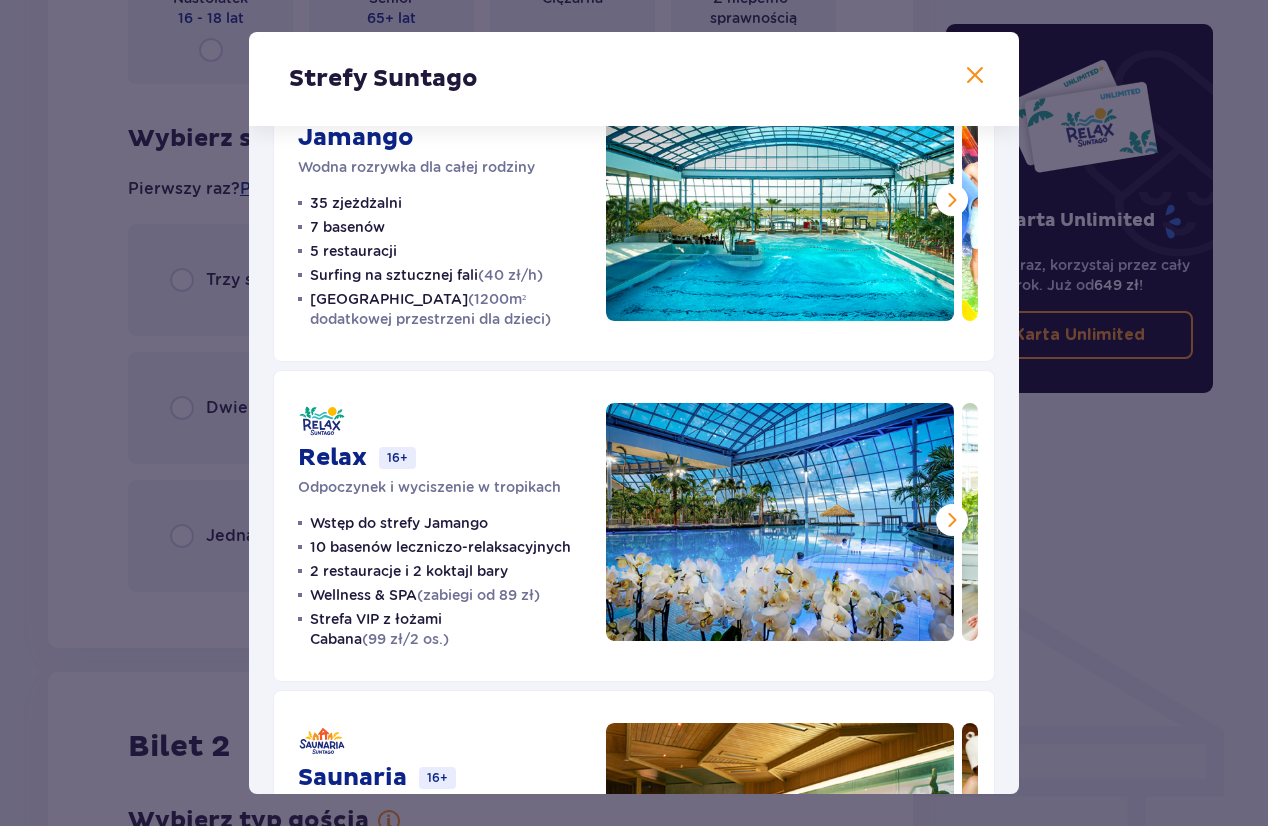 scroll, scrollTop: 0, scrollLeft: 0, axis: both 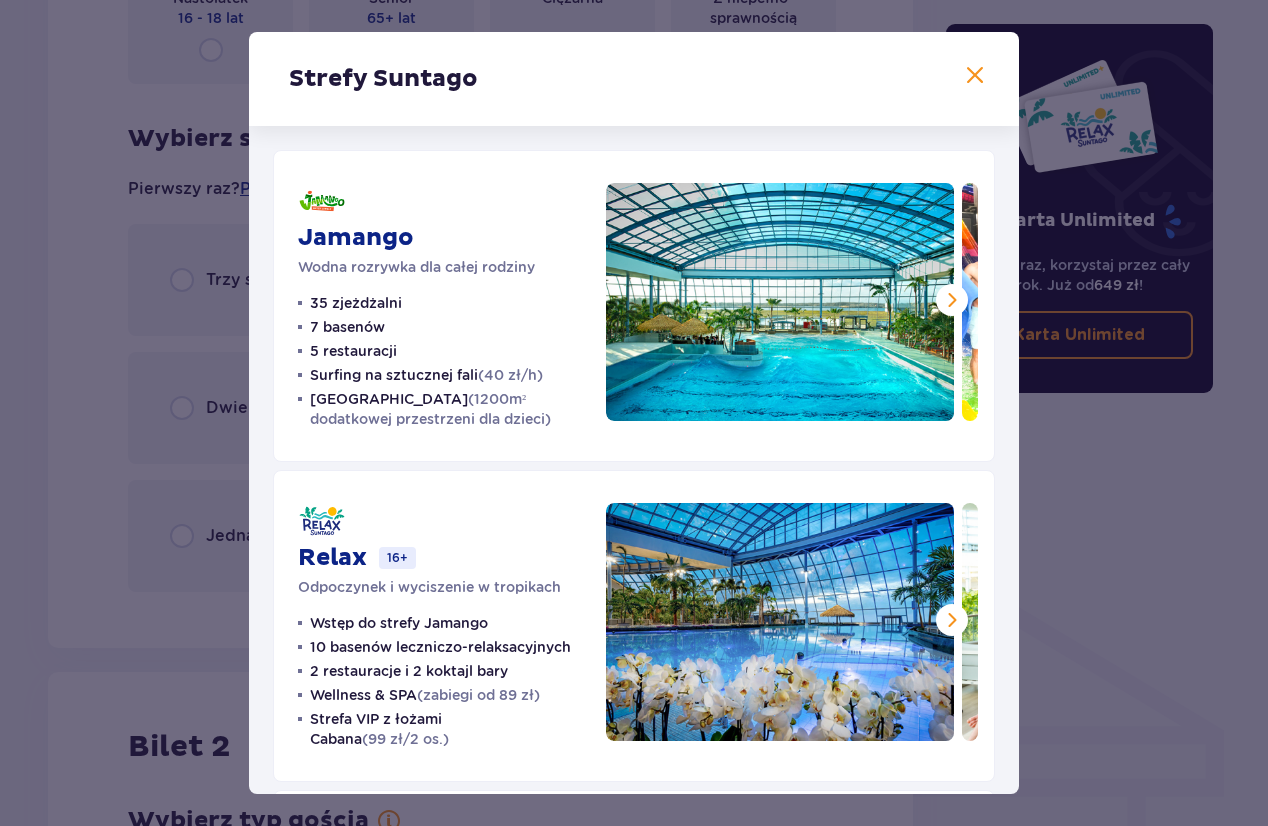click at bounding box center [952, 300] 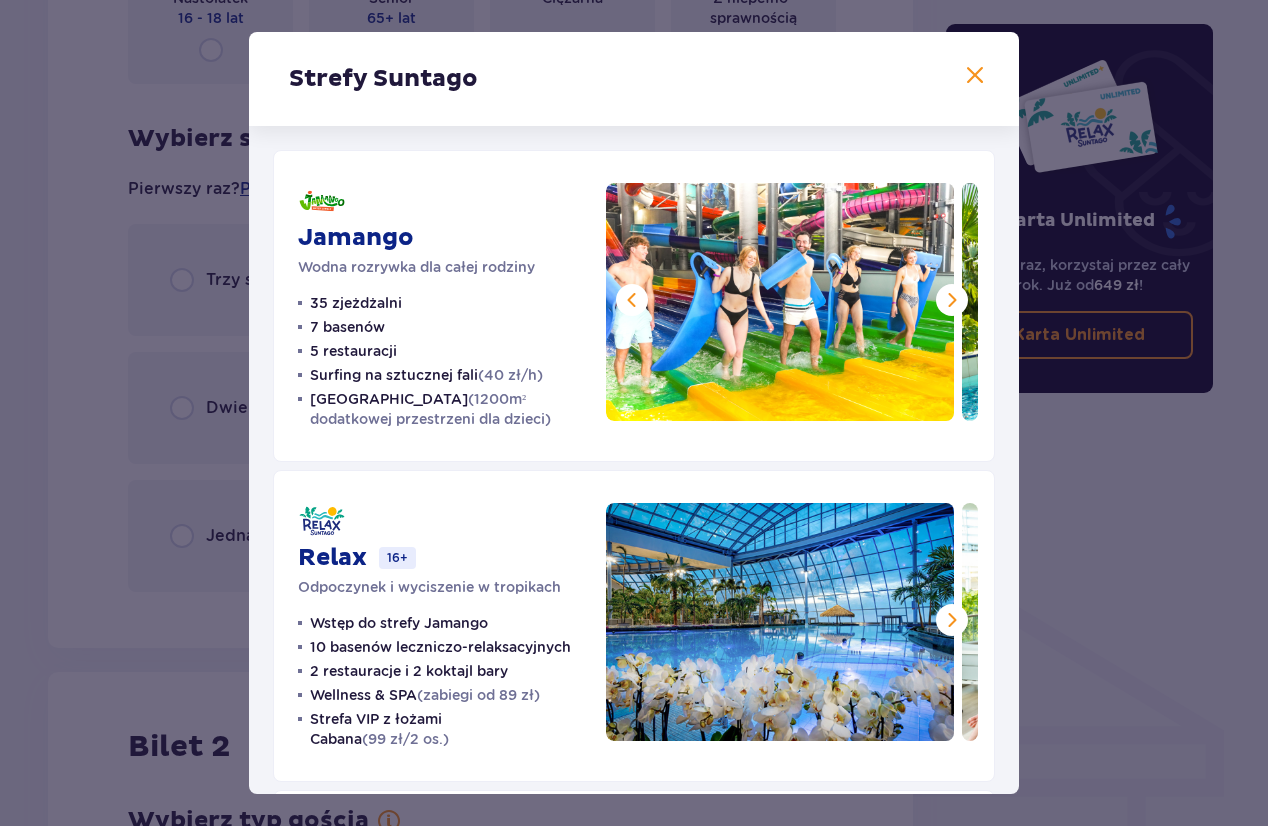click at bounding box center [952, 300] 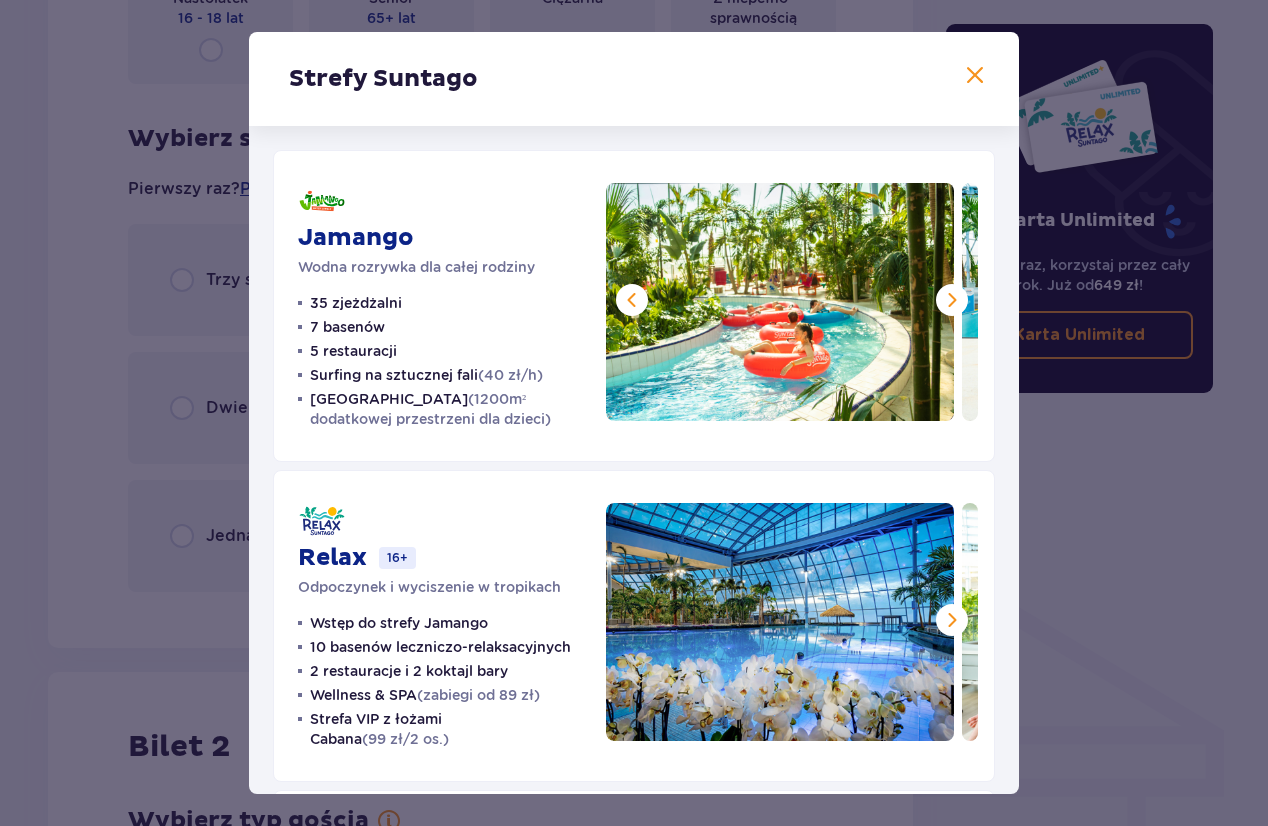 click at bounding box center [952, 300] 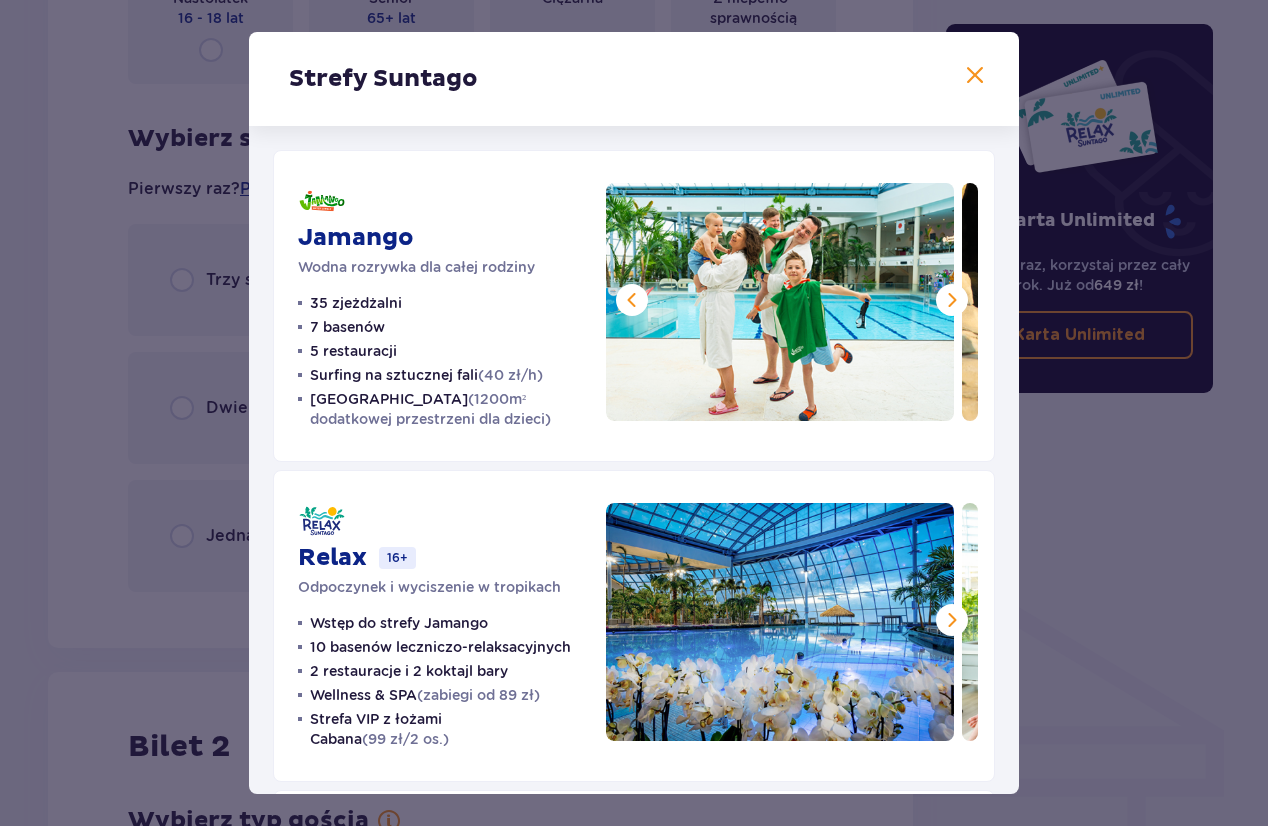 click at bounding box center (952, 300) 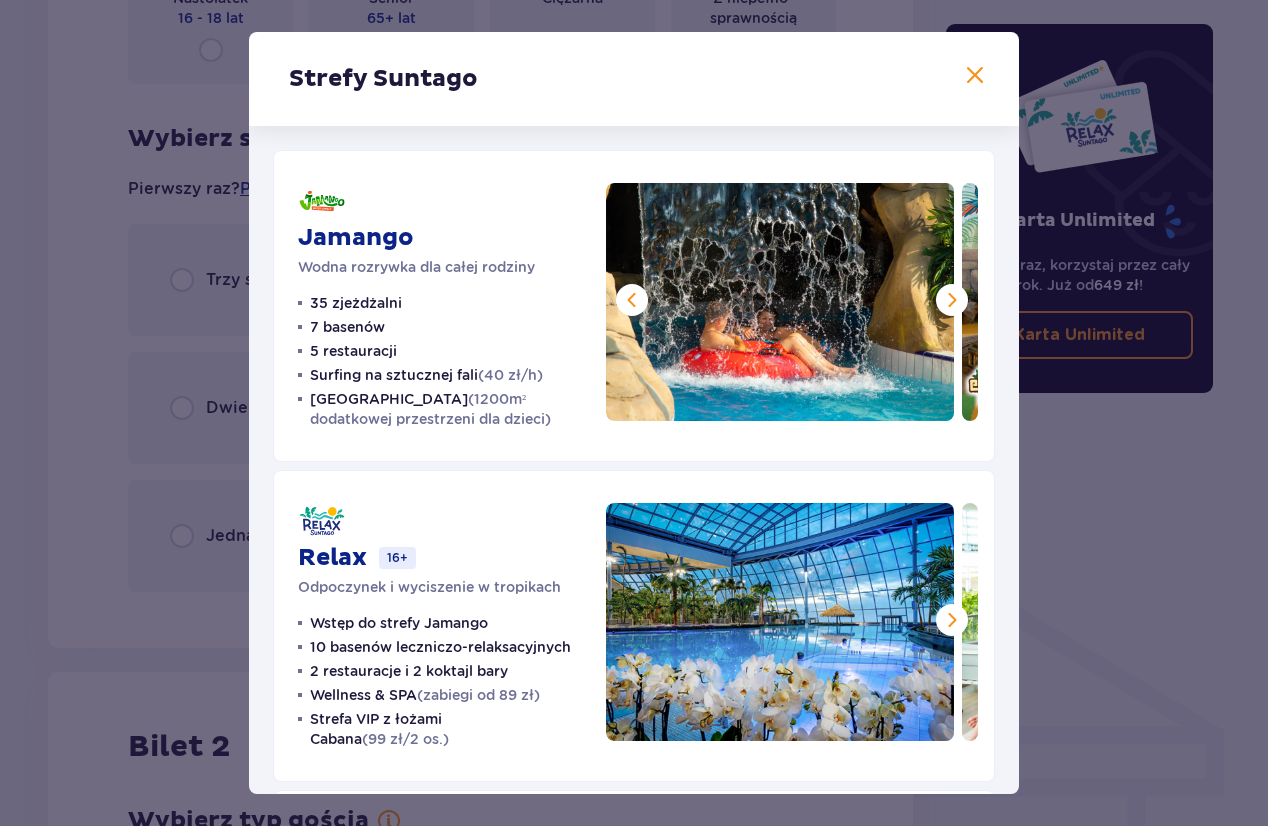 click at bounding box center (952, 300) 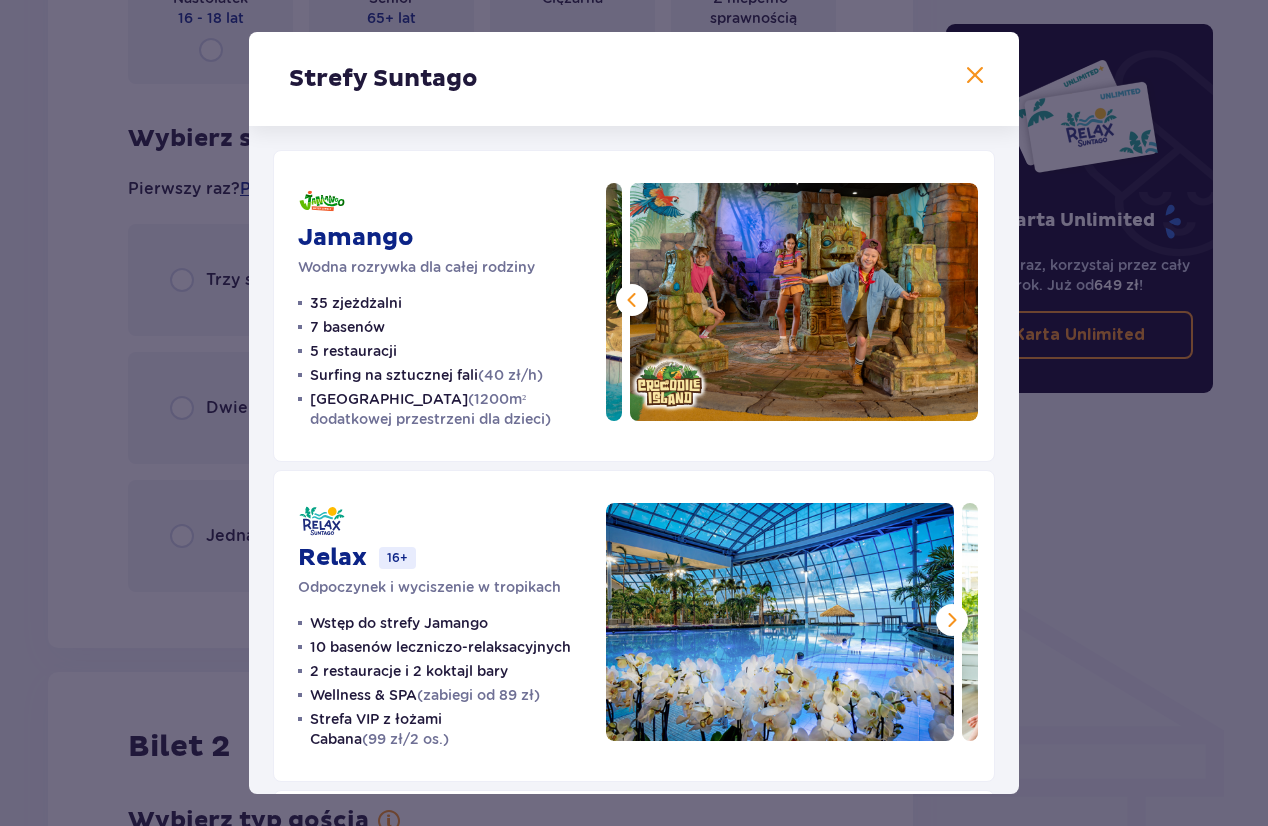 click at bounding box center (804, 302) 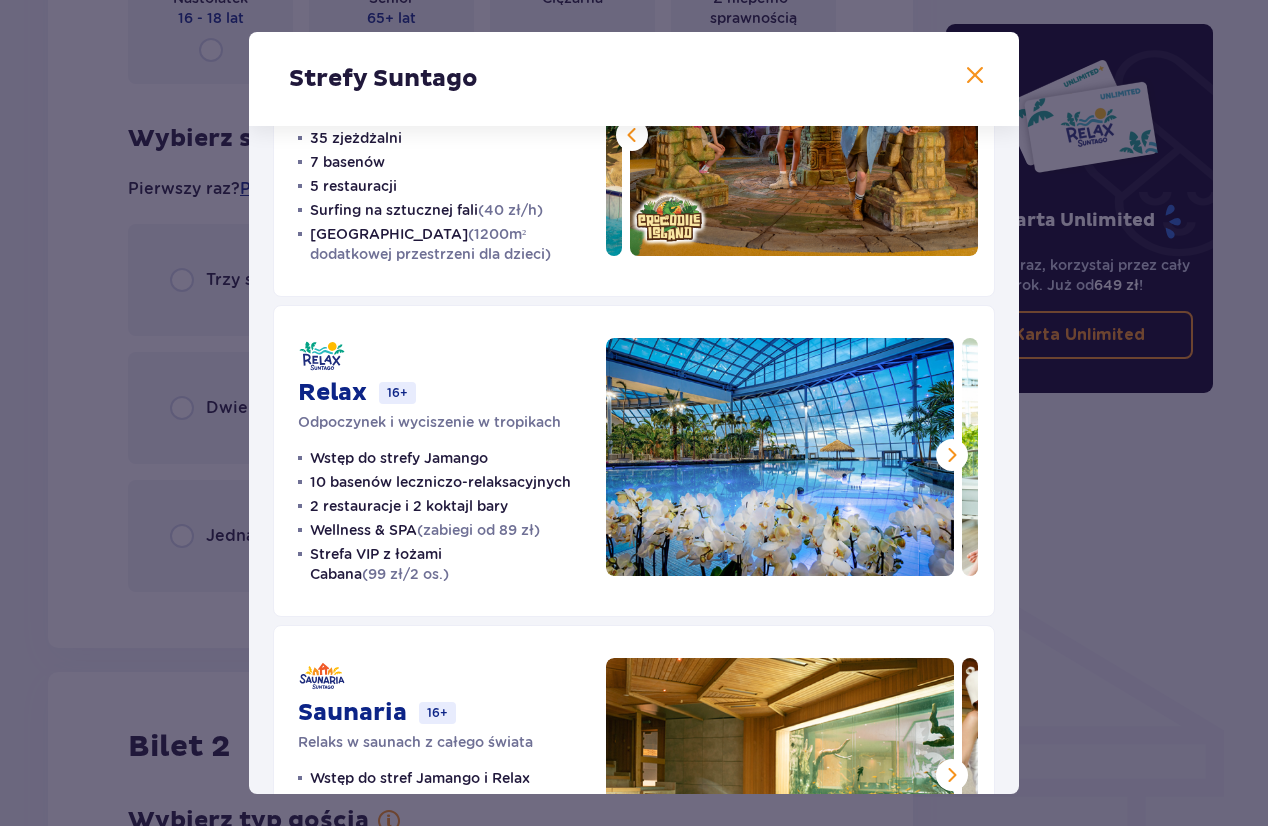 scroll, scrollTop: 200, scrollLeft: 0, axis: vertical 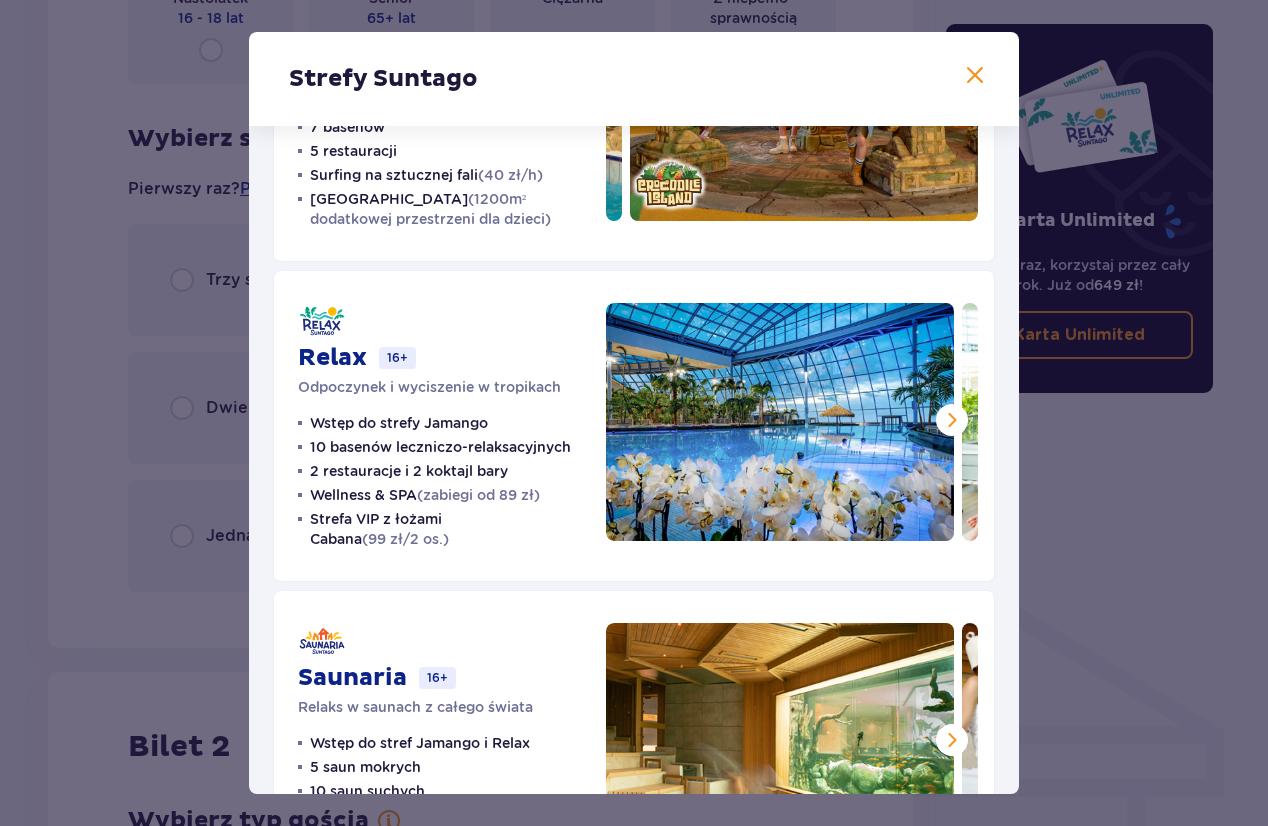click at bounding box center (952, 420) 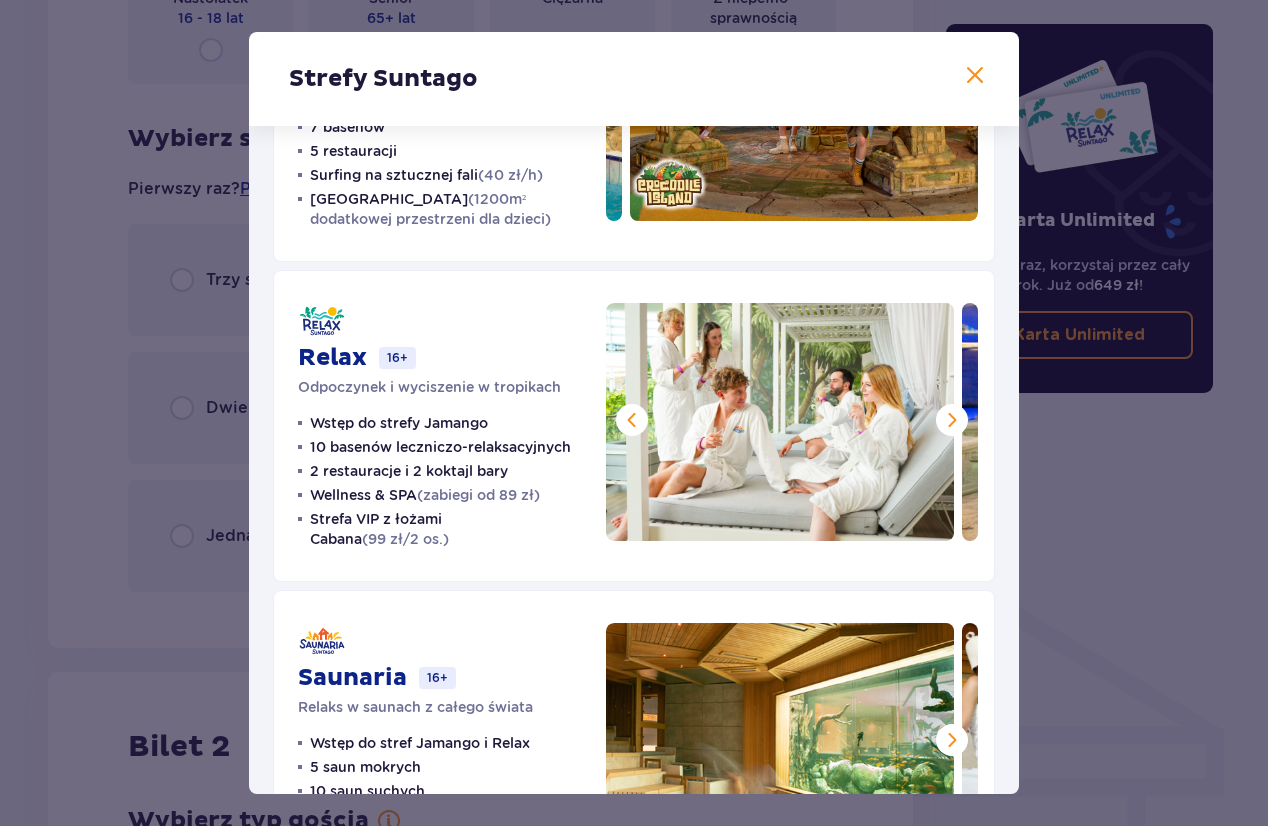 click at bounding box center [952, 420] 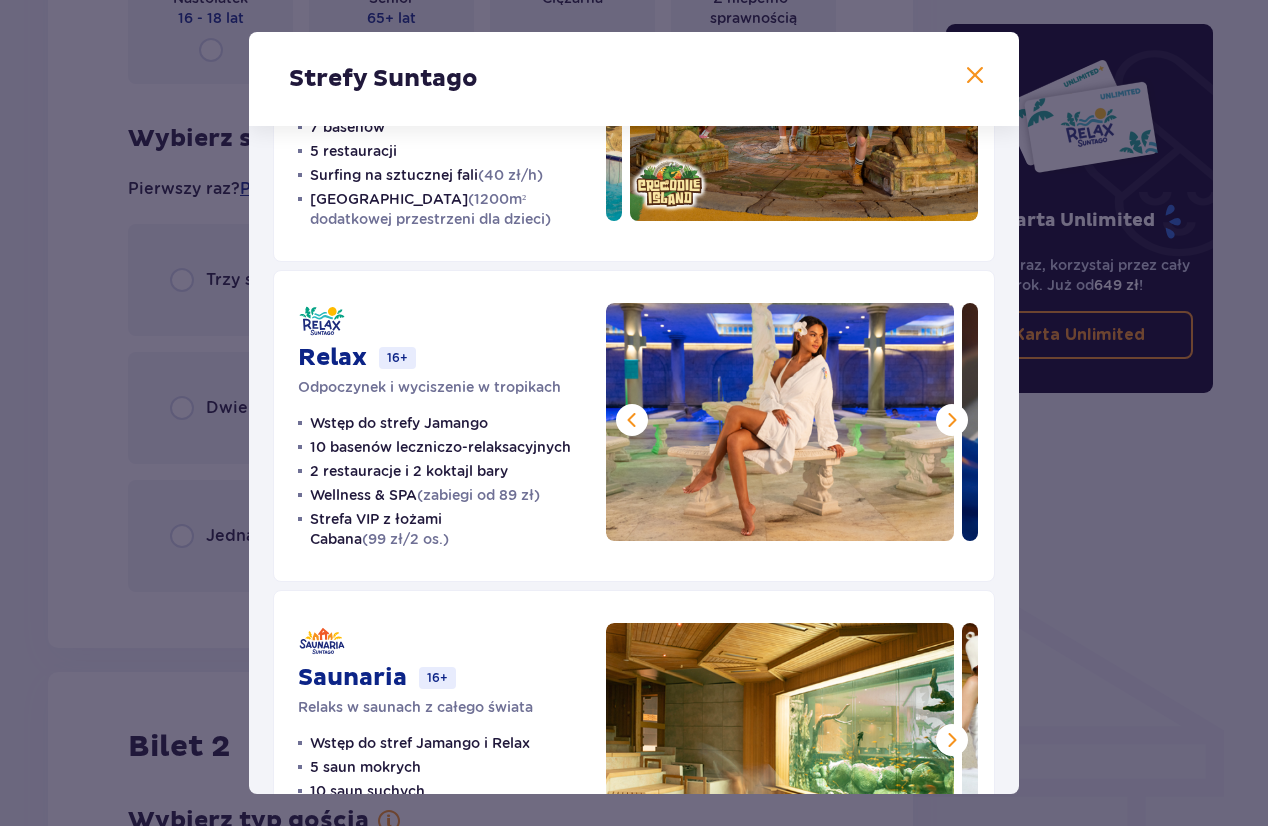 click at bounding box center (952, 420) 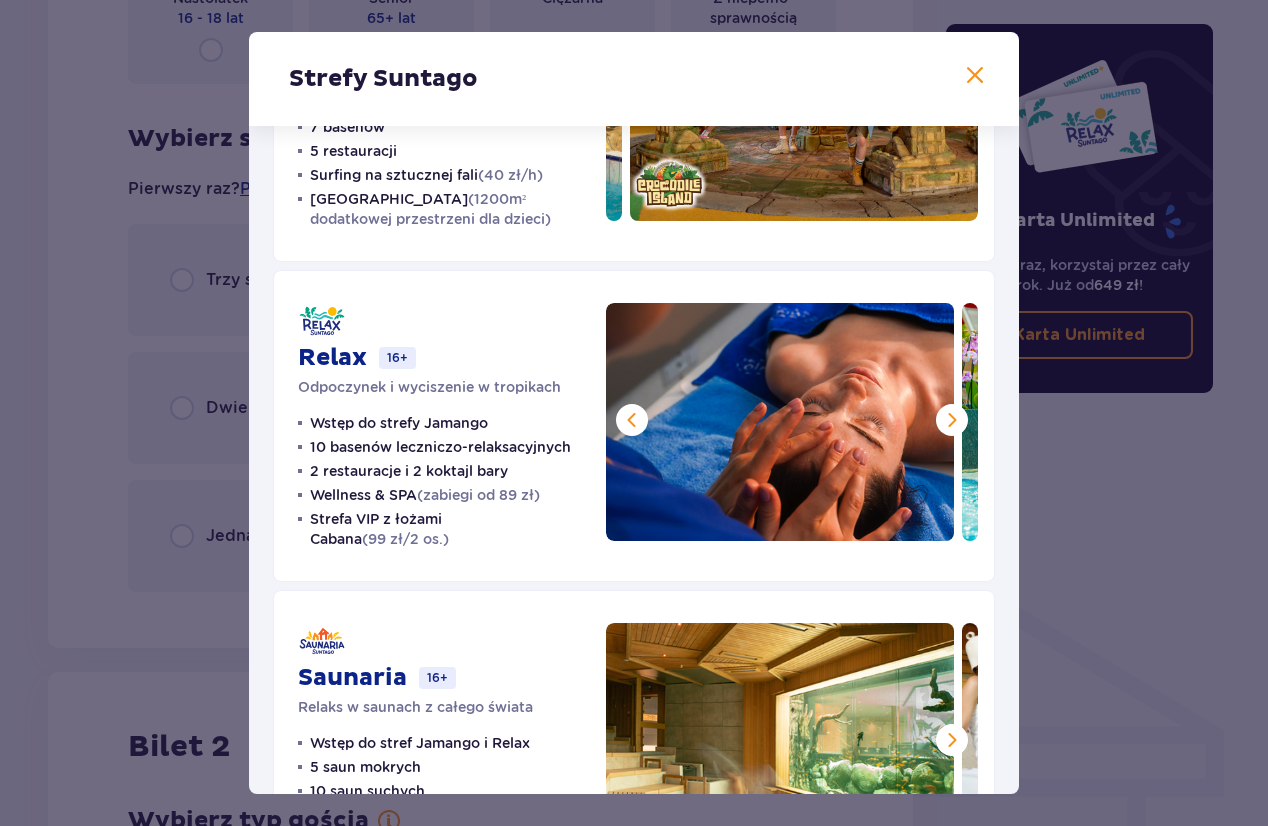 click at bounding box center [952, 420] 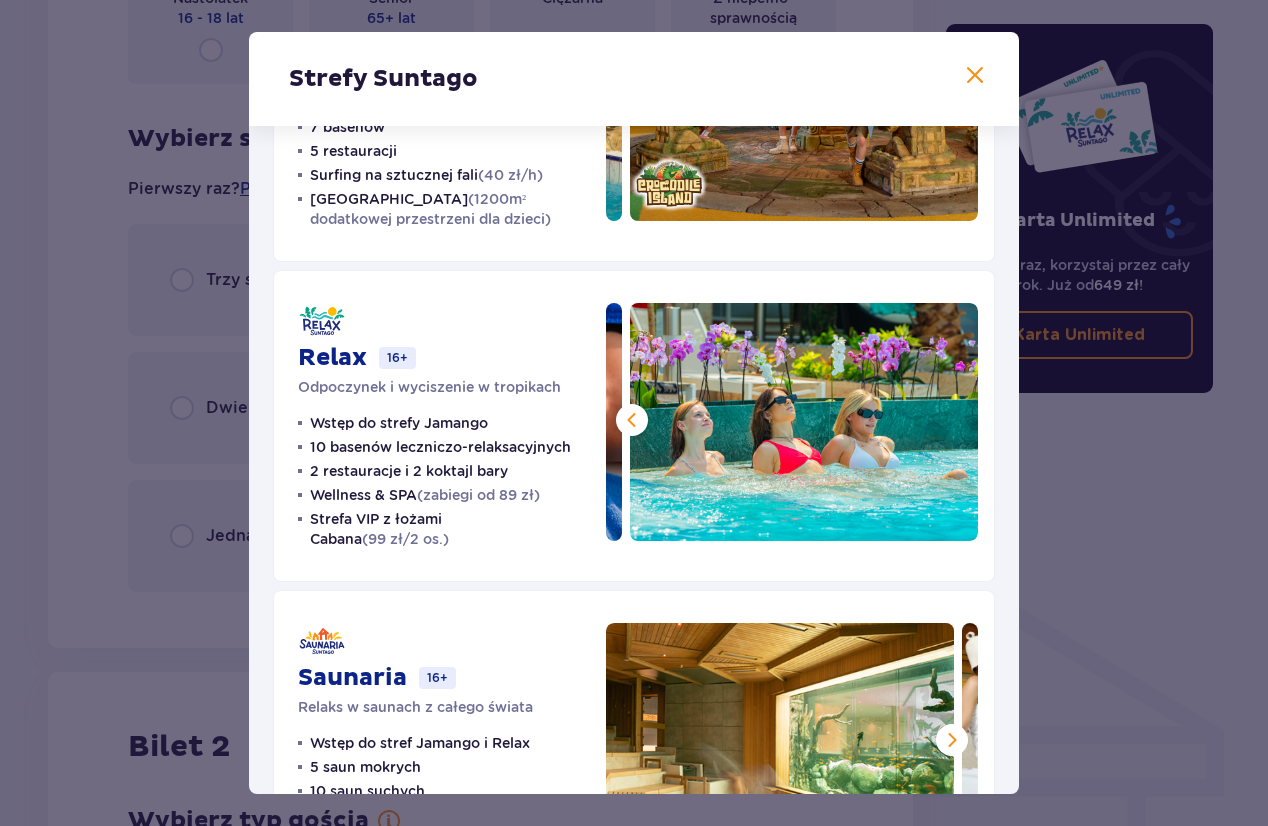 click at bounding box center [804, 422] 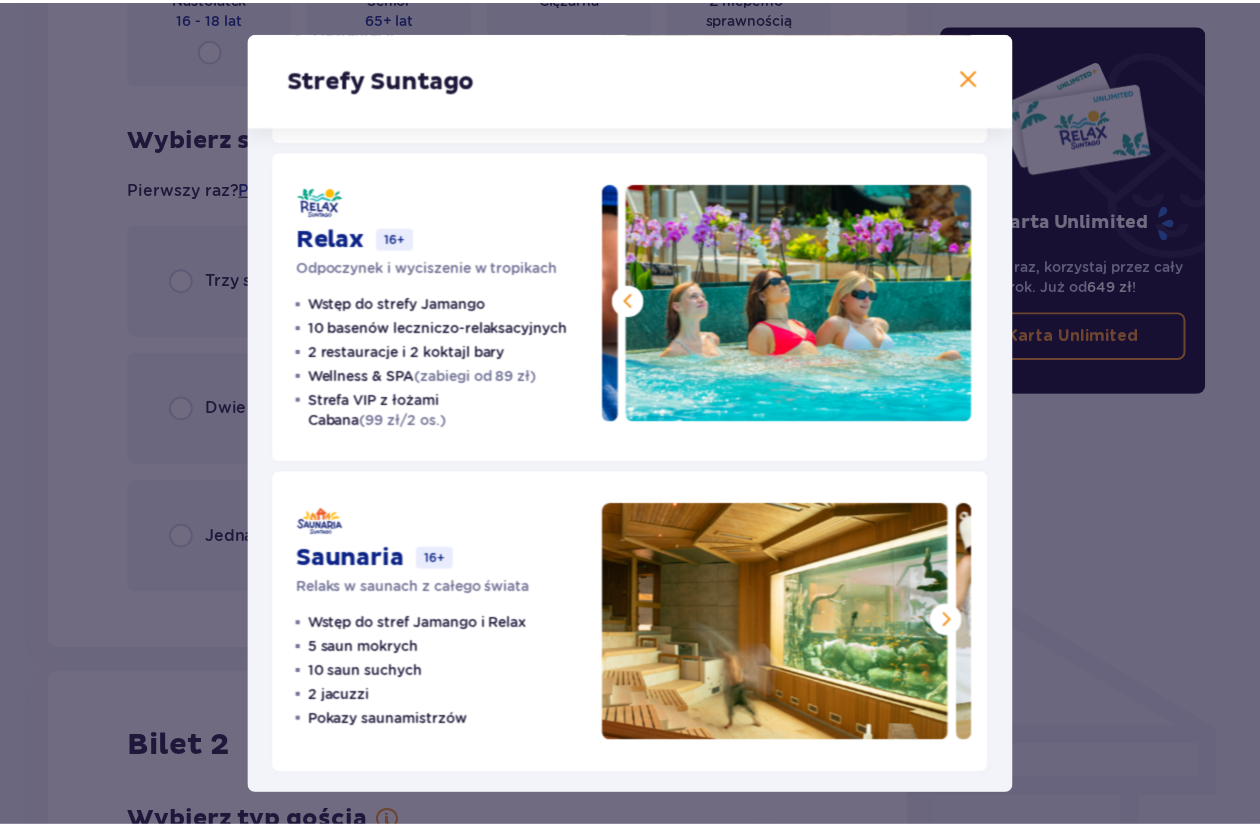 scroll, scrollTop: 324, scrollLeft: 0, axis: vertical 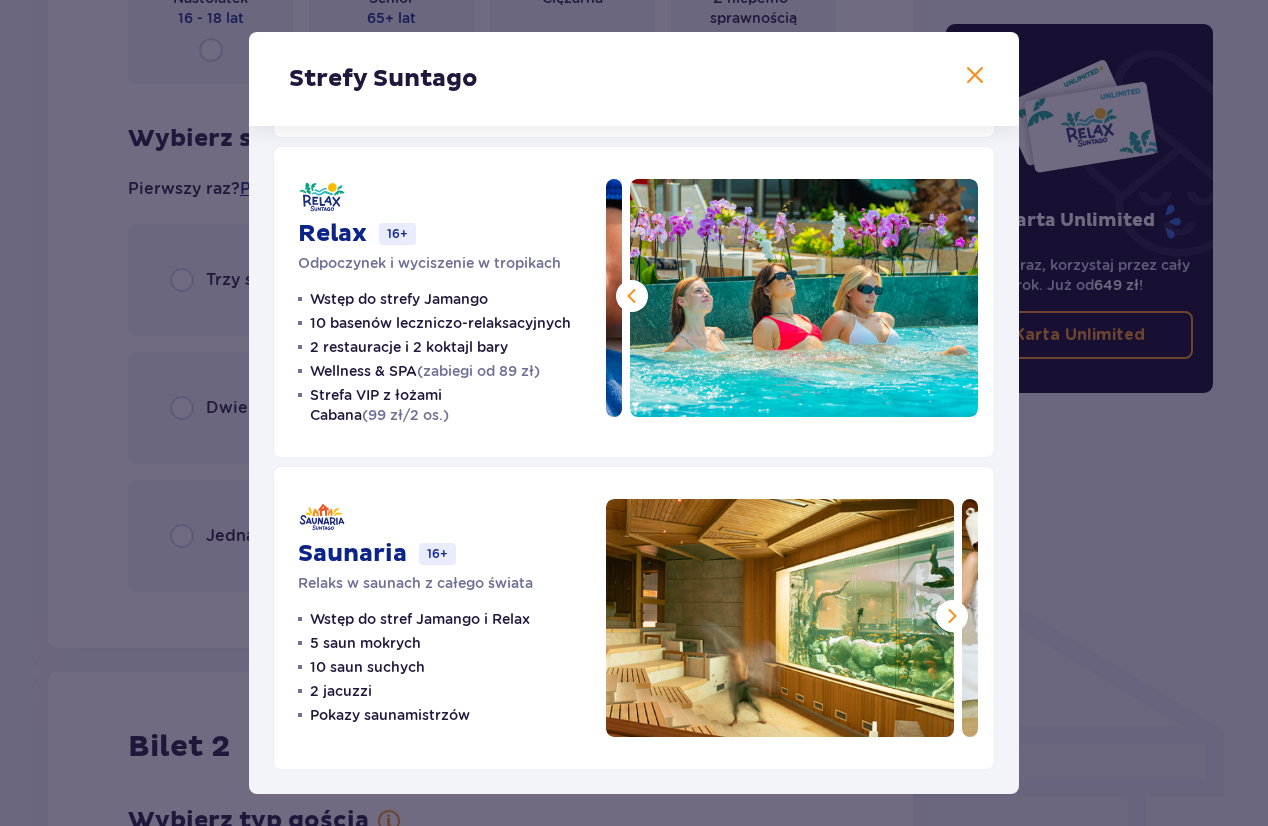 click at bounding box center (952, 616) 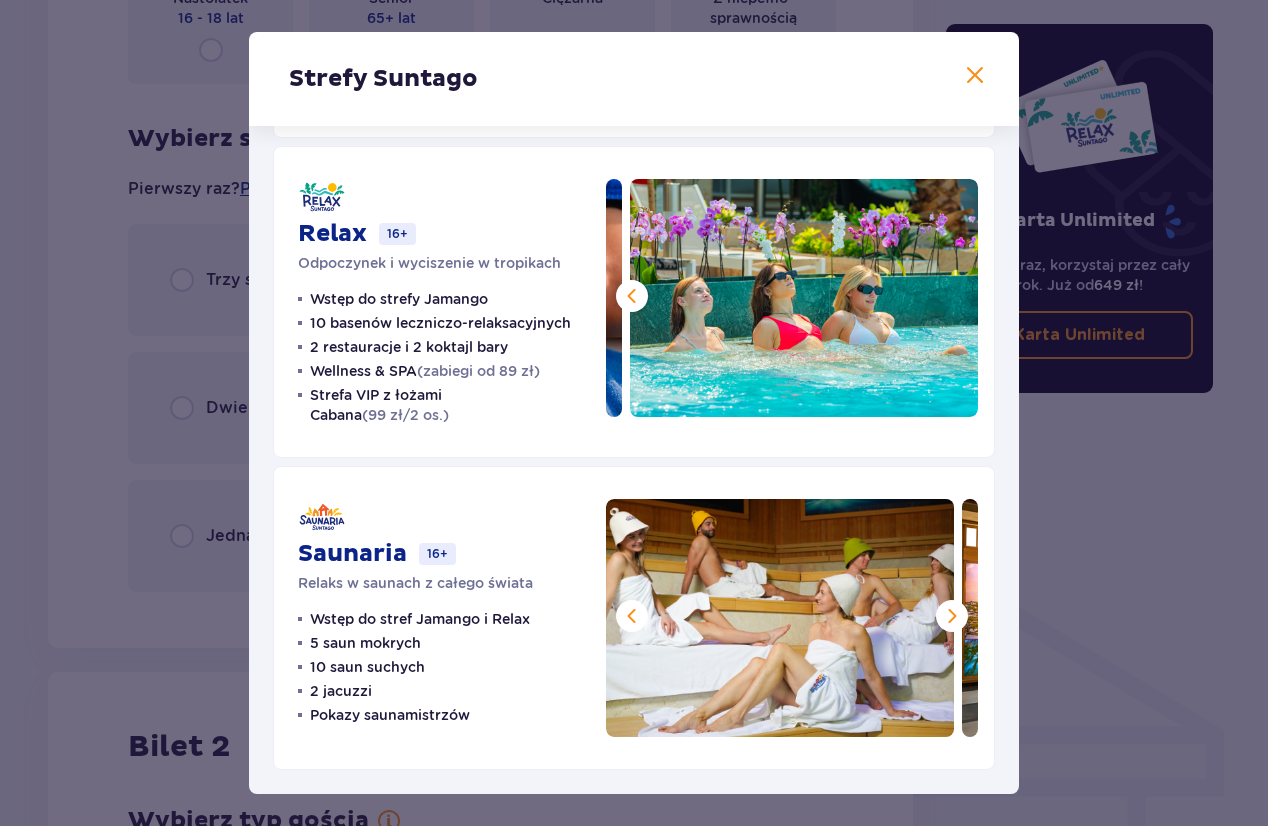 click at bounding box center (952, 616) 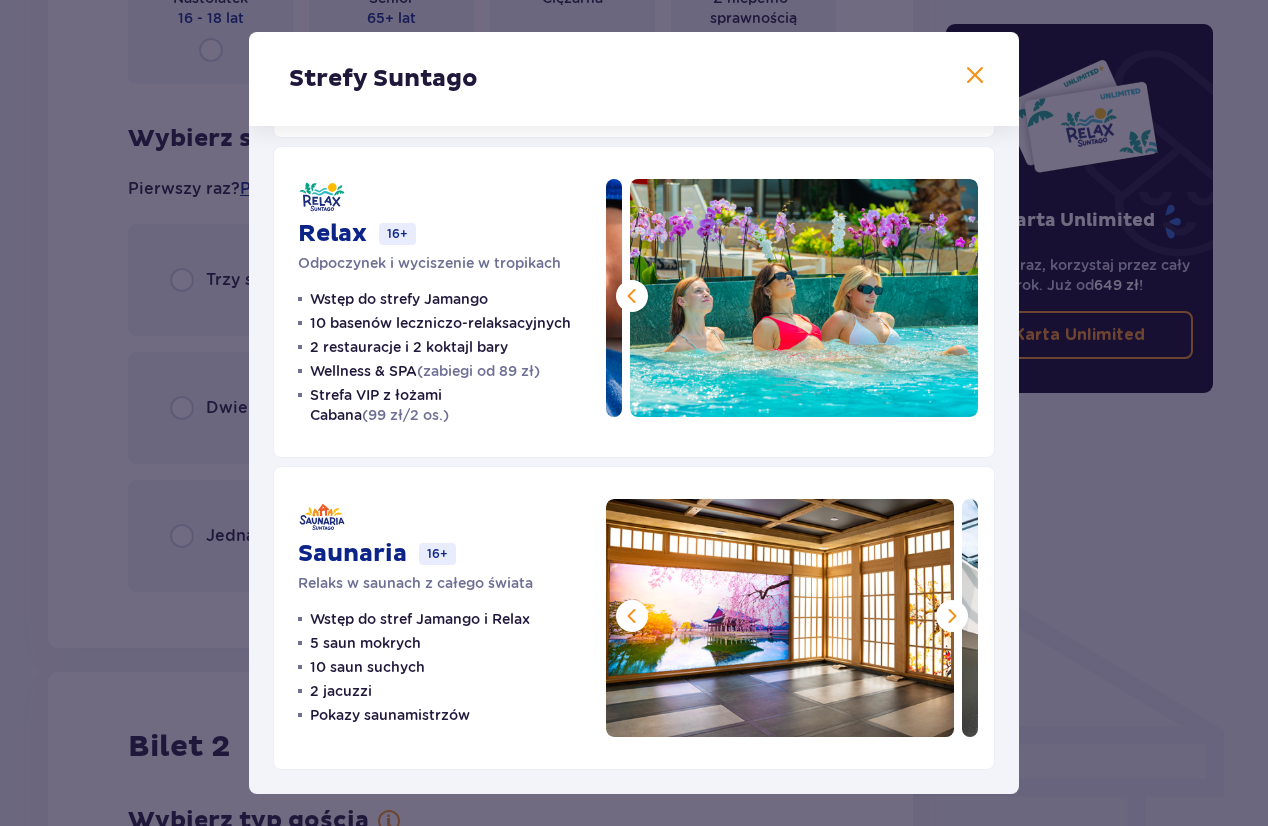 click at bounding box center (952, 616) 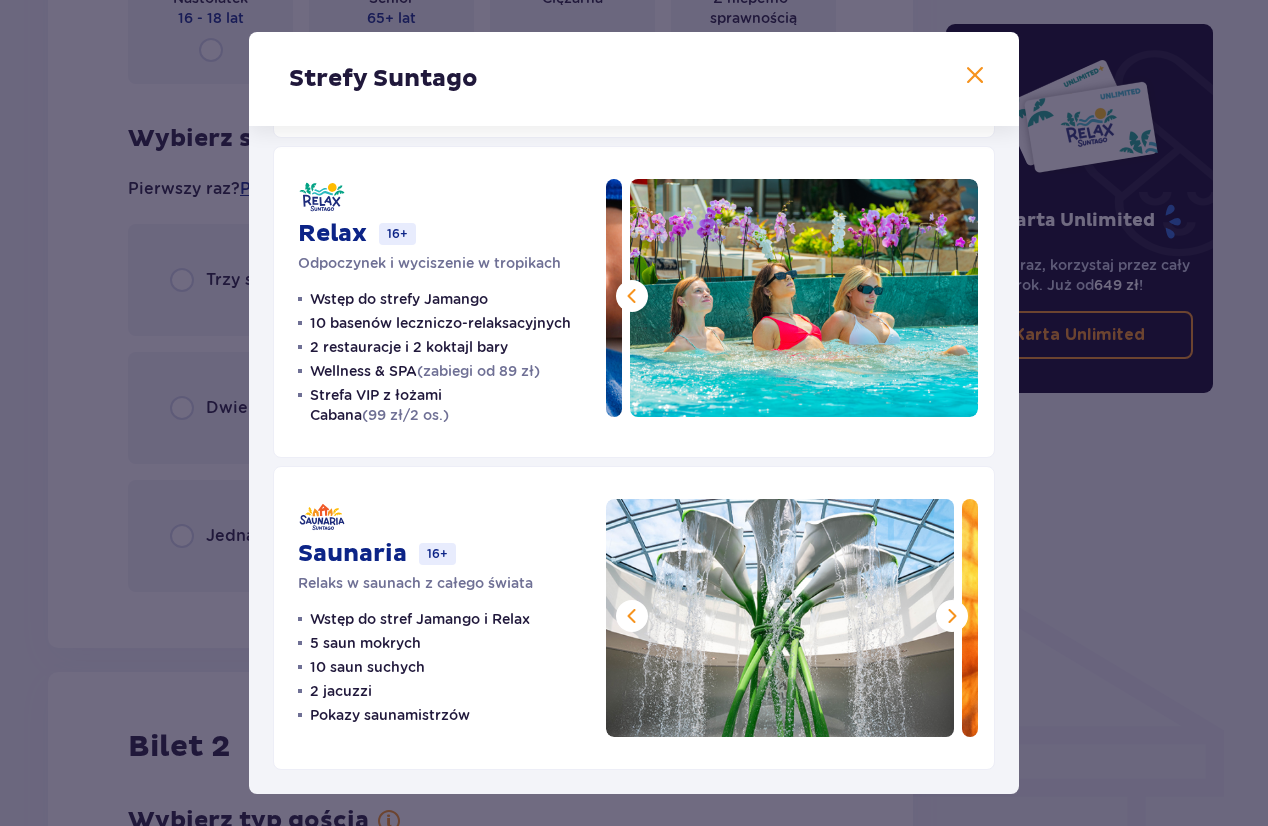 click at bounding box center (952, 616) 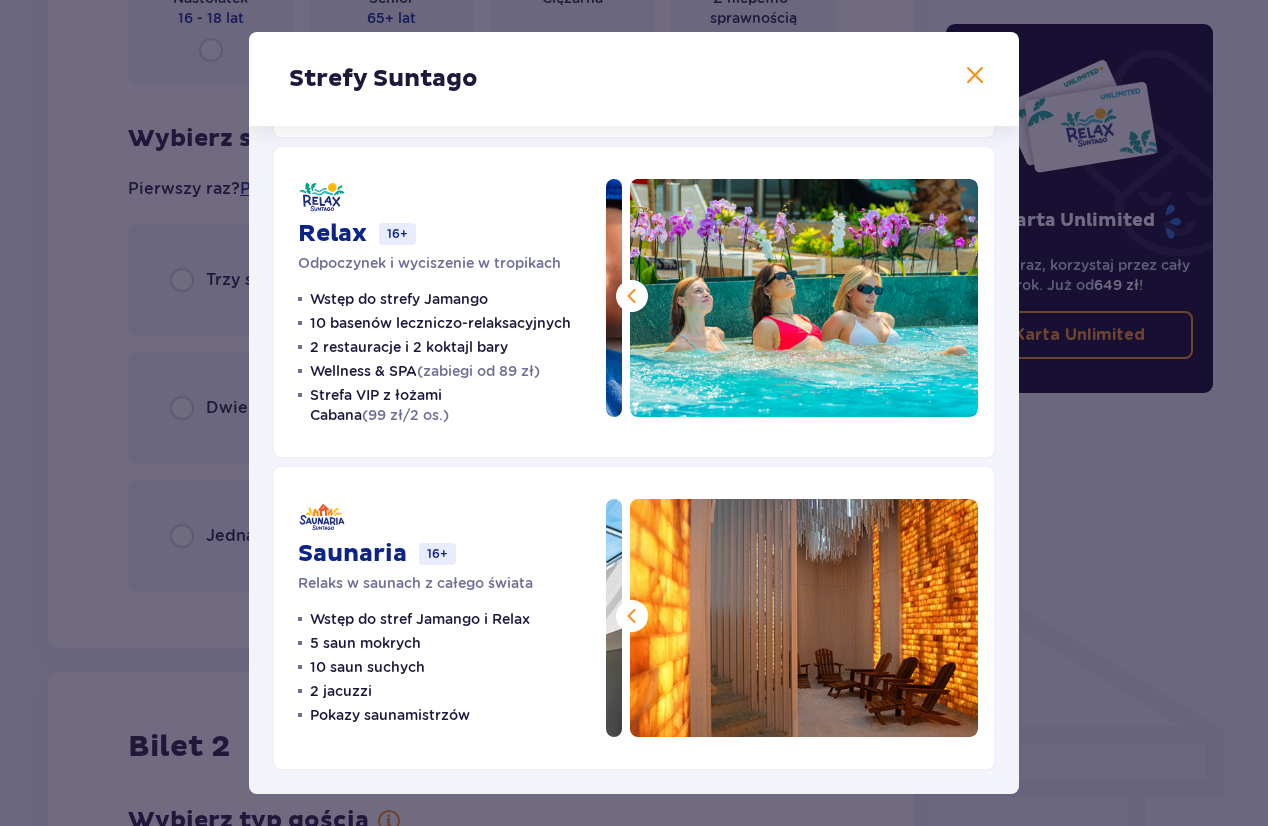click at bounding box center (804, 618) 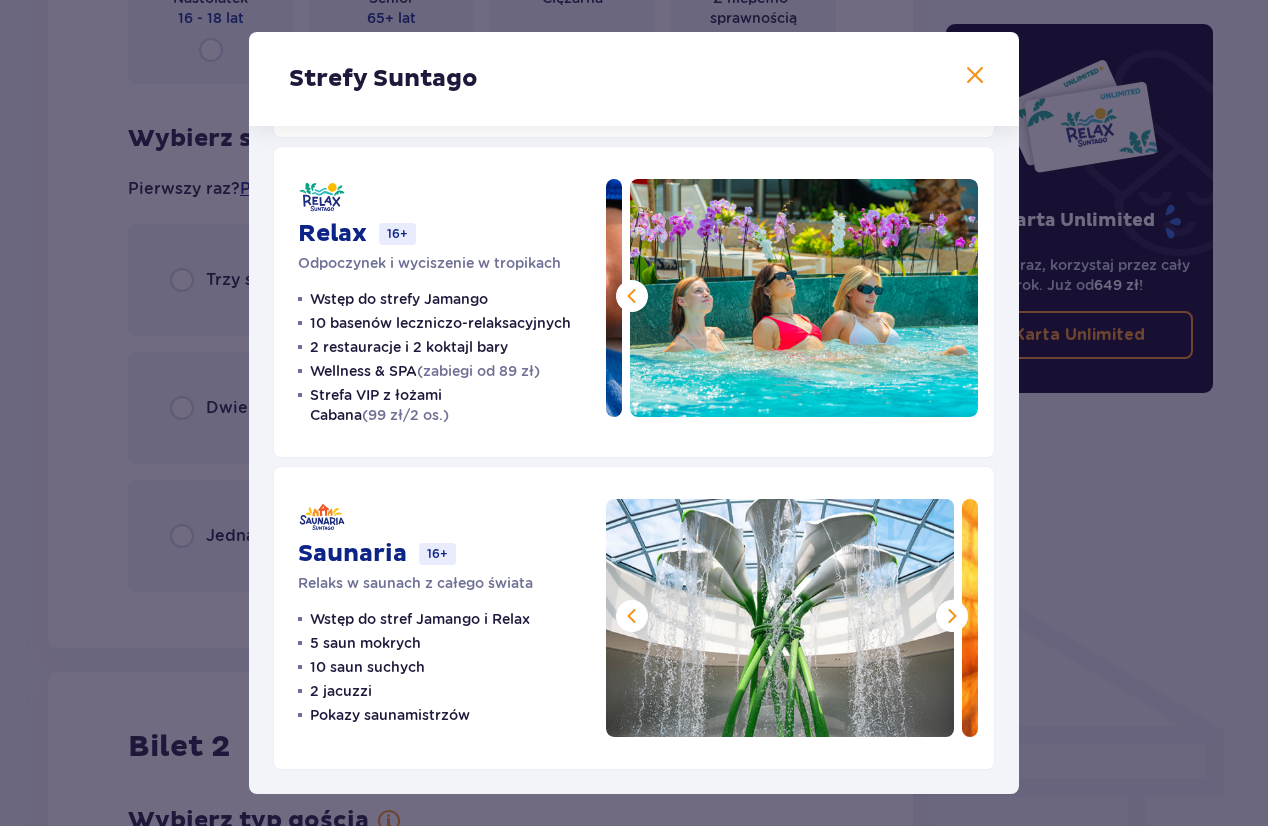 click at bounding box center (975, 76) 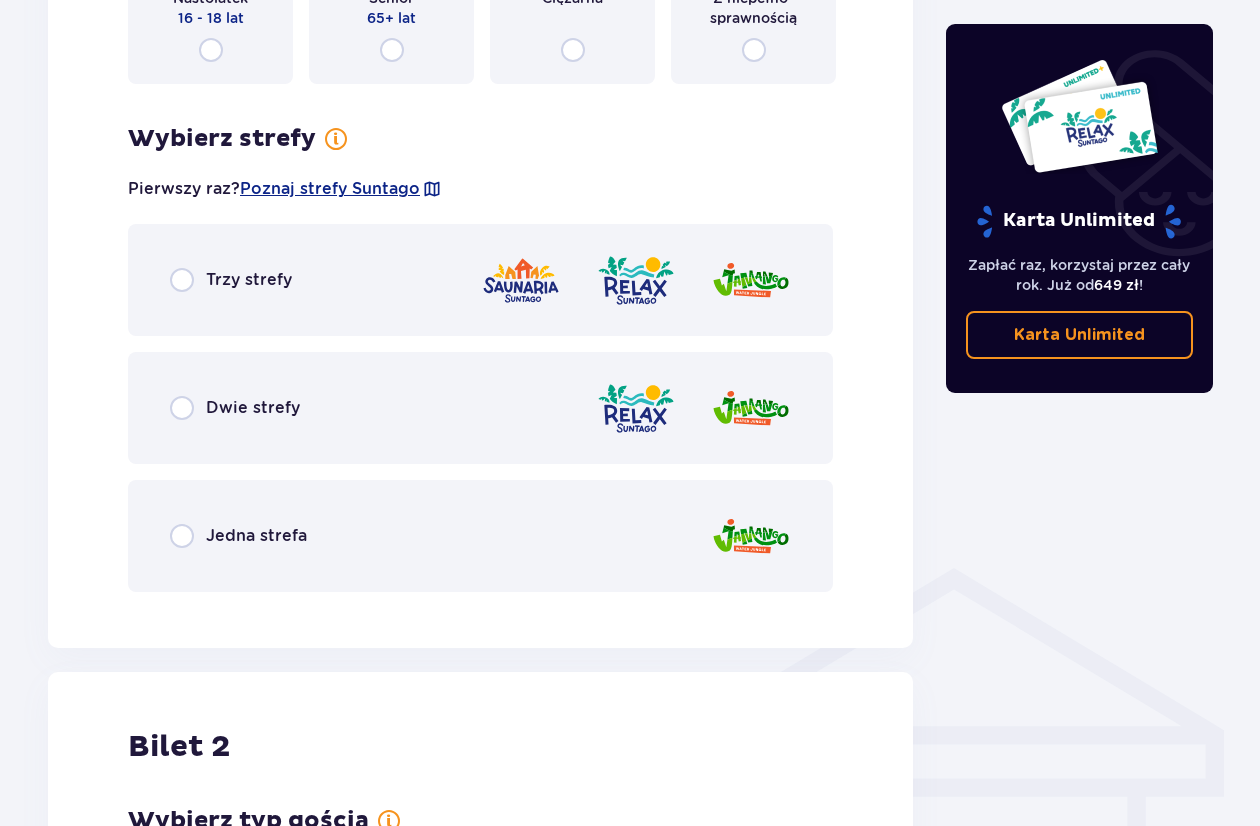 click on "Dwie strefy" at bounding box center [253, 408] 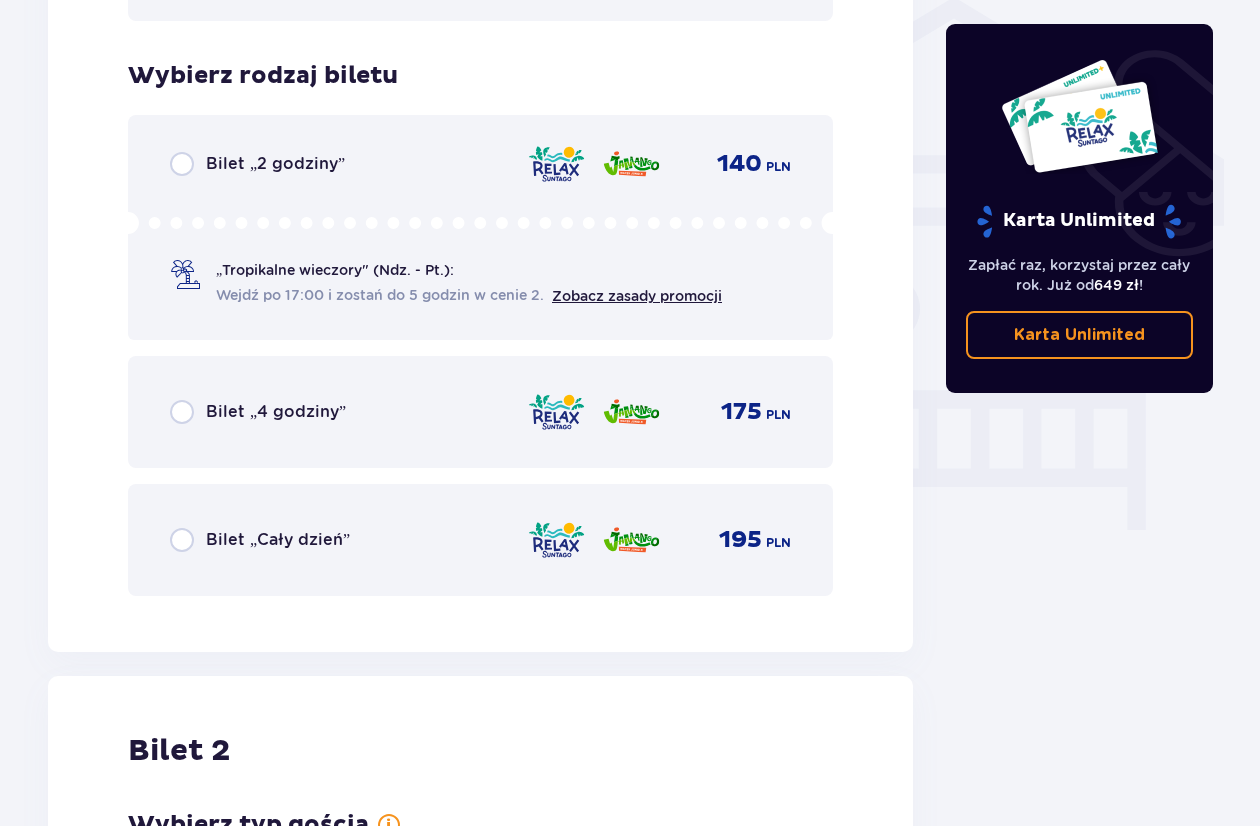 scroll, scrollTop: 1564, scrollLeft: 0, axis: vertical 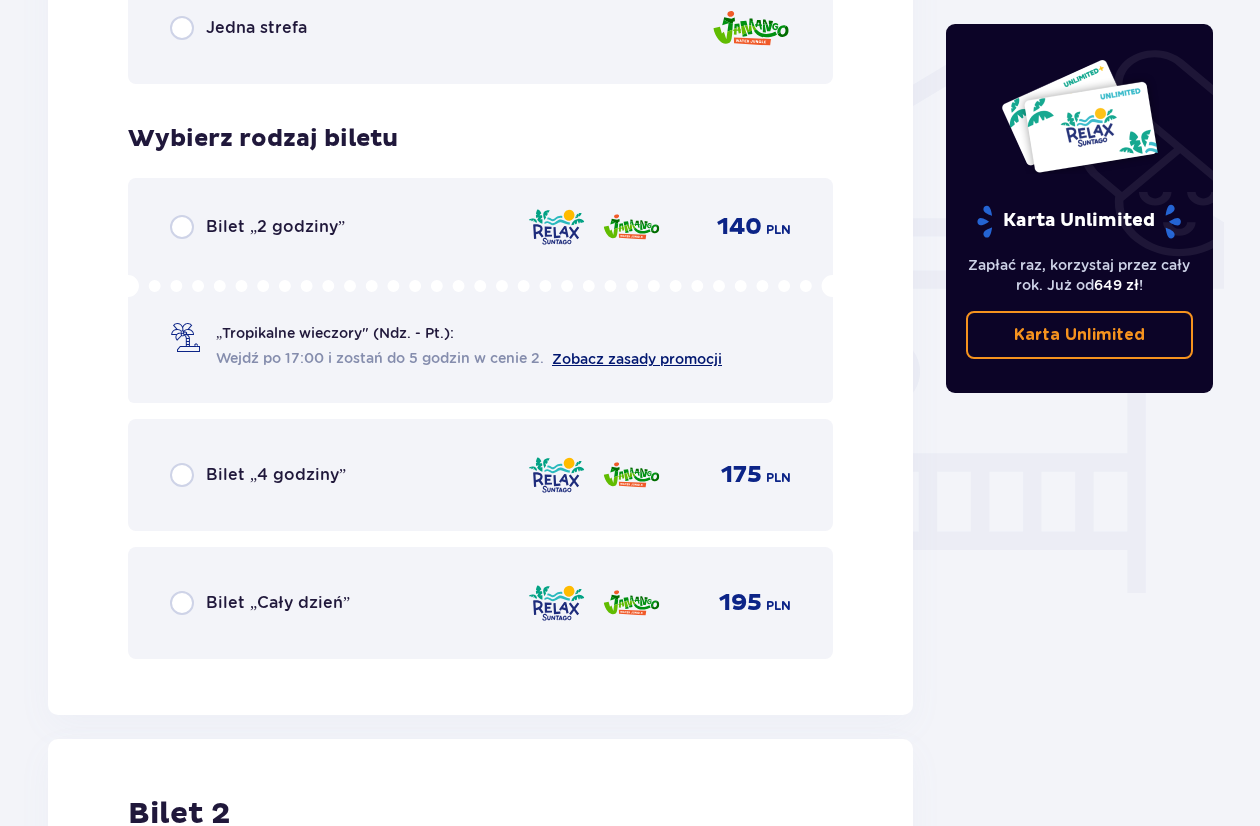click on "Zobacz zasady promocji" at bounding box center [637, 359] 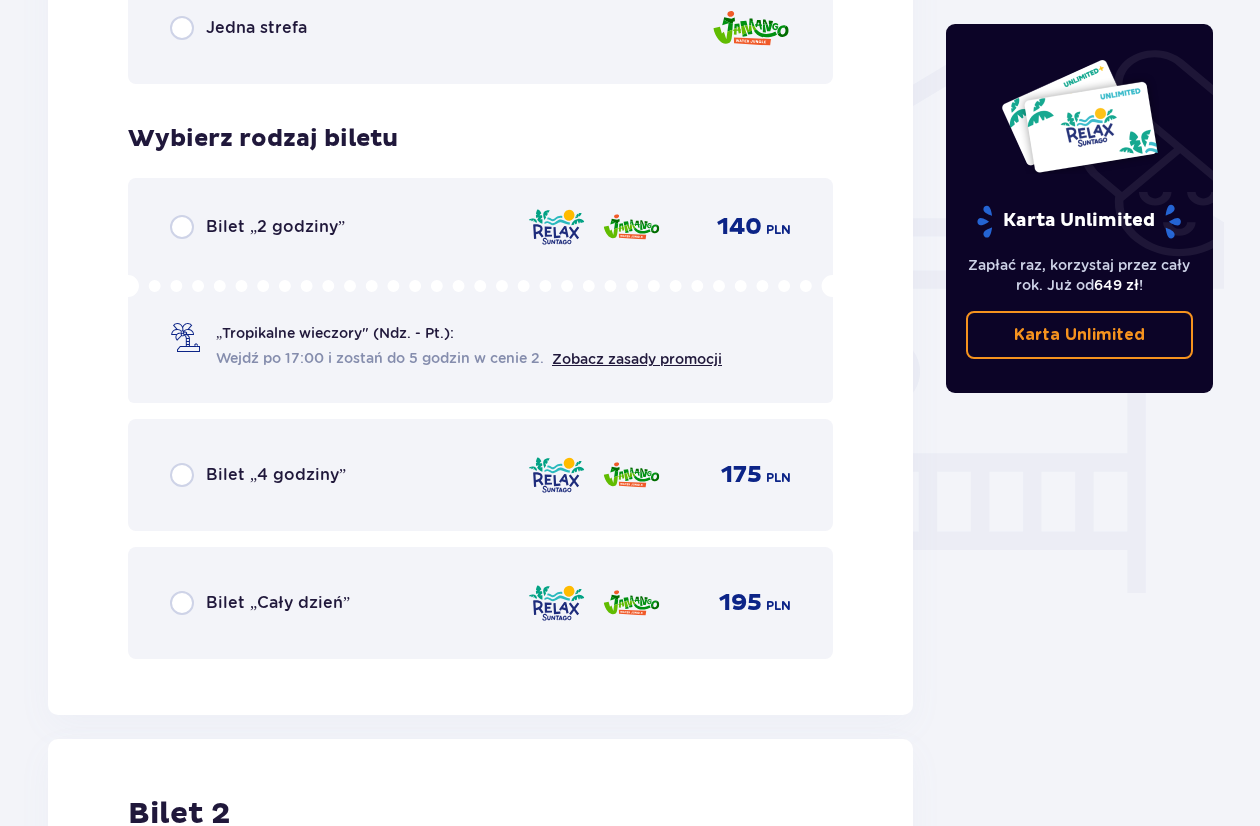 click on "Wejdź po 17:00 i zostań do 5 godzin w cenie 2." at bounding box center (380, 358) 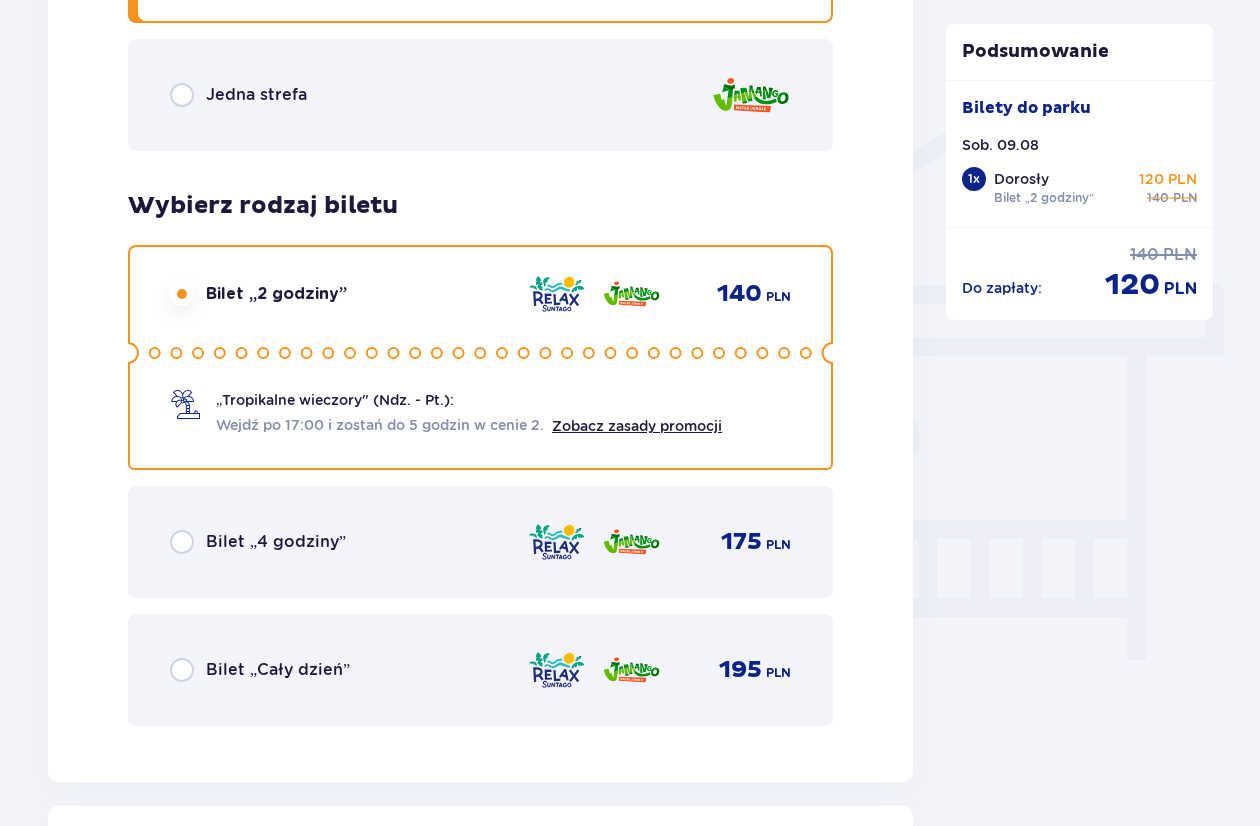 scroll, scrollTop: 1597, scrollLeft: 0, axis: vertical 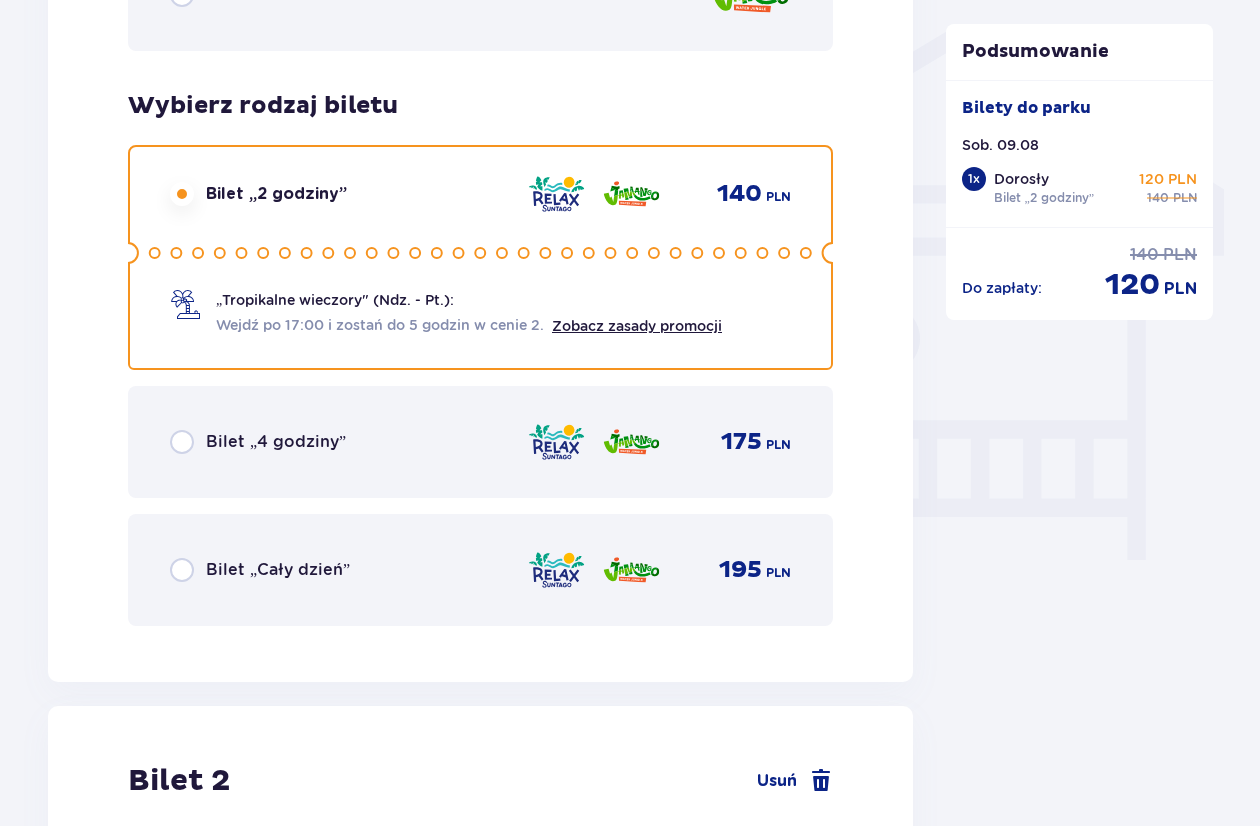 click on "Bilet „4 godziny” 175 PLN" at bounding box center (480, 442) 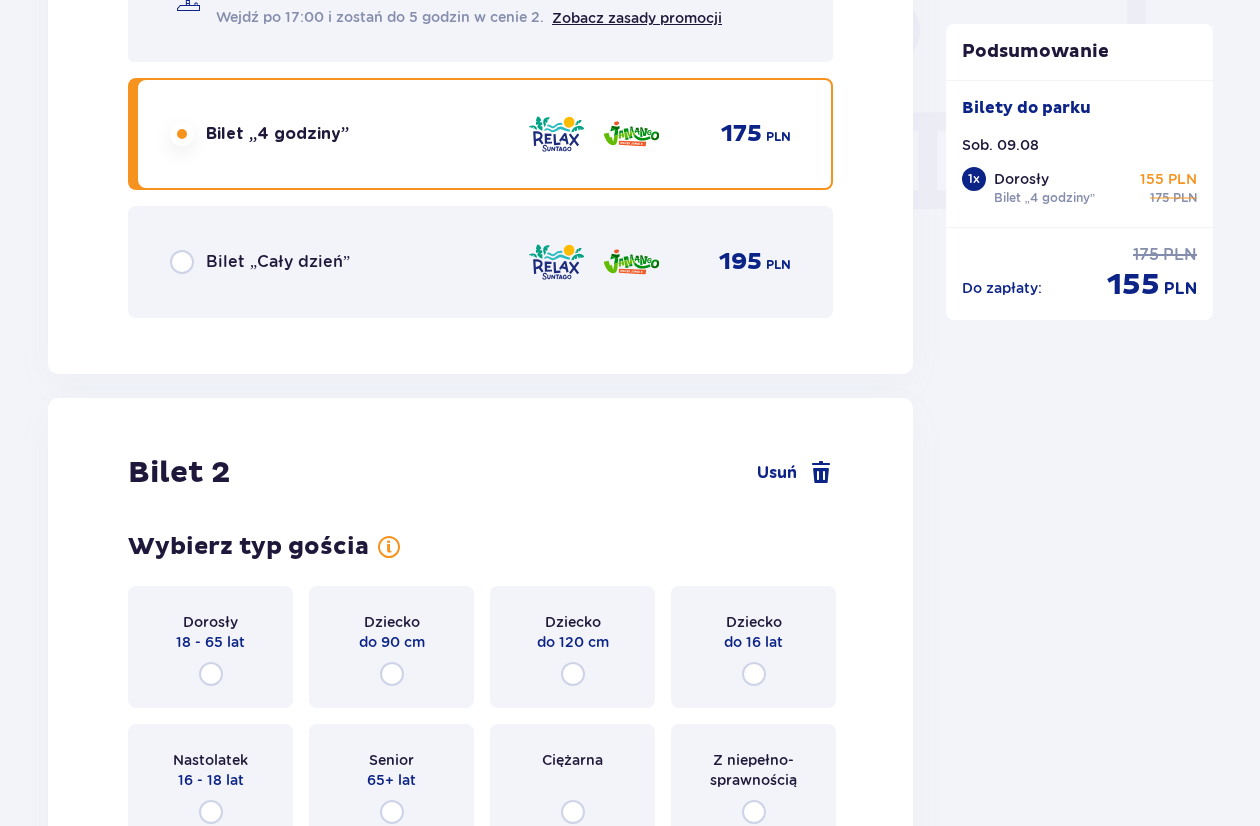 scroll, scrollTop: 1897, scrollLeft: 0, axis: vertical 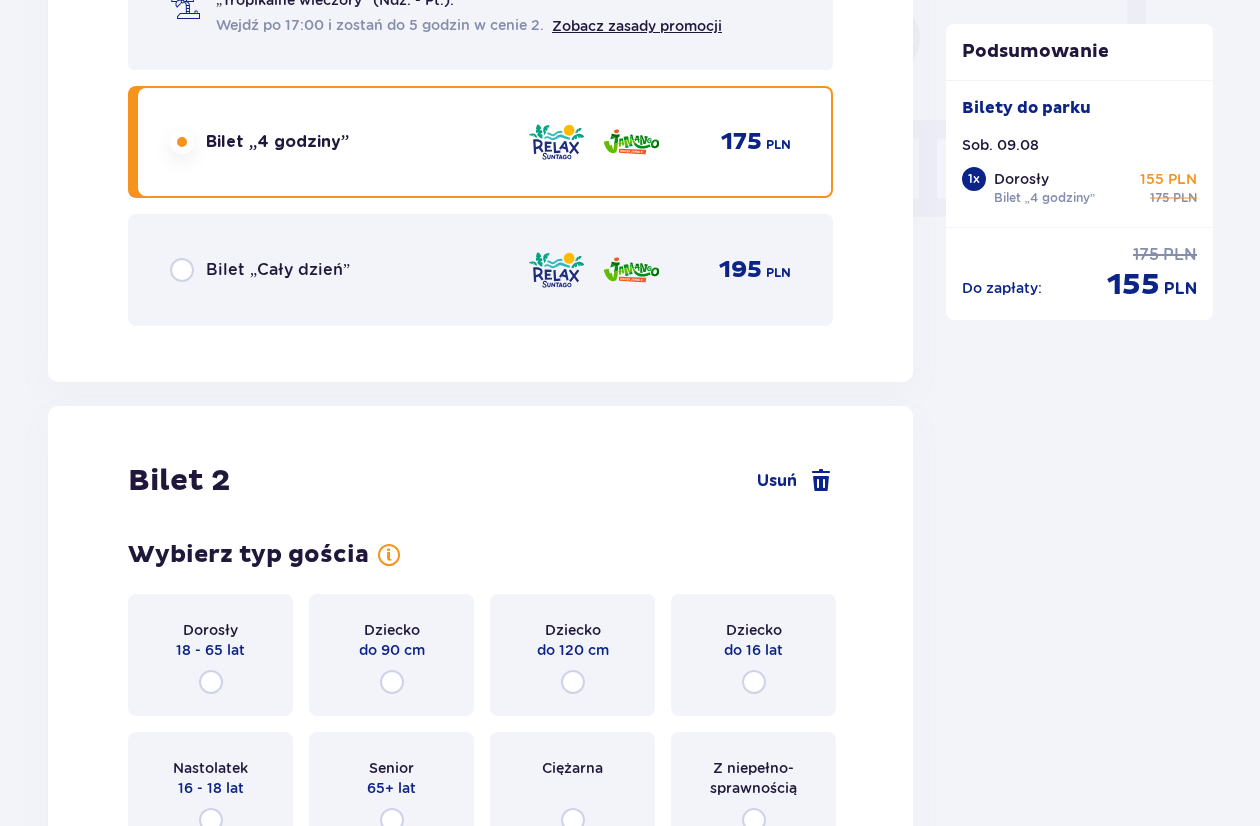 click on "Bilet „Cały dzień” 195 PLN" at bounding box center [480, 270] 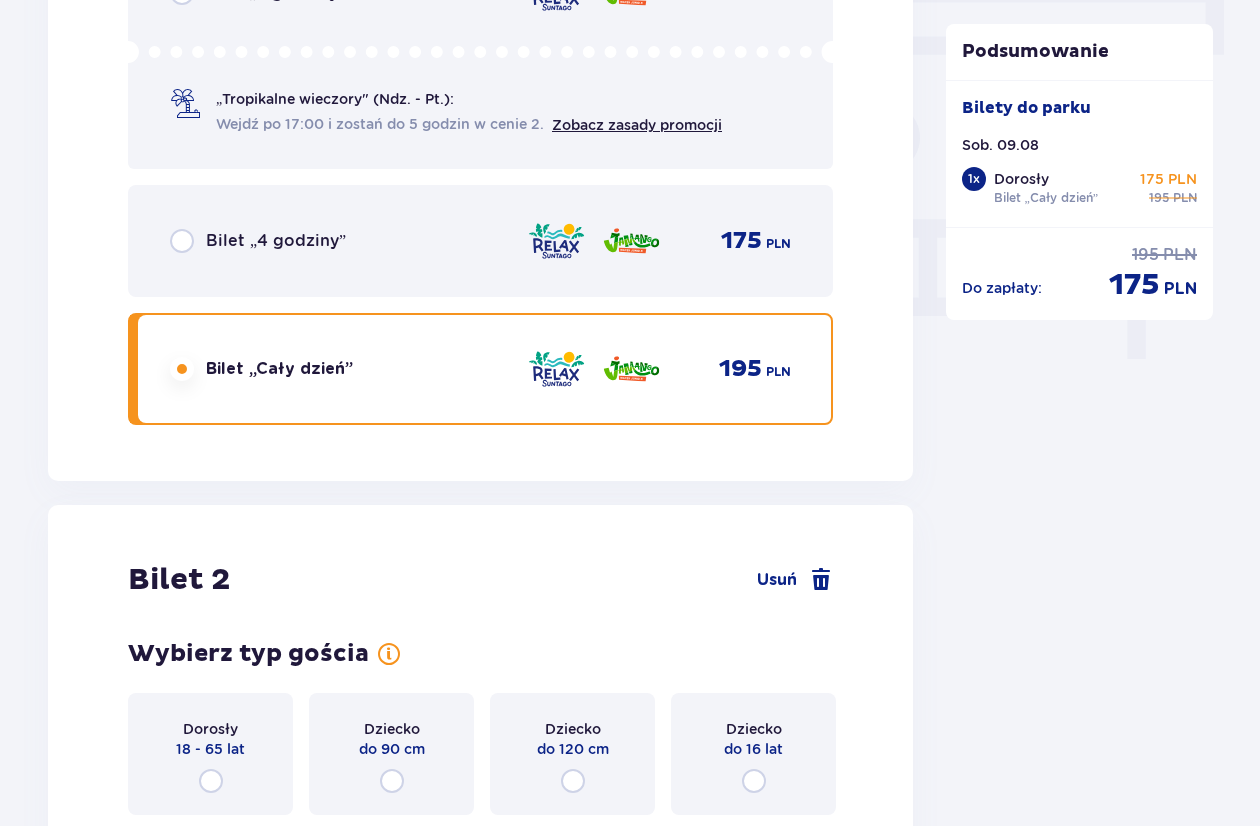 scroll, scrollTop: 1797, scrollLeft: 0, axis: vertical 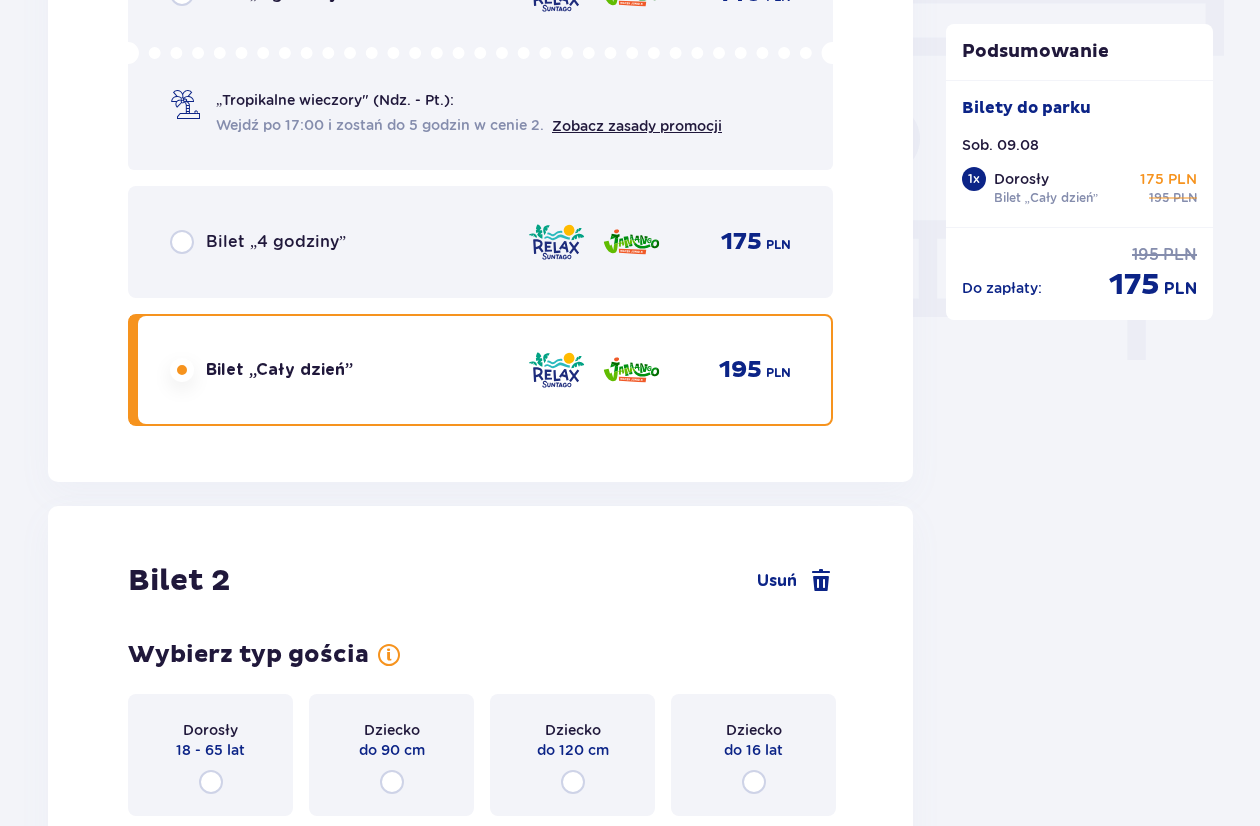 click on "Bilet „4 godziny” 175 PLN" at bounding box center [480, 242] 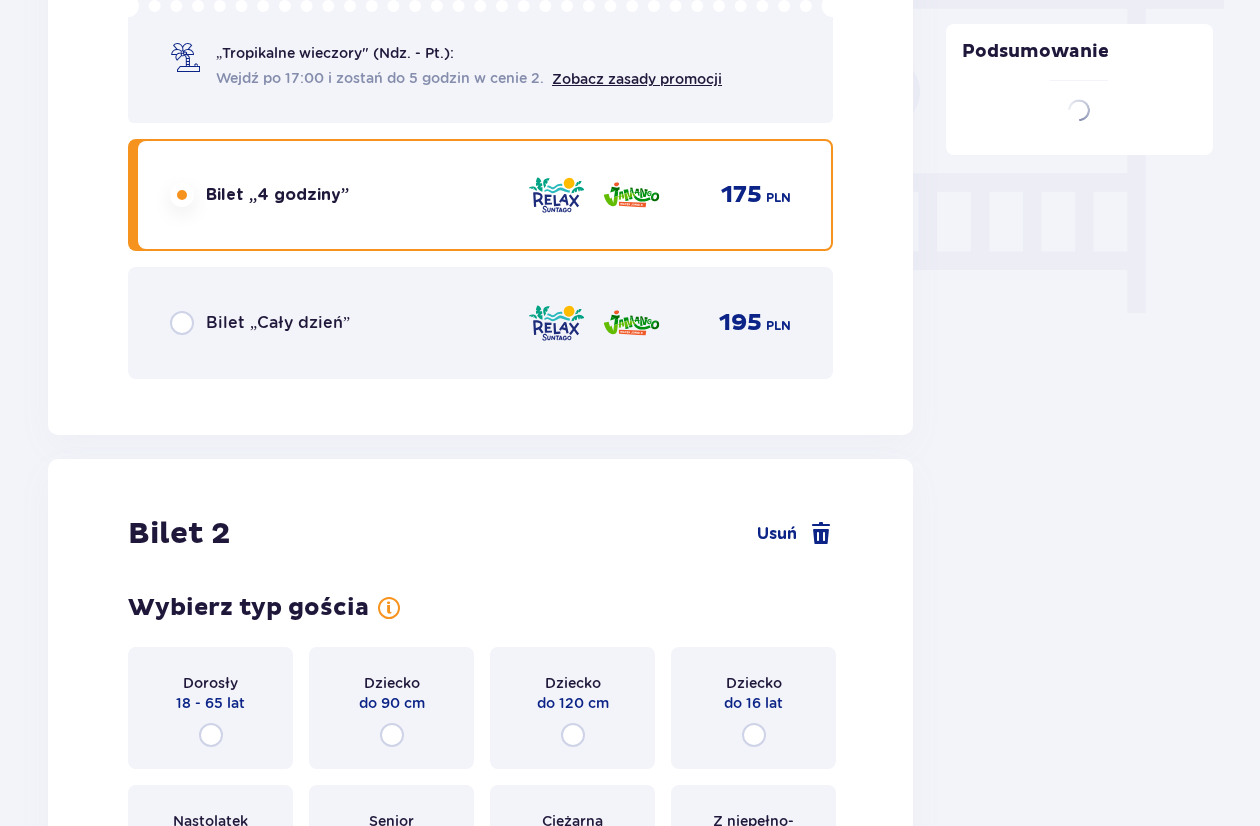 scroll, scrollTop: 2197, scrollLeft: 0, axis: vertical 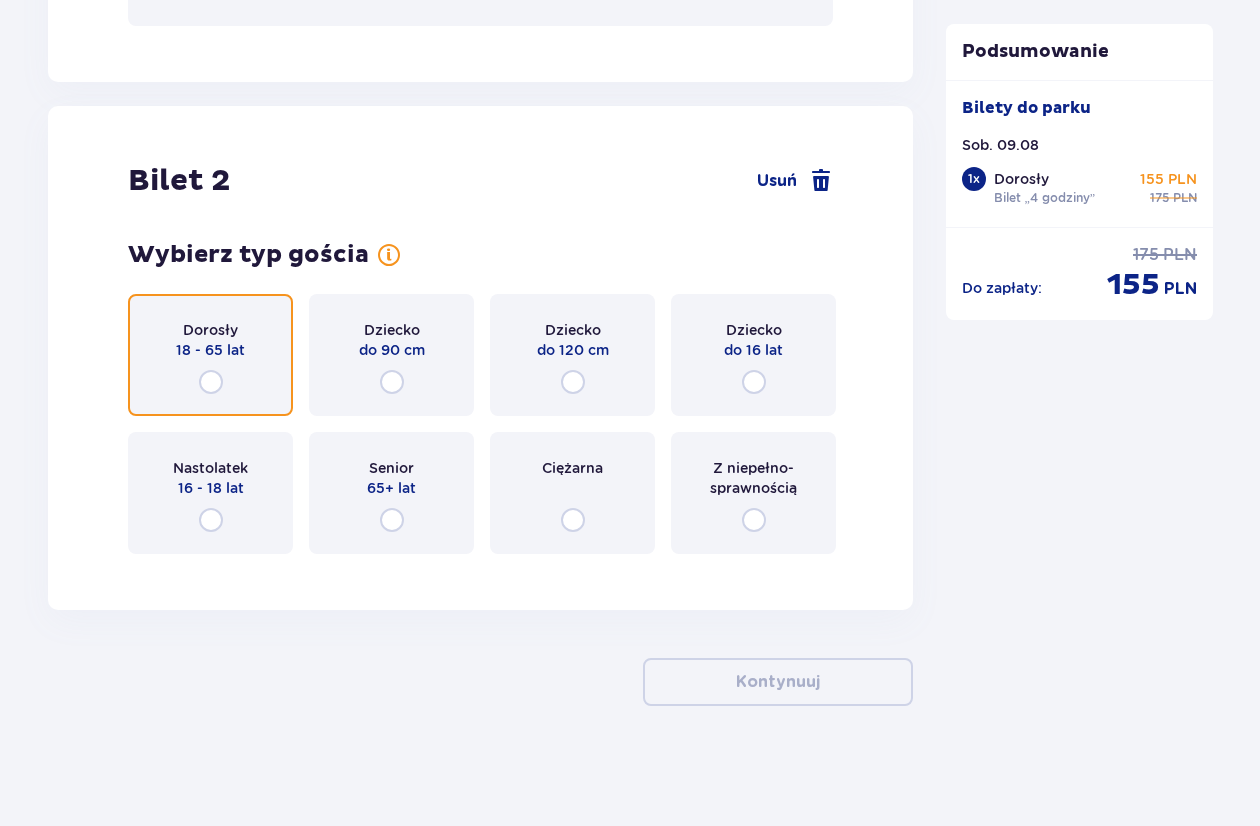 click at bounding box center (211, 382) 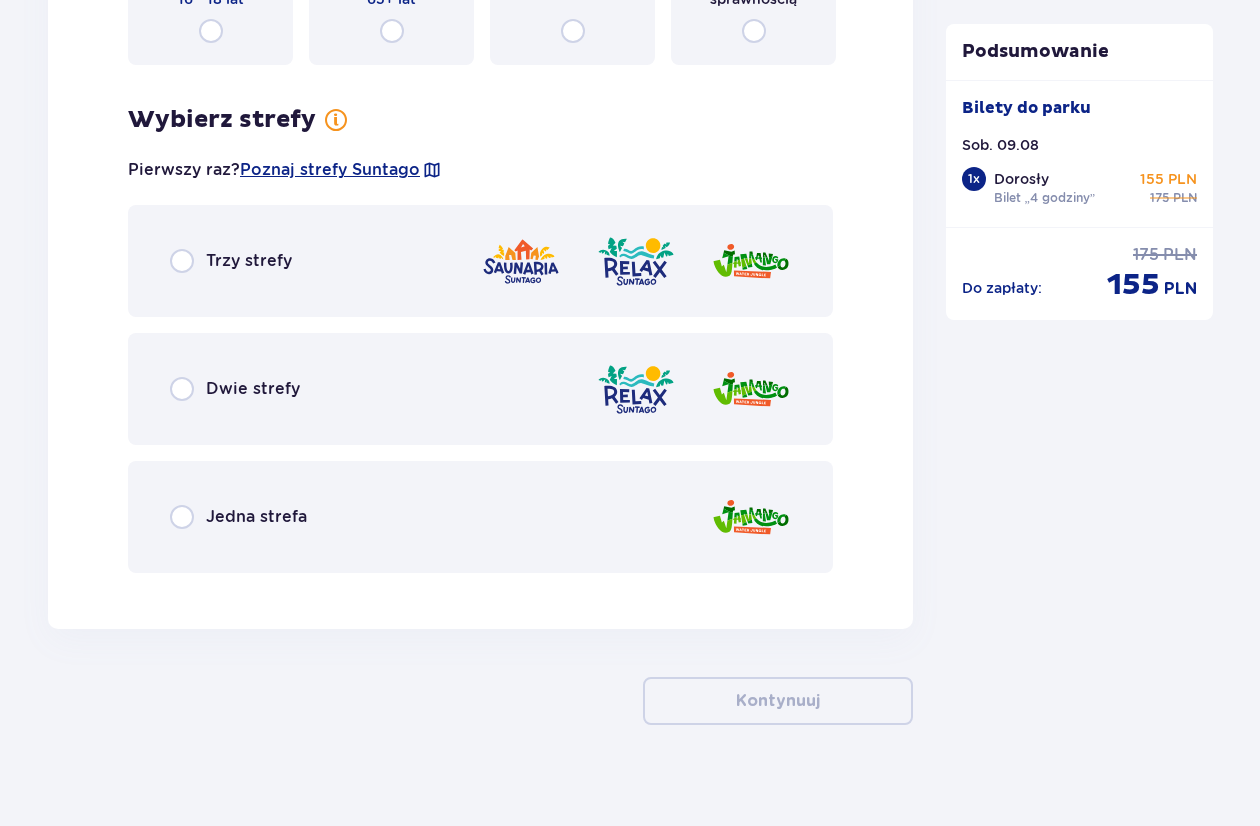 scroll, scrollTop: 2705, scrollLeft: 0, axis: vertical 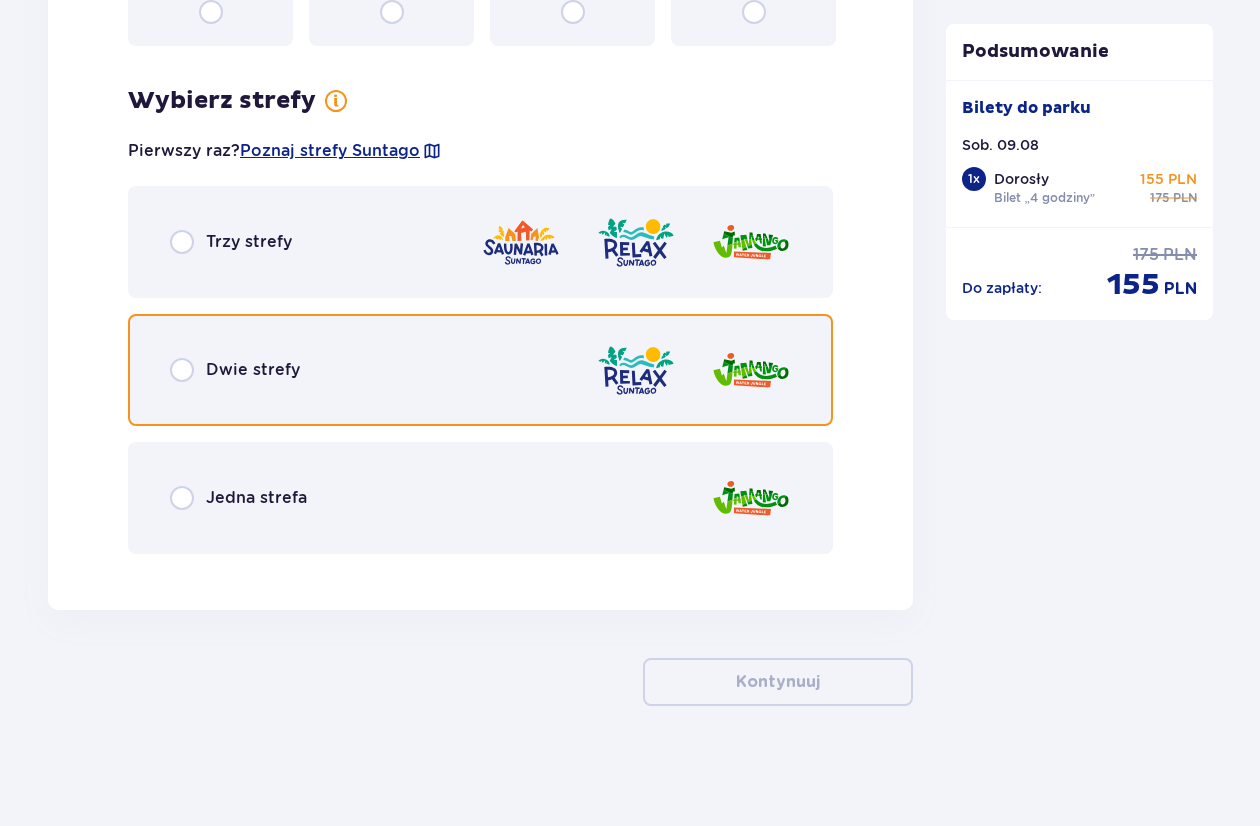 click at bounding box center [182, 370] 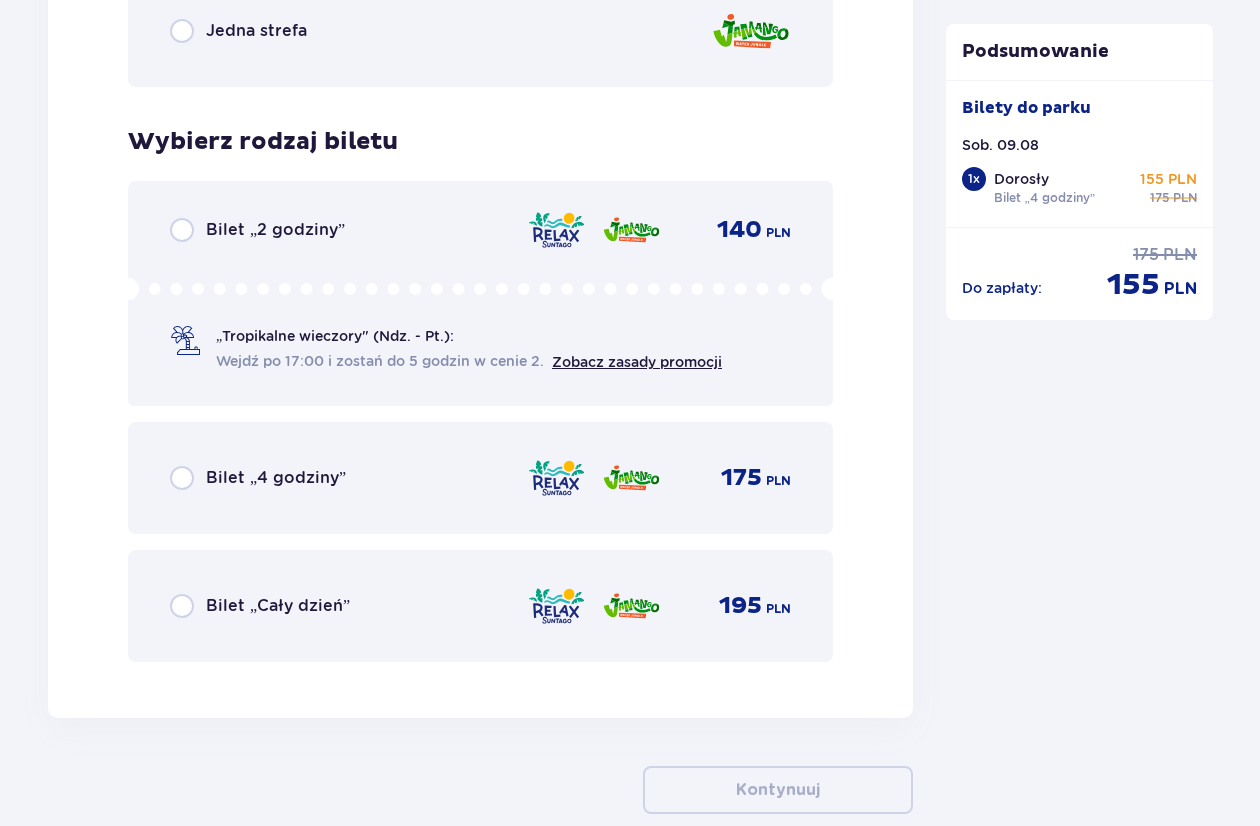 scroll, scrollTop: 3275, scrollLeft: 0, axis: vertical 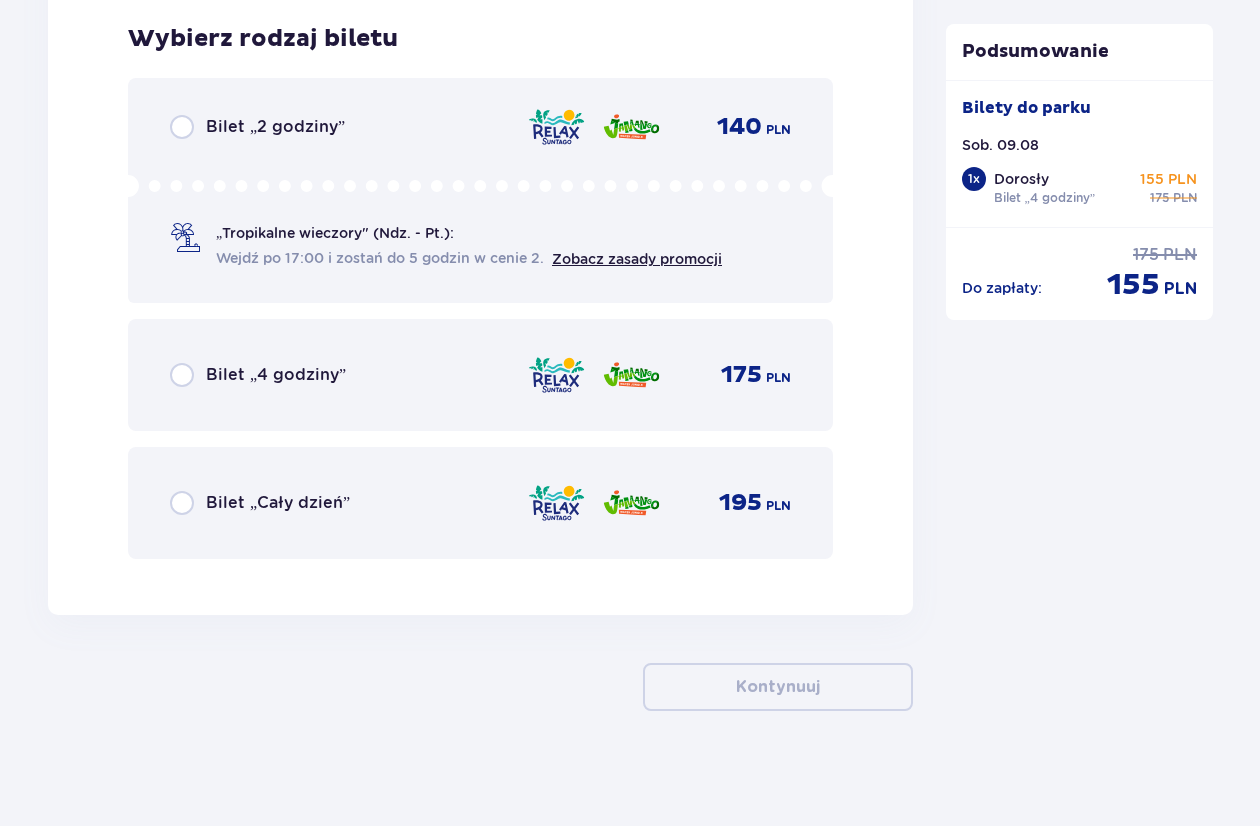 click on "Bilet „4 godziny”" at bounding box center (276, 375) 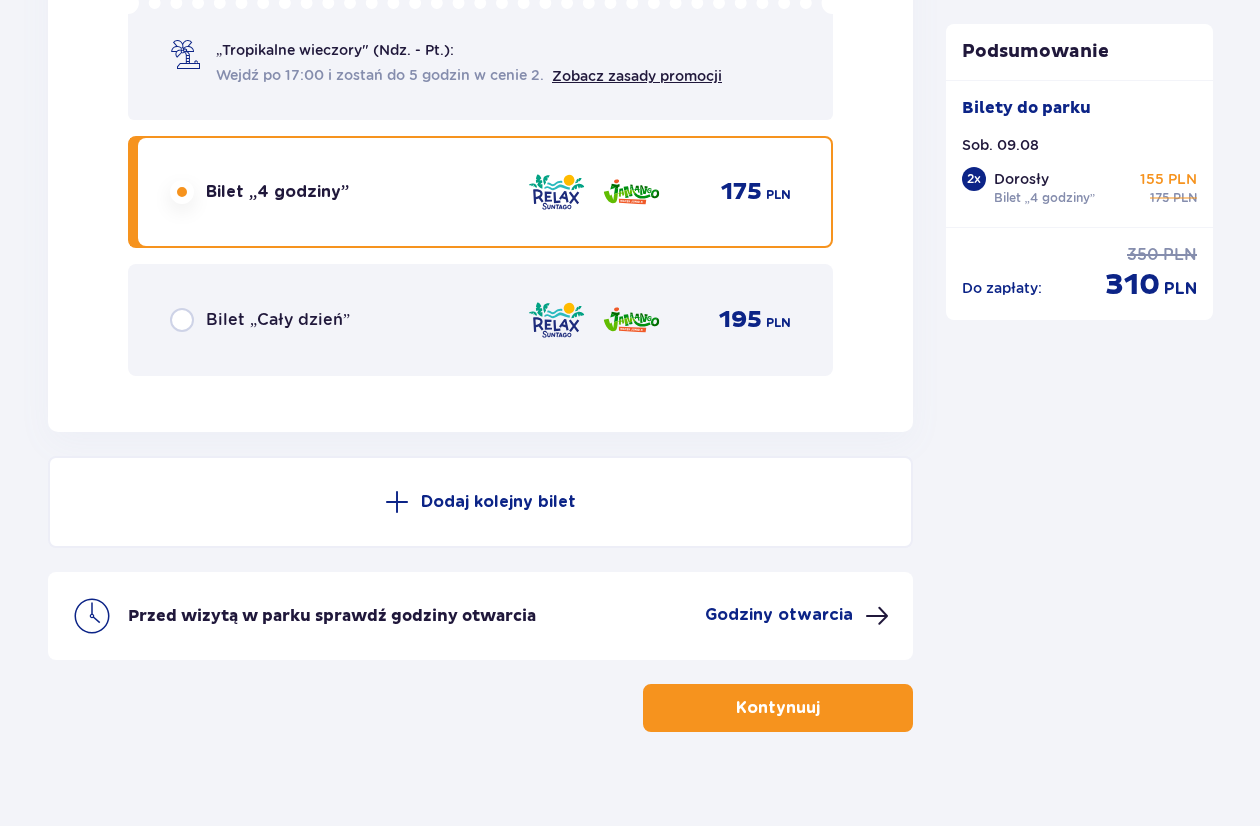 scroll, scrollTop: 3484, scrollLeft: 0, axis: vertical 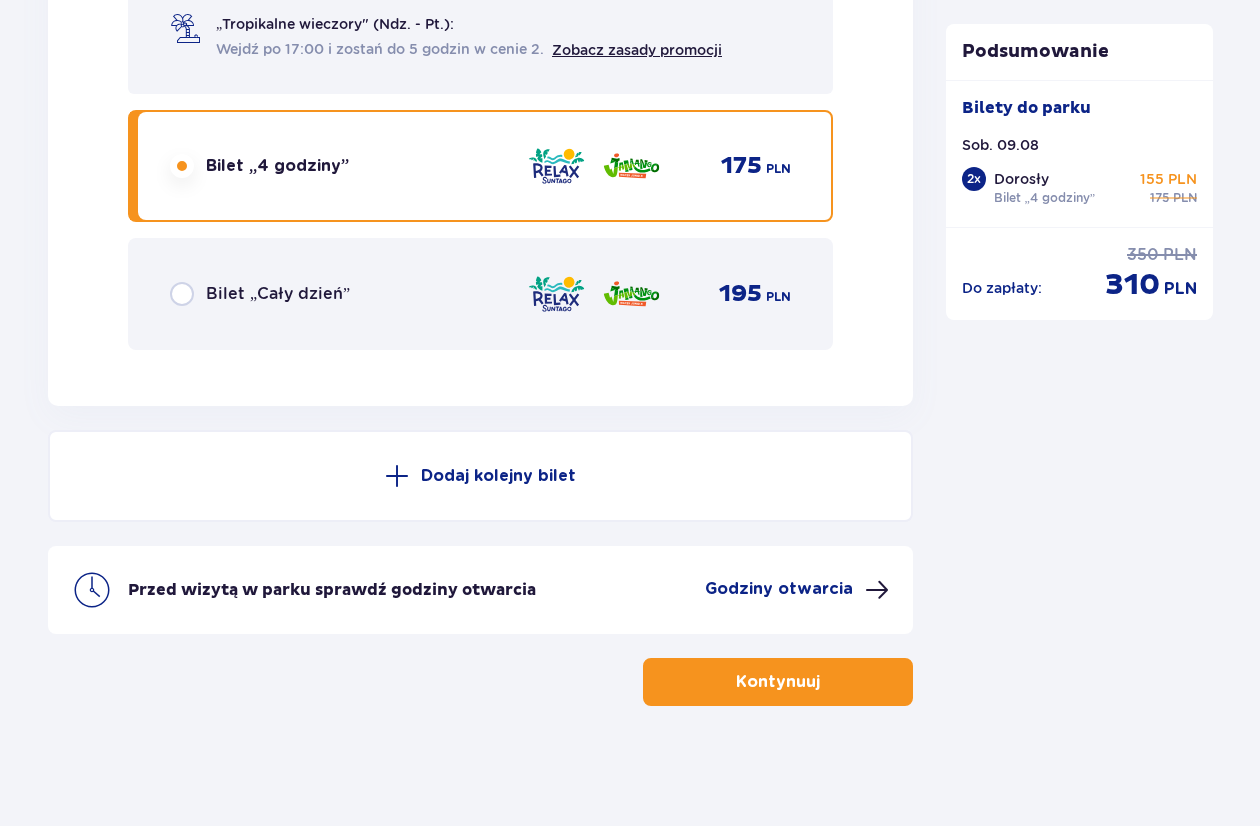 click on "Kontynuuj" at bounding box center (778, 682) 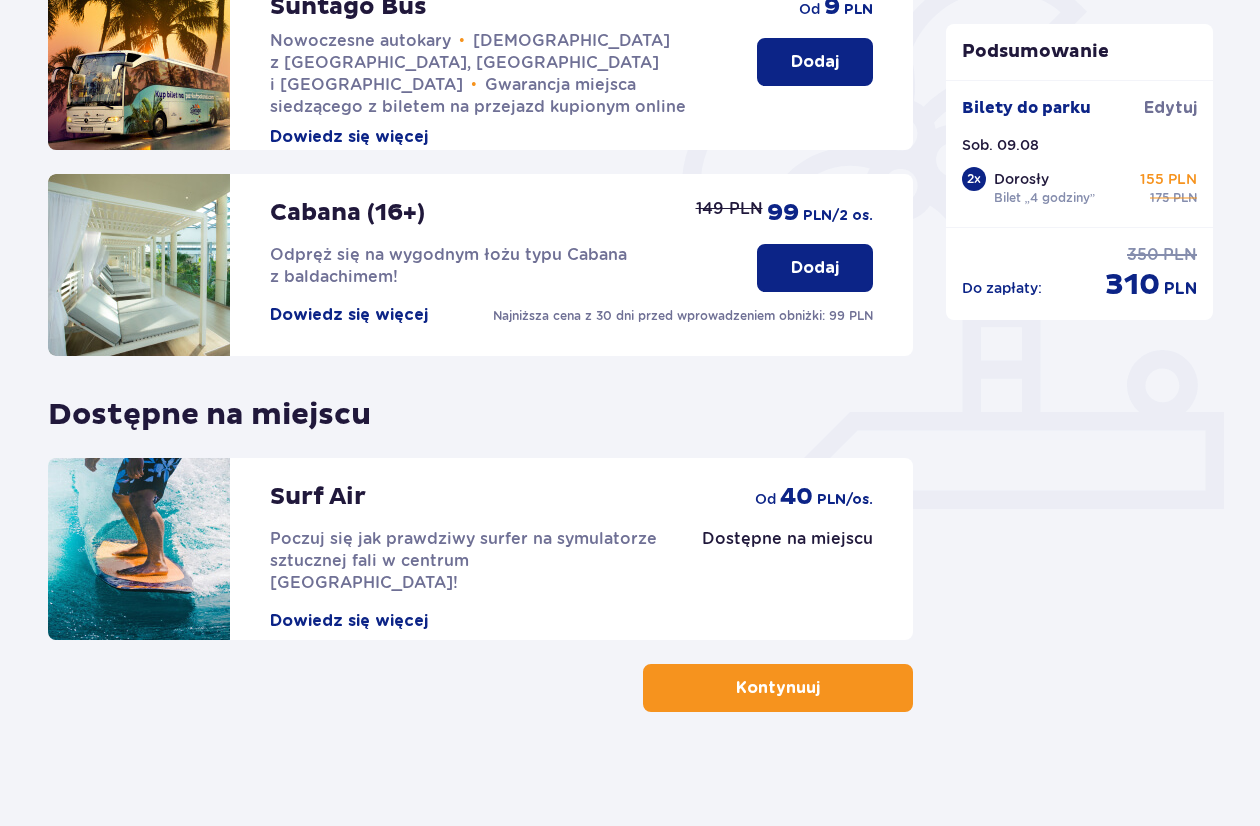 scroll, scrollTop: 530, scrollLeft: 0, axis: vertical 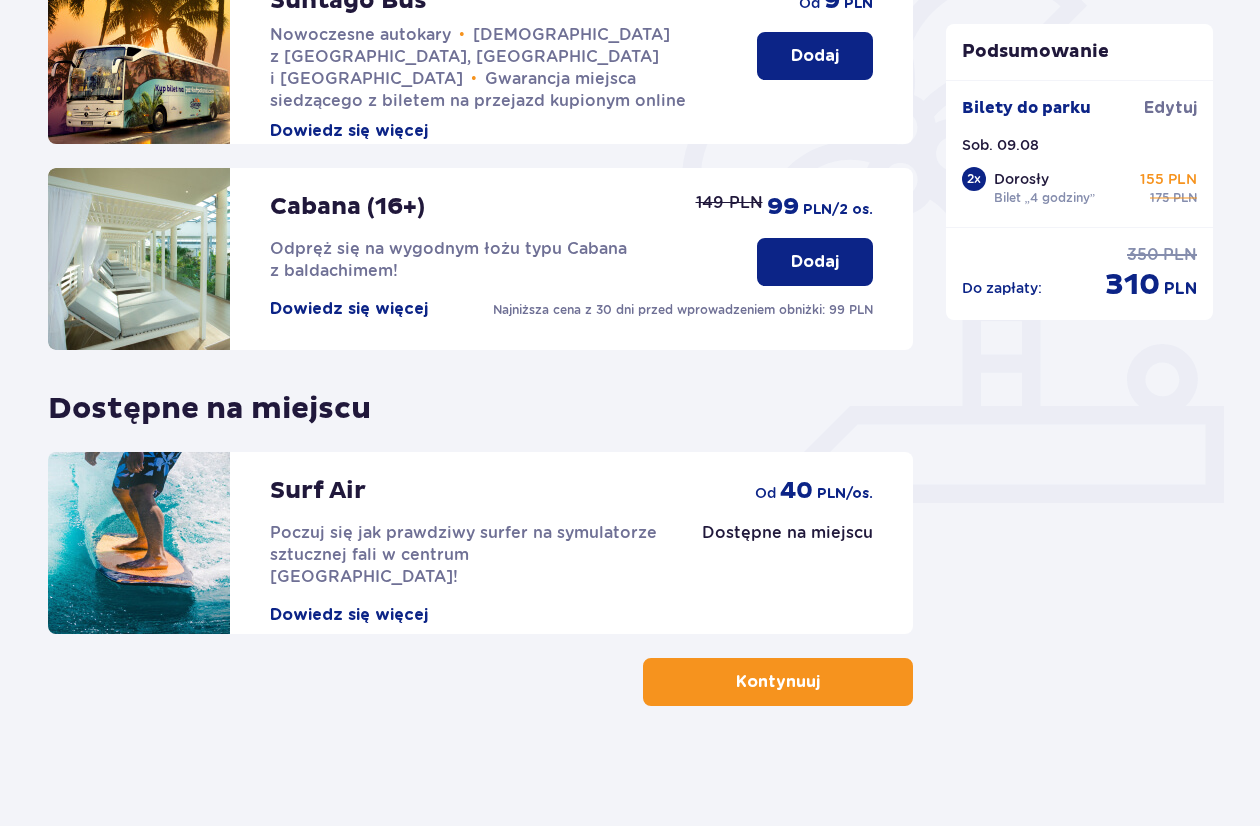 click on "Kontynuuj" at bounding box center (778, 682) 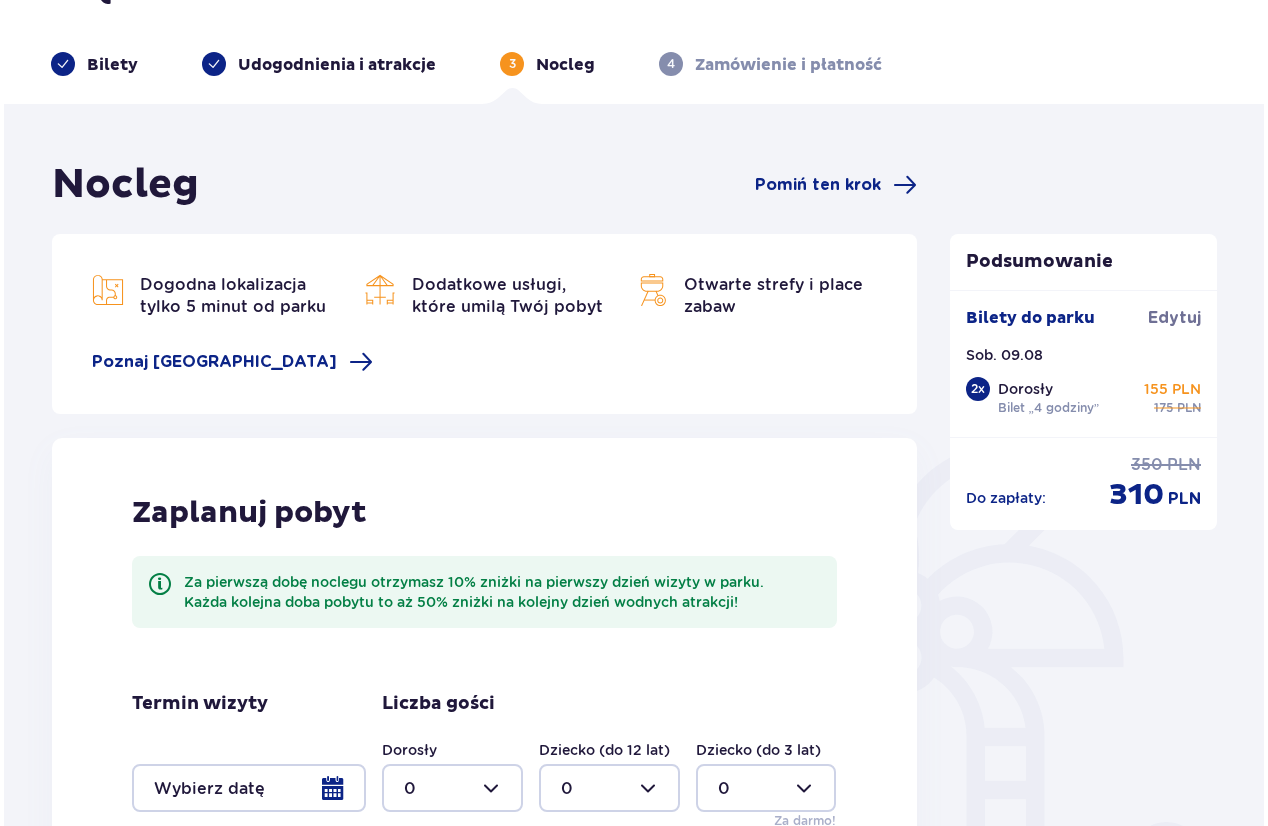scroll, scrollTop: 100, scrollLeft: 0, axis: vertical 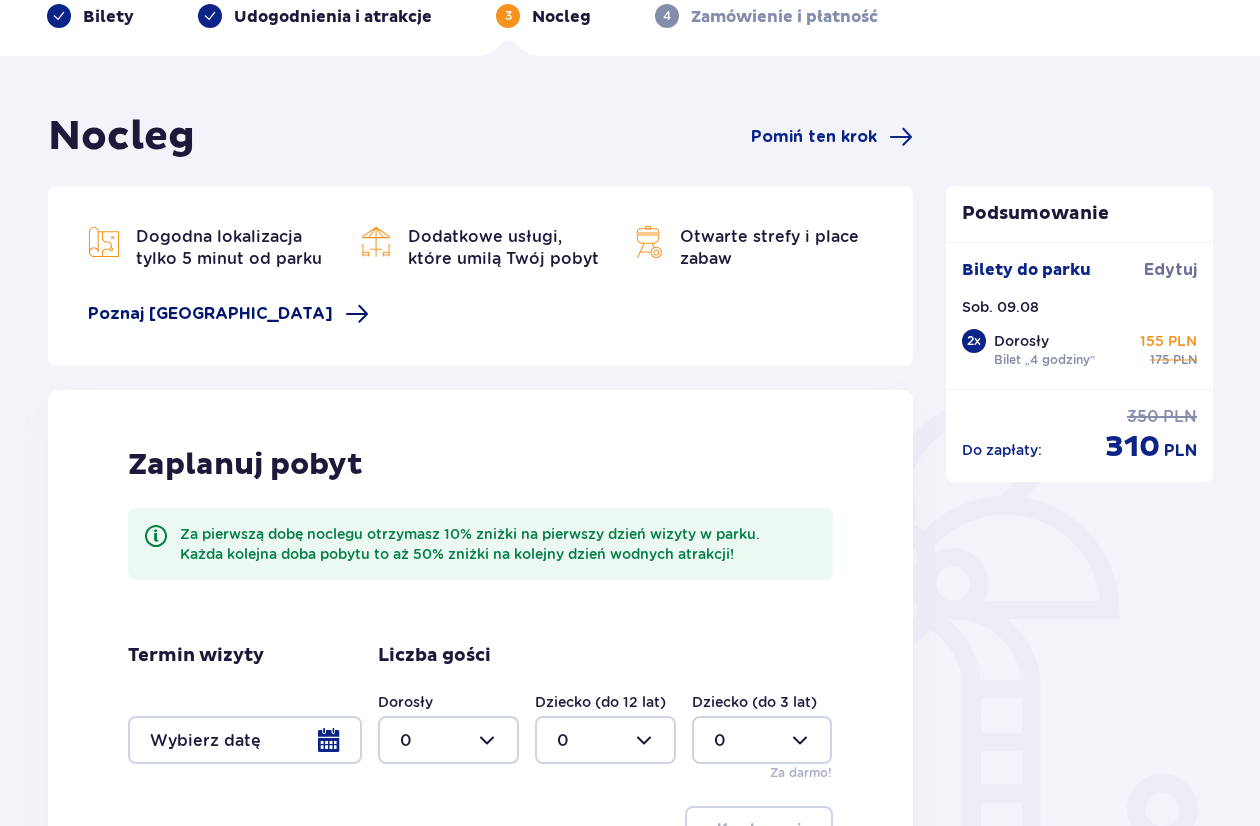 click on "Poznaj Suntago Village" at bounding box center [228, 314] 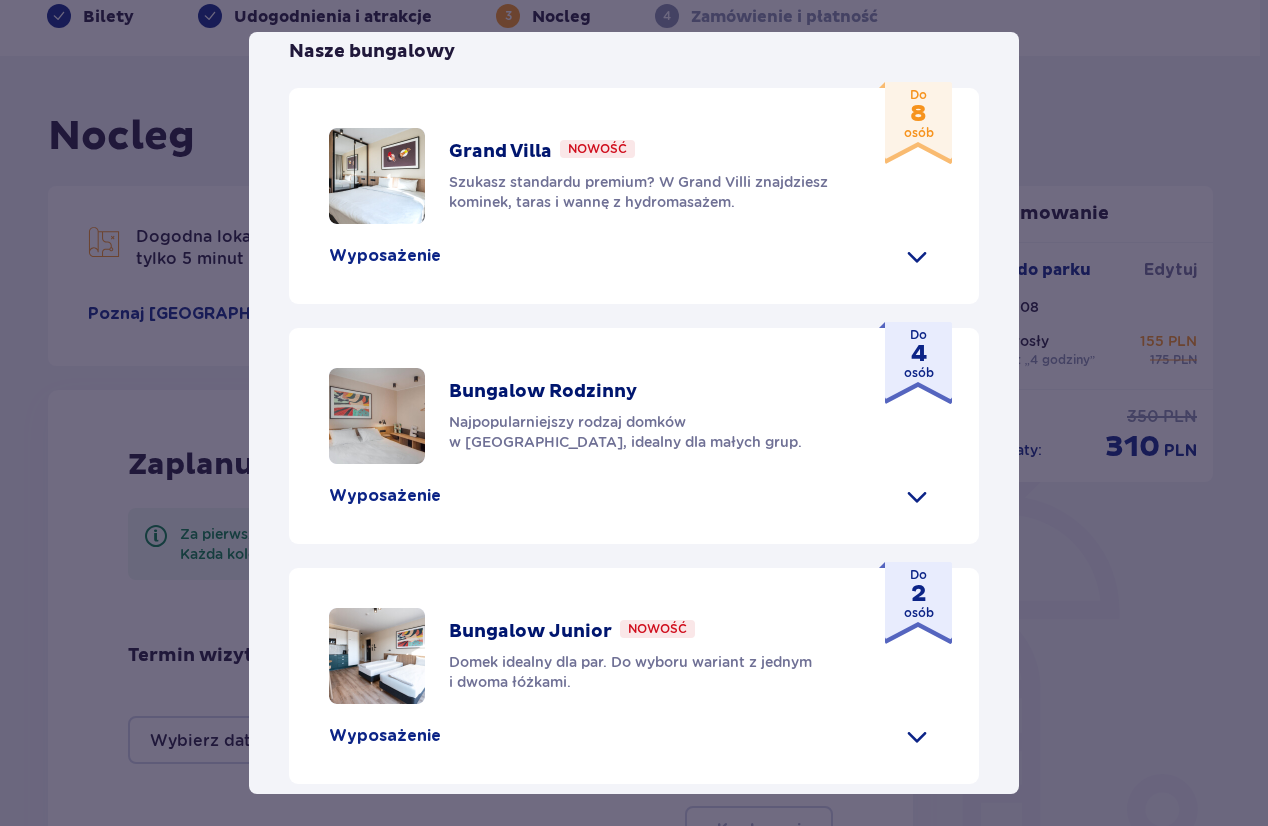 scroll, scrollTop: 700, scrollLeft: 0, axis: vertical 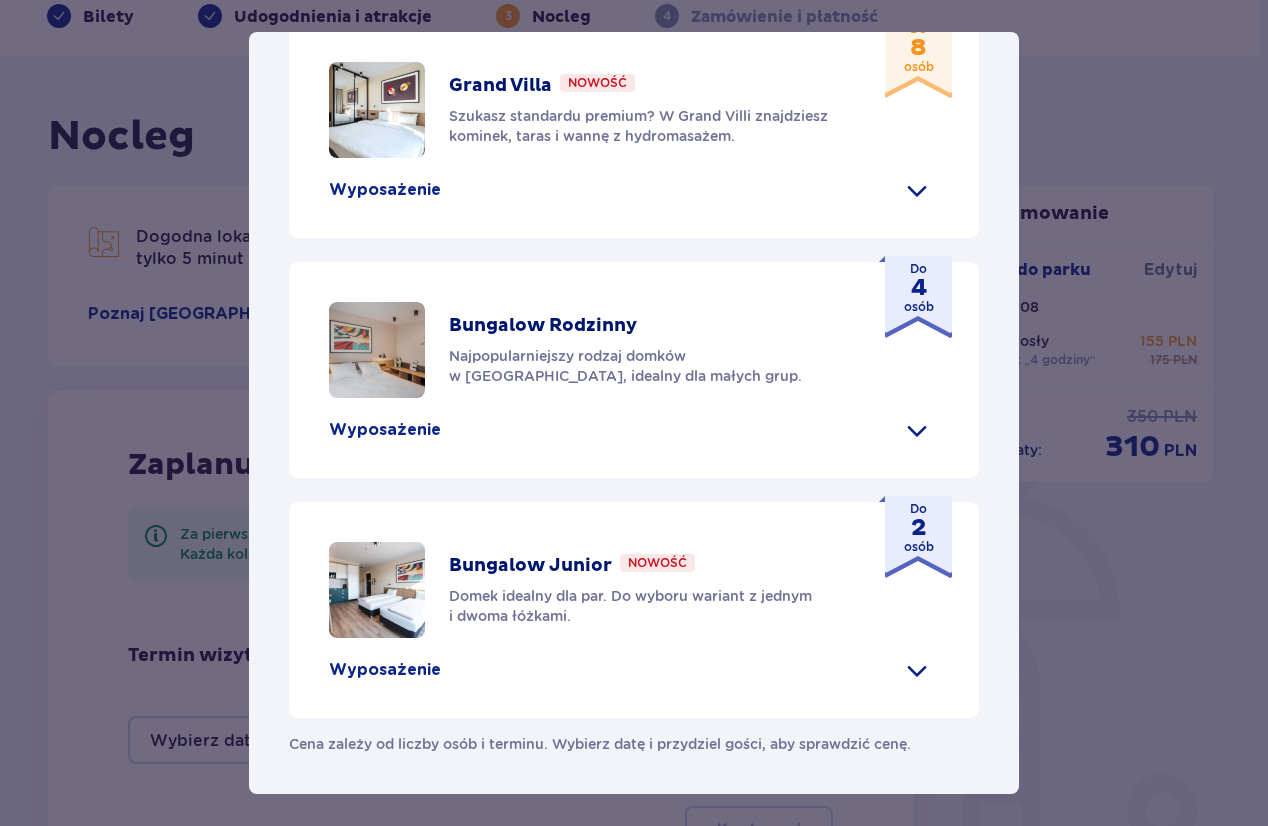 click at bounding box center (917, 190) 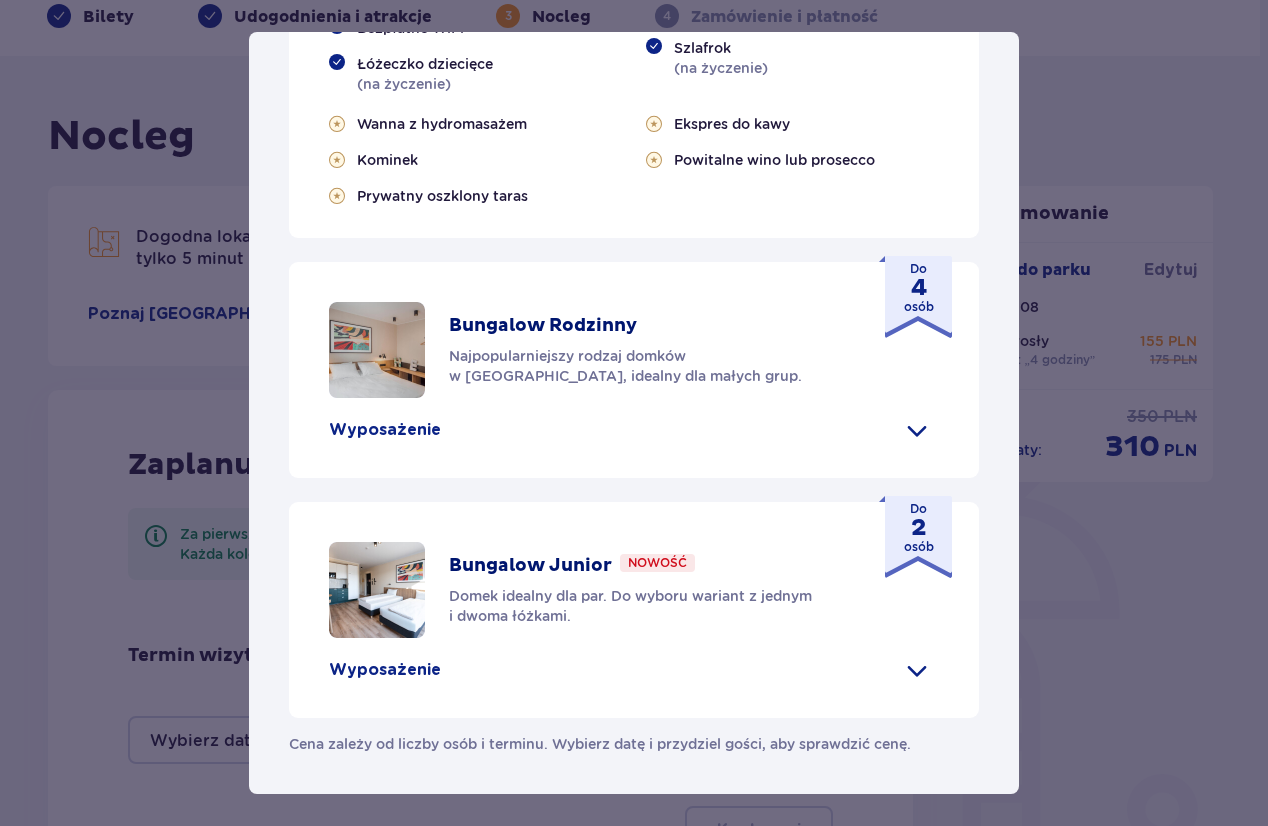 scroll, scrollTop: 1297, scrollLeft: 0, axis: vertical 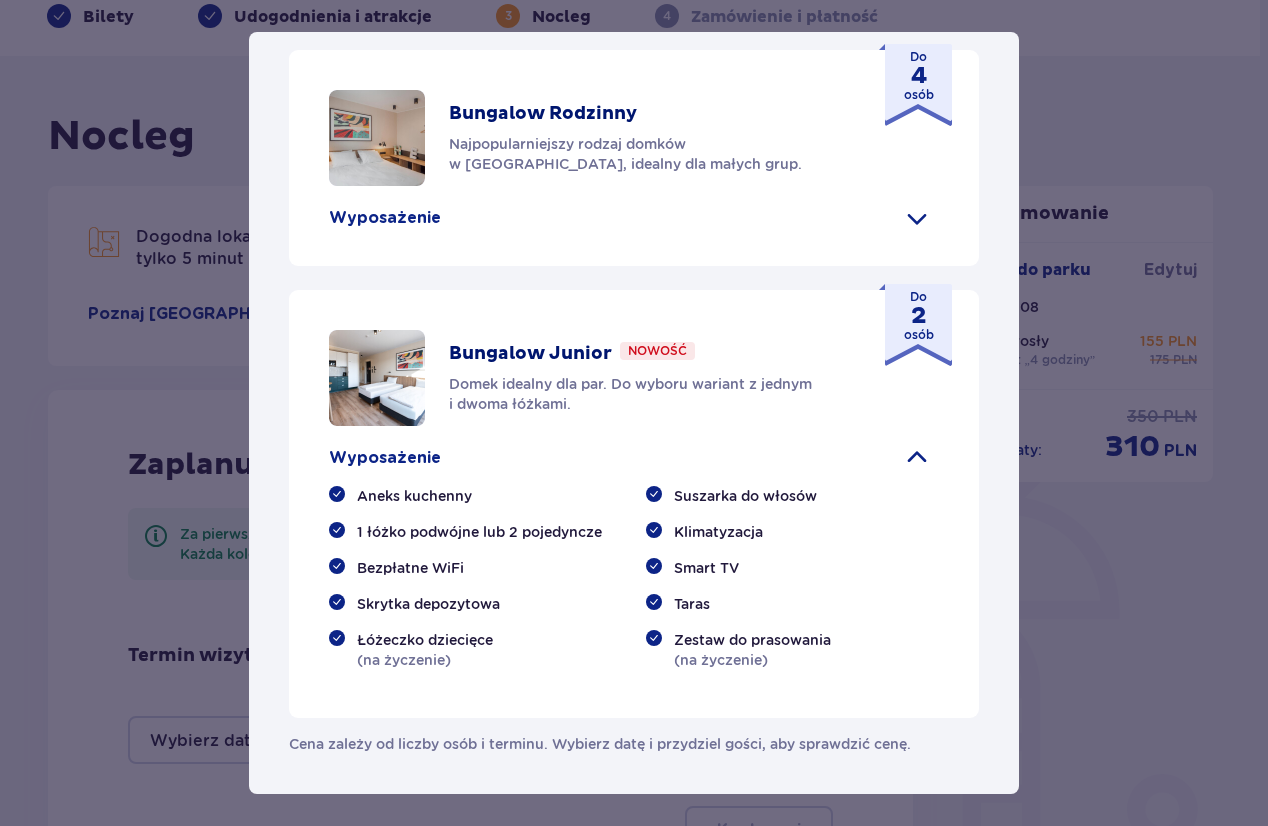 click on "Suntago Village Suntago Village to idealne miejsce dla fanów dobrej zabawy i tropikalnego klimatu, którzy chcą dłużej cieszyć się pobytem w Suntago i wakacyjną atmosferą. Udogodnienia Sklep ze świeżymi produktami i gotowymi posiłkami   Atrakcje parku wodnego   (dodatkowo płatne) Ekologiczny bus do i z parku Suntago   Płatny wynajem rowerów   Wspólna strefa na ognisko i grilla   Obiekt przyjazny zwierzętom   Plac zabaw   Dzieci do 3 lat za darmo   (na życzenie dodatkowe łóżeczko) Nasze bungalowy Grand Villa Nowość Szukasz standardu premium? W Grand Villi znajdziesz kominek, taras i wannę z hydromasażem. Do  8  osób Wyposażenie Aneks kuchenny   2 sypialnie z podwójnym łóżkiem   1 sypialnia z 2 pojedynczymi łóżkami   Rozkładana sofa   Skrytka depozytowa   Bezpłatne WiFi   Łóżeczko dziecięce   (na życzenie) Suszarka do włosów   Klimatyzacja   2x Smart TV   Kapcie hotelowe   Zestaw do prasowania   (na życzenie) Szlafrok   (na życzenie) Wanna z hydromasażem   Kominek" at bounding box center [634, 413] 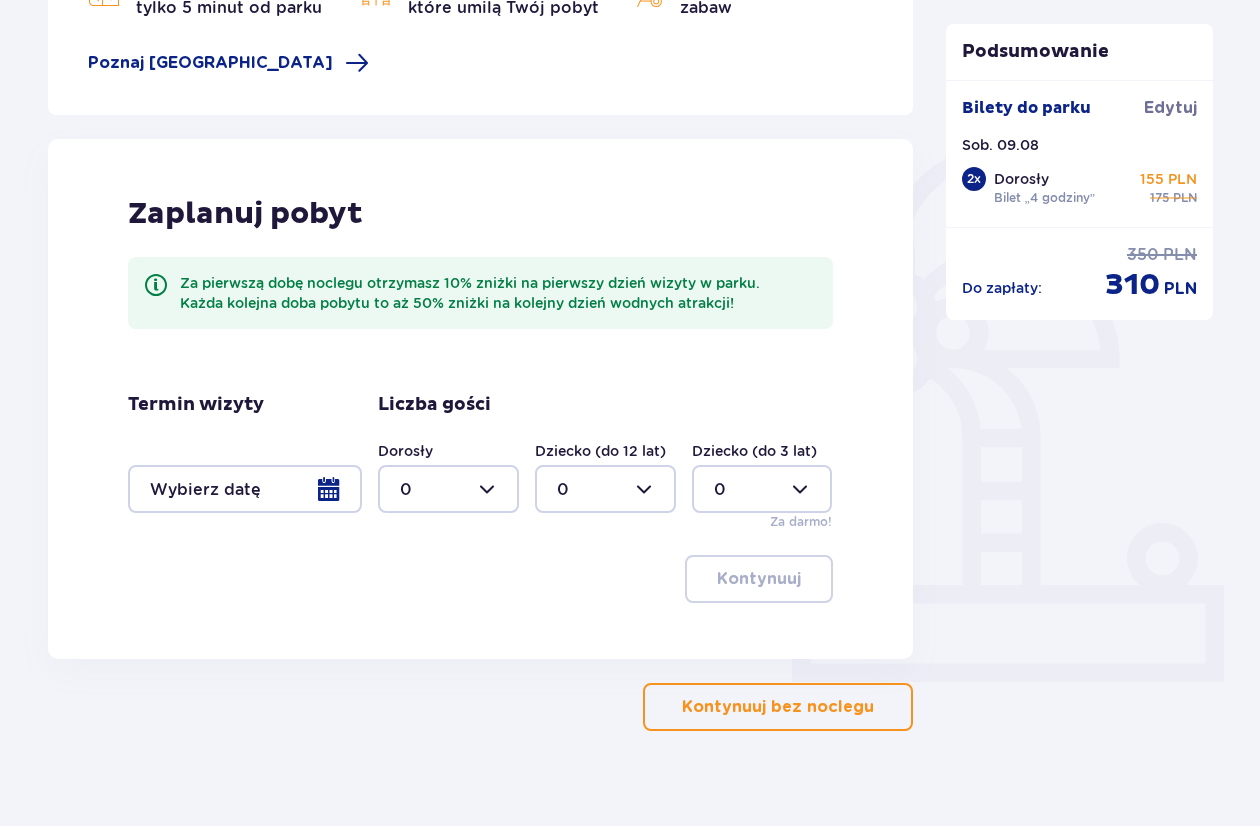 scroll, scrollTop: 376, scrollLeft: 0, axis: vertical 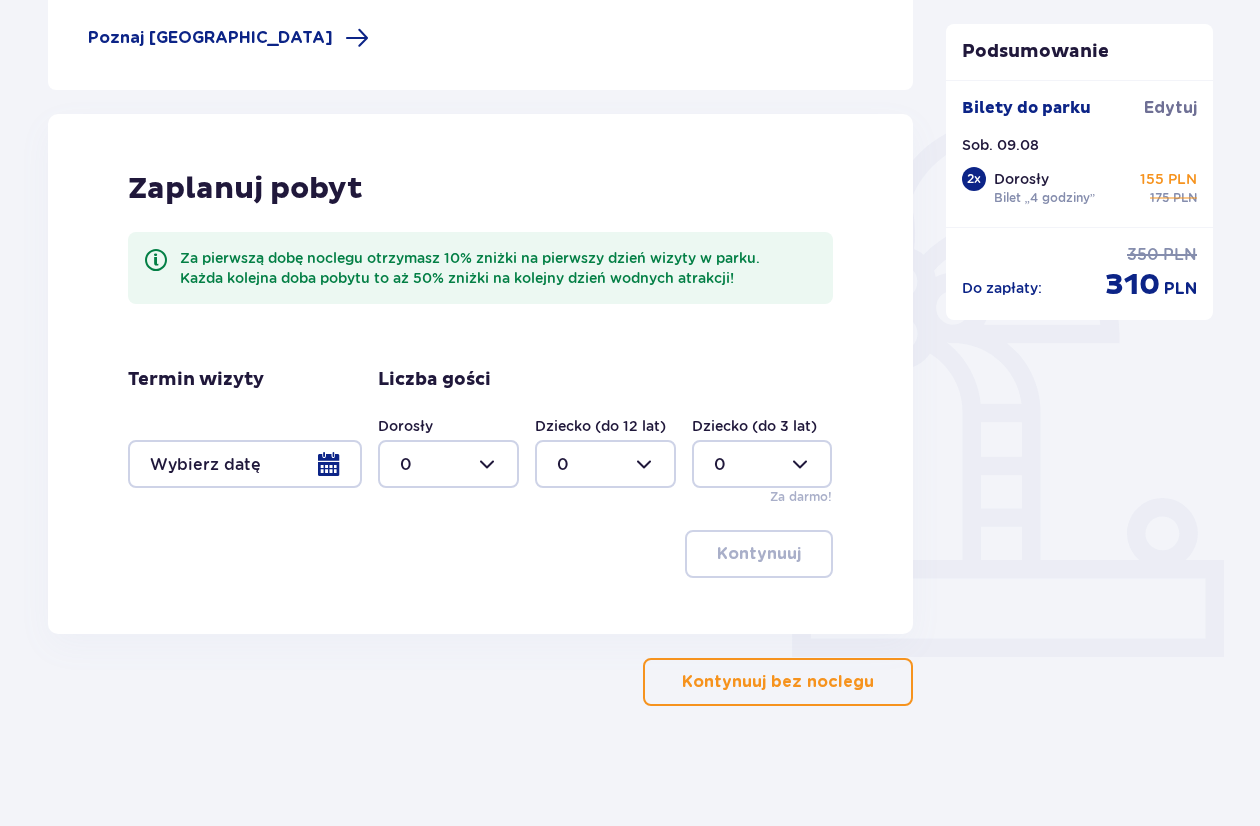 click at bounding box center (245, 464) 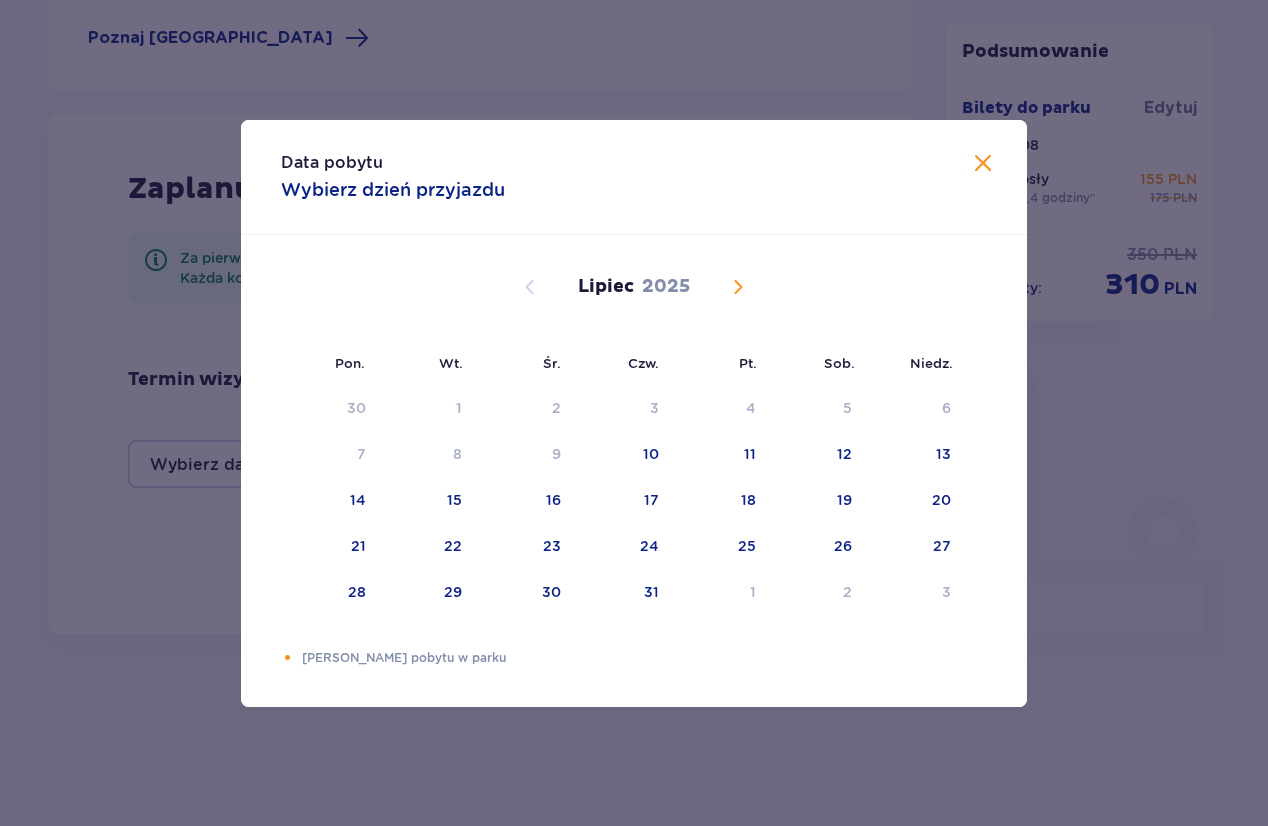 click at bounding box center (738, 287) 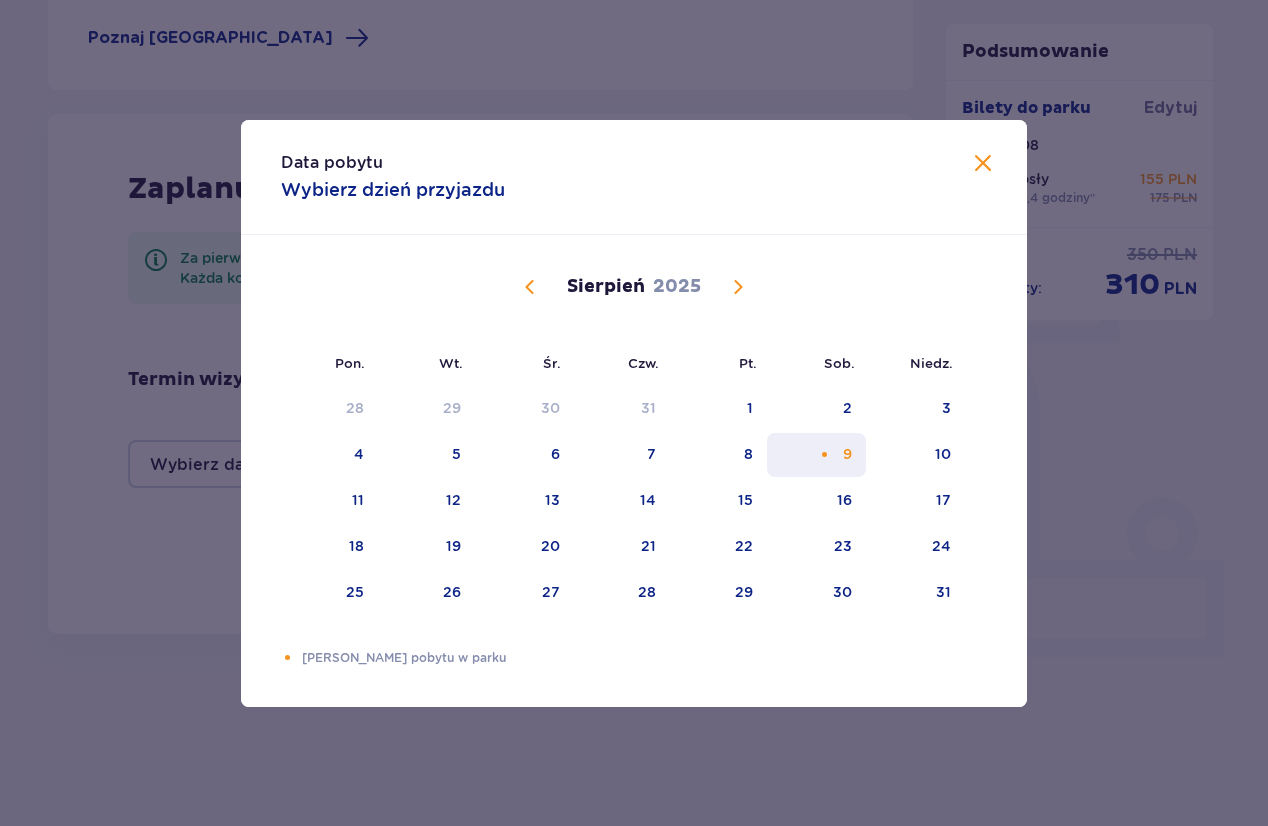click on "9" at bounding box center [816, 455] 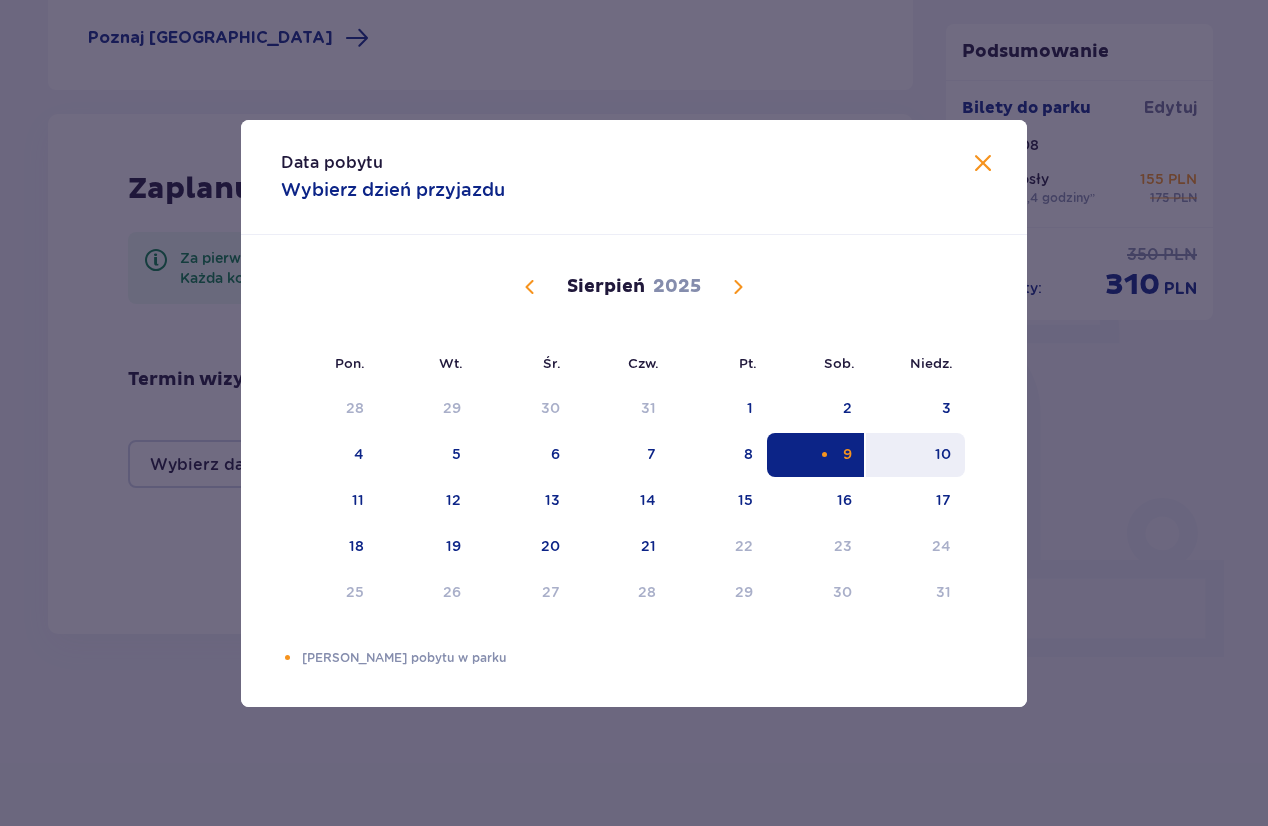 click on "10" at bounding box center (915, 455) 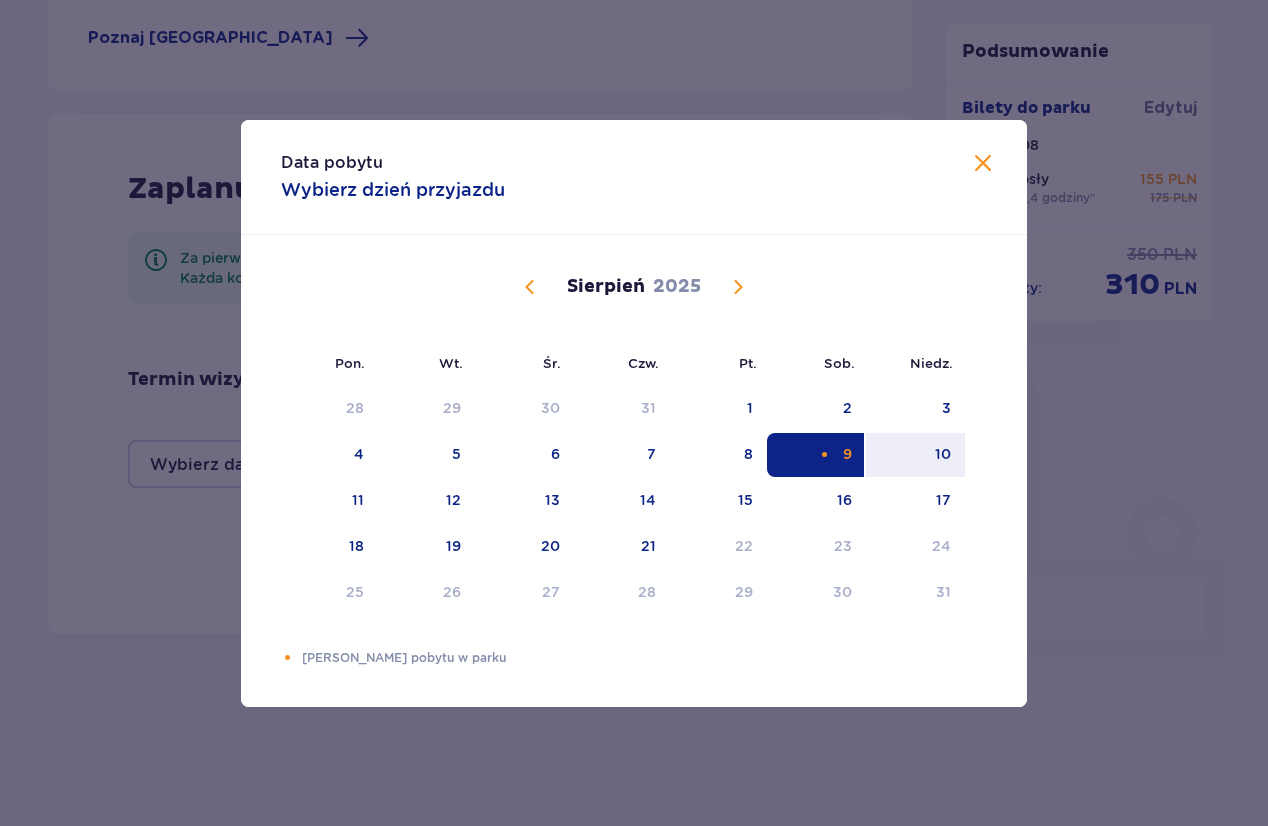 type on "09.08.25 - 10.08.25" 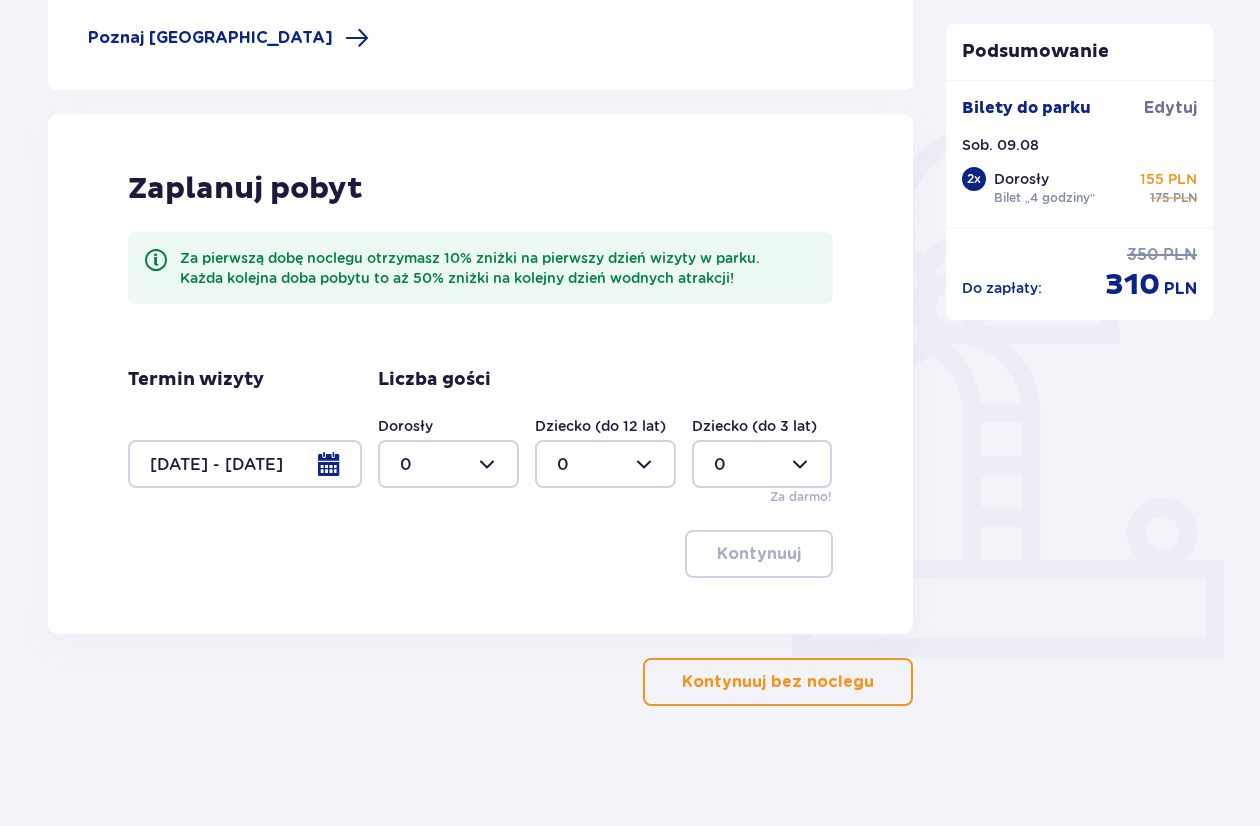 click at bounding box center [448, 464] 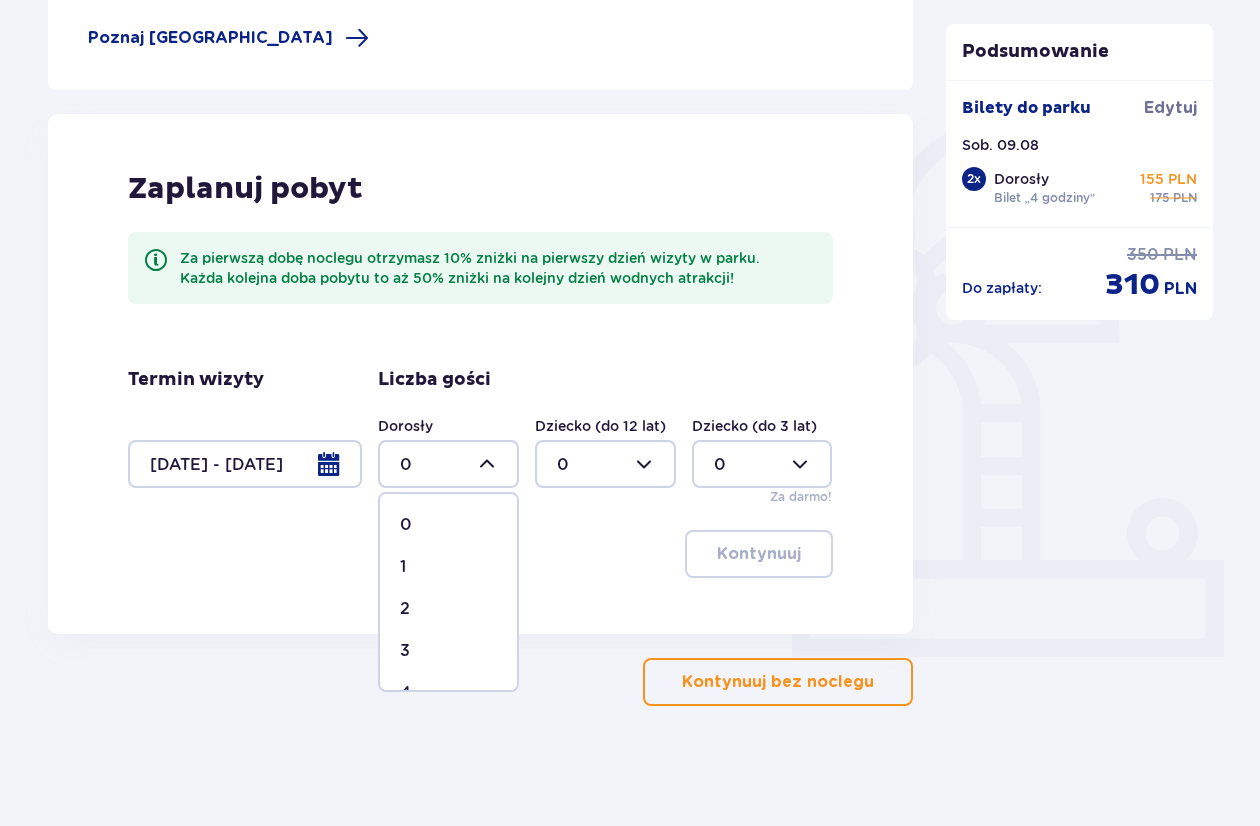 click on "2" at bounding box center (448, 609) 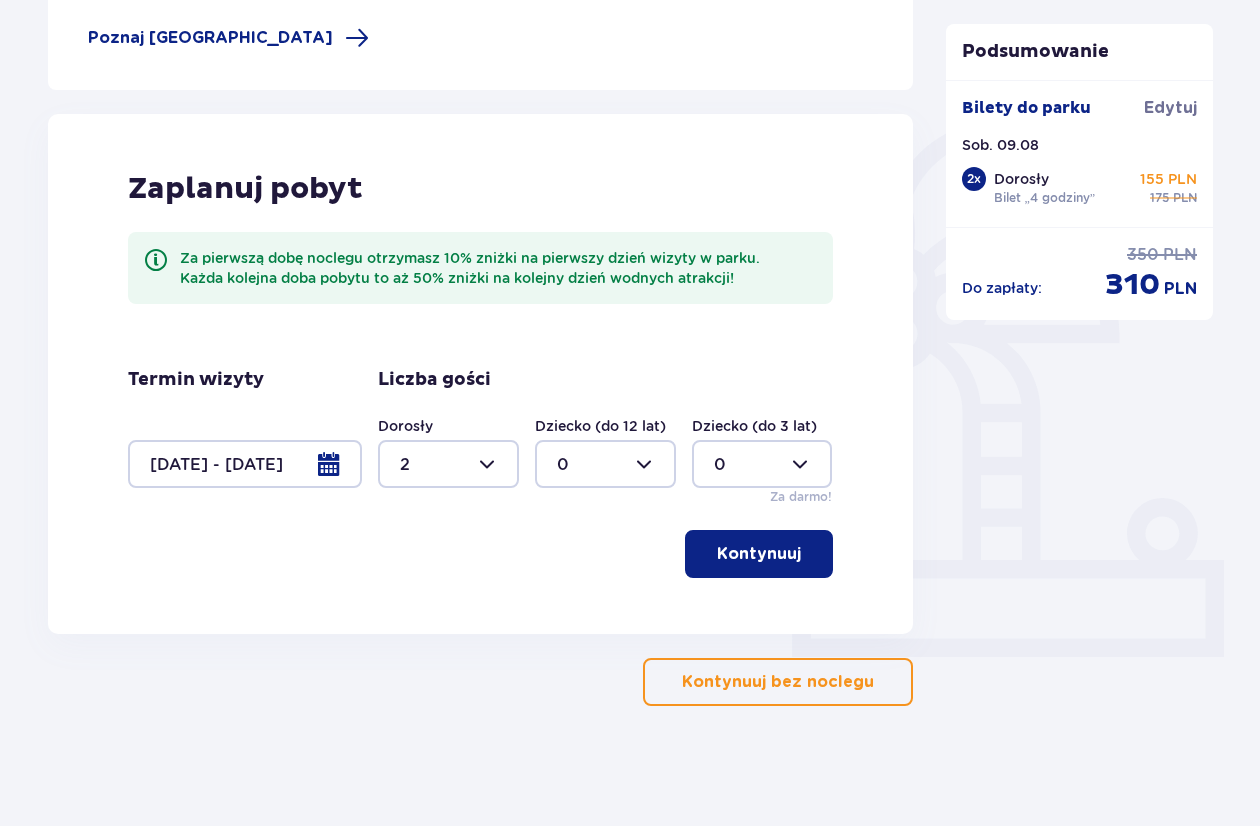 click on "Kontynuuj" at bounding box center (759, 554) 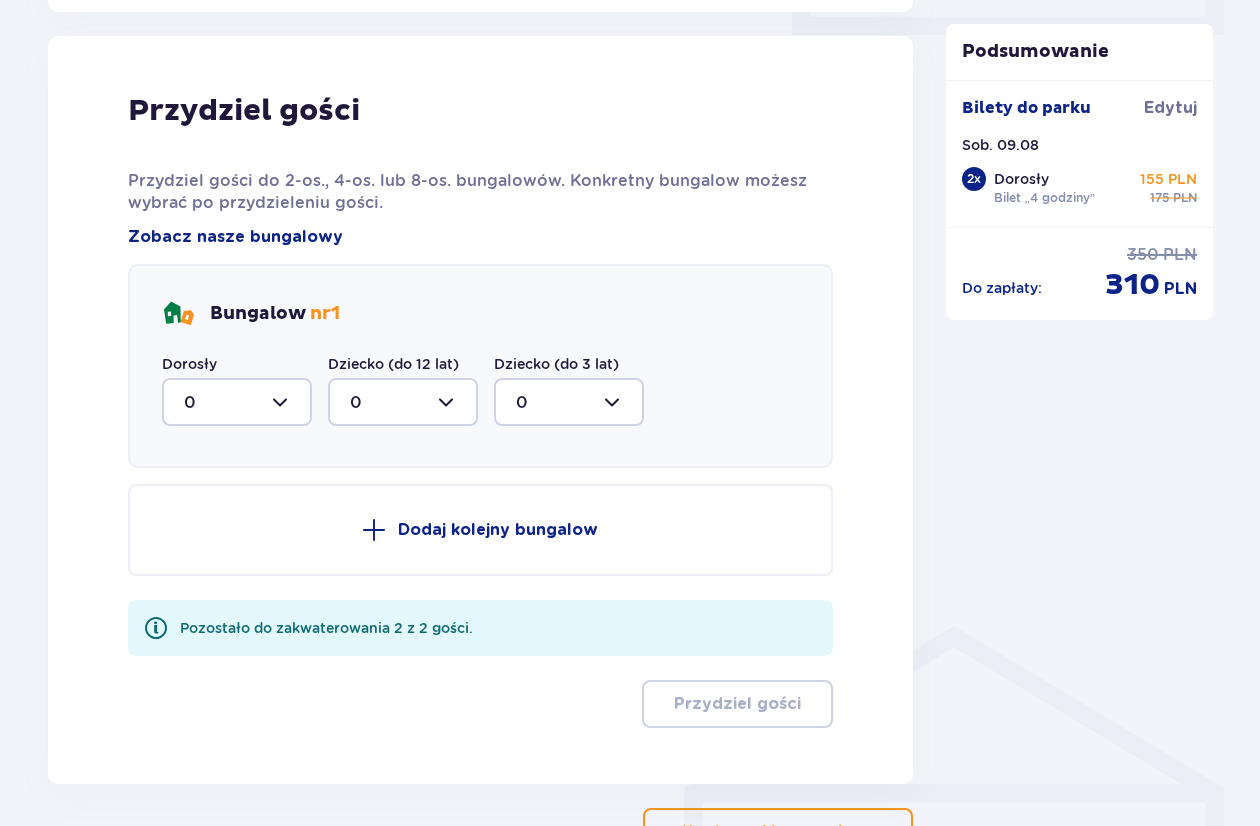 scroll, scrollTop: 1010, scrollLeft: 0, axis: vertical 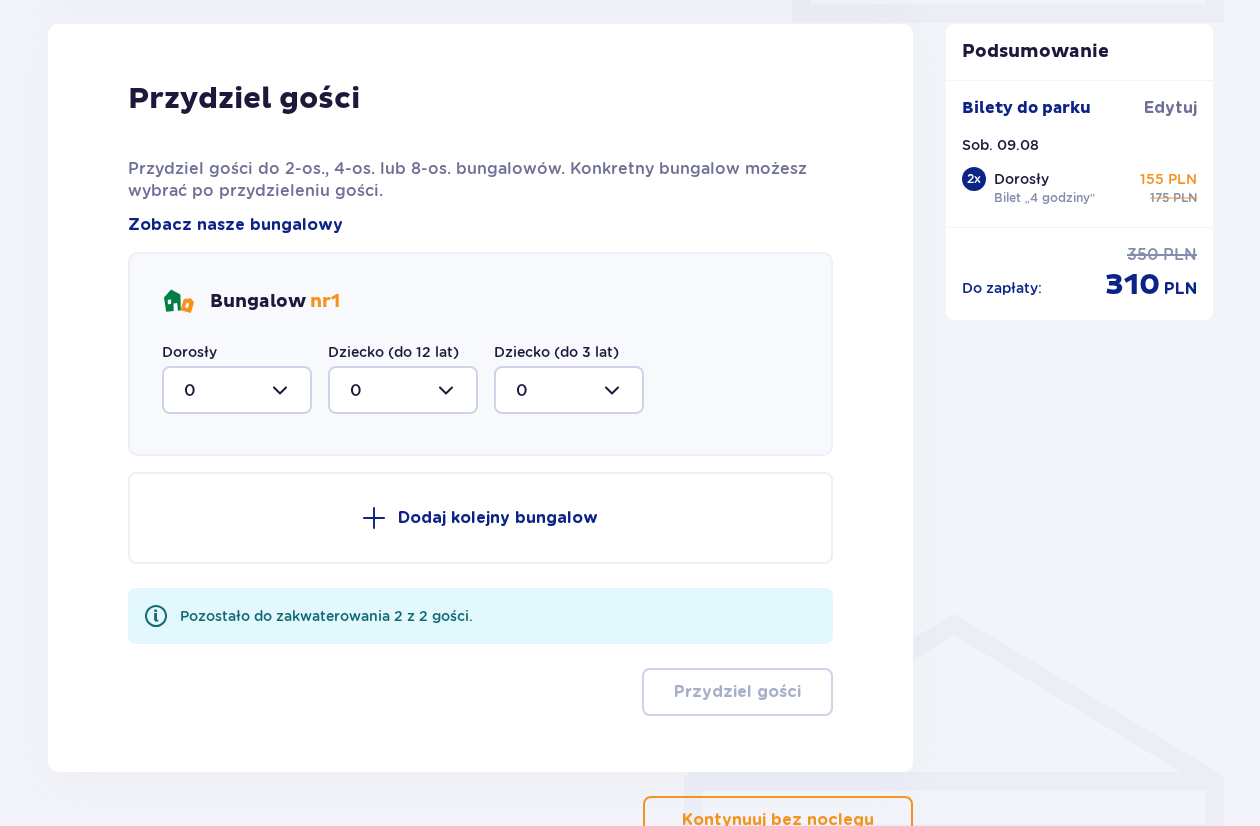click at bounding box center [237, 390] 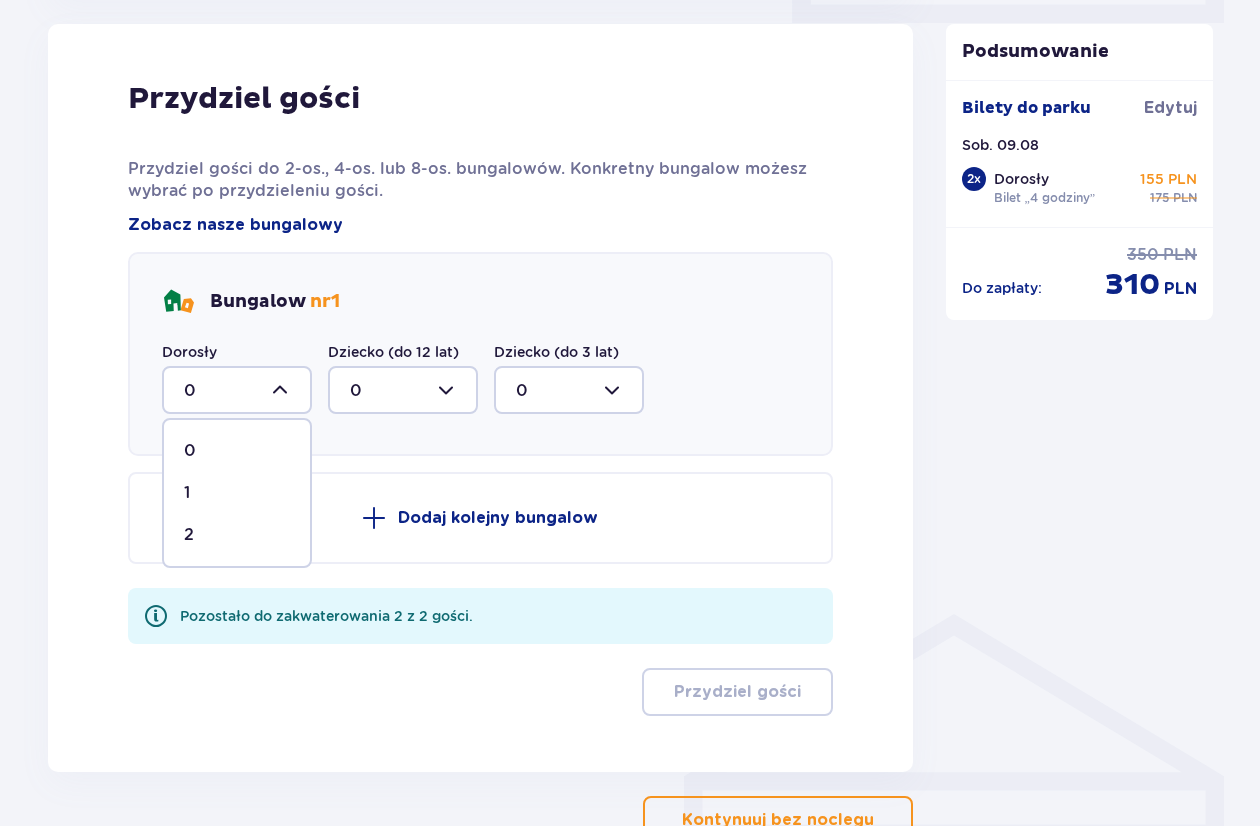click on "2" at bounding box center (189, 535) 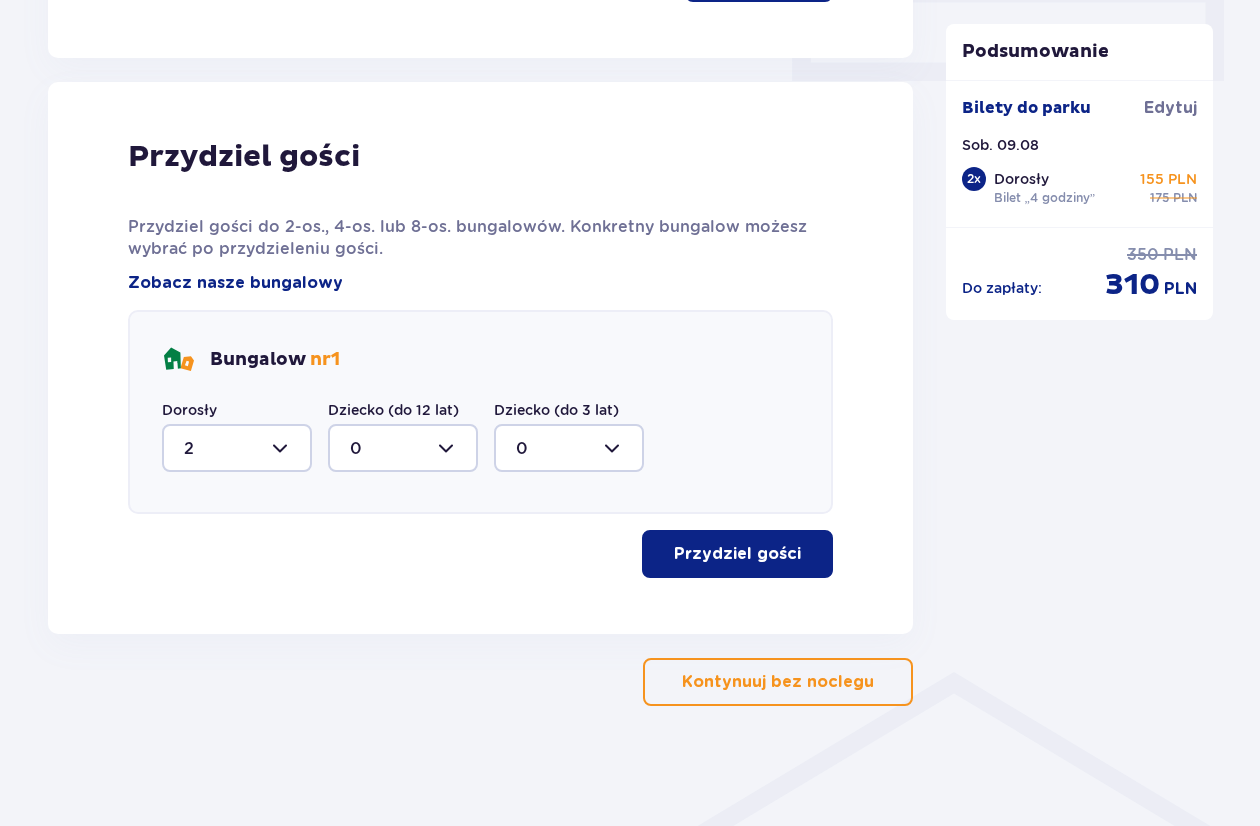 scroll, scrollTop: 952, scrollLeft: 0, axis: vertical 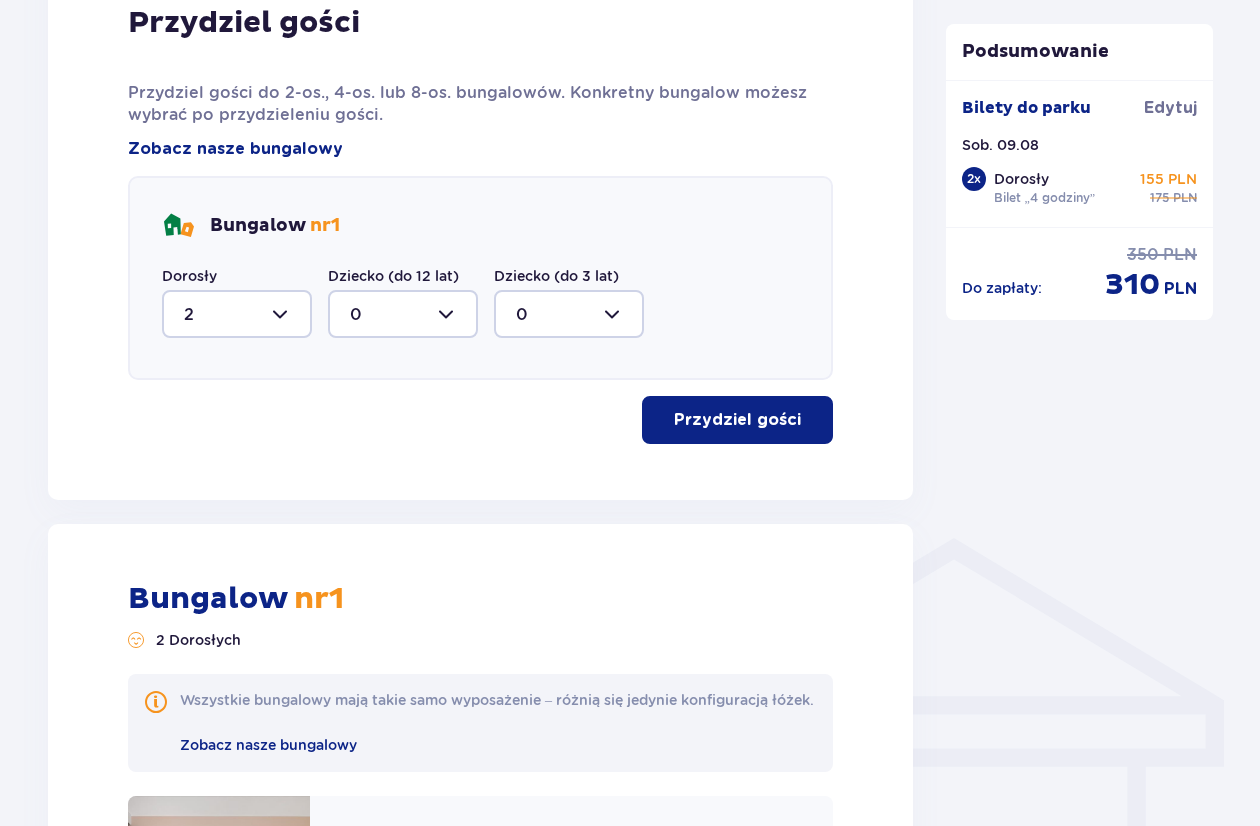 click on "Bungalow   nr  1" at bounding box center (275, 226) 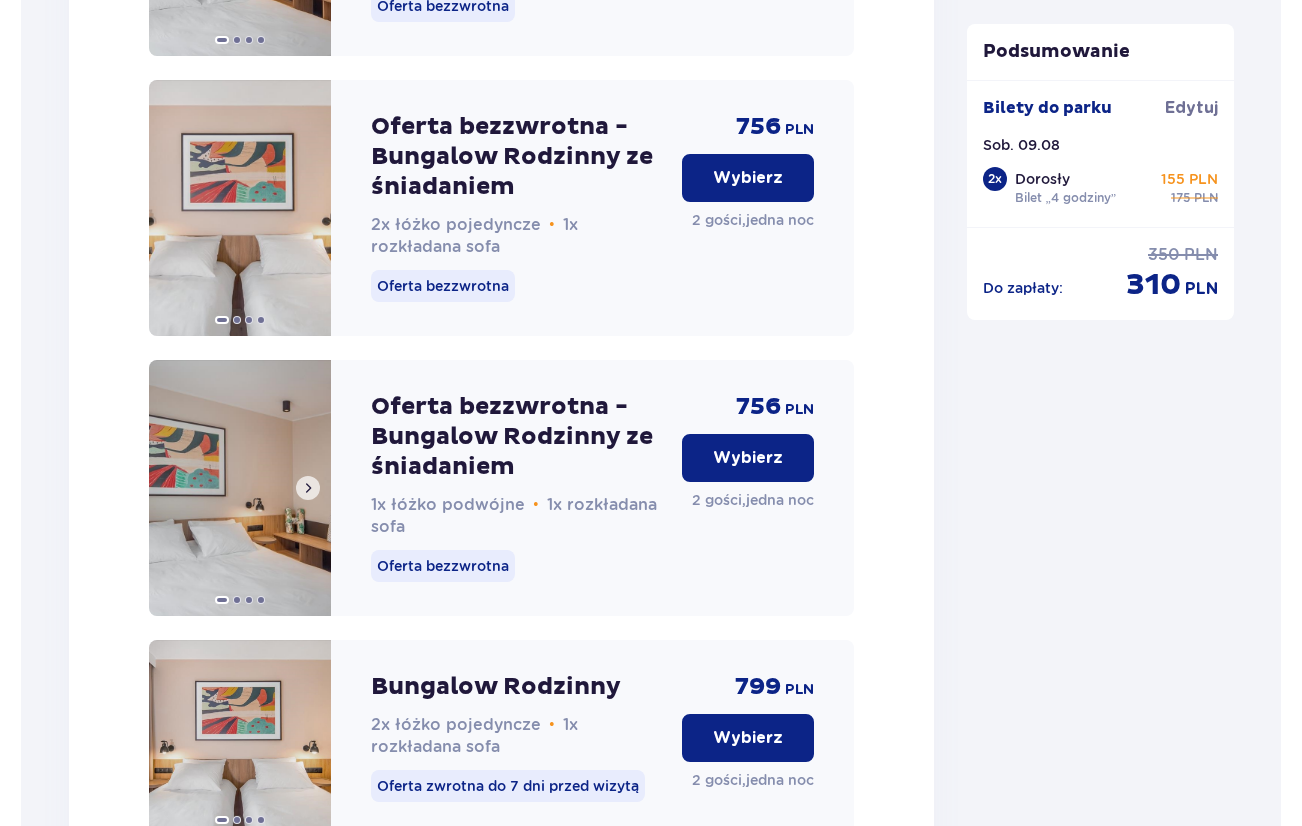 scroll, scrollTop: 4286, scrollLeft: 0, axis: vertical 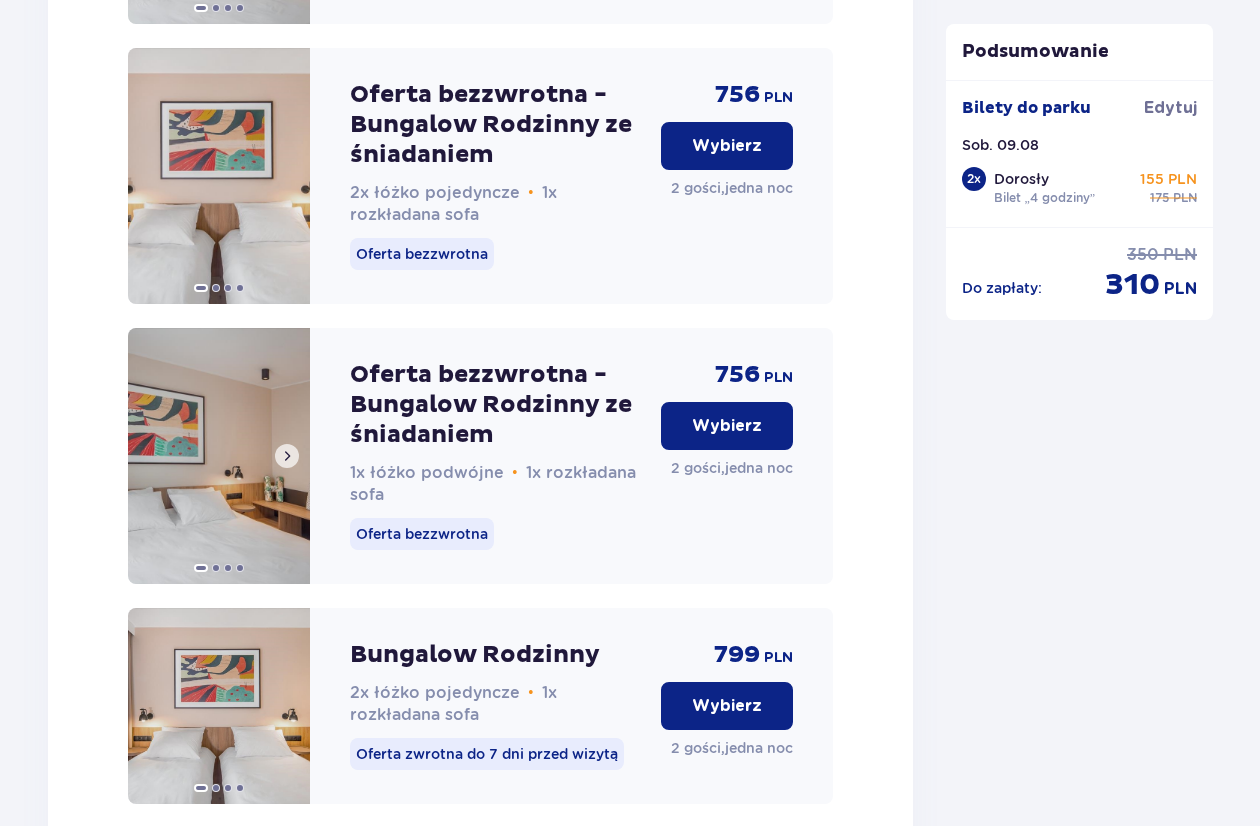click at bounding box center [287, 456] 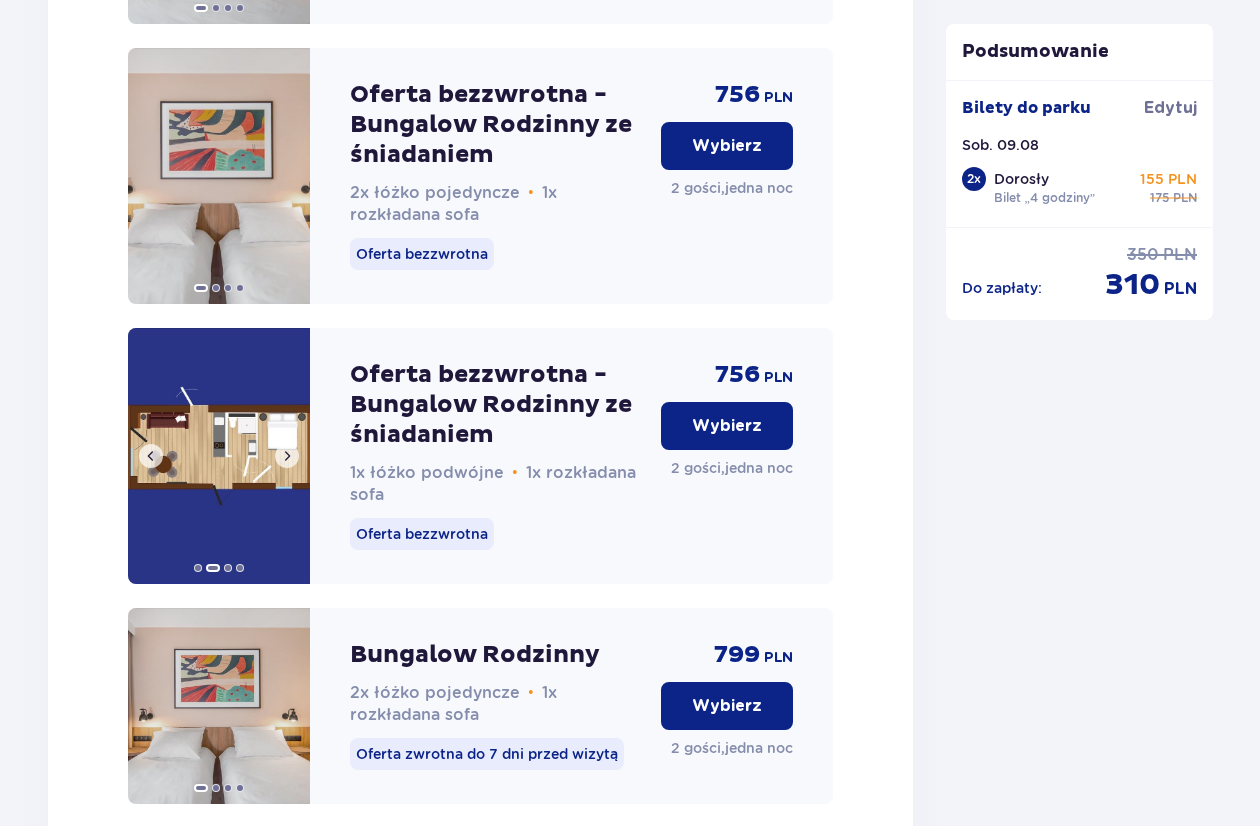 click at bounding box center (287, 456) 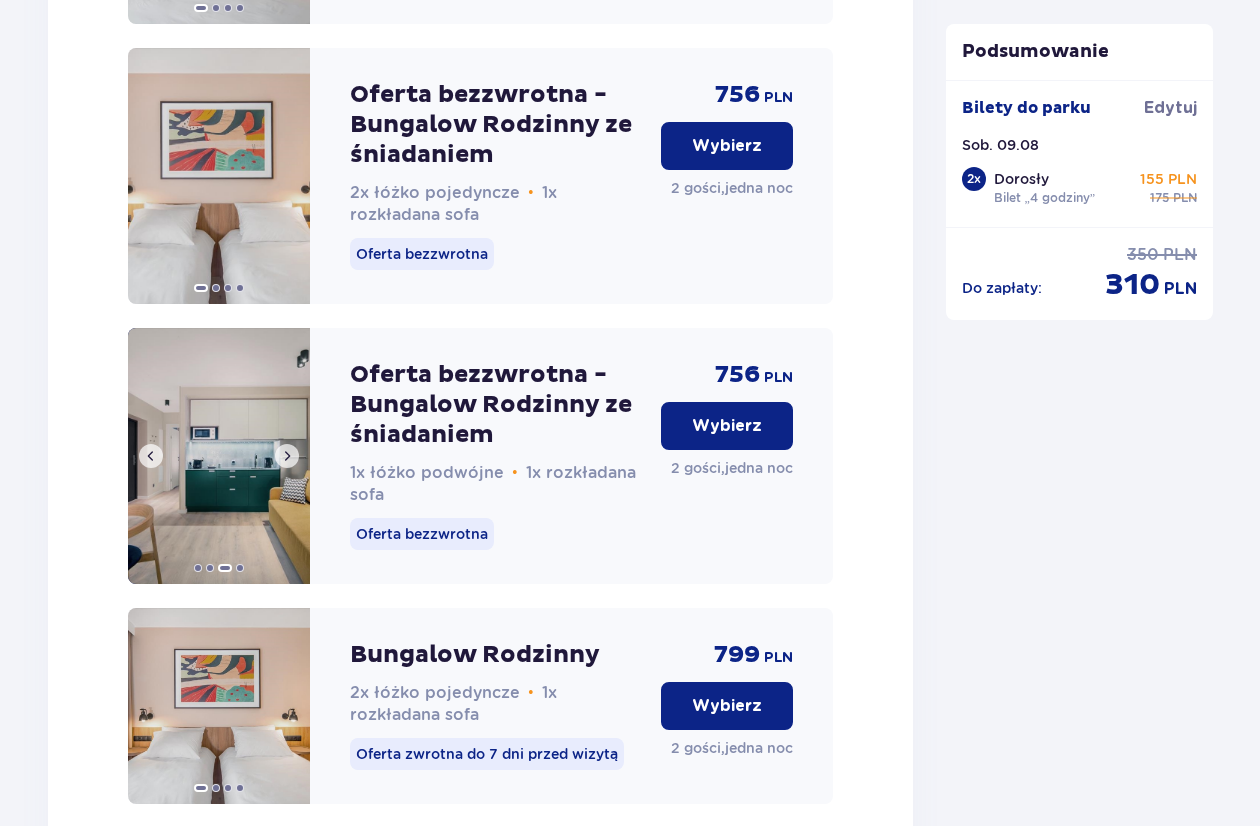 click at bounding box center [287, 456] 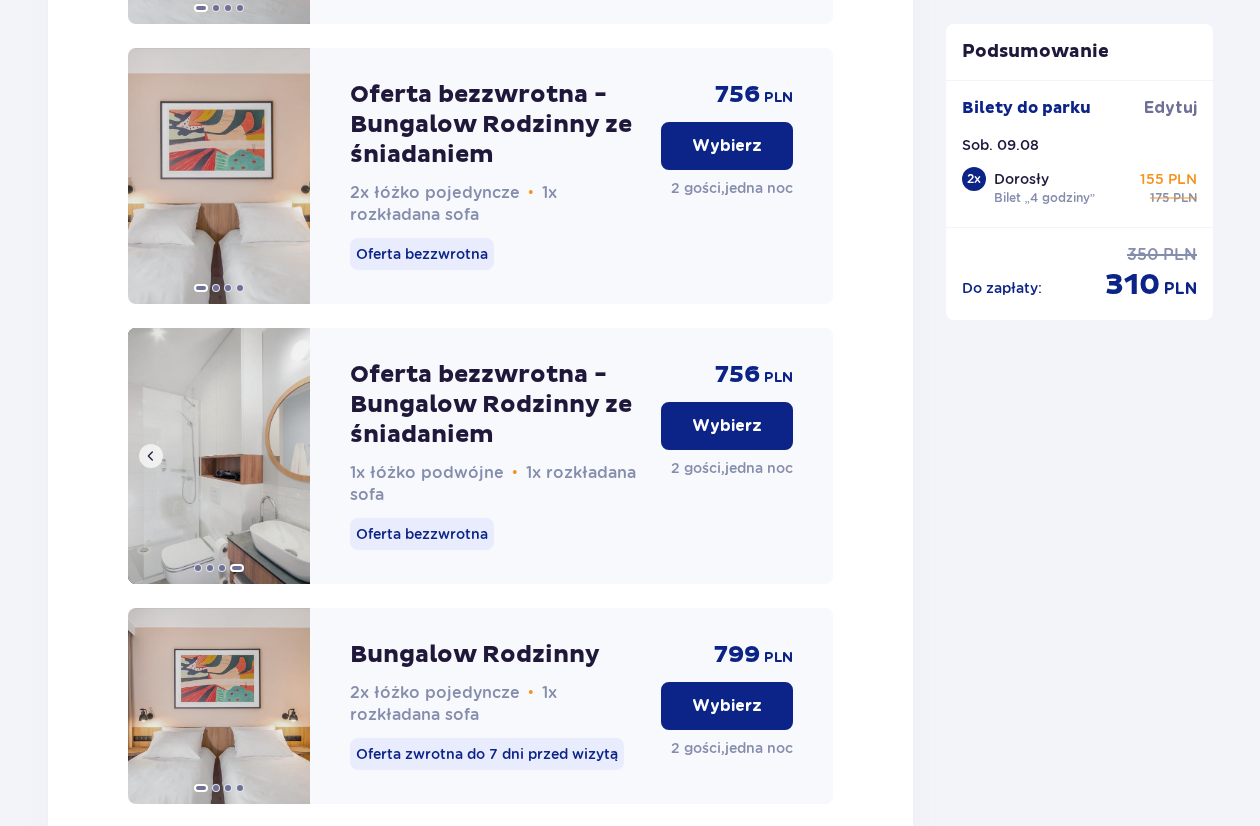 click at bounding box center (219, 456) 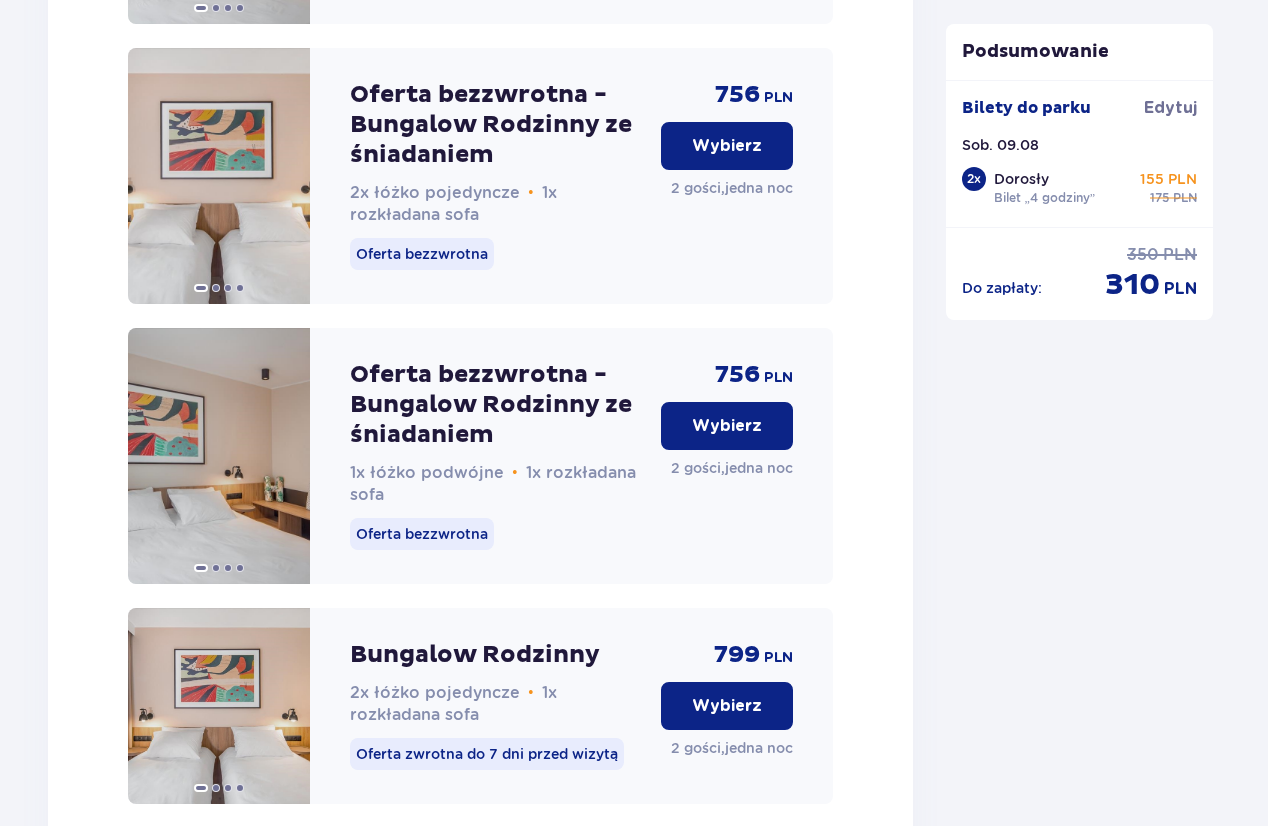 click on "Podsumowanie Bilety do parku Edytuj Sob. 09.08   2 x Dorosły Bilet „4 godziny” 155 PLN 175 PLN Do zapłaty : 350 PLN 310 PLN" at bounding box center (1080, -1191) 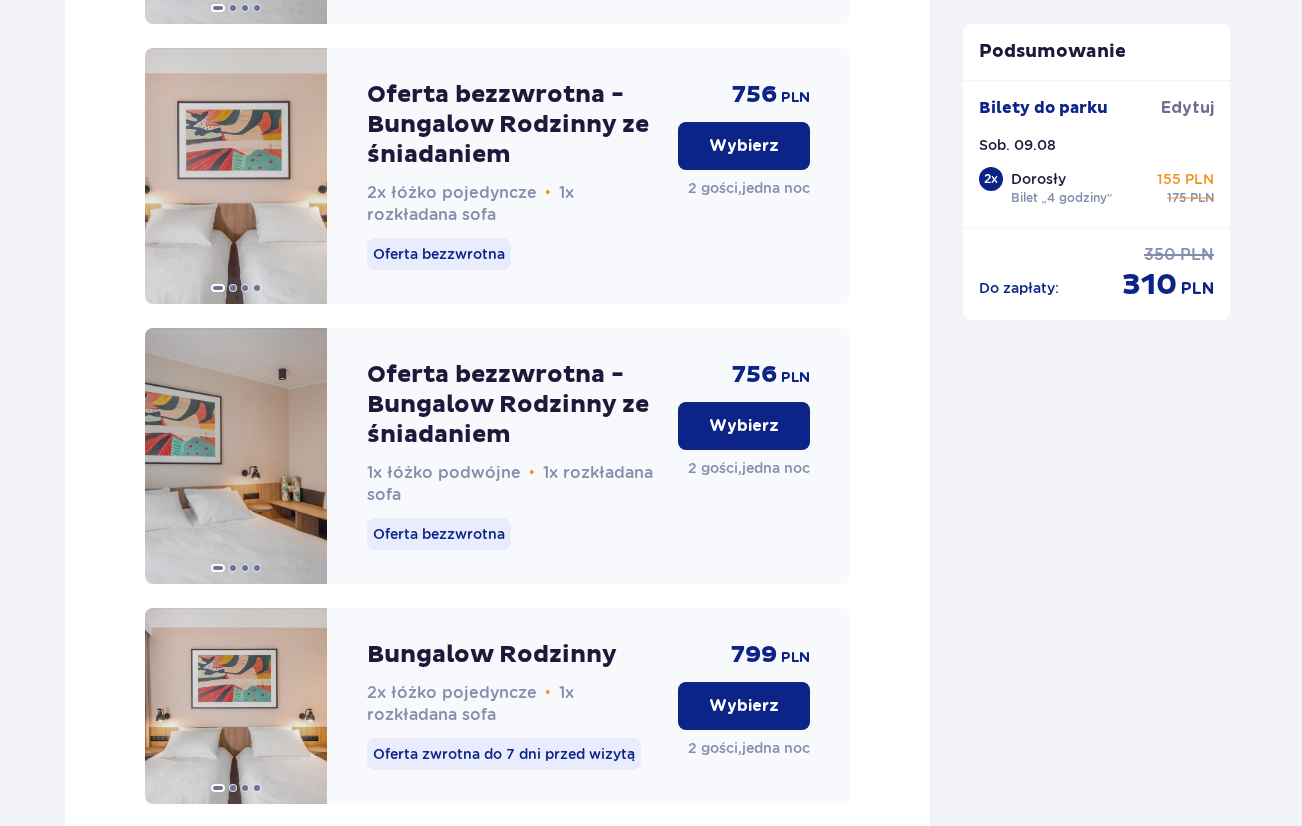 click on "Wybierz" at bounding box center [744, 146] 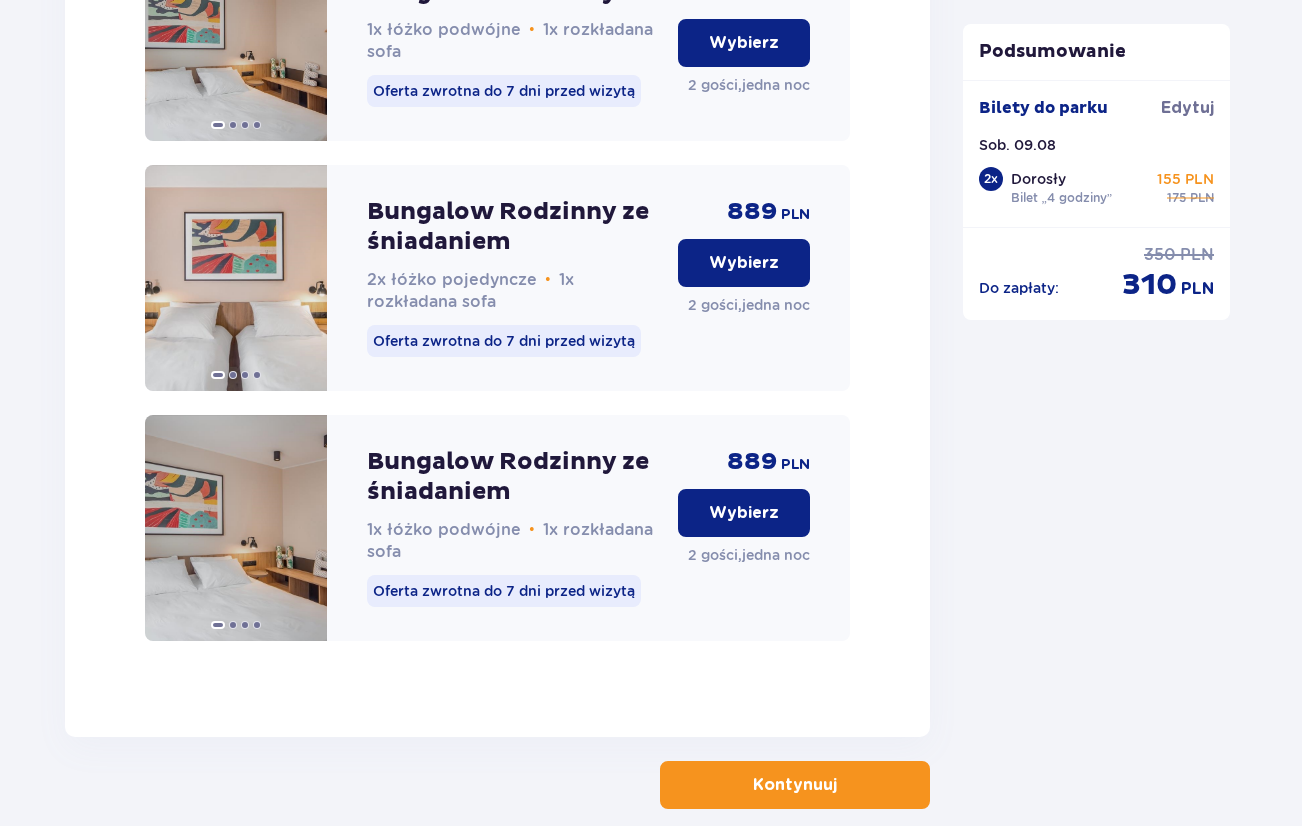 scroll, scrollTop: 5180, scrollLeft: 0, axis: vertical 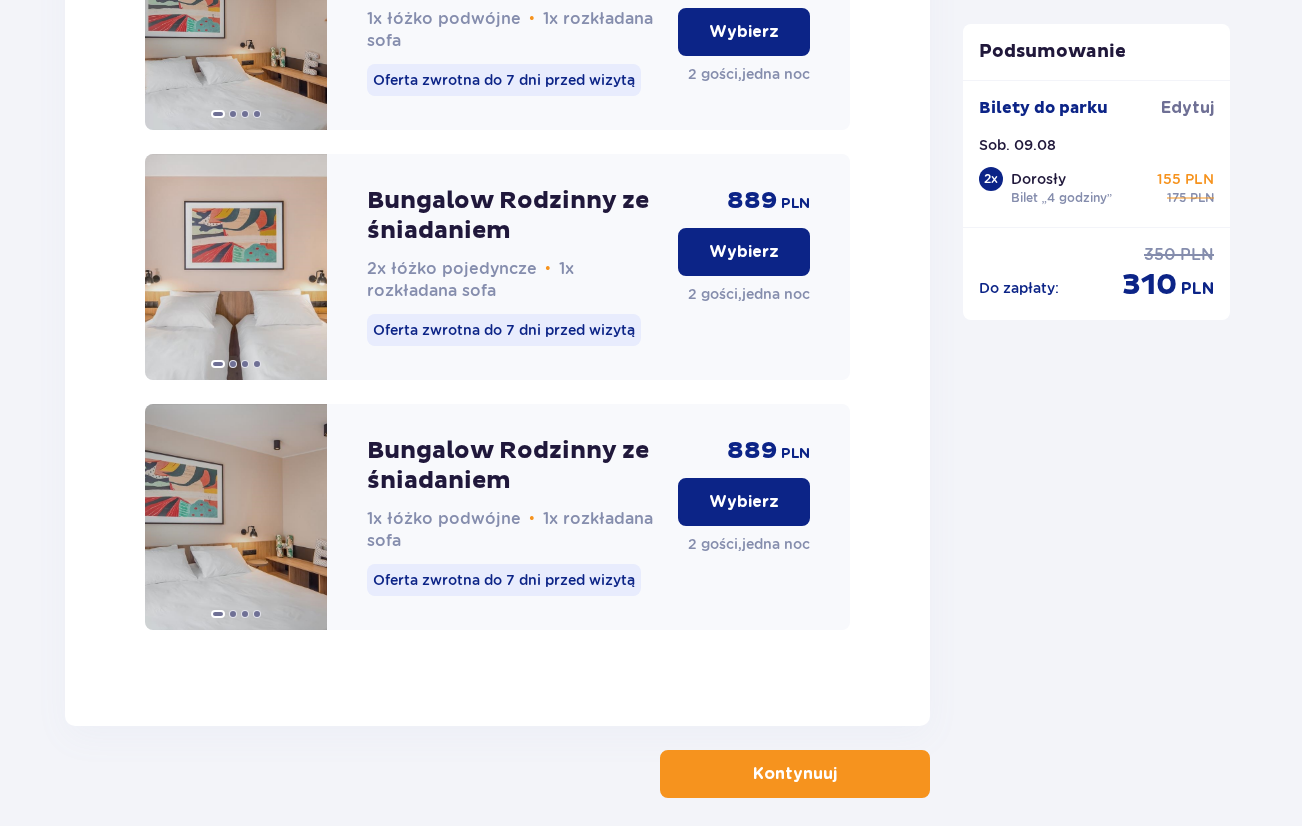 click on "Kontynuuj" at bounding box center [795, 774] 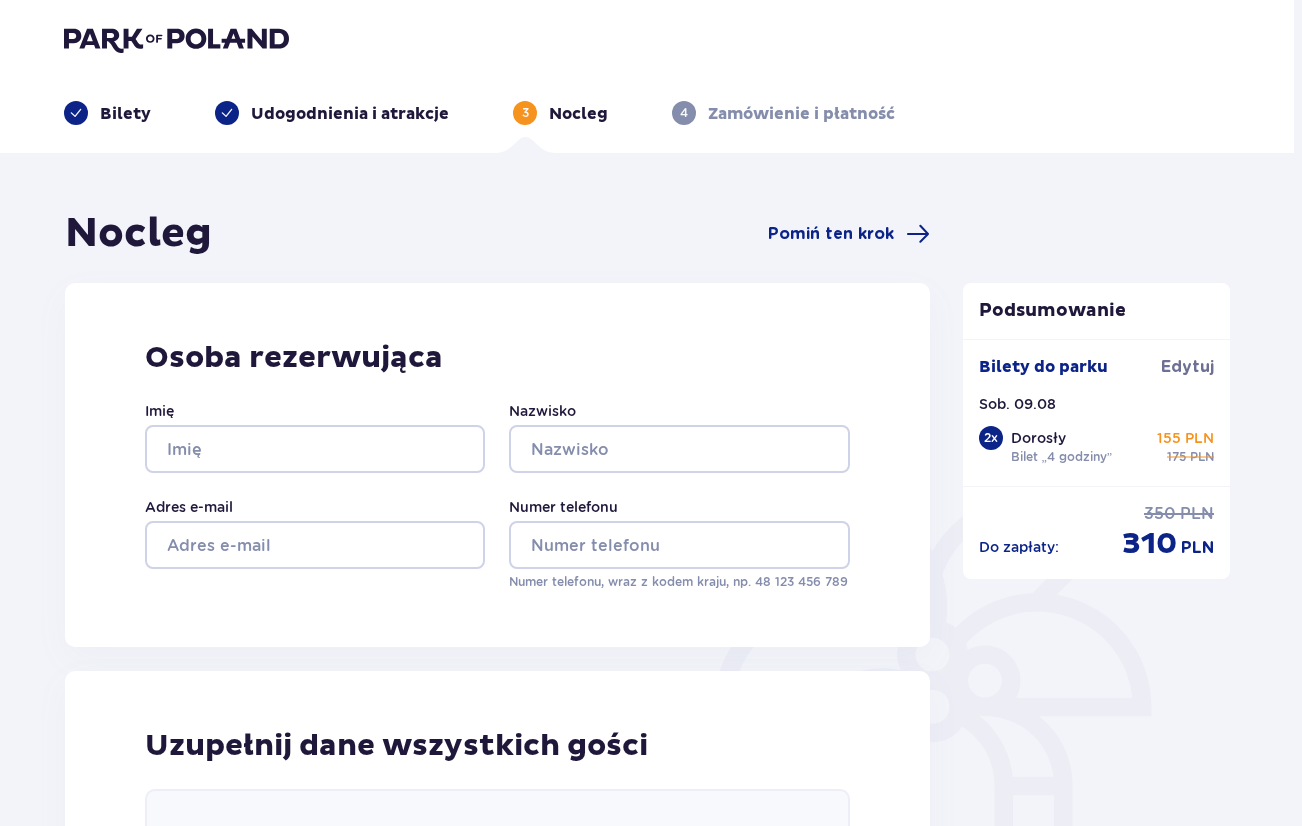 scroll, scrollTop: 0, scrollLeft: 0, axis: both 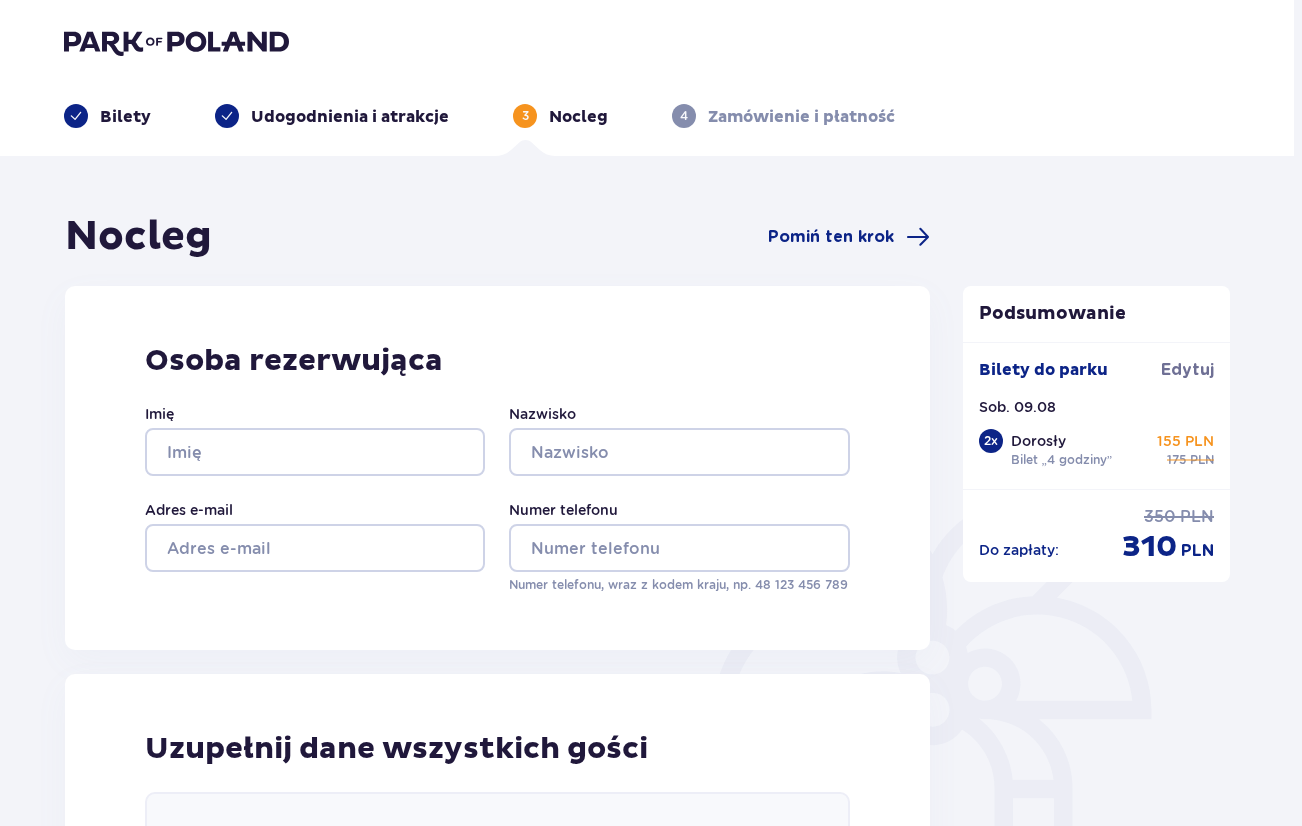 click at bounding box center [176, 42] 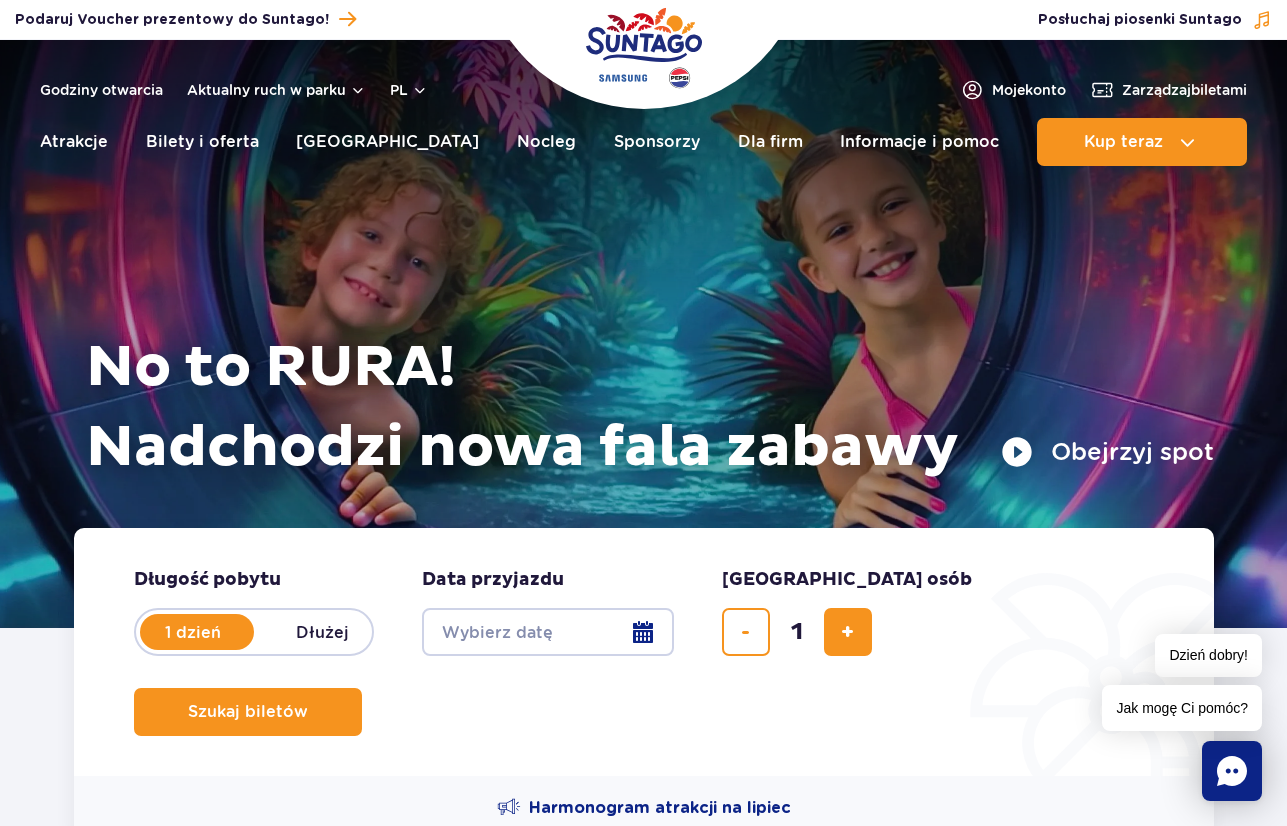 scroll, scrollTop: 0, scrollLeft: 0, axis: both 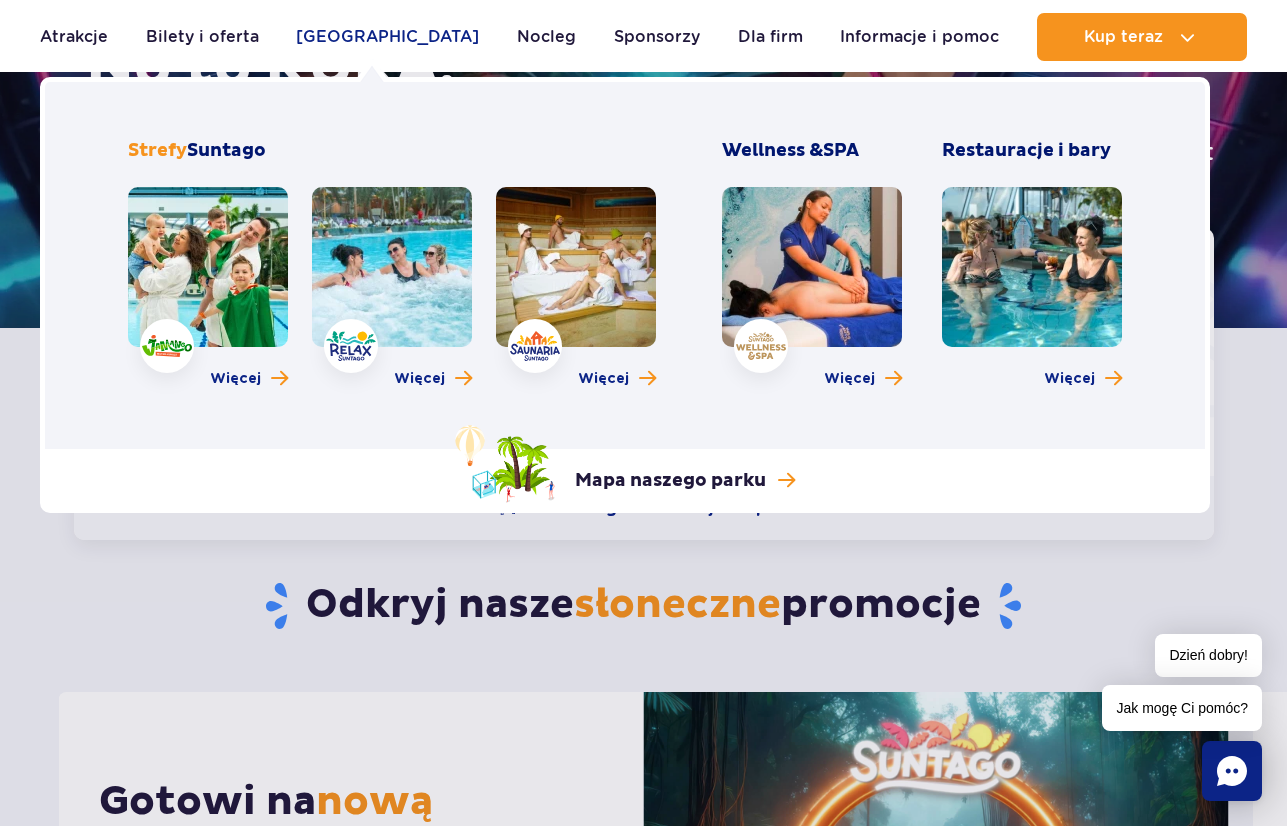 click on "[GEOGRAPHIC_DATA]" at bounding box center (387, 37) 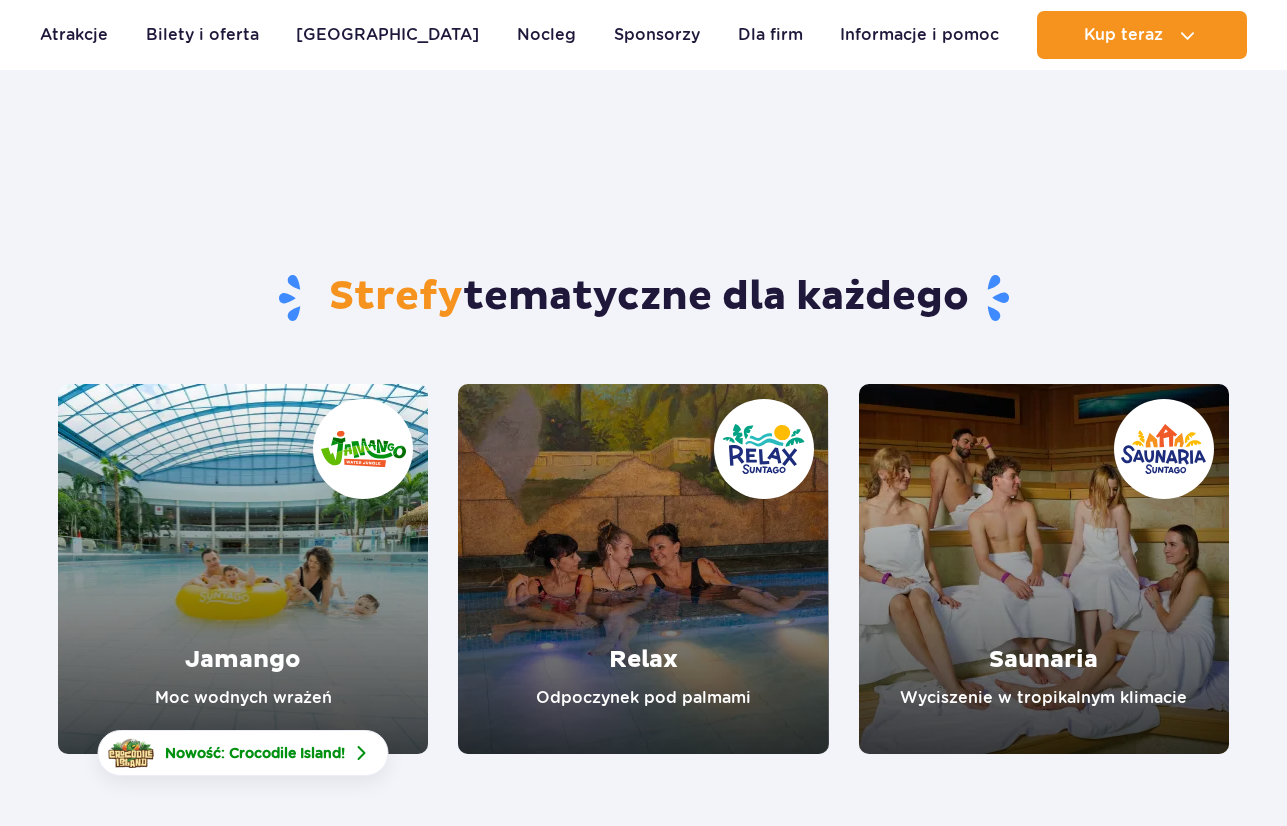 scroll, scrollTop: 300, scrollLeft: 0, axis: vertical 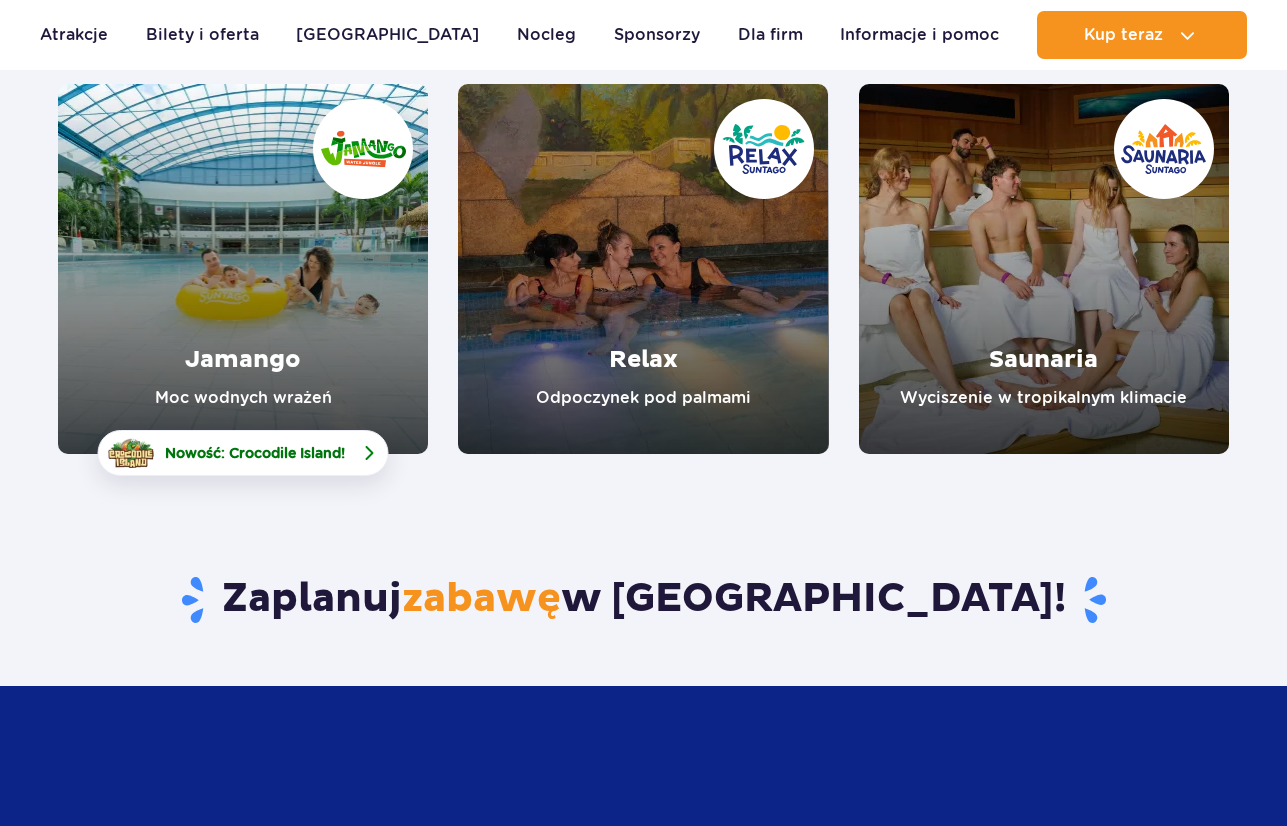 click on "Nowość: Crocodile Island!" at bounding box center [243, 453] 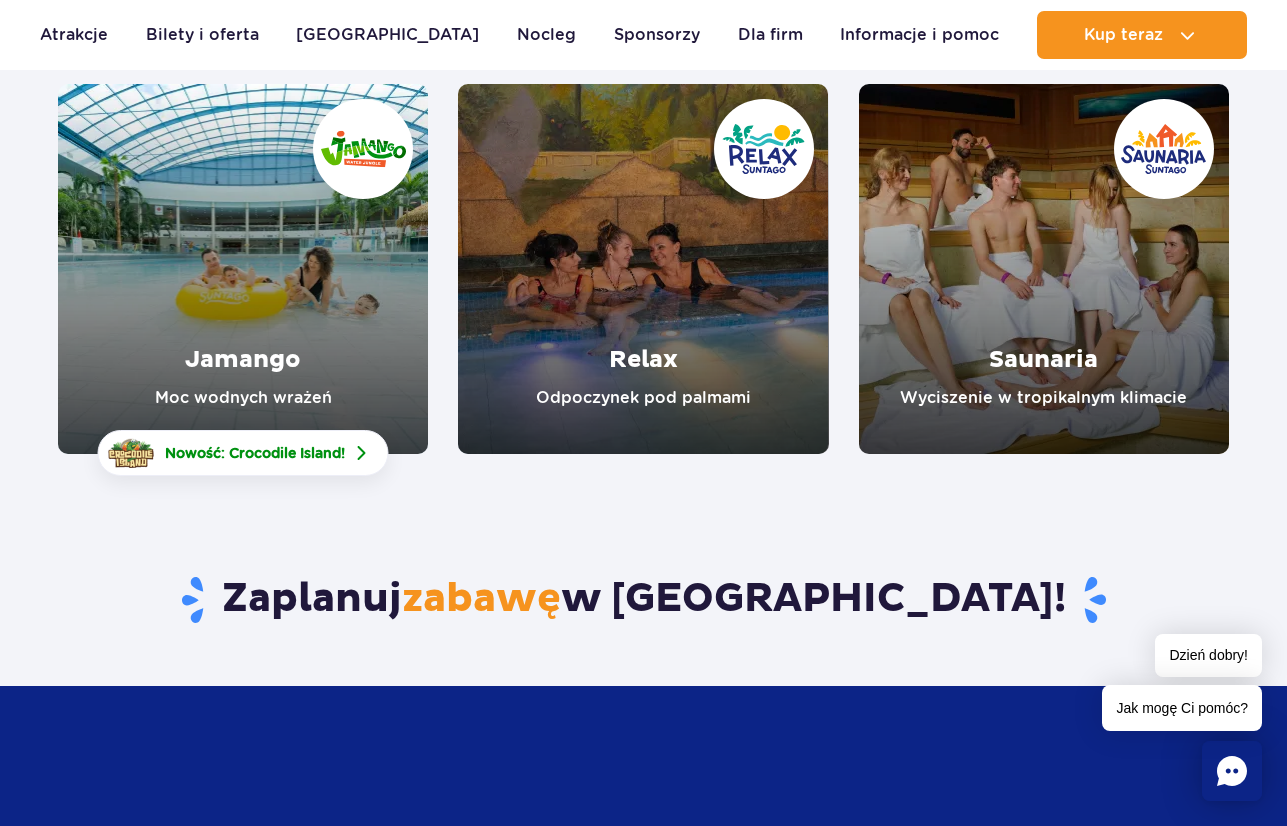 click at bounding box center (243, 269) 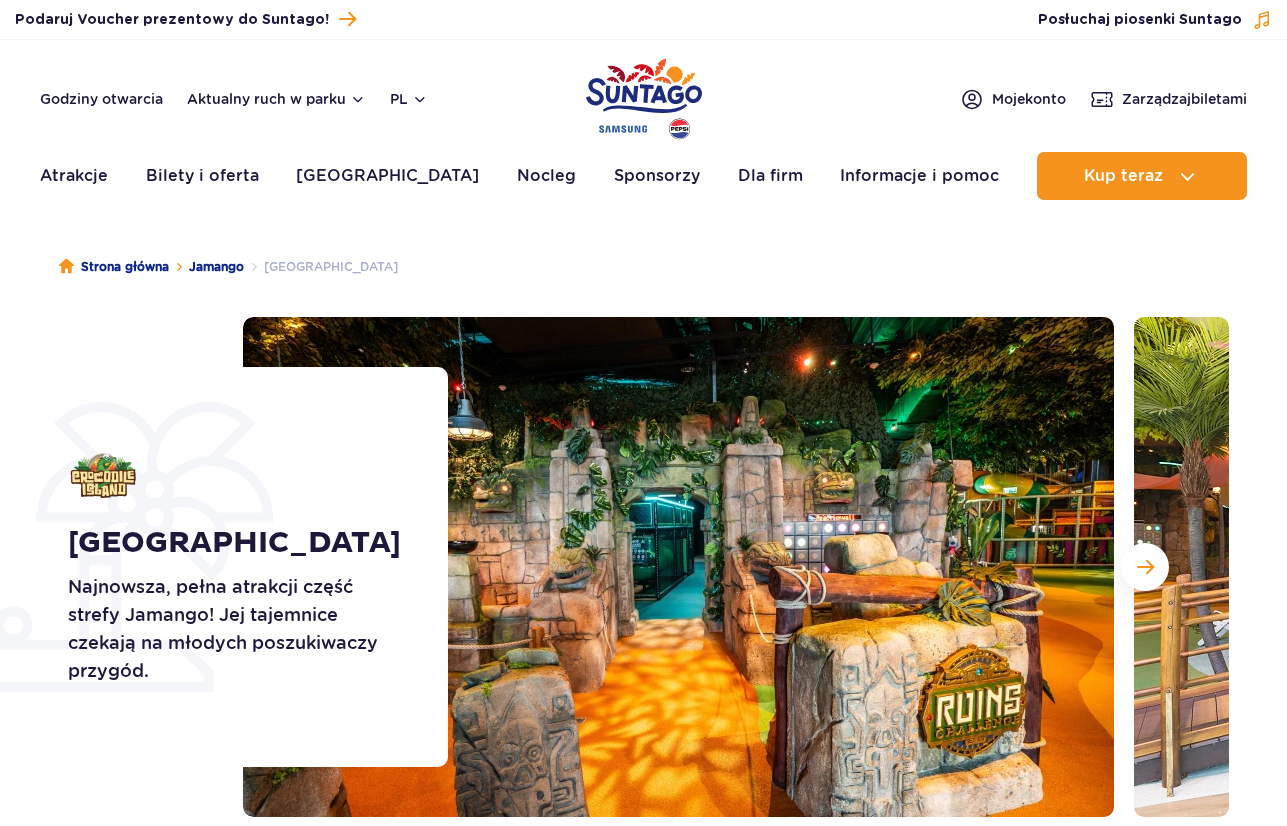 scroll, scrollTop: 200, scrollLeft: 0, axis: vertical 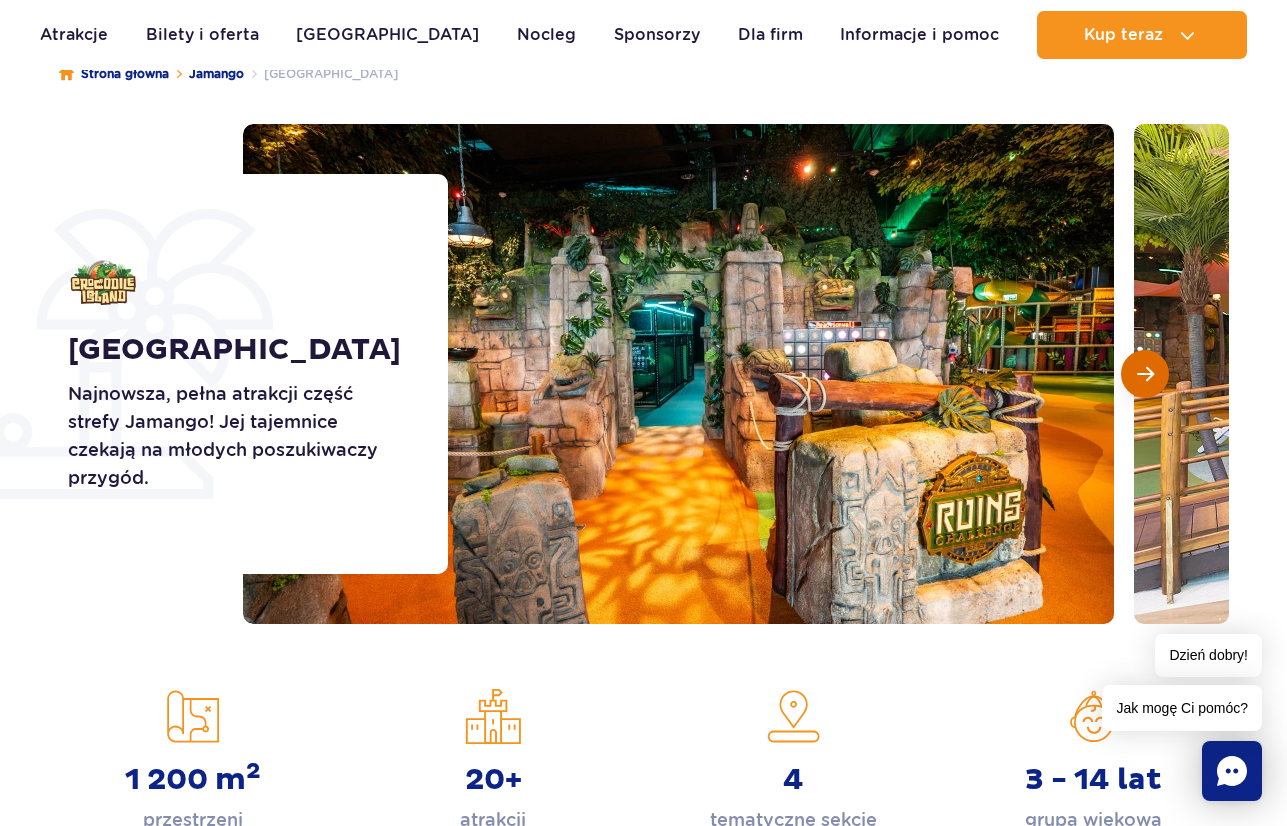 click at bounding box center [1145, 374] 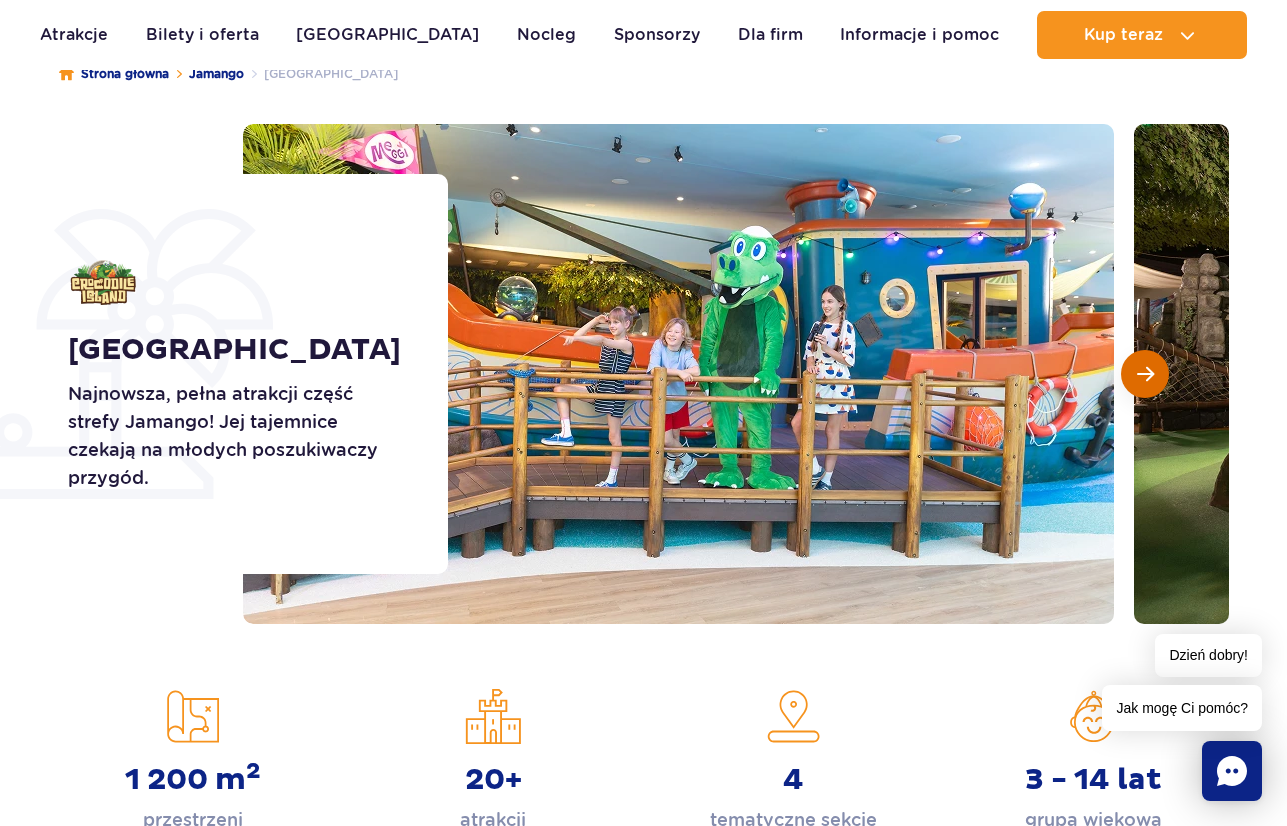 click at bounding box center (1145, 374) 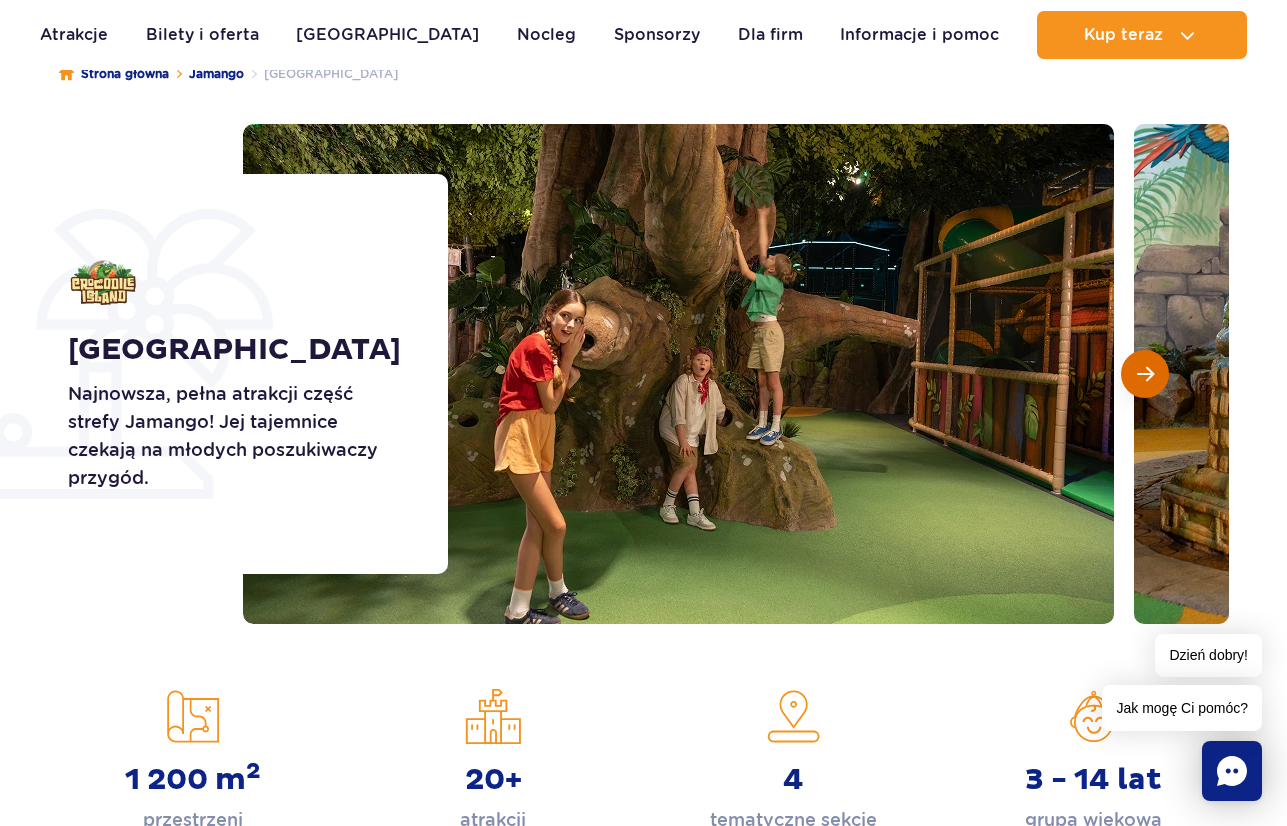 click at bounding box center [1145, 374] 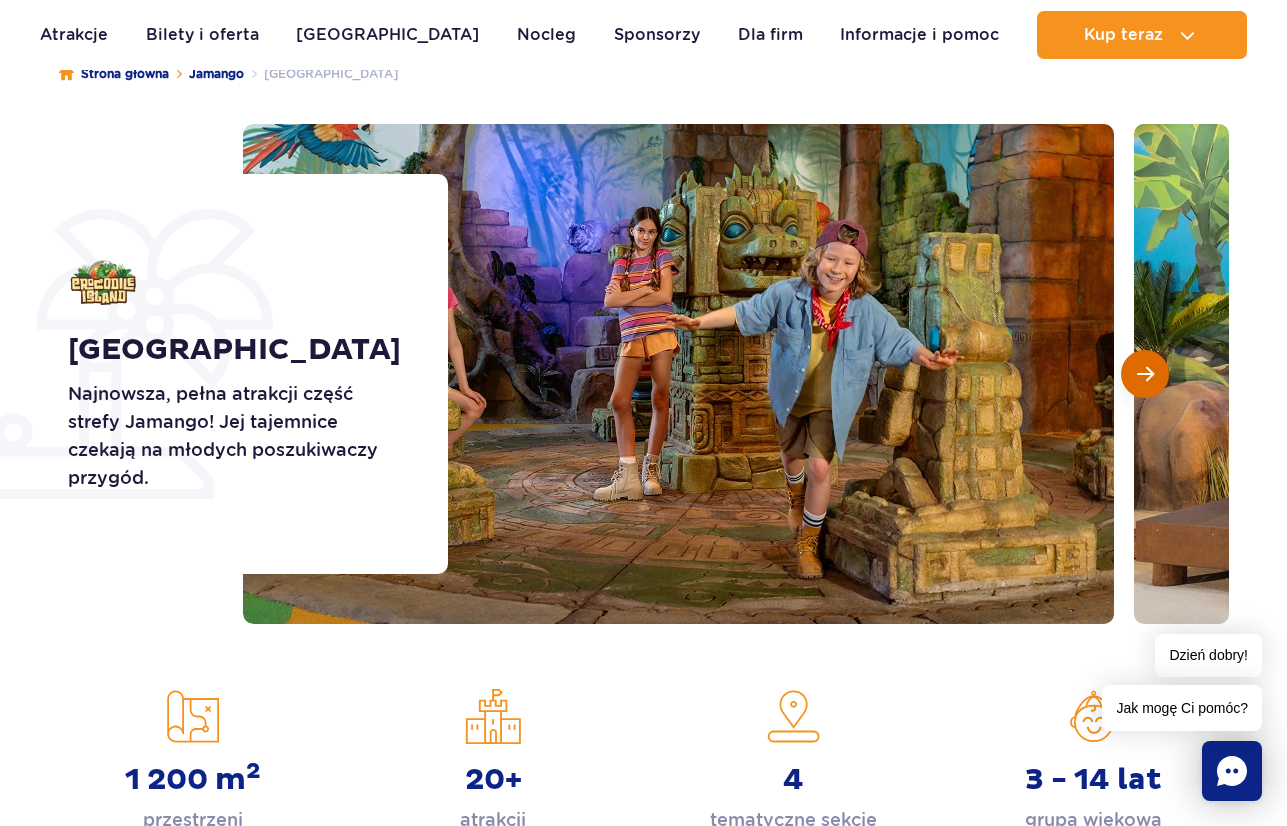 click at bounding box center (1145, 374) 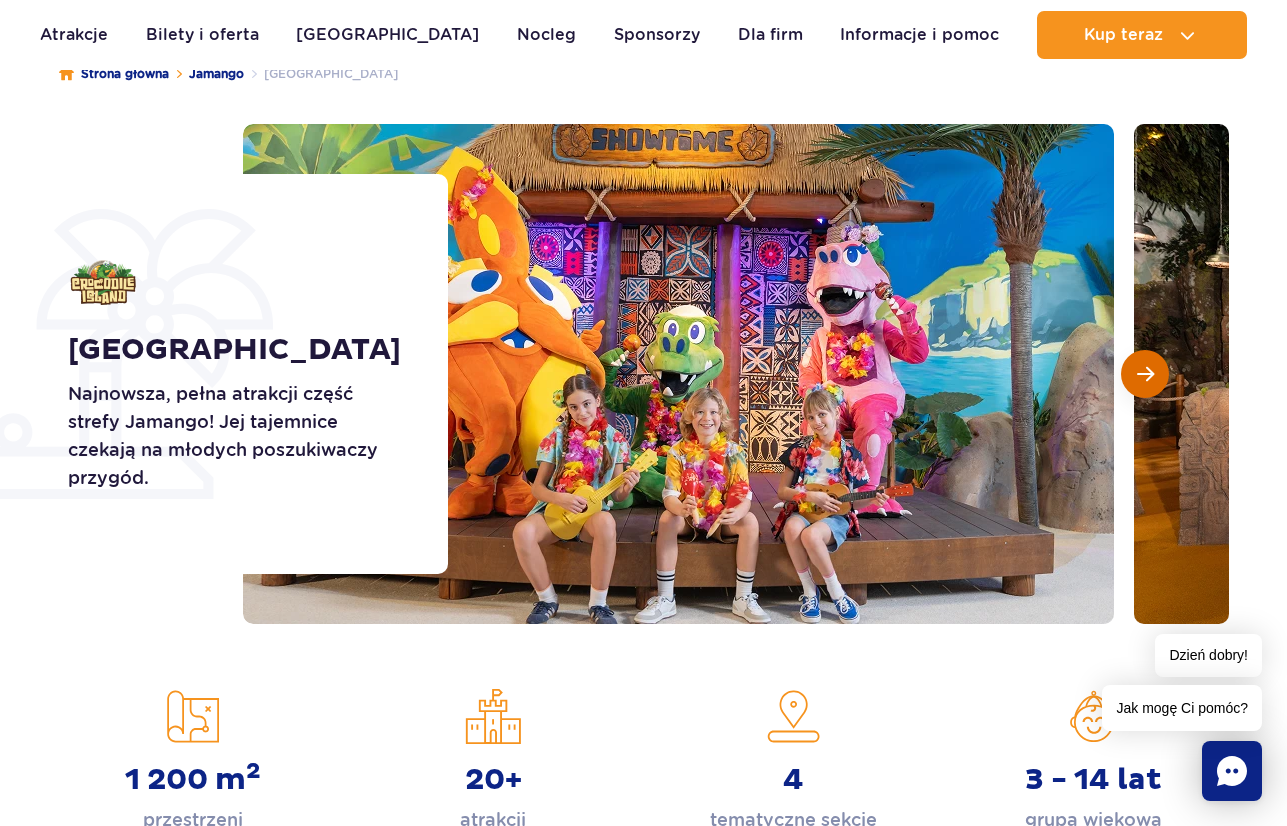 click at bounding box center (1145, 374) 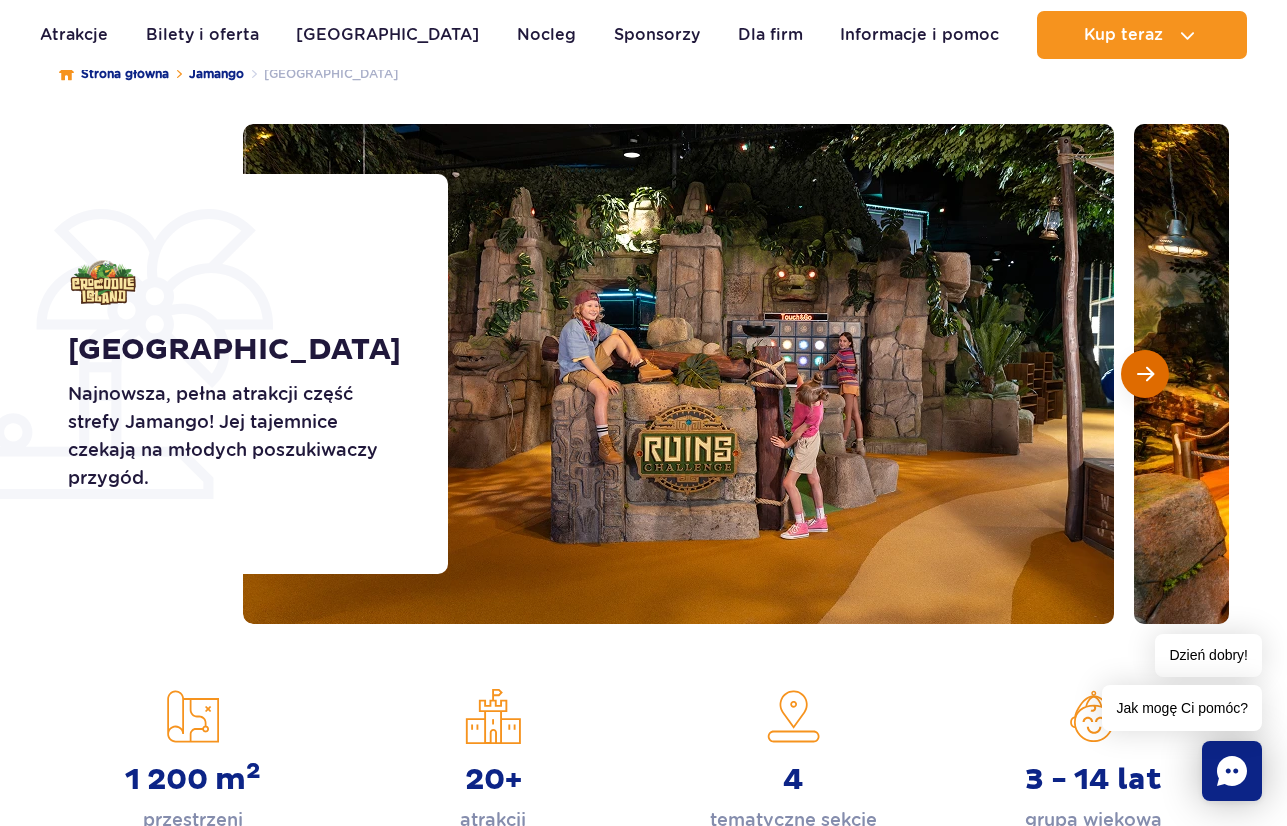 click at bounding box center [1145, 374] 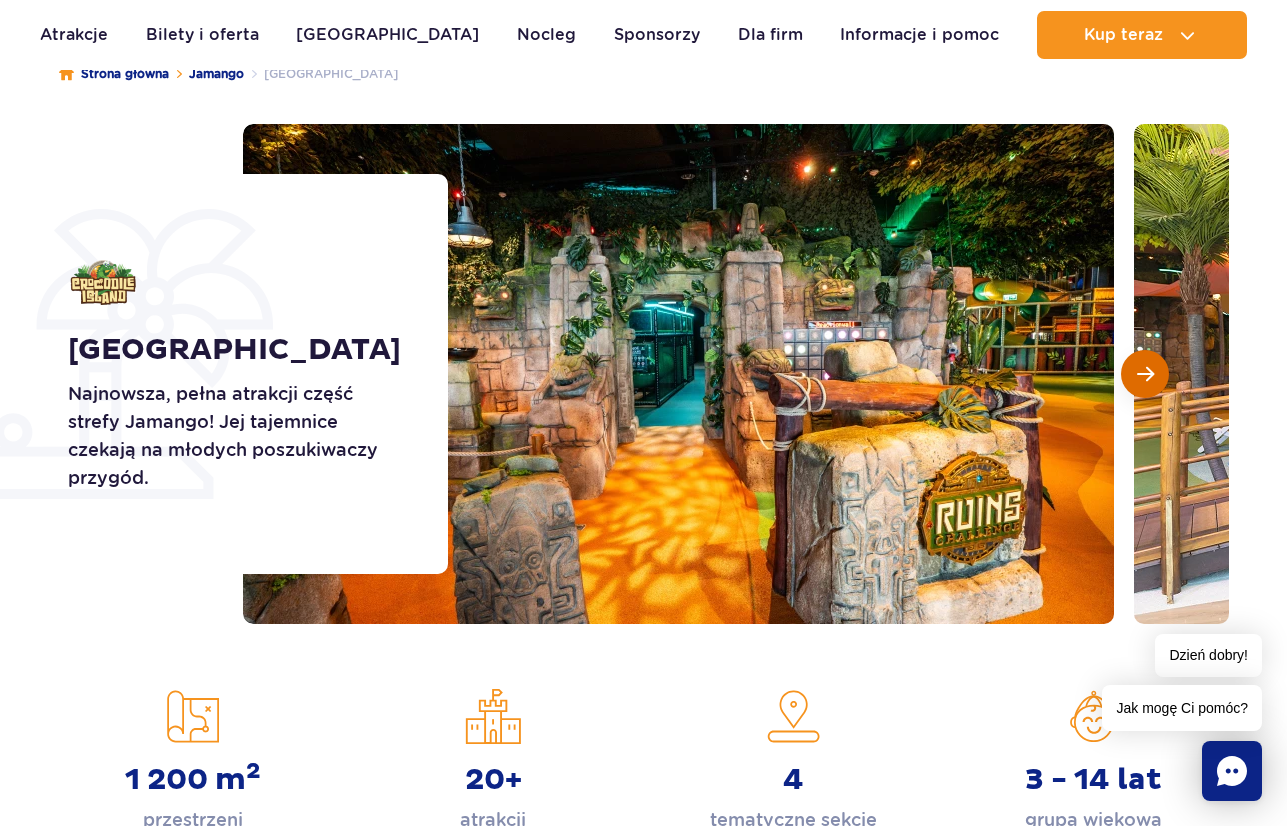 click at bounding box center [1145, 374] 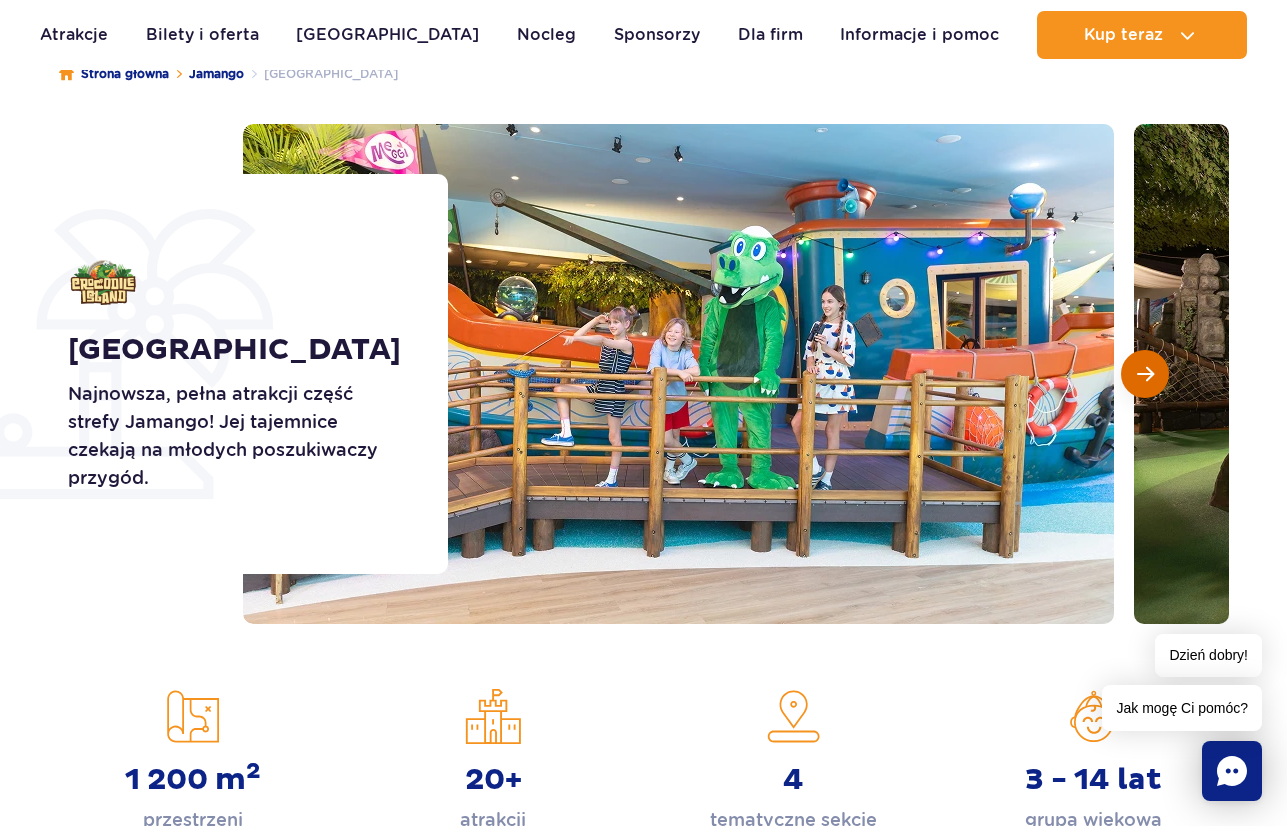 click at bounding box center [1145, 374] 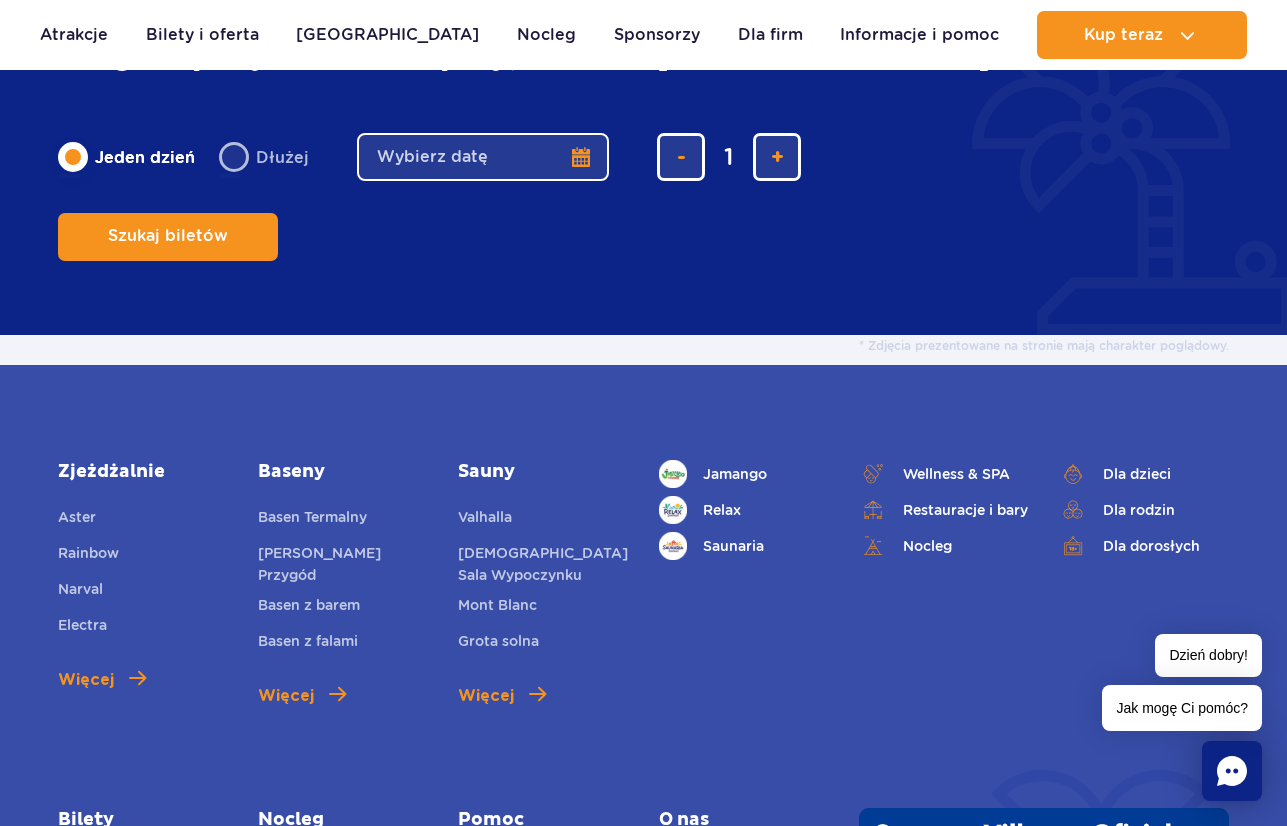 scroll, scrollTop: 5100, scrollLeft: 0, axis: vertical 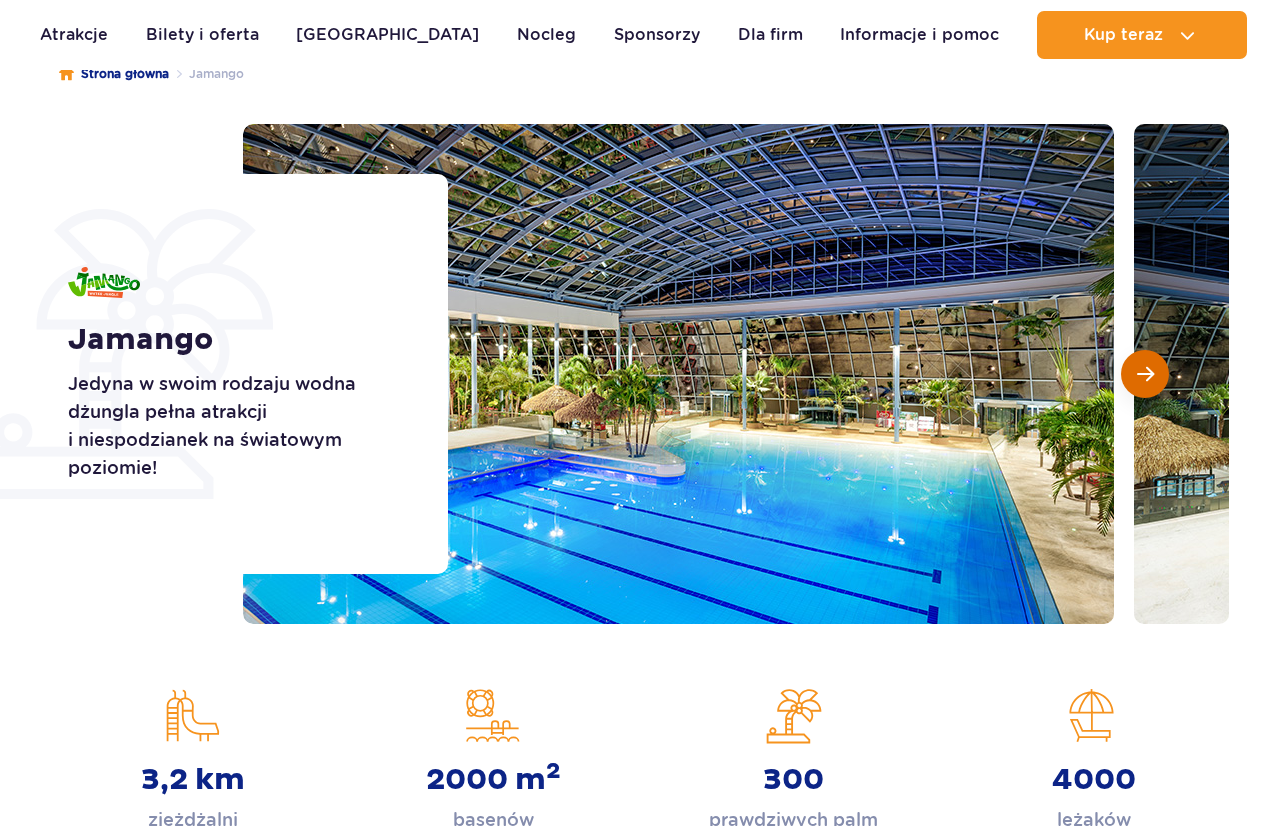click at bounding box center (1145, 374) 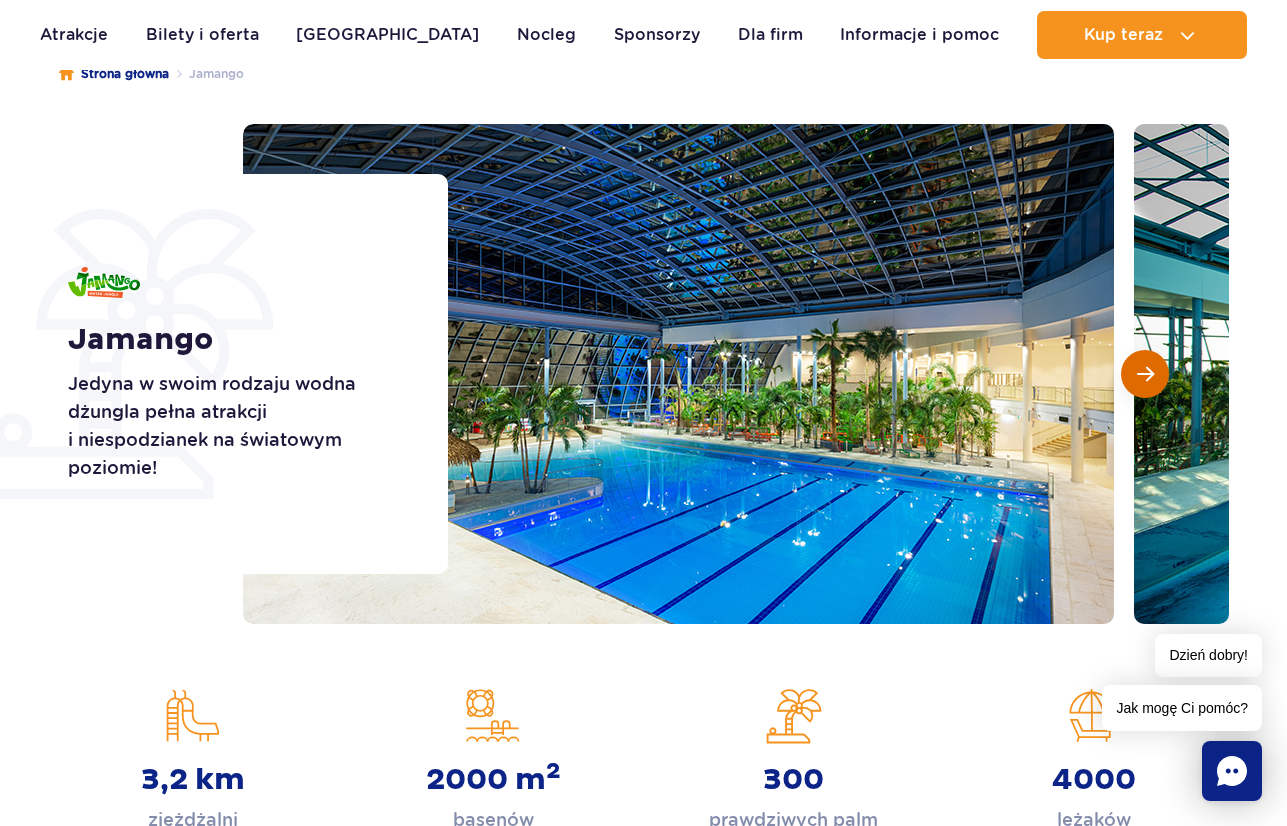 click at bounding box center (1145, 374) 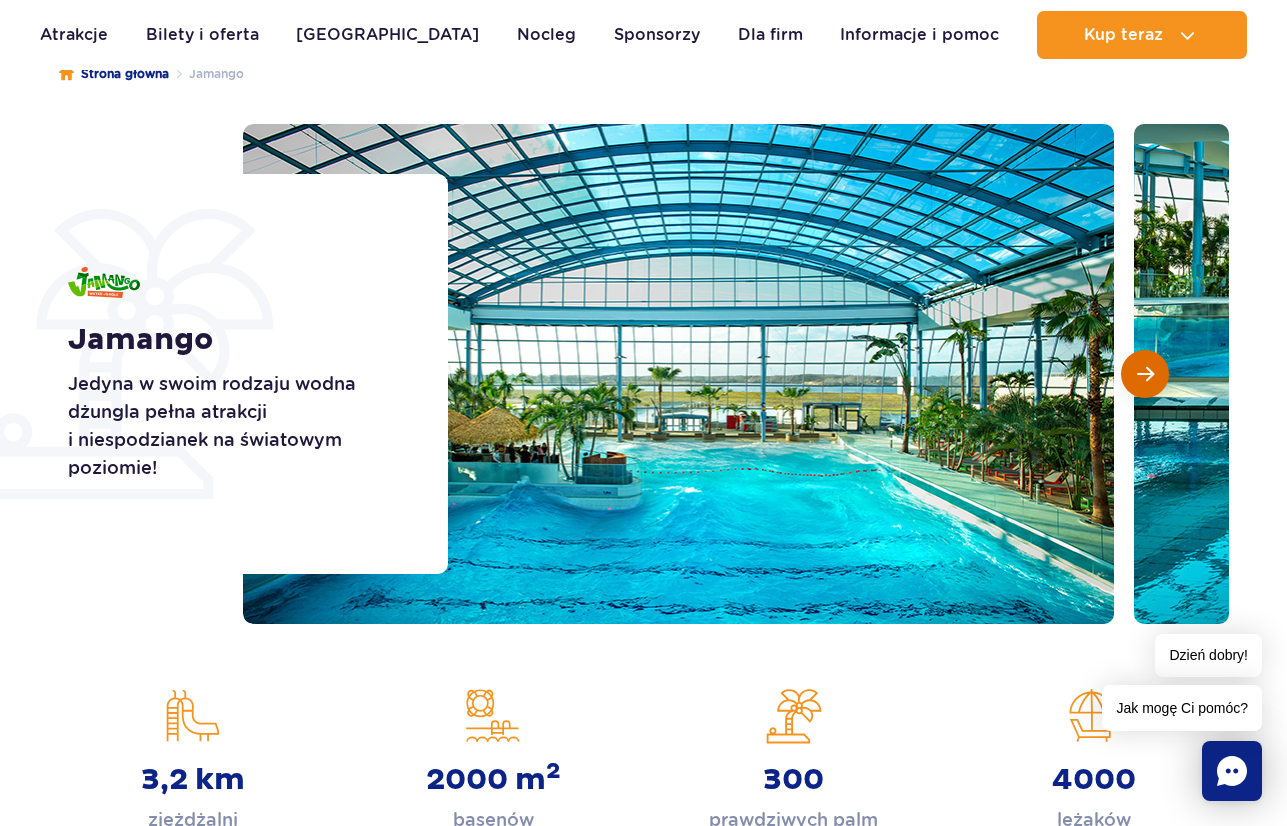 click at bounding box center [1145, 374] 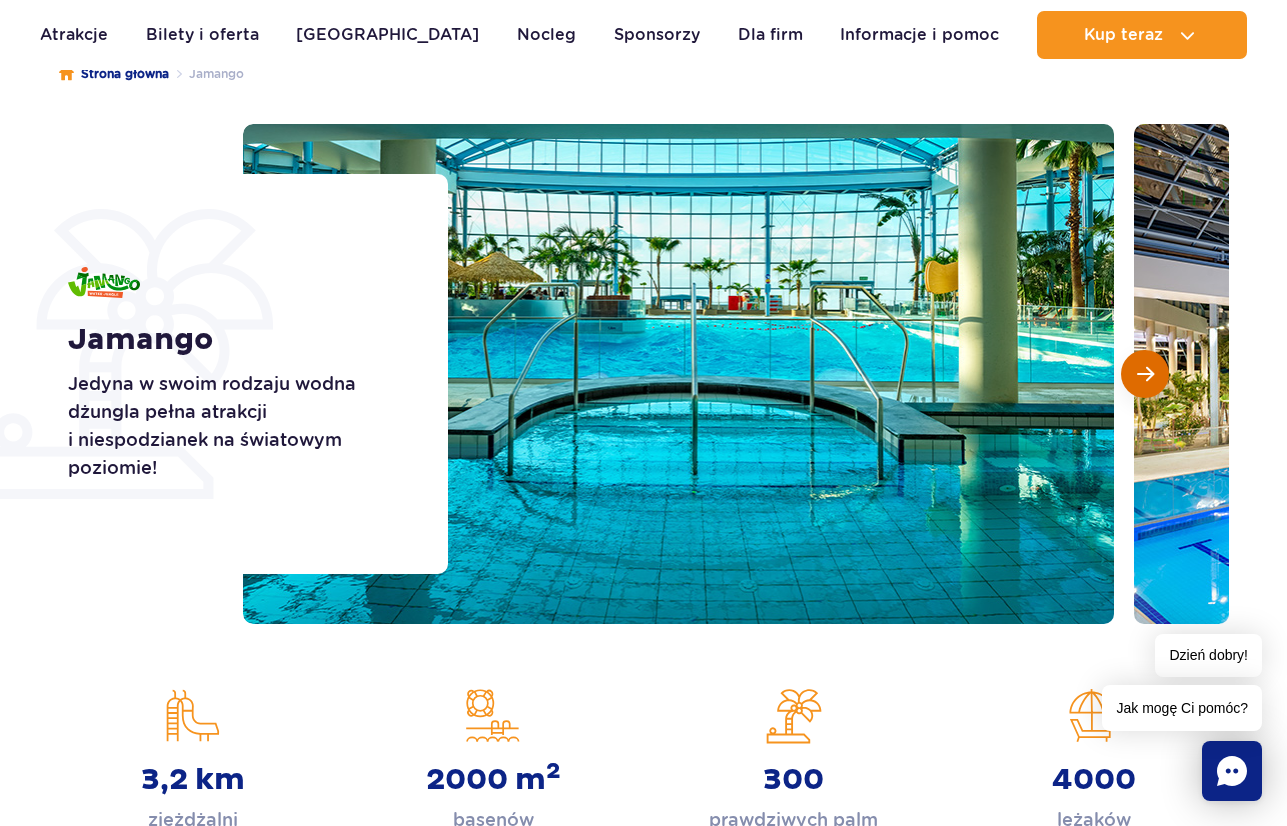 click at bounding box center [1145, 374] 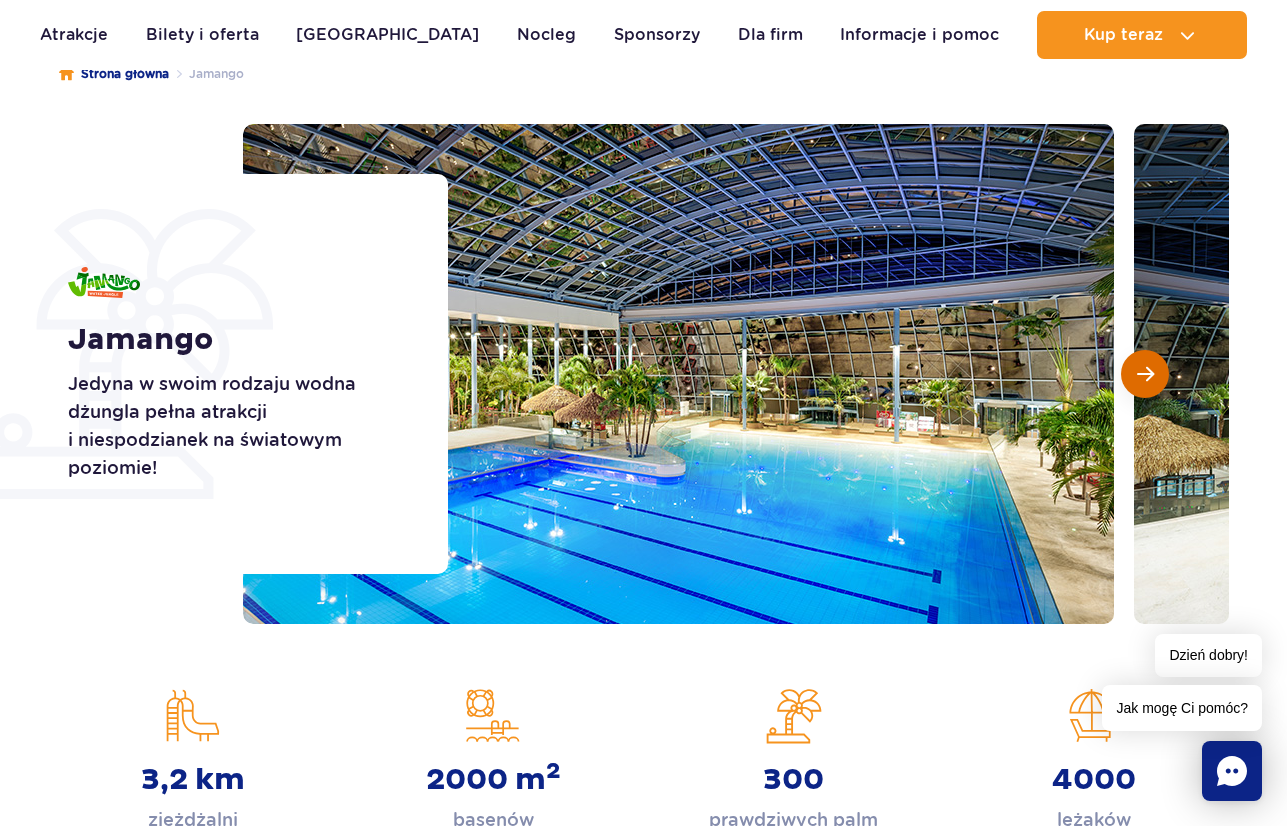 click at bounding box center [1145, 374] 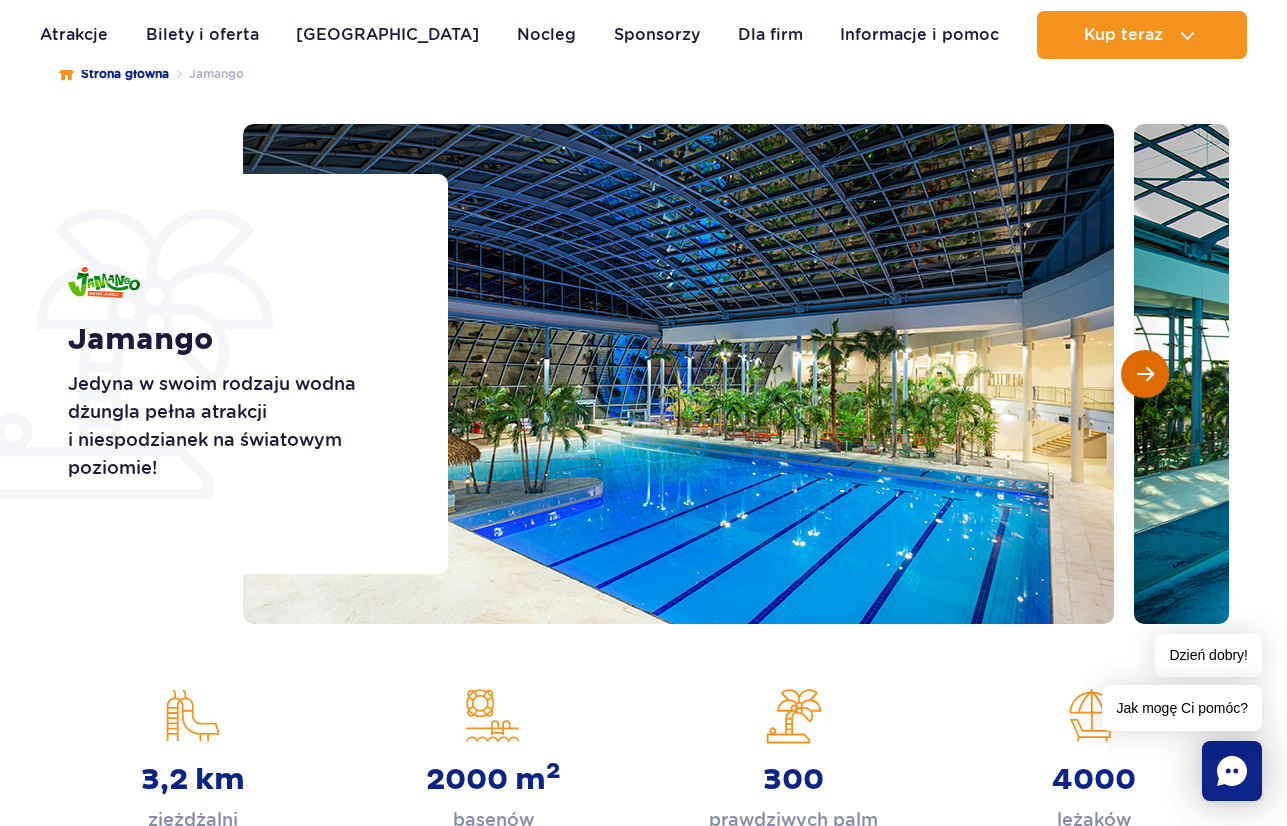 click at bounding box center (1145, 374) 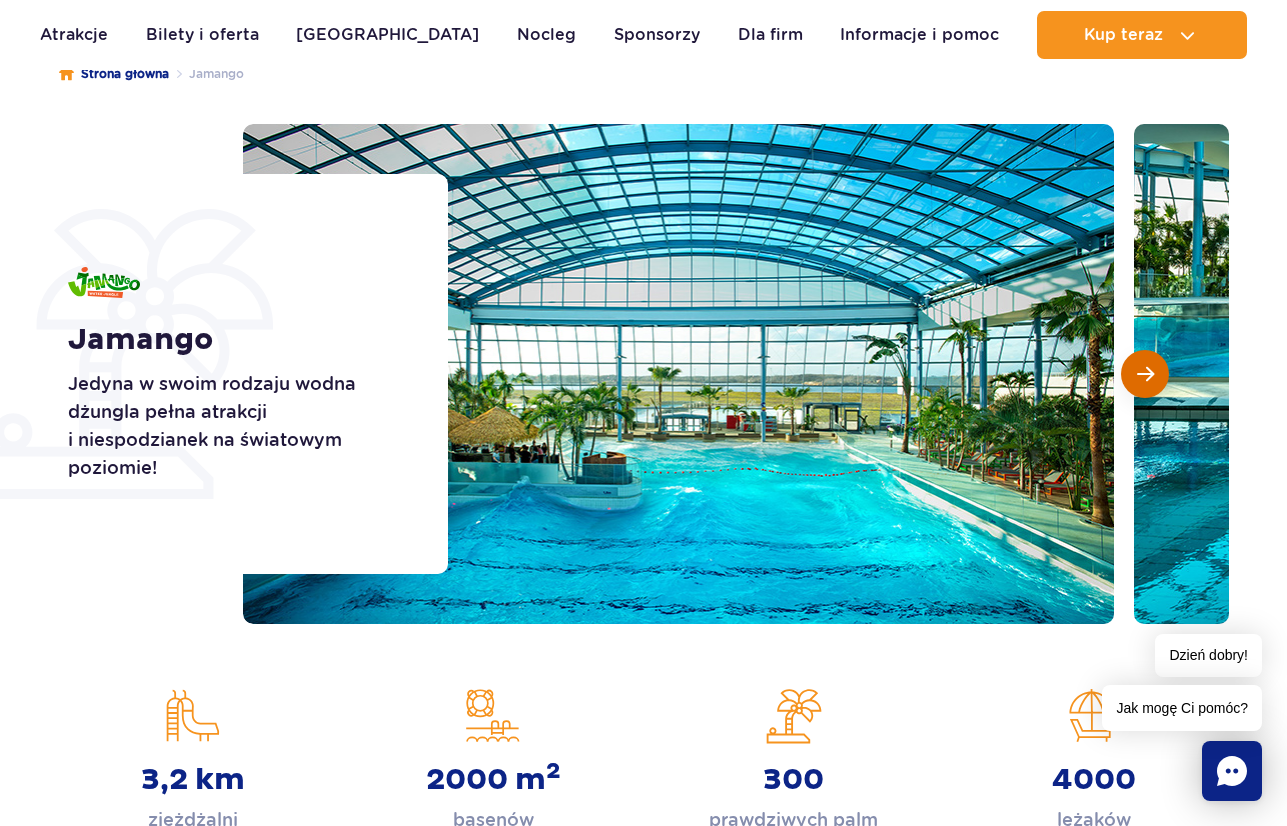 click at bounding box center [1145, 374] 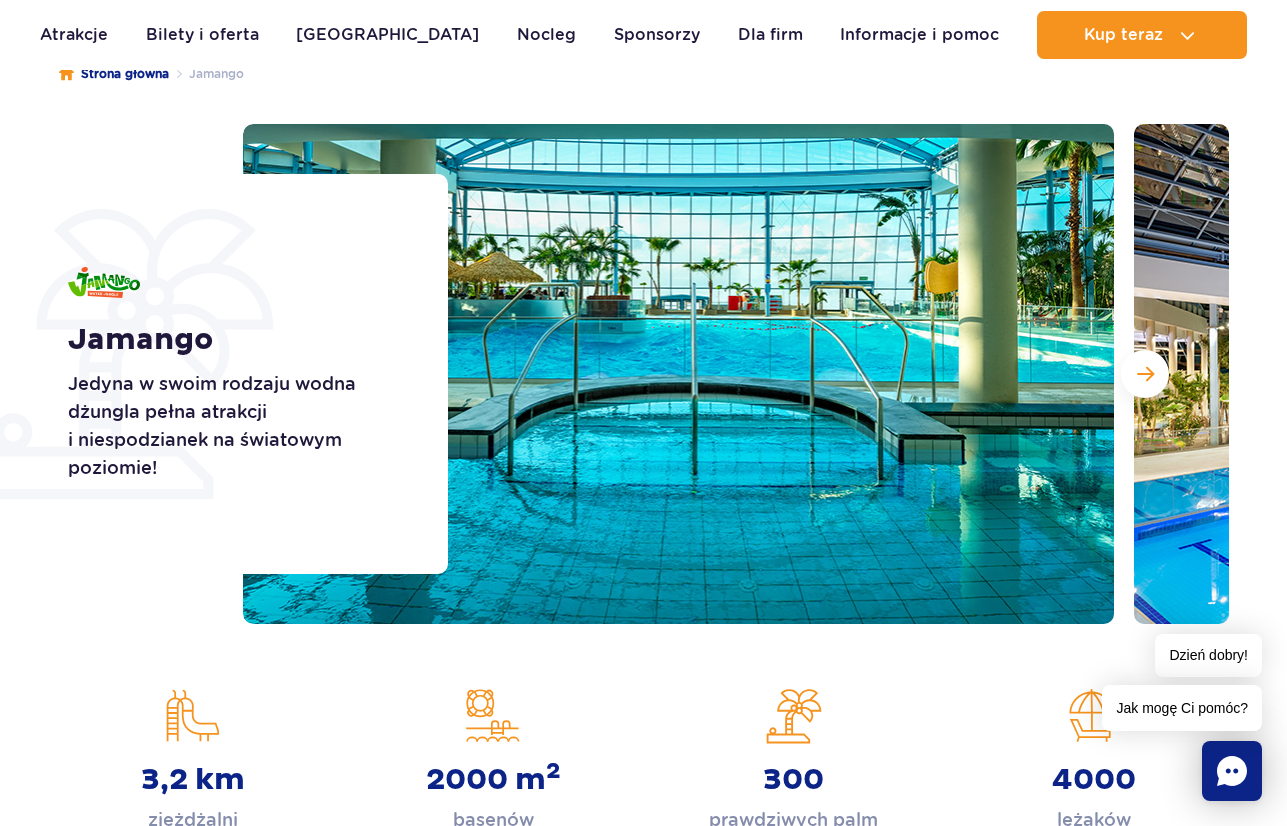 click on "Strona główna
Jamango" at bounding box center [644, 74] 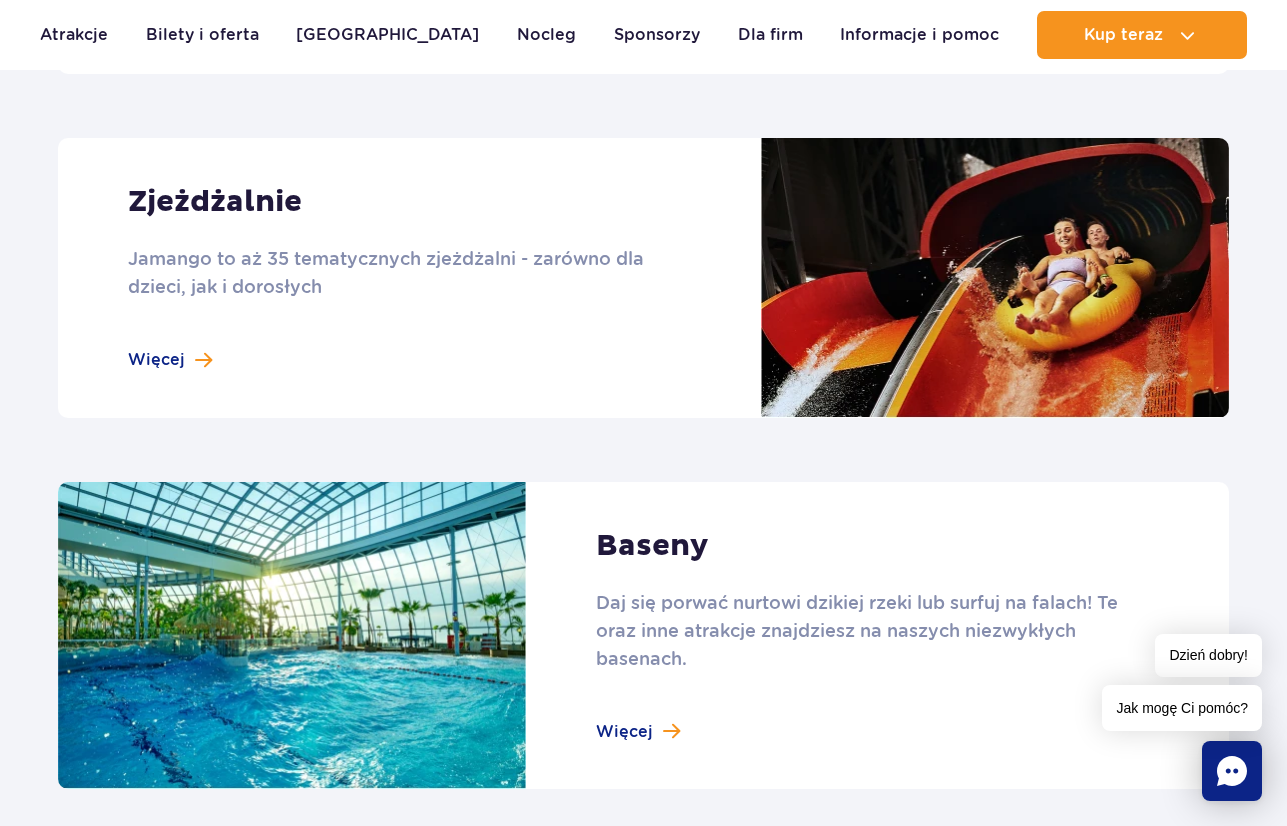 scroll, scrollTop: 1600, scrollLeft: 0, axis: vertical 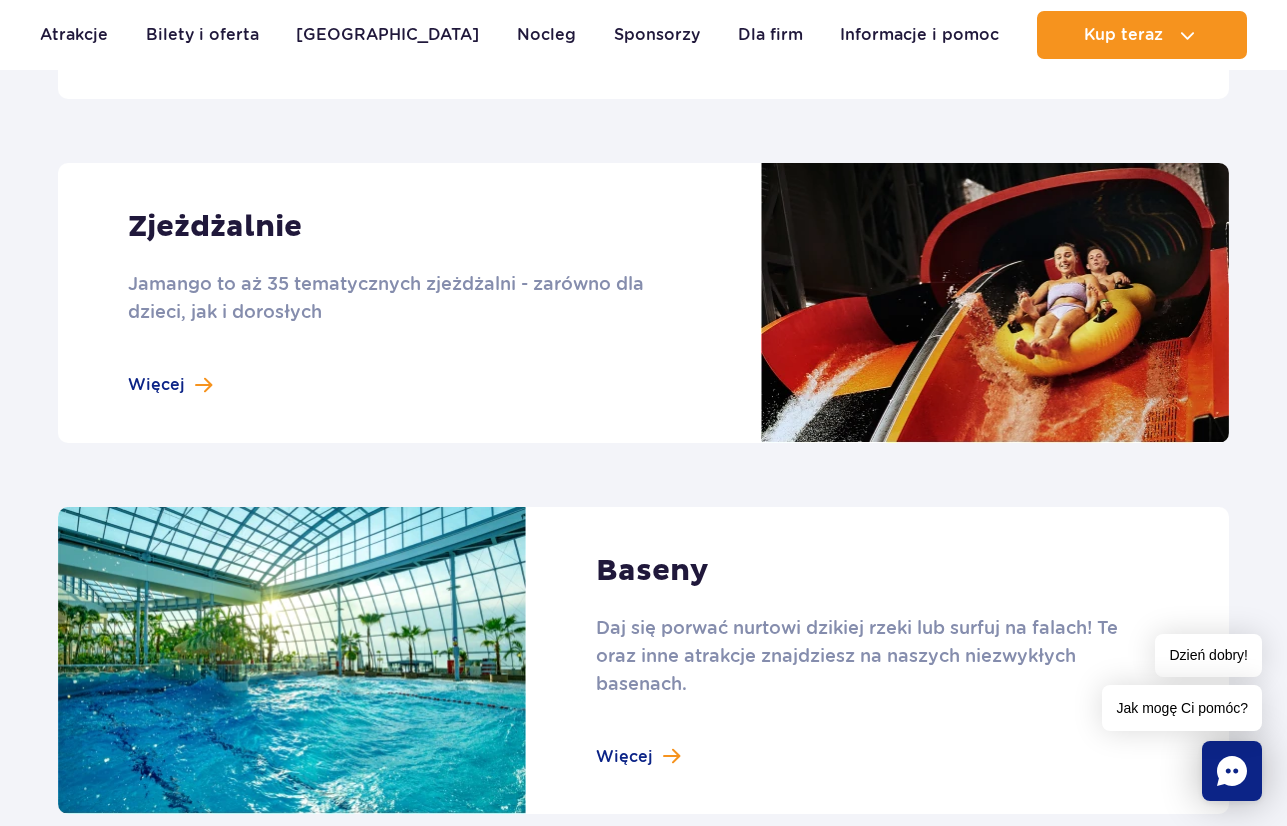 click at bounding box center [643, 303] 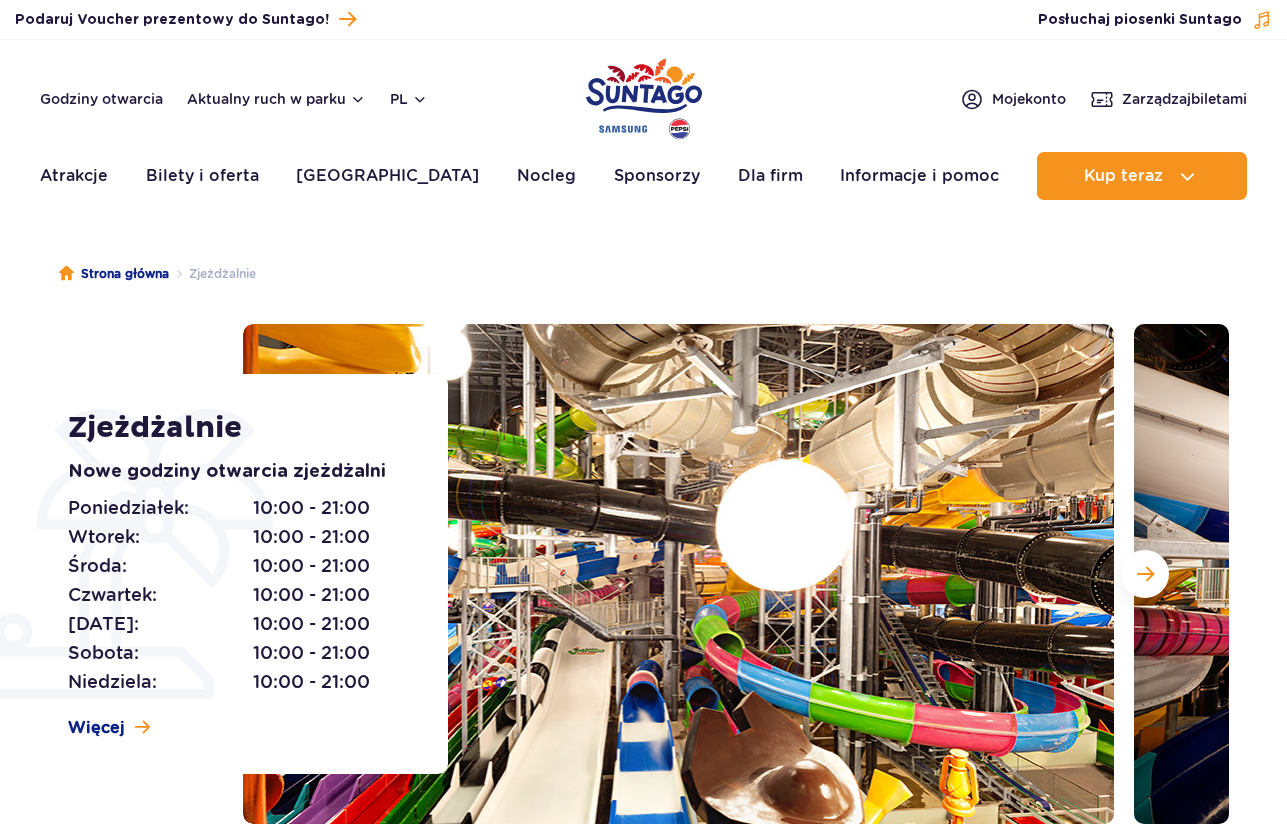 scroll, scrollTop: 0, scrollLeft: 0, axis: both 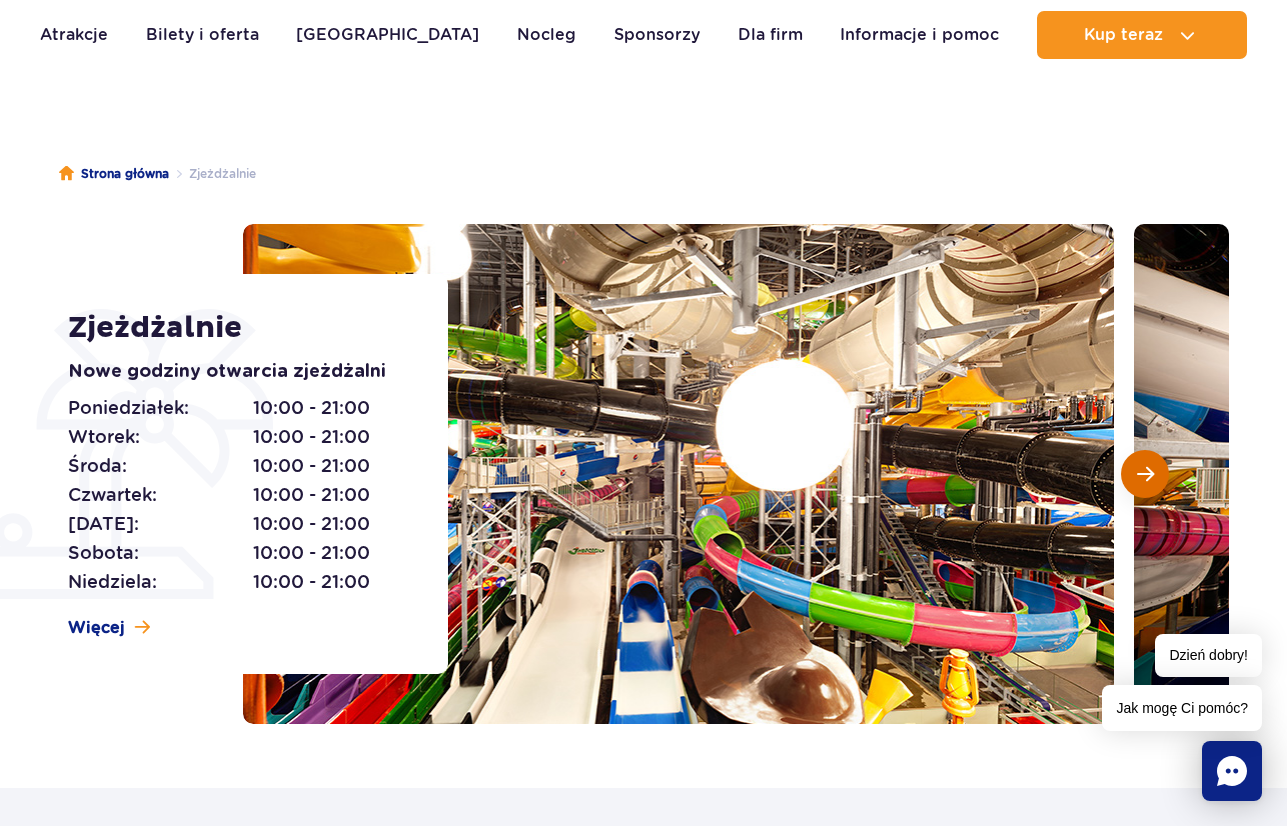 click at bounding box center (1145, 474) 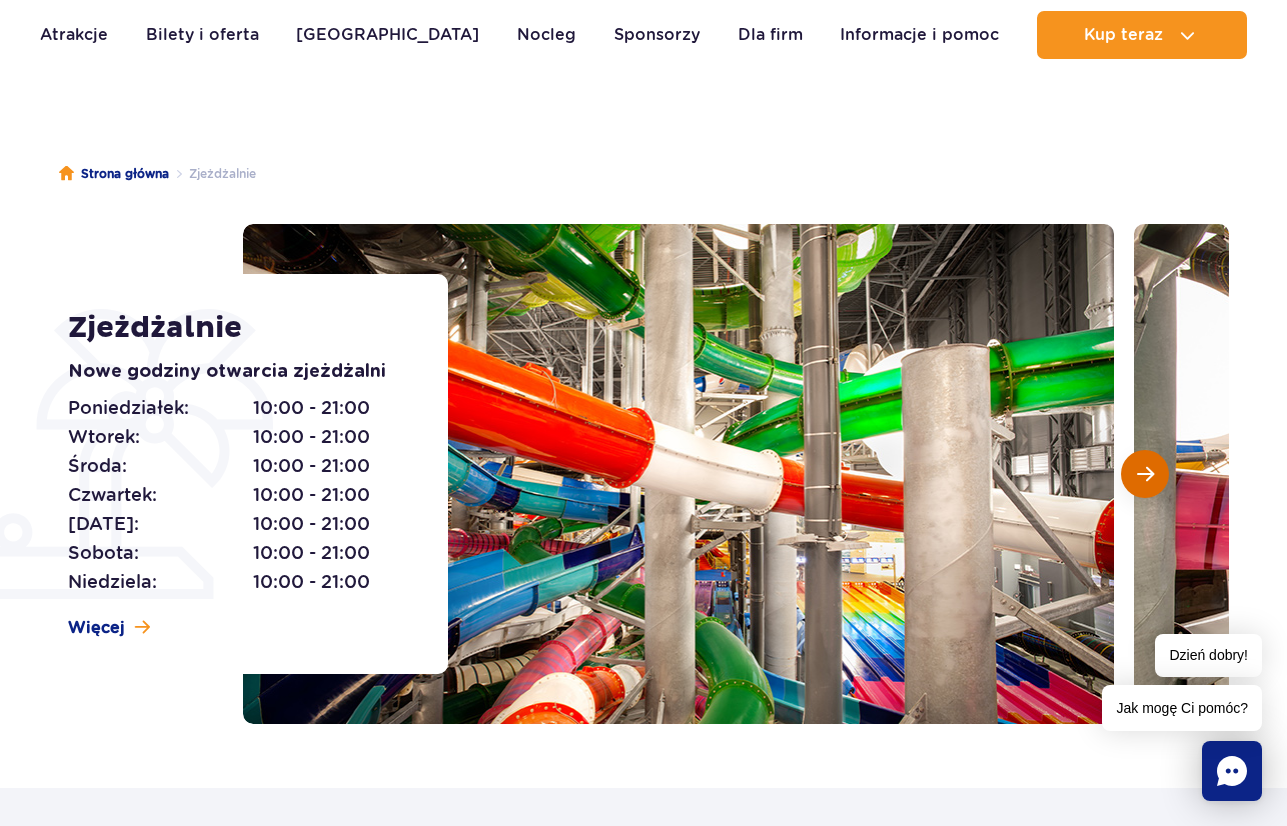 click at bounding box center (1145, 474) 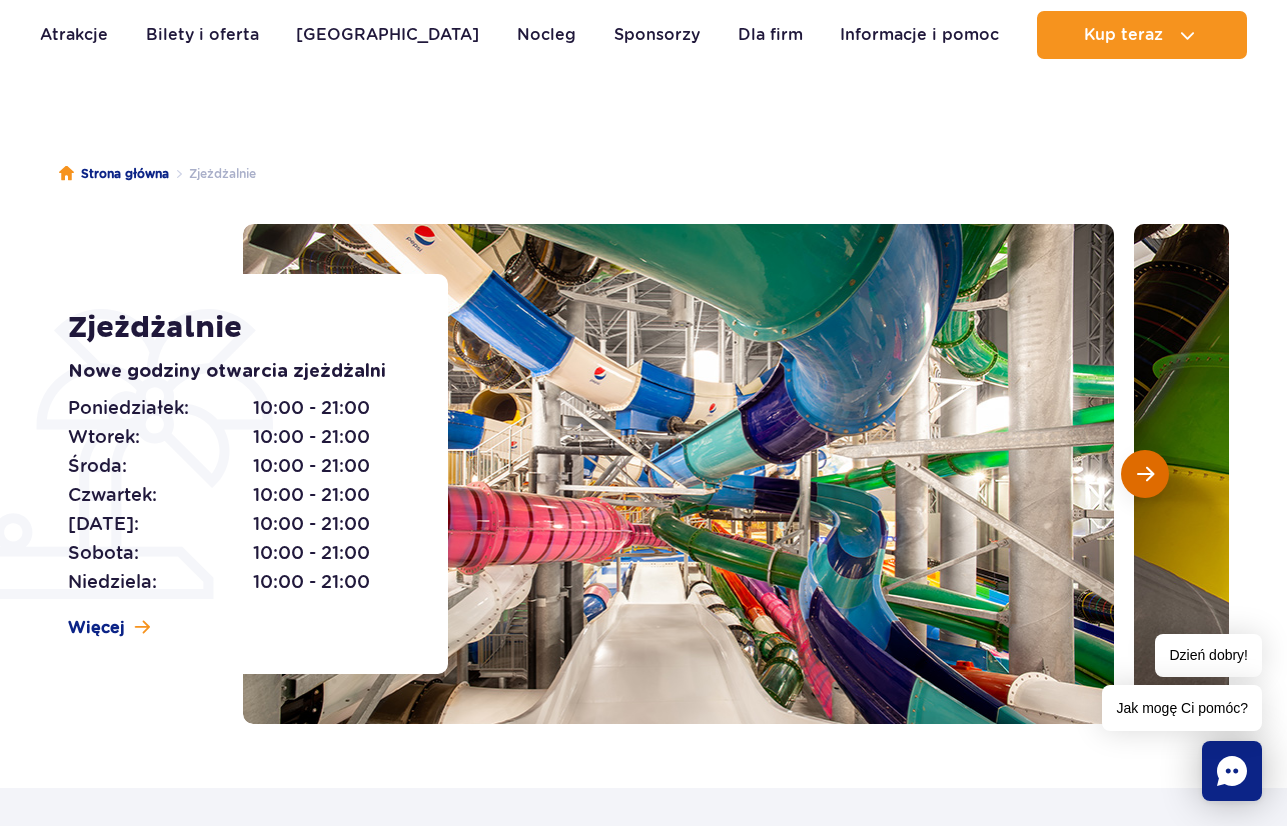 click at bounding box center [1145, 474] 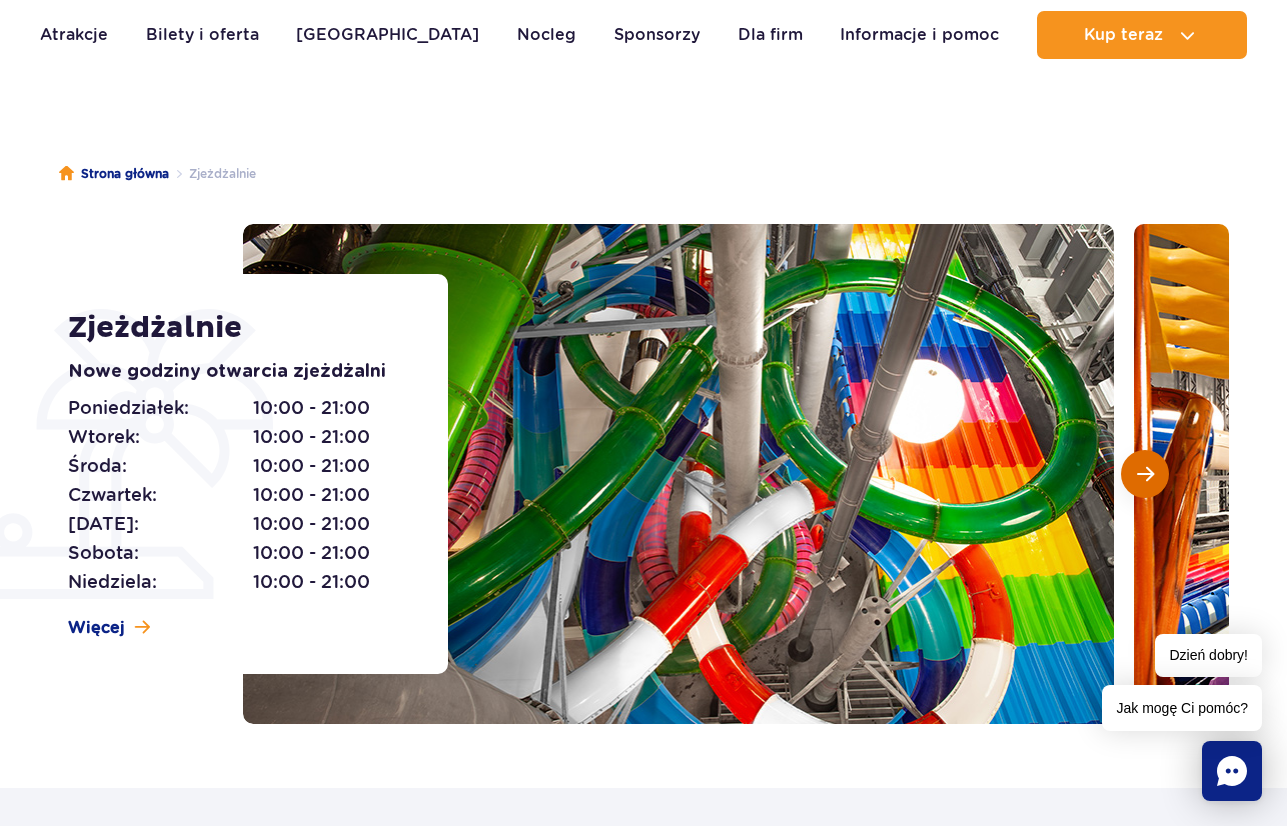 click at bounding box center (1145, 474) 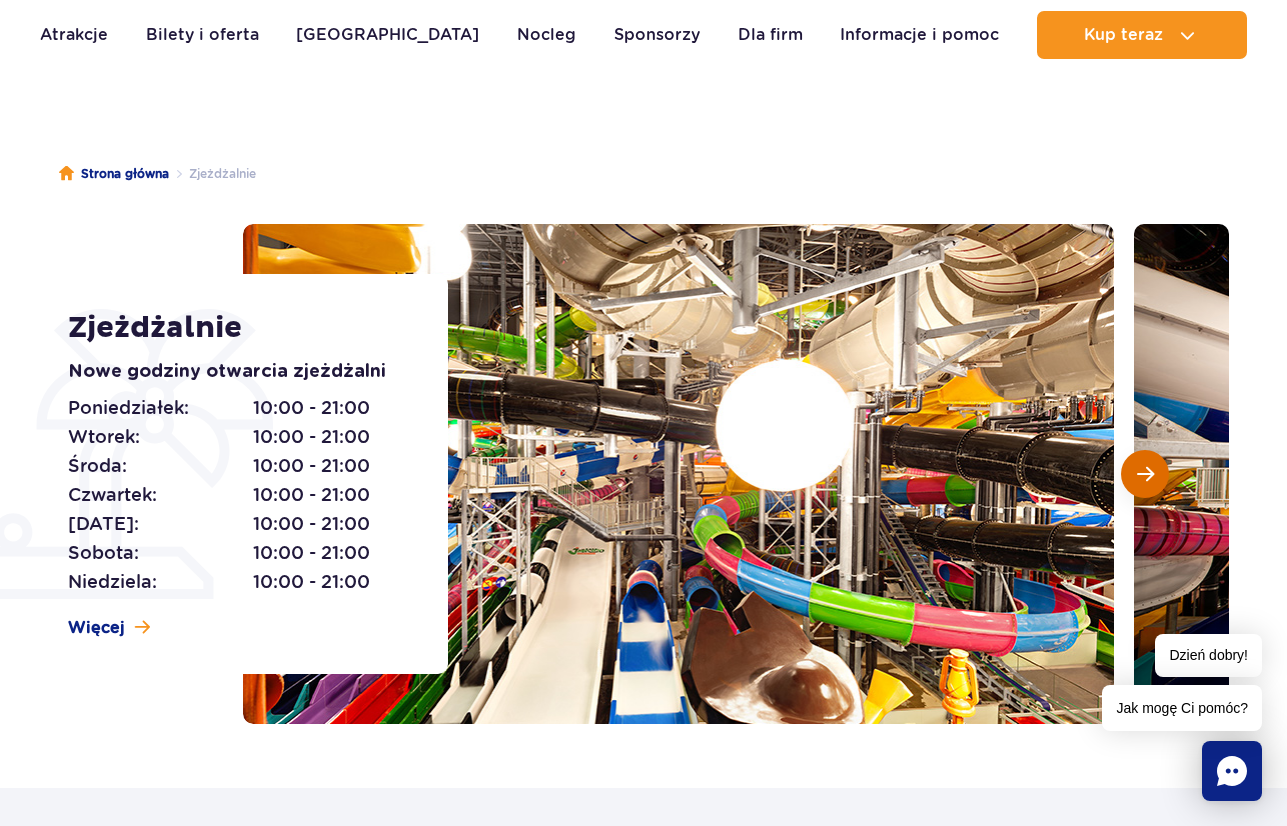 click at bounding box center (1145, 474) 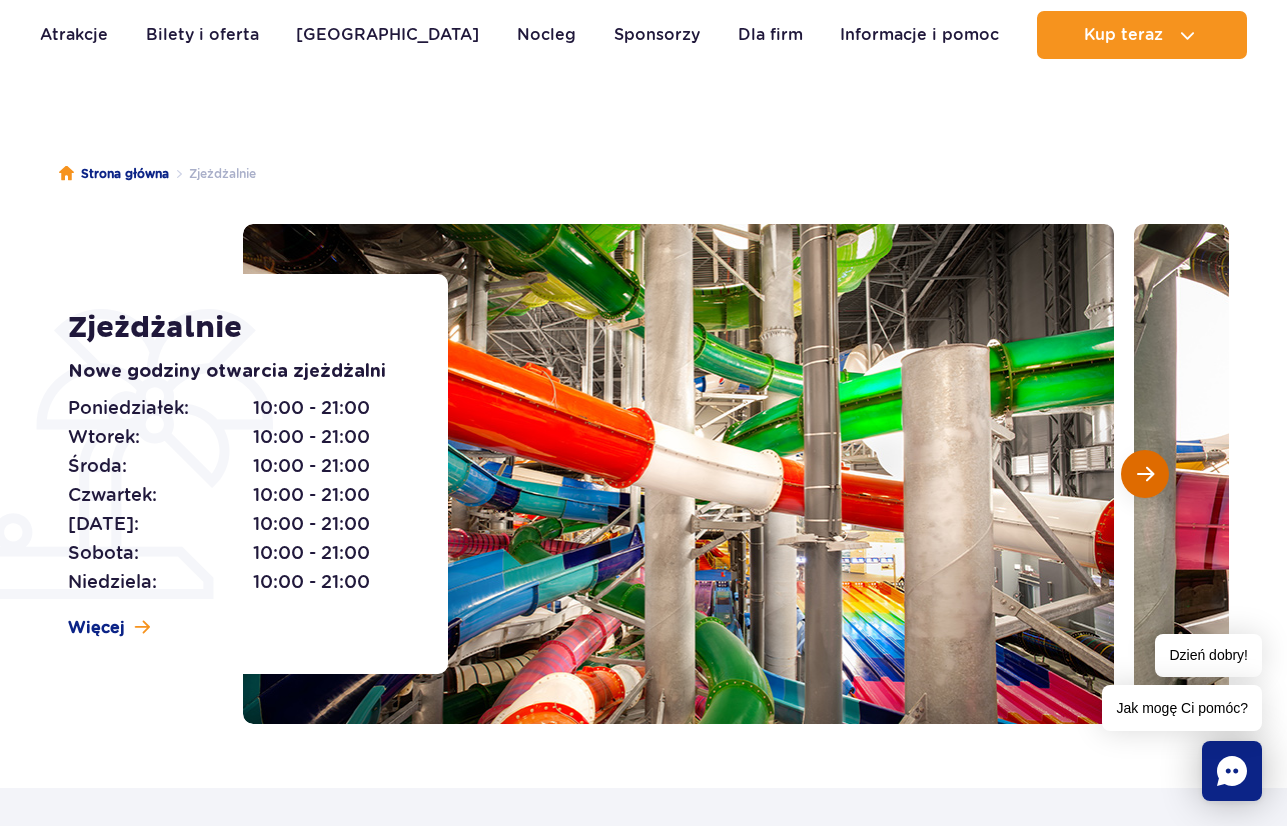 click at bounding box center [1145, 474] 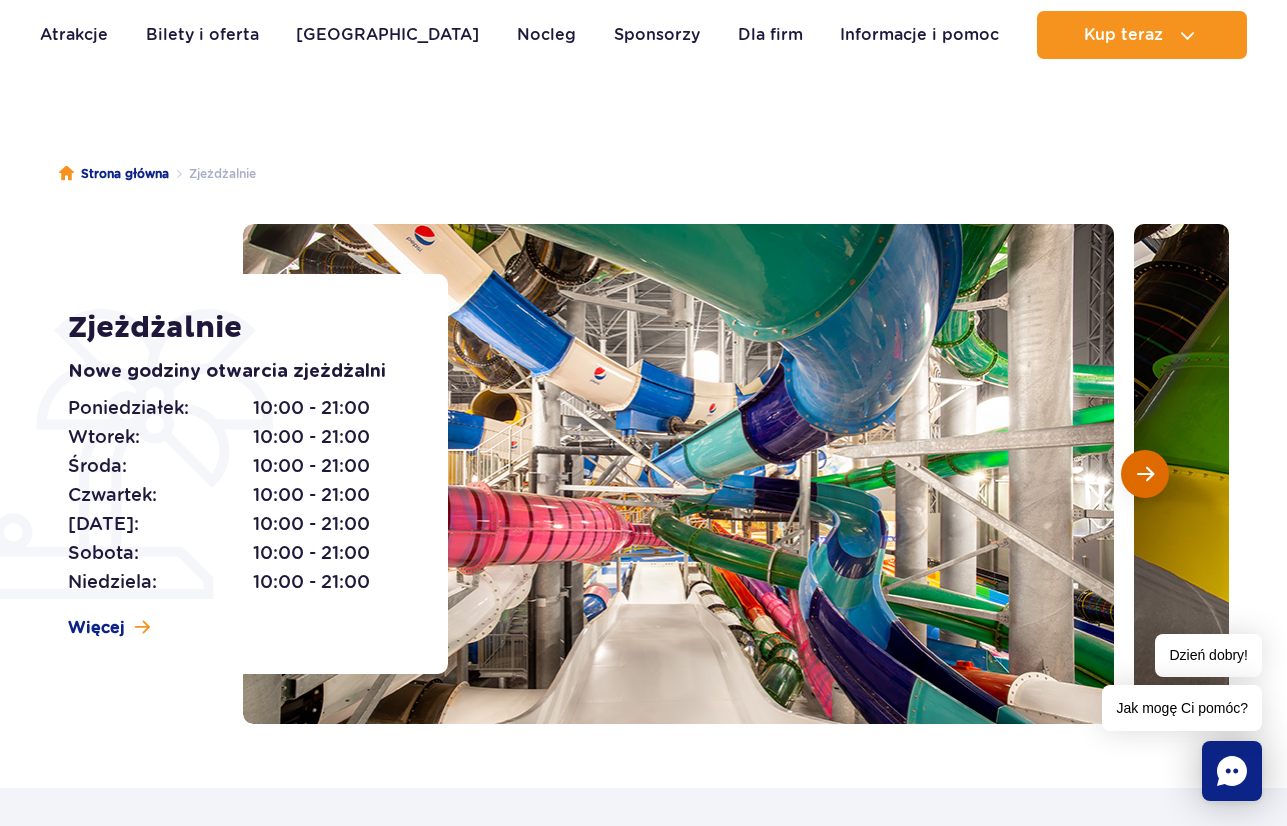 click at bounding box center [1145, 474] 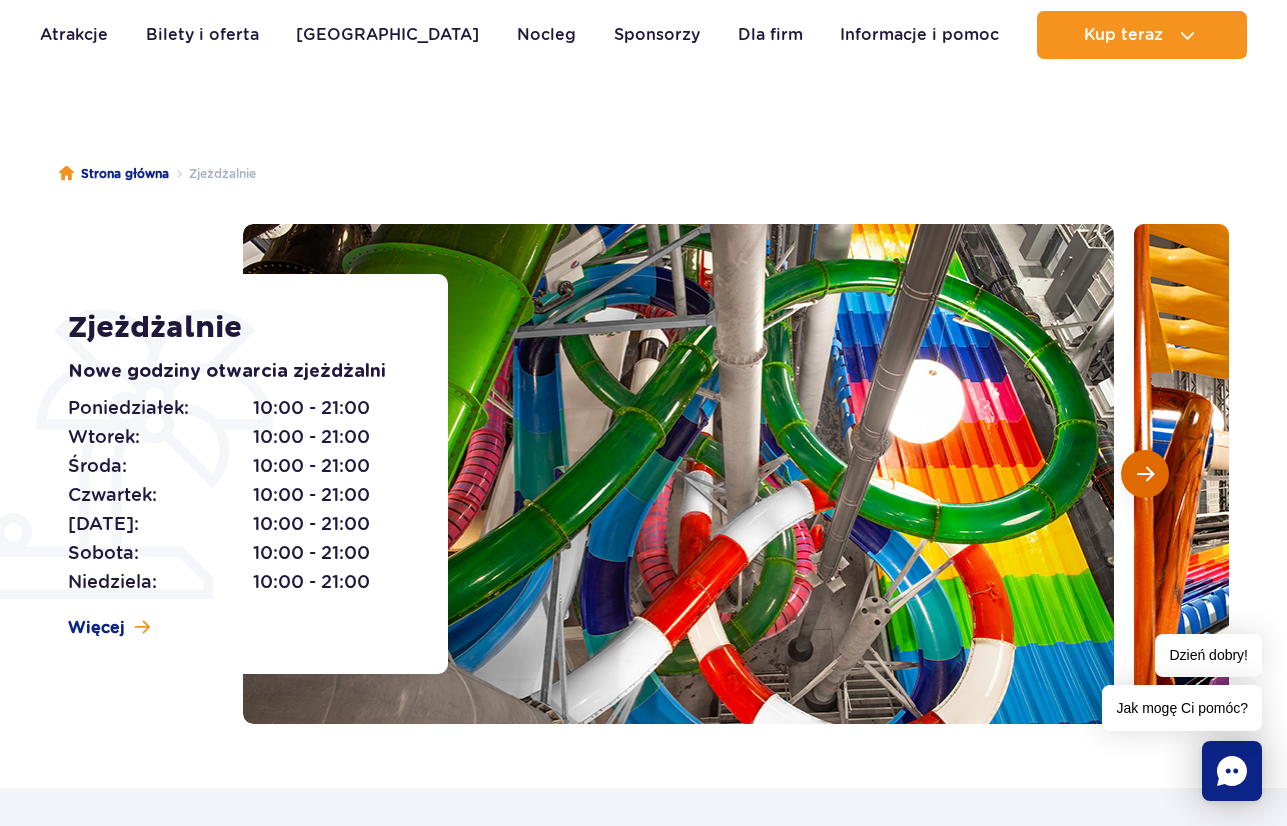 click at bounding box center (1145, 474) 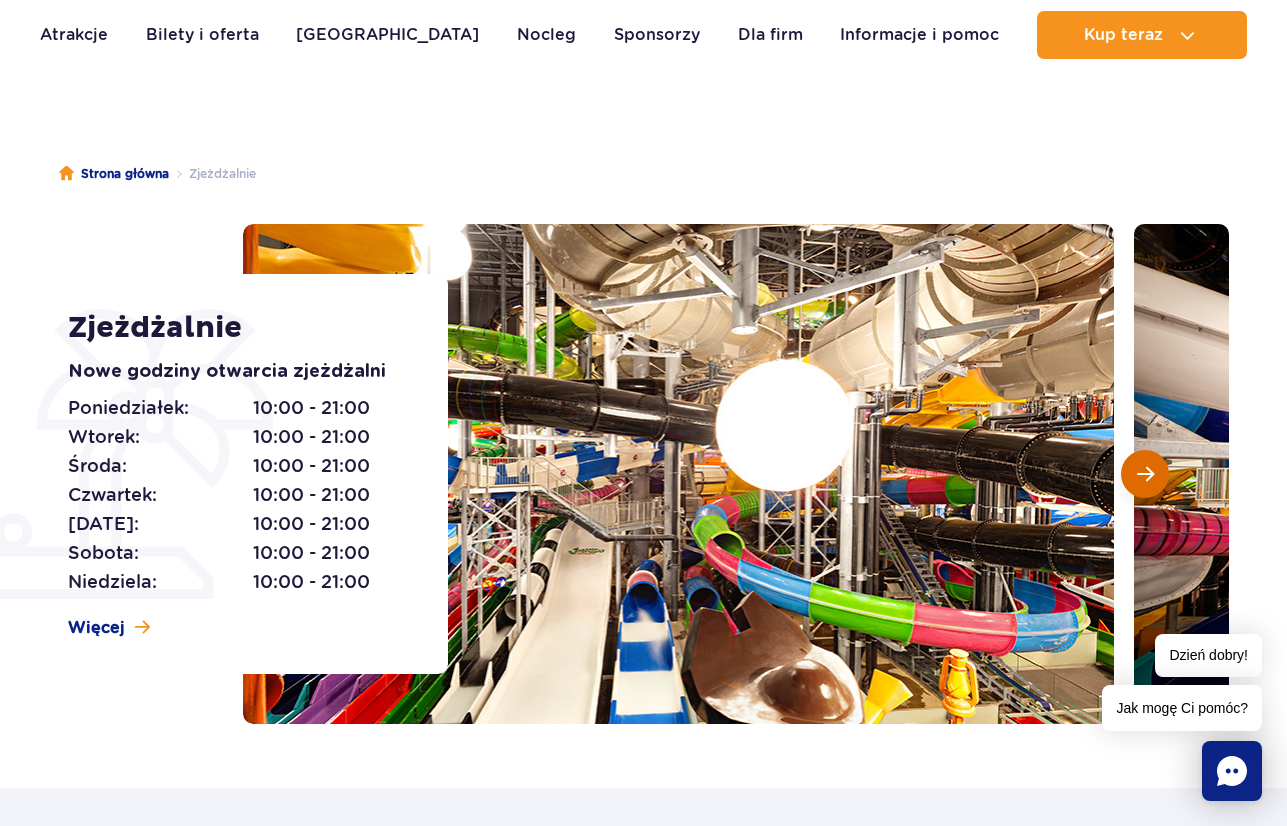 click at bounding box center [1145, 474] 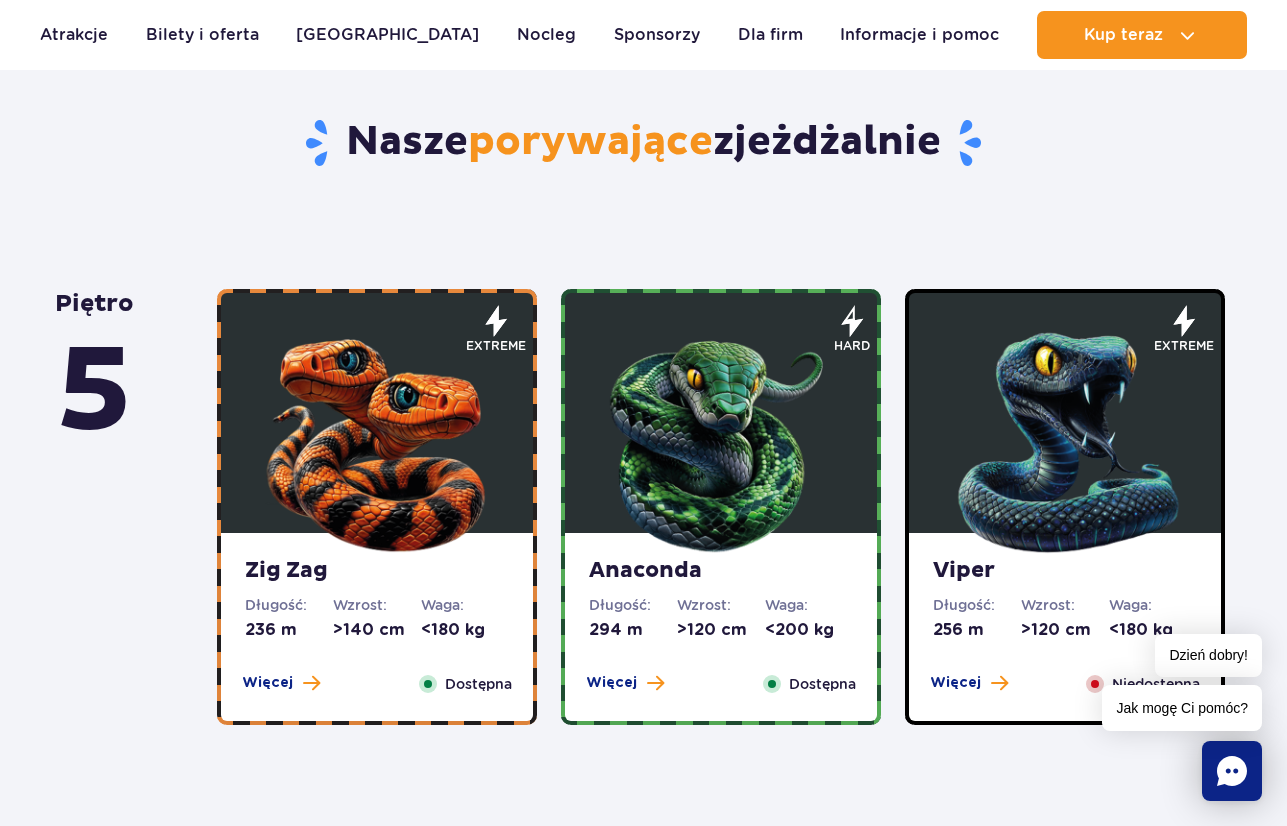 scroll, scrollTop: 900, scrollLeft: 0, axis: vertical 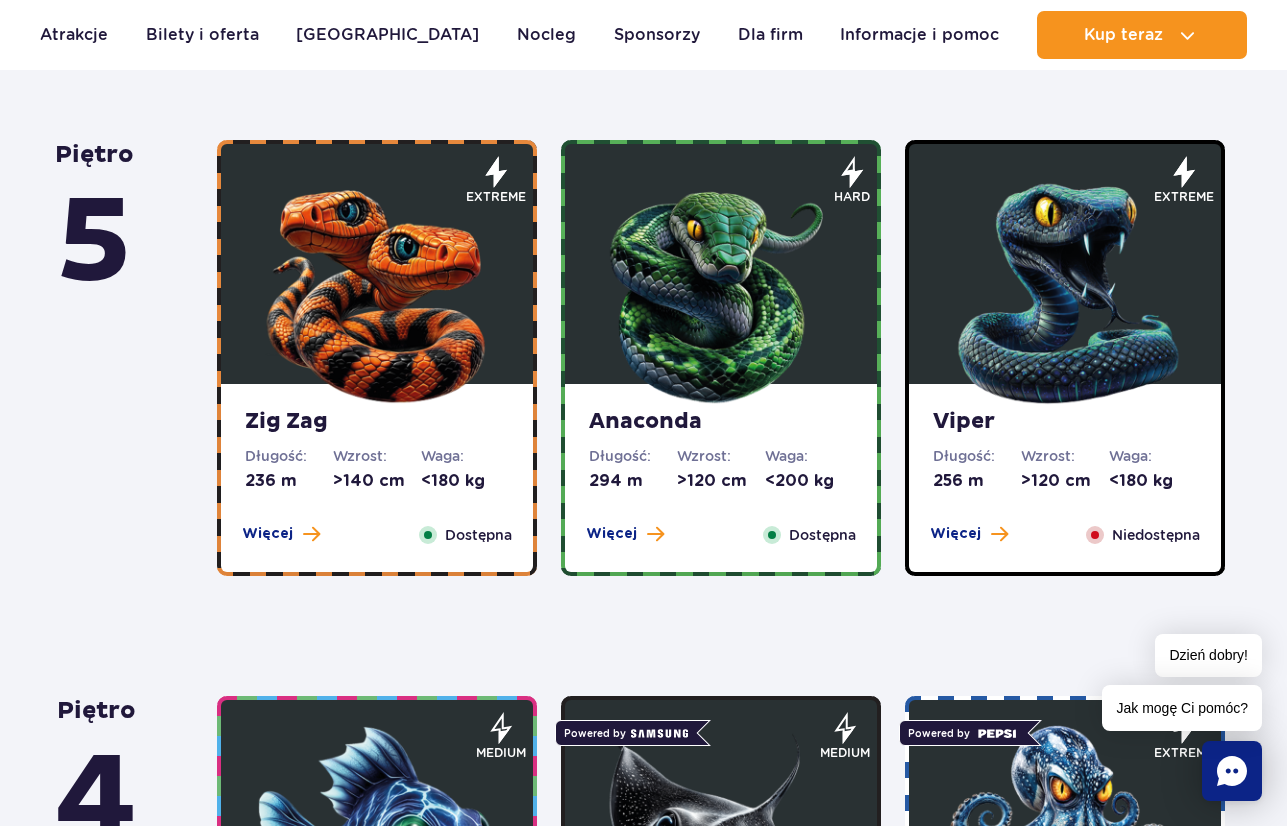 click on "Zig Zag
Długość:
236 m
Wzrost:
>140 cm
Waga:
<180 kg
Więcej
Zamknij
Dostępna" at bounding box center [377, 478] 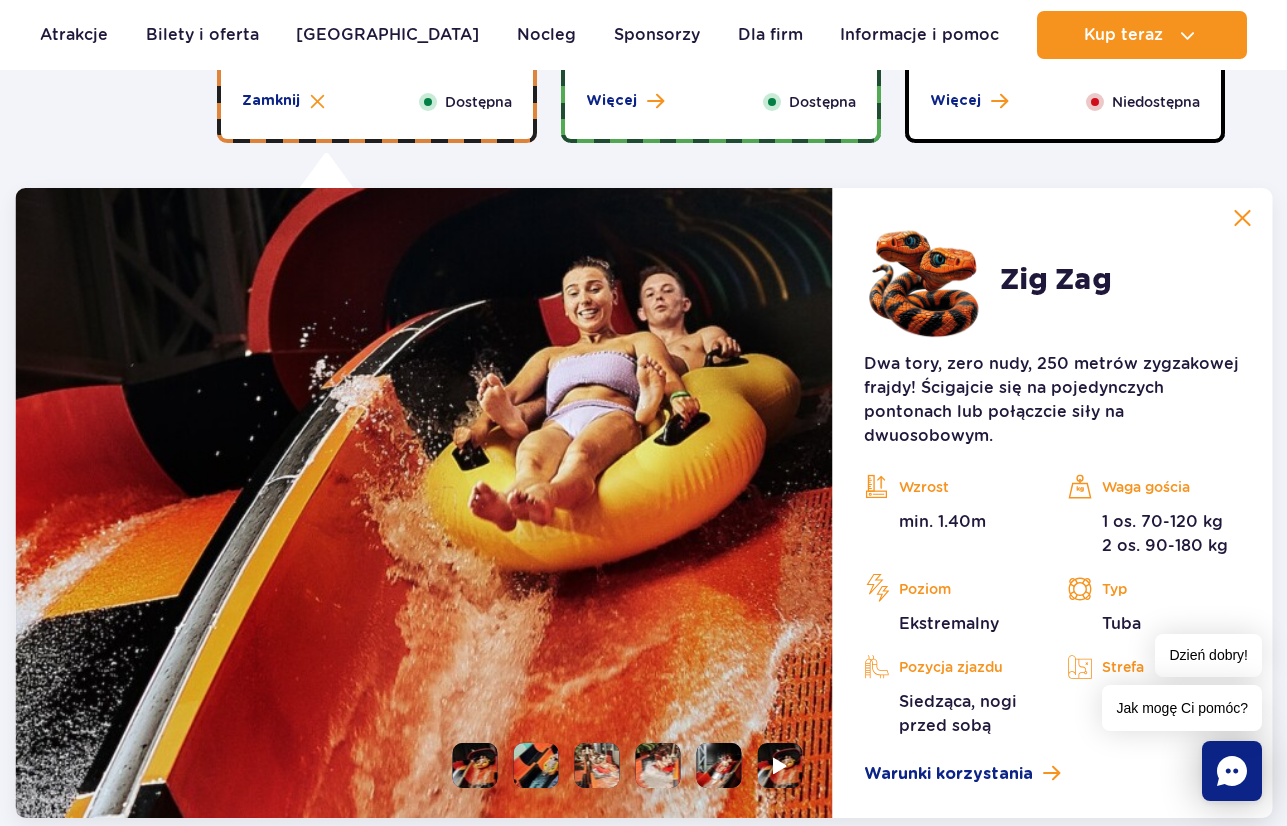 scroll, scrollTop: 1401, scrollLeft: 0, axis: vertical 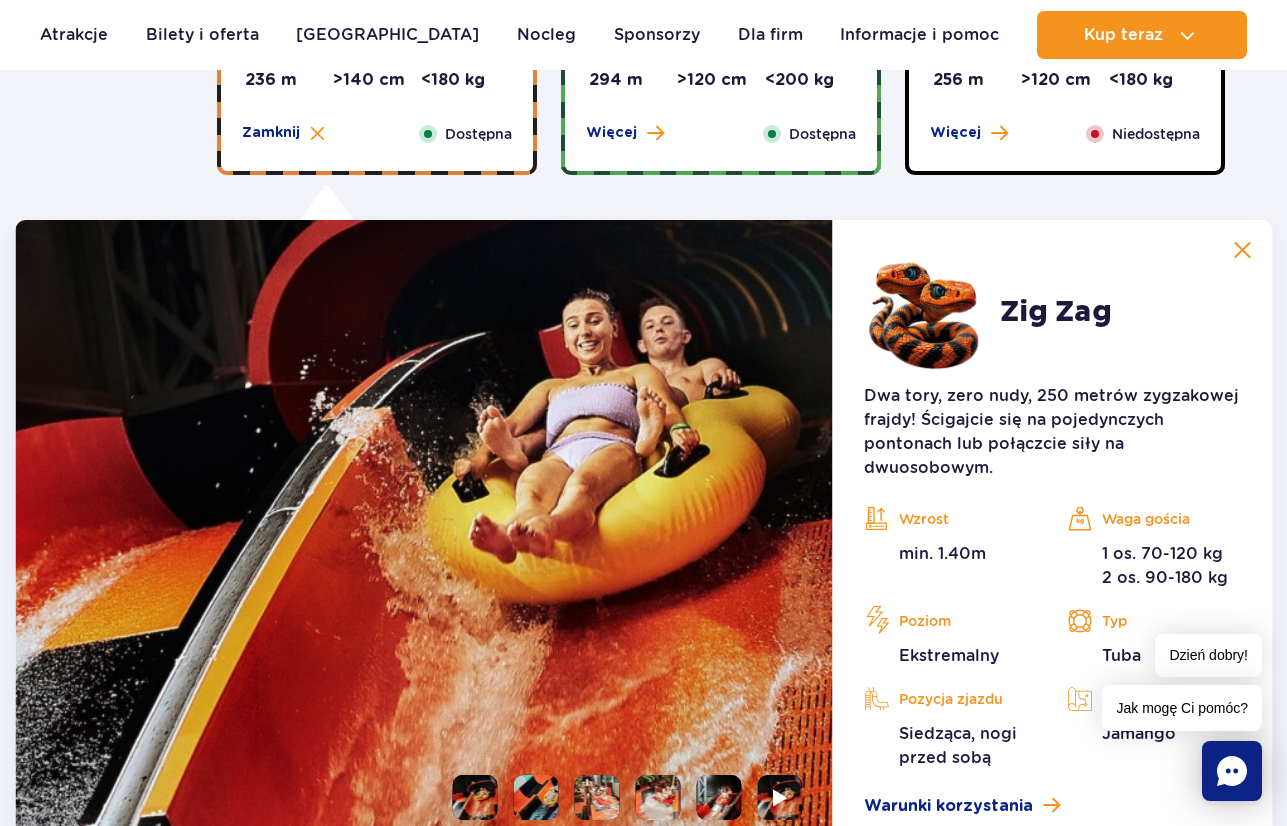 click at bounding box center [423, 535] 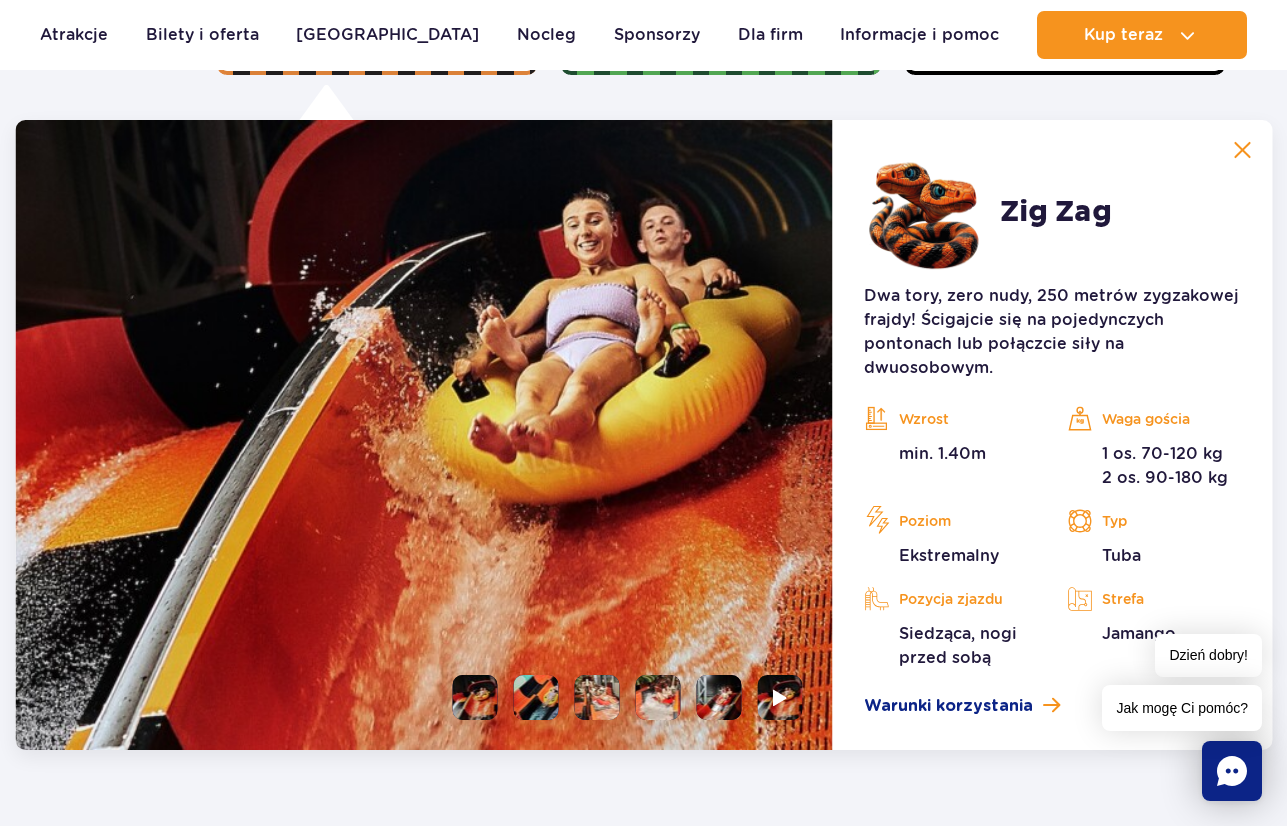 click at bounding box center (535, 697) 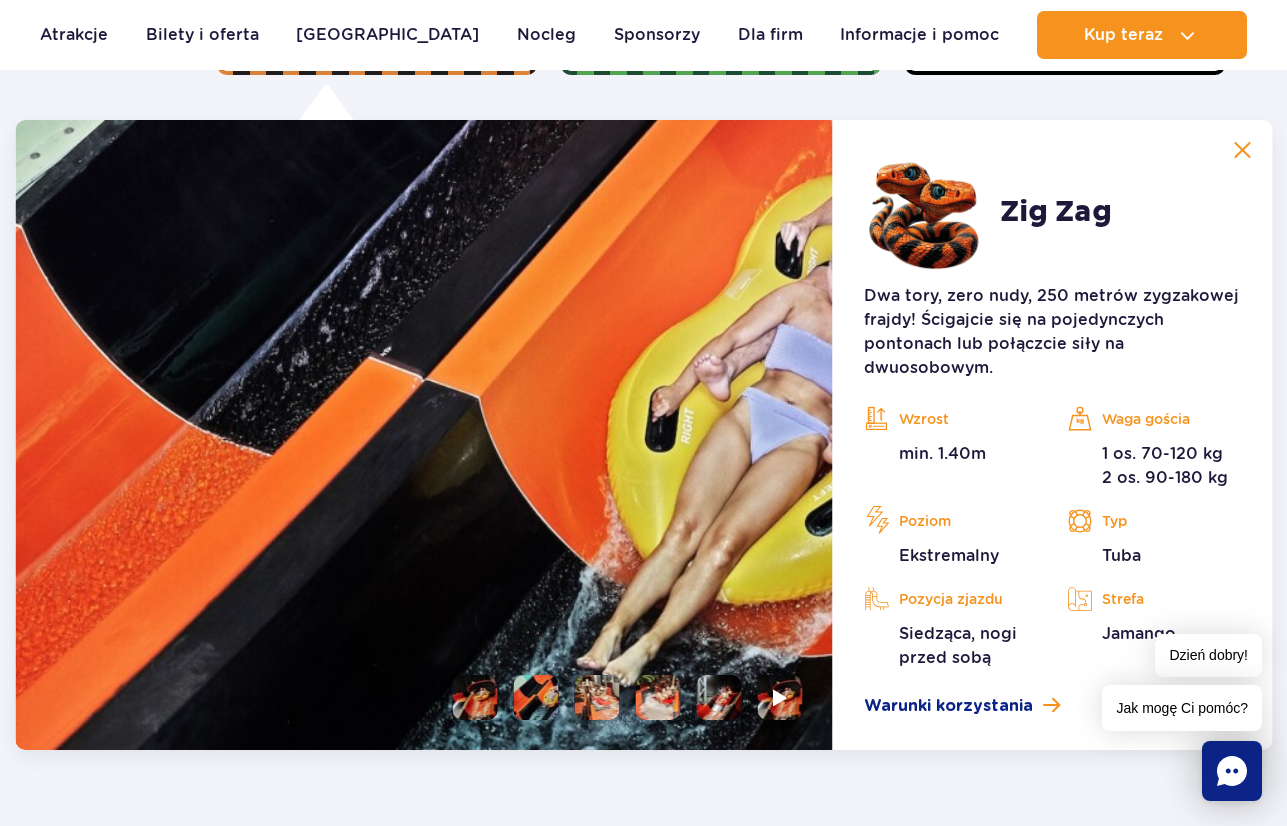 click at bounding box center [596, 697] 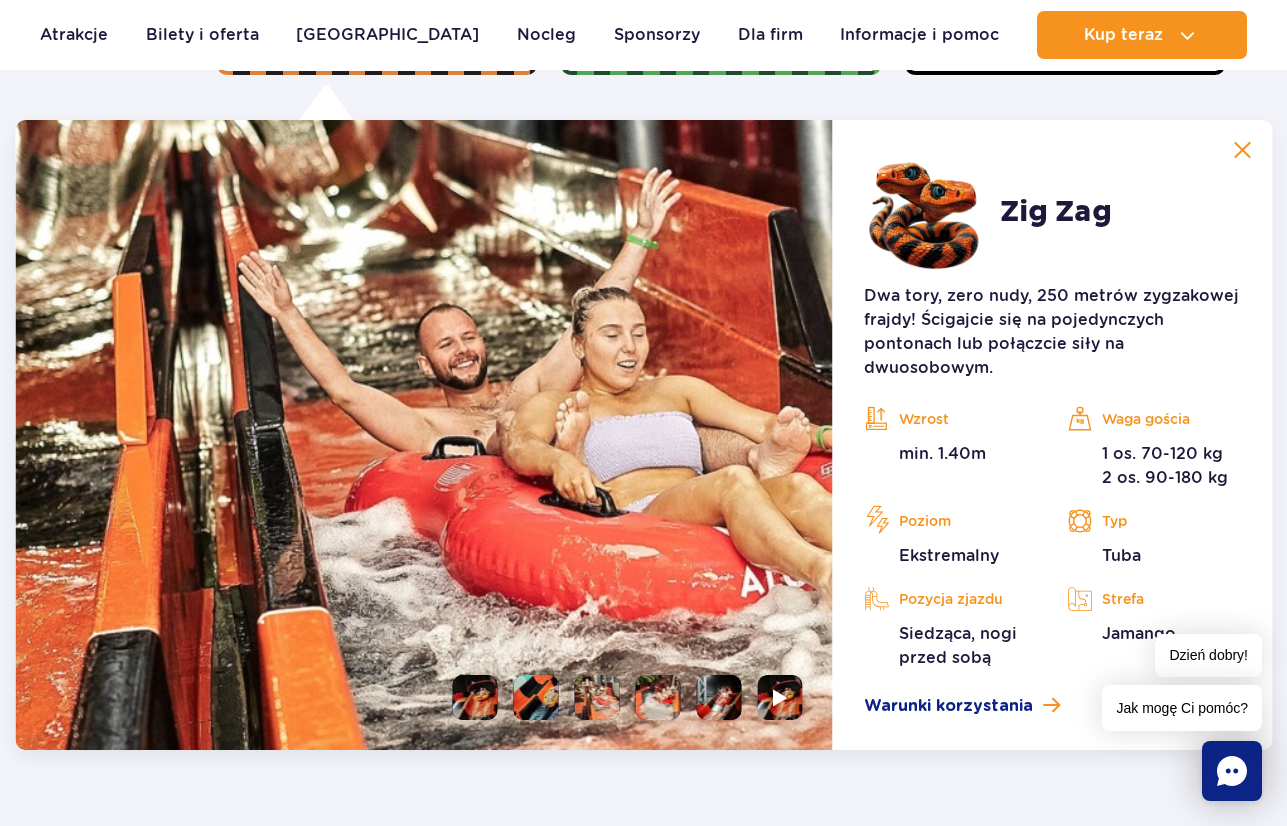click at bounding box center (657, 697) 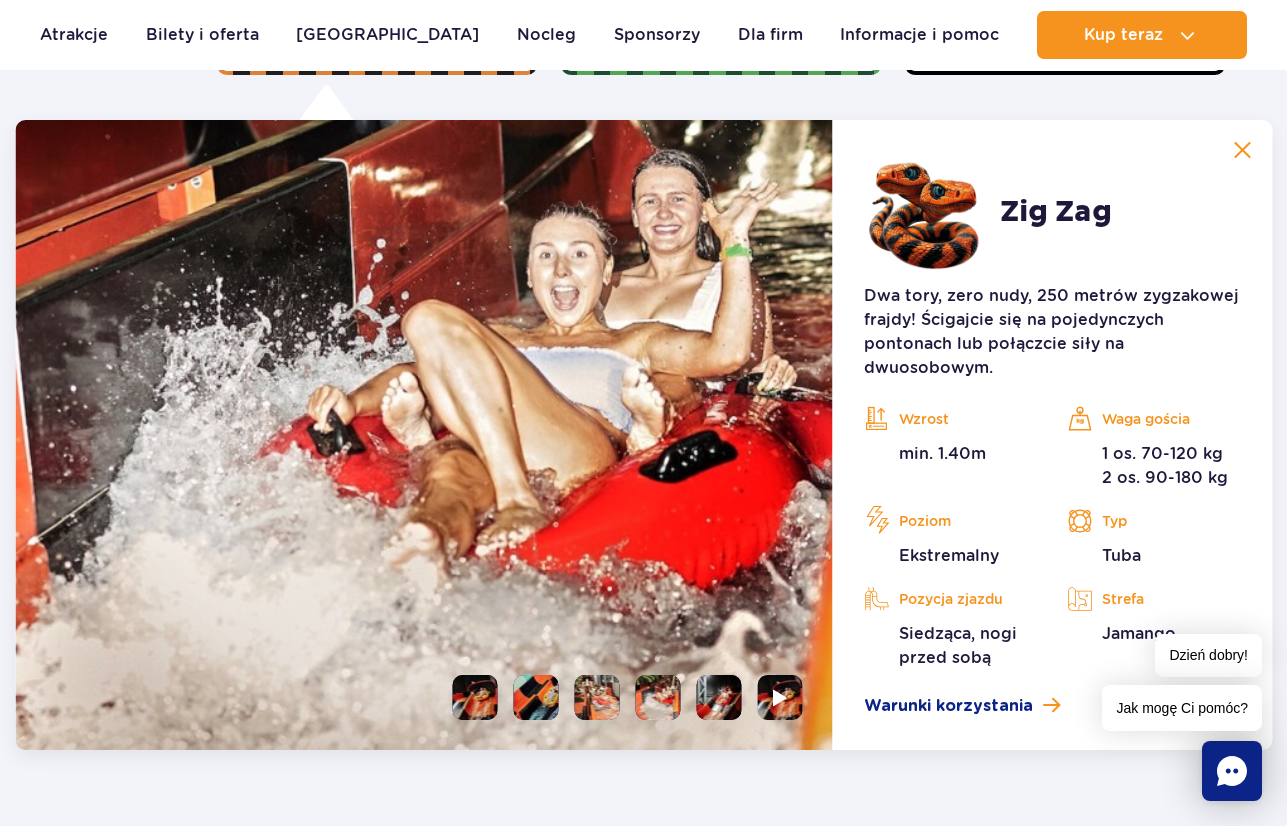 click at bounding box center [718, 697] 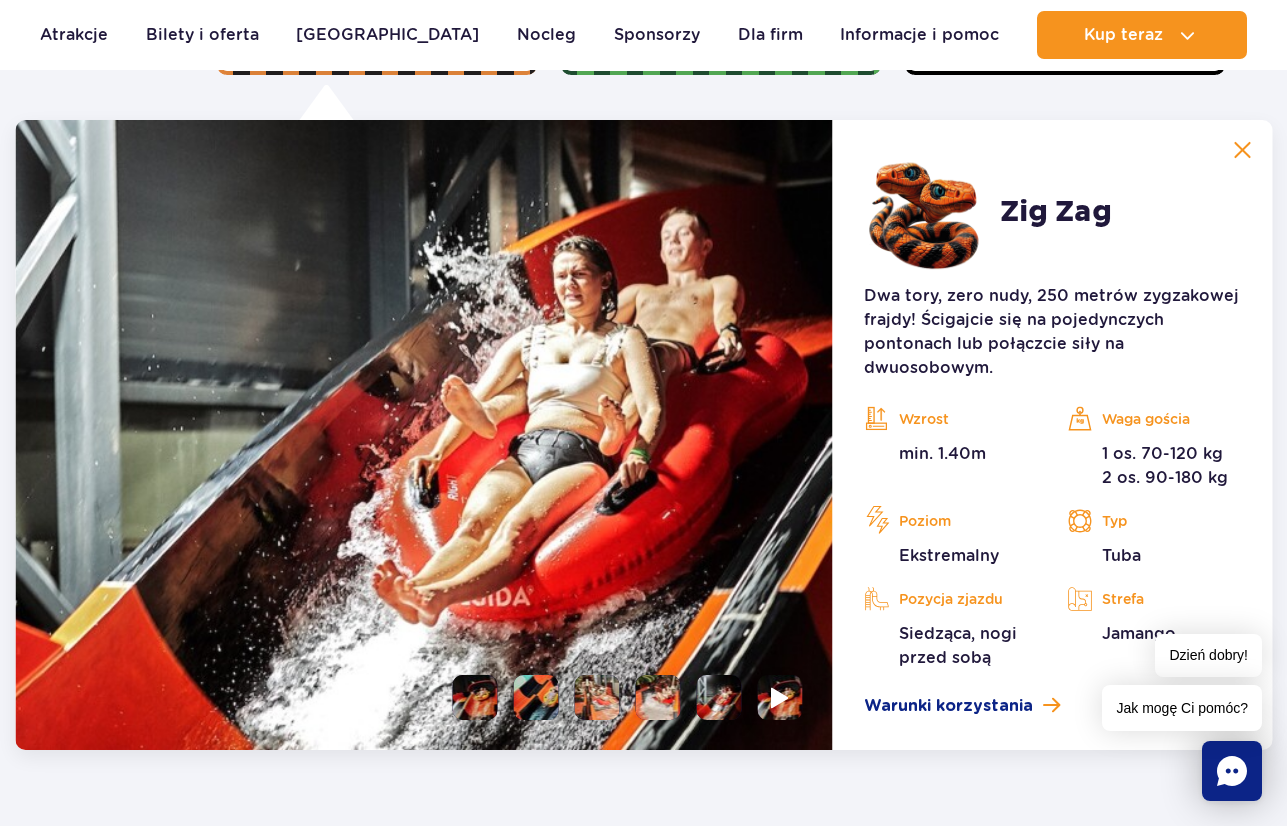 click at bounding box center (779, 697) 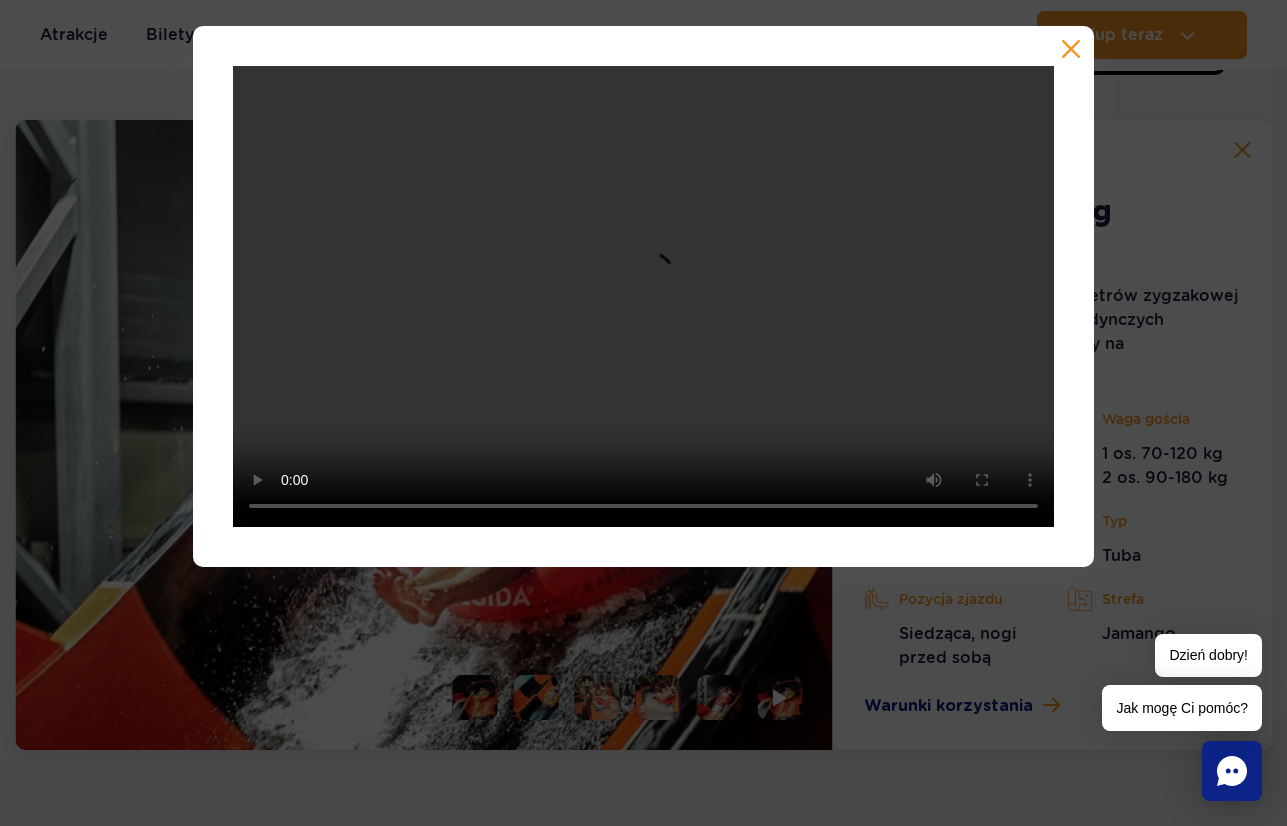 click at bounding box center (643, 297) 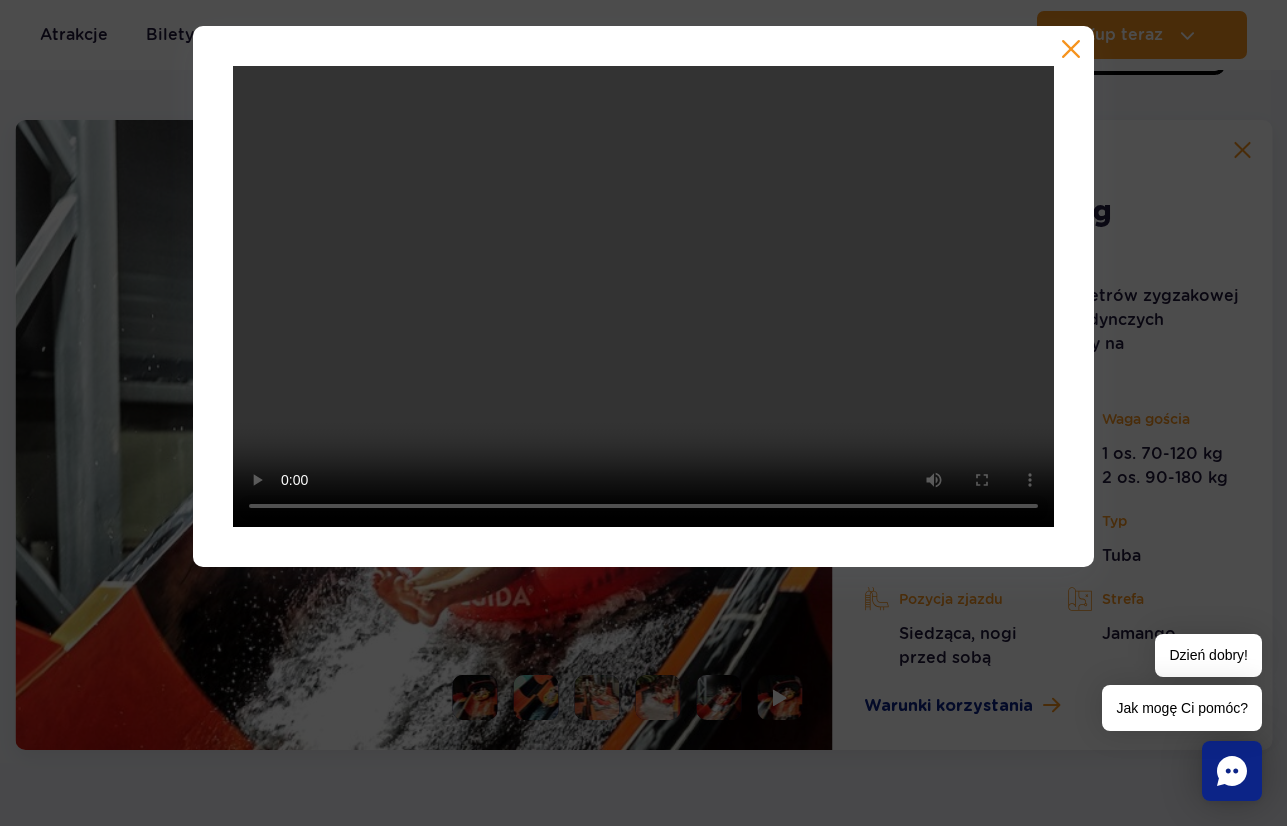 click at bounding box center (1071, 49) 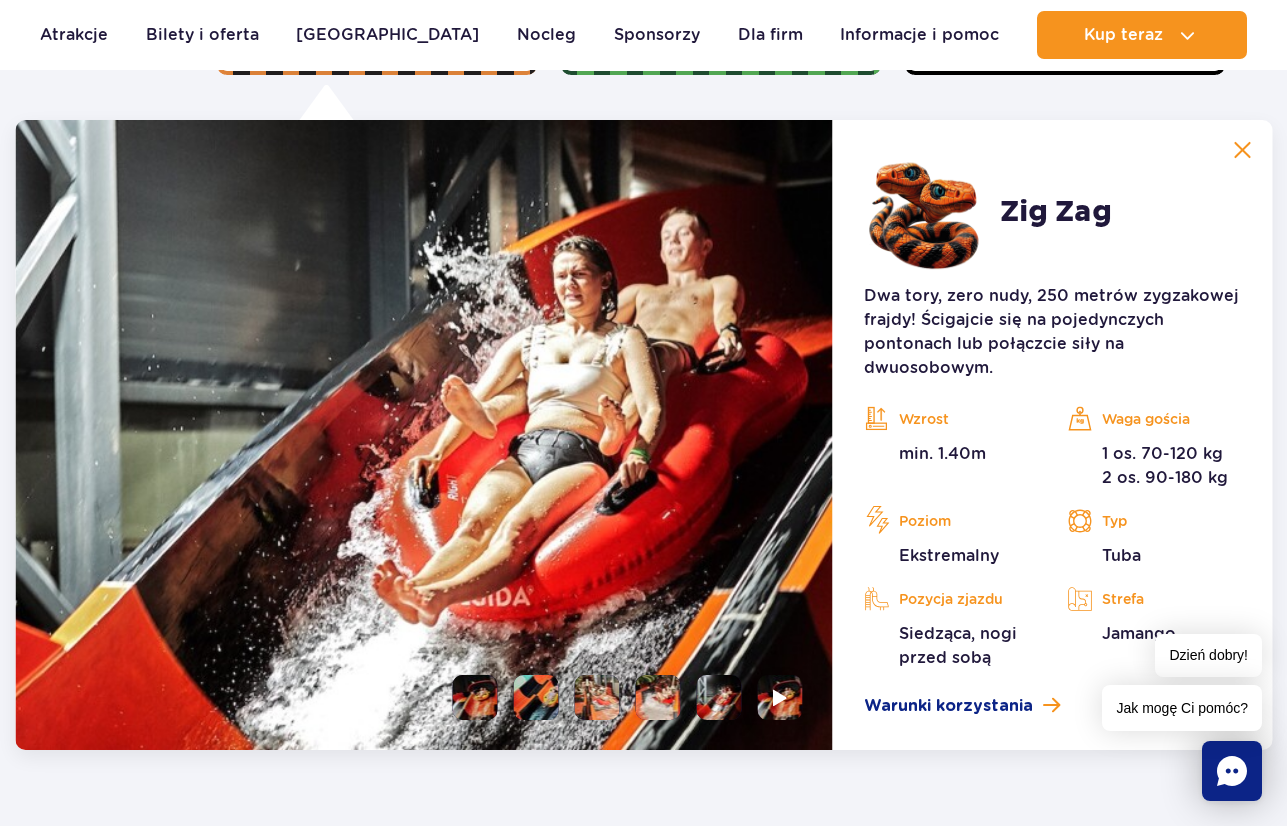 click on "Anaconda
Długość:
294 m
Wzrost:
>120 cm
Waga:
<200 kg
Więcej
Zamknij
Dostępna
hard
Zobacz galerię" at bounding box center [721, 194] 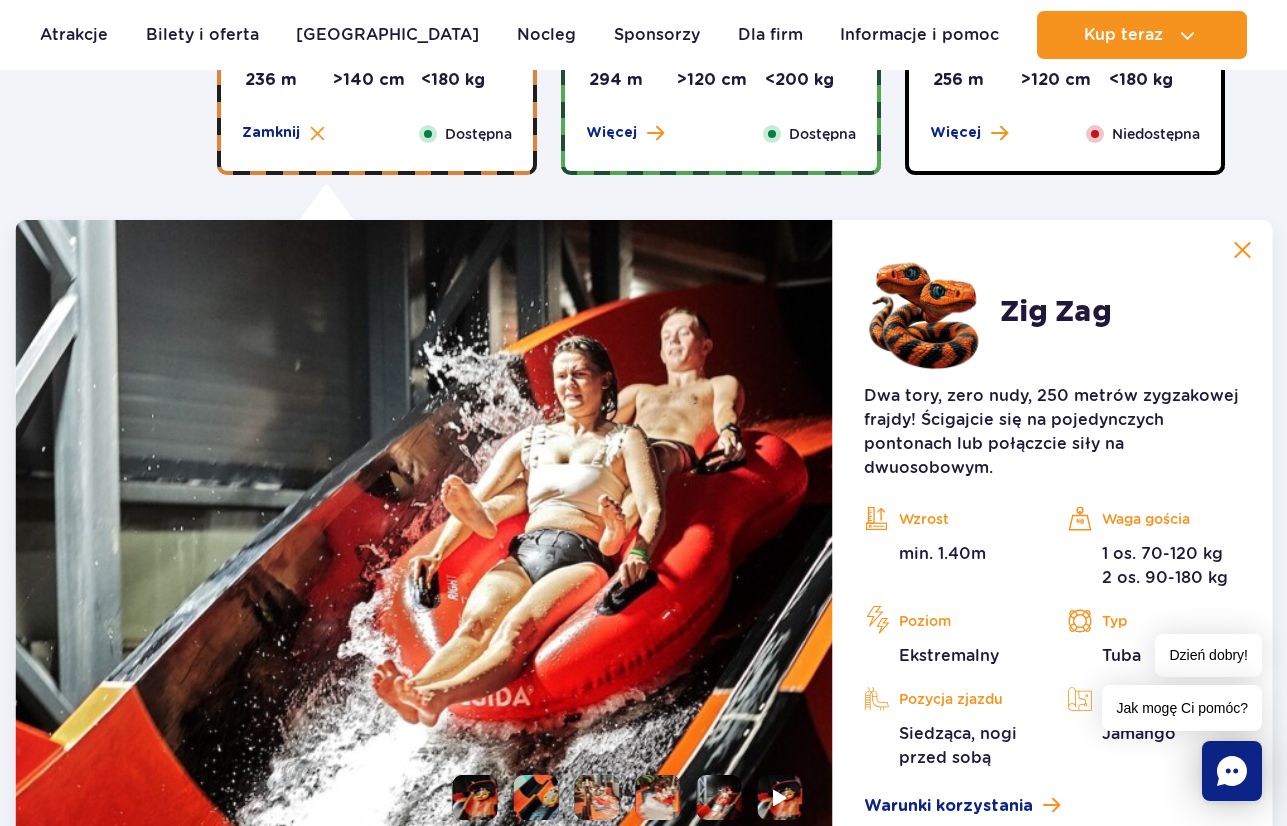 click at bounding box center (1242, 250) 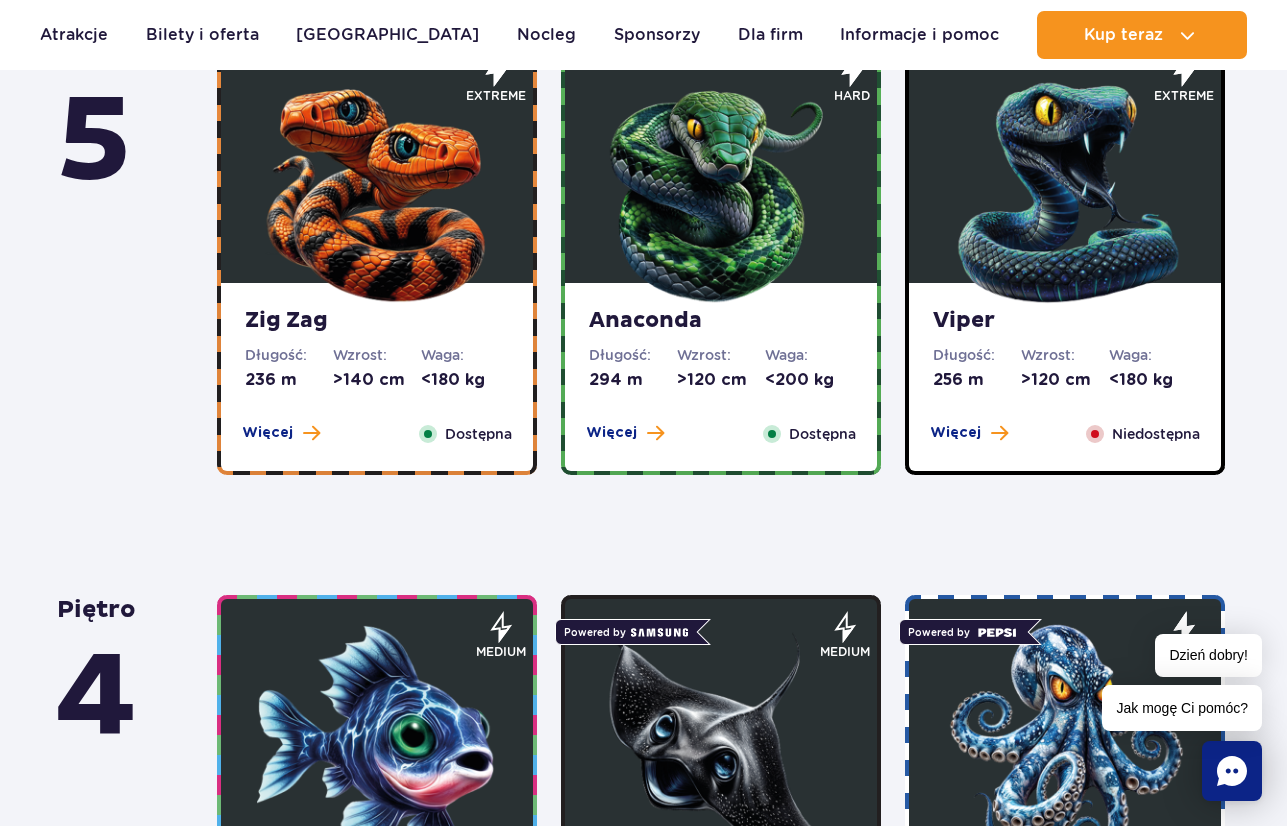 click at bounding box center (721, 188) 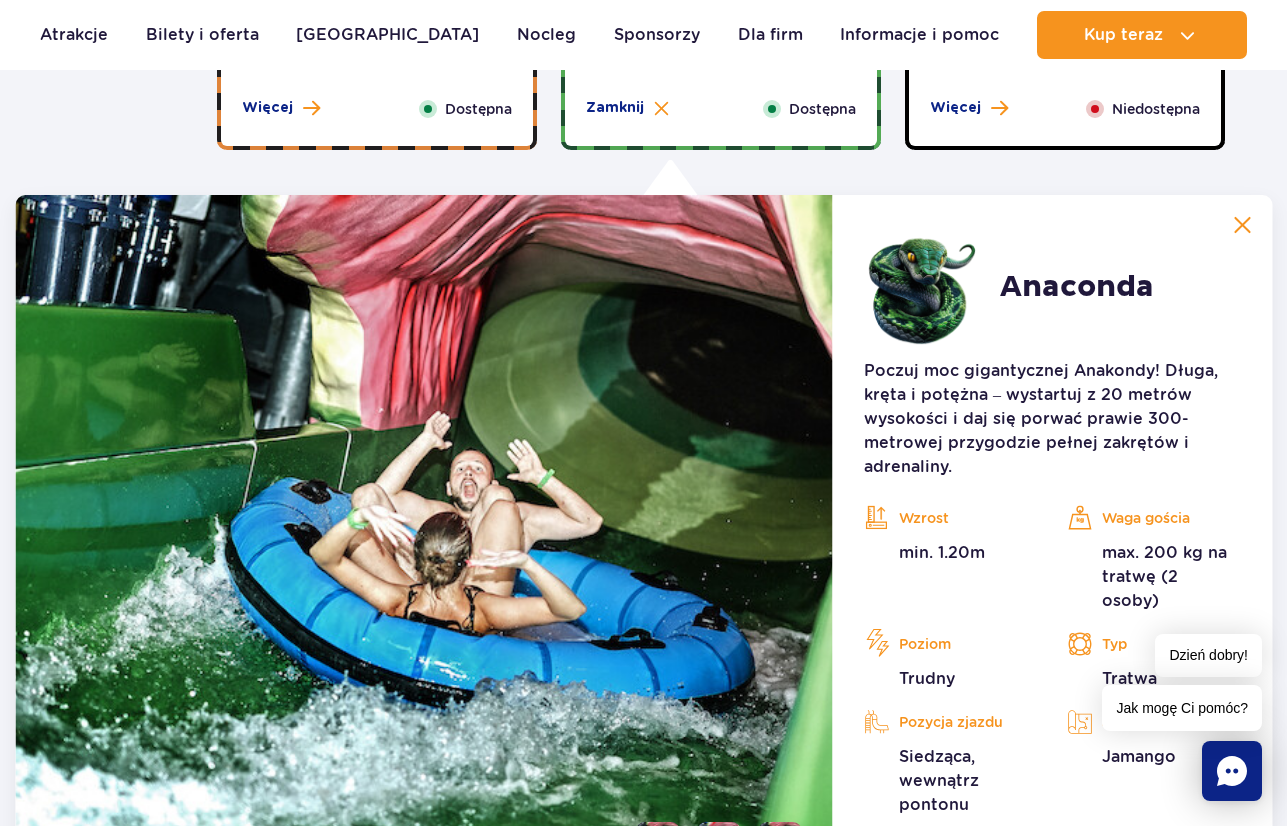 scroll, scrollTop: 1501, scrollLeft: 0, axis: vertical 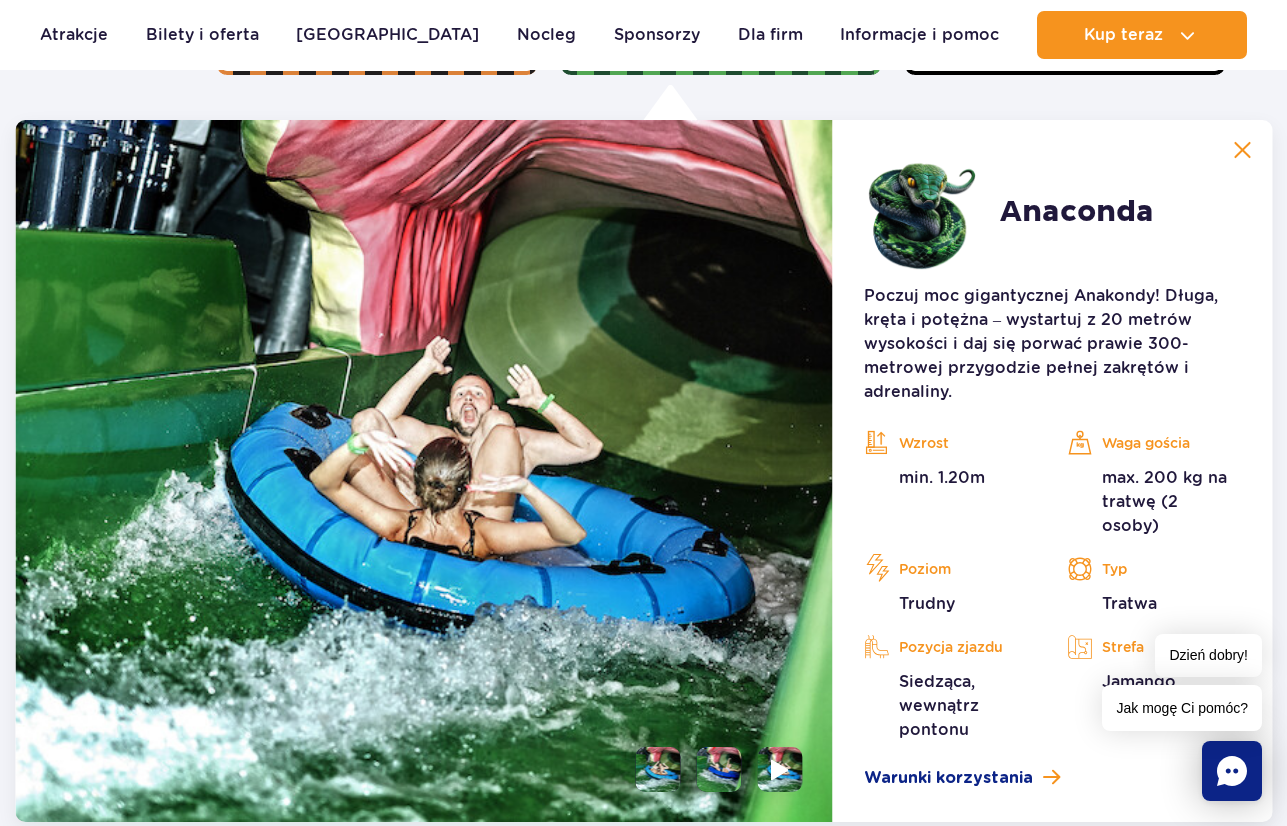 click at bounding box center [779, 769] 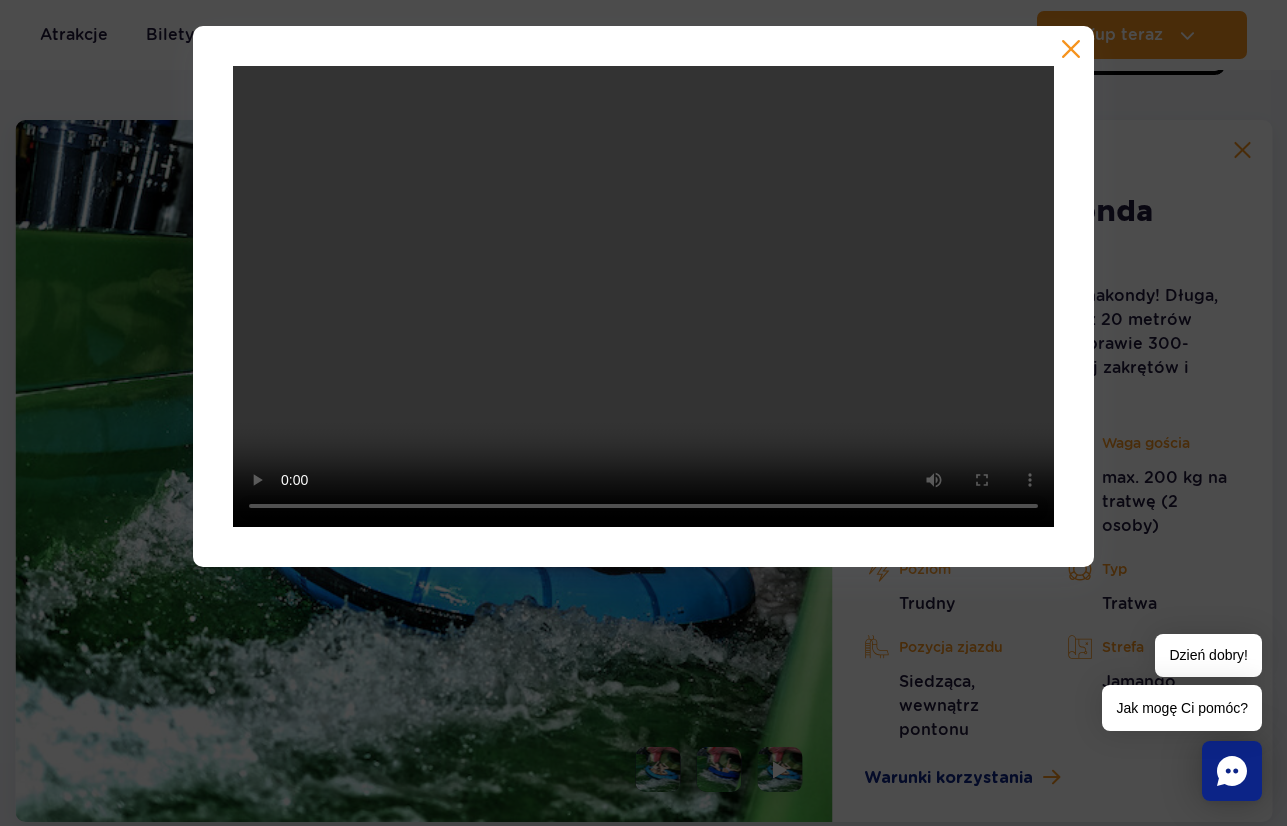 click at bounding box center (1071, 49) 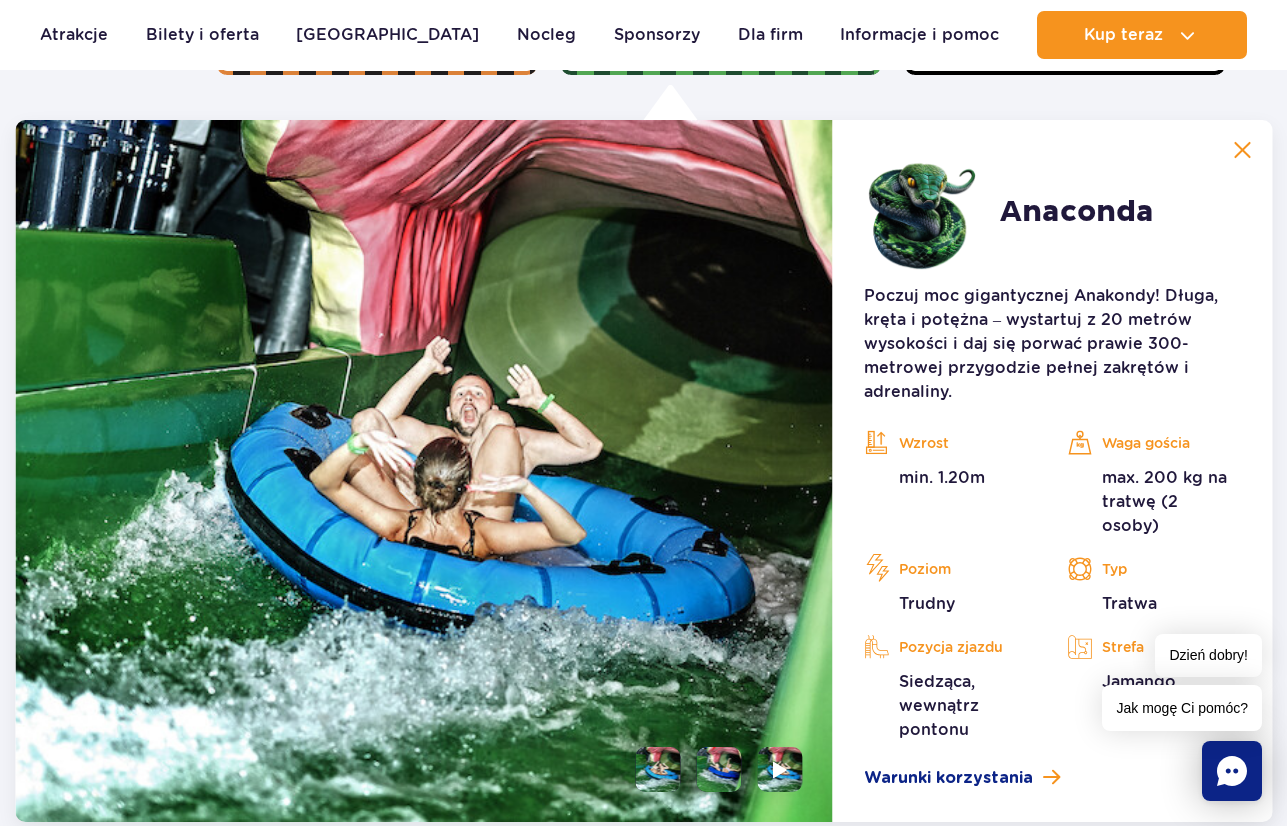 click at bounding box center [718, 769] 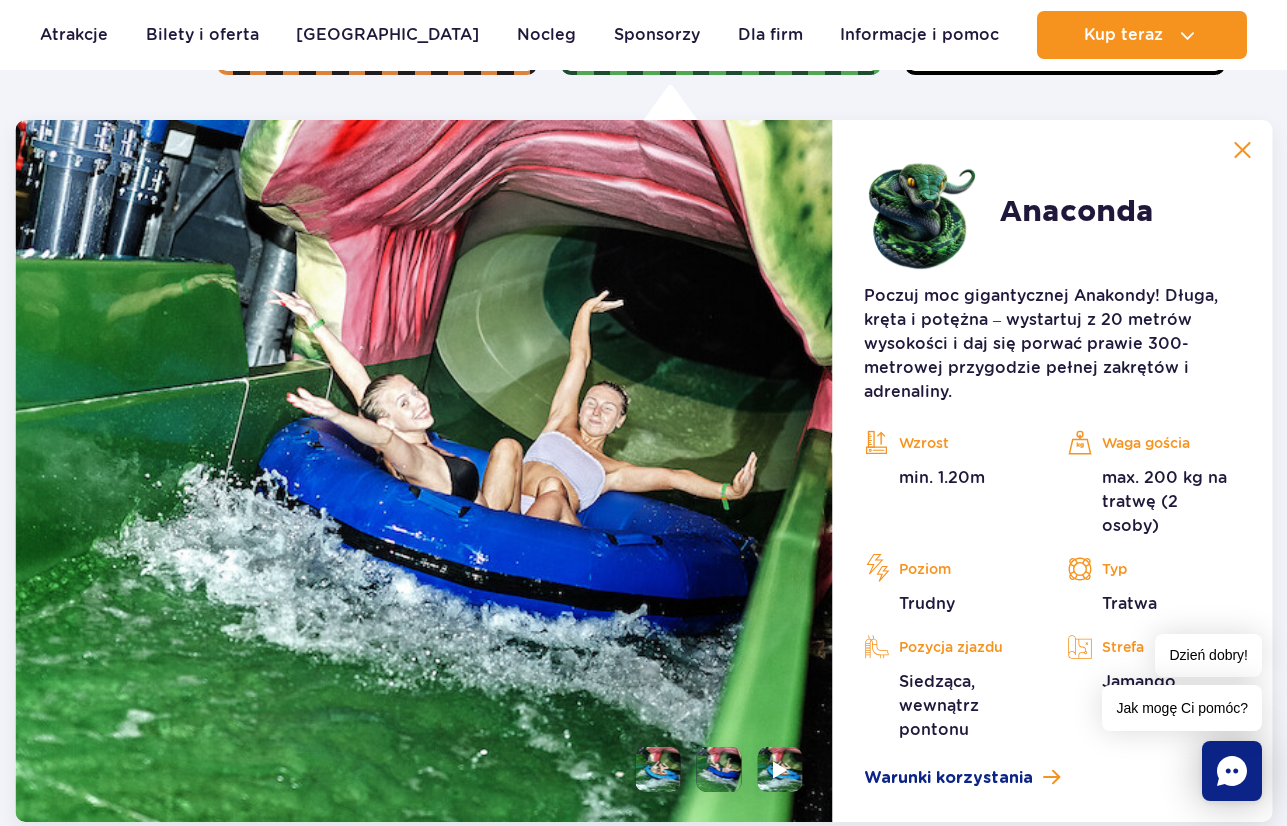 click at bounding box center (657, 769) 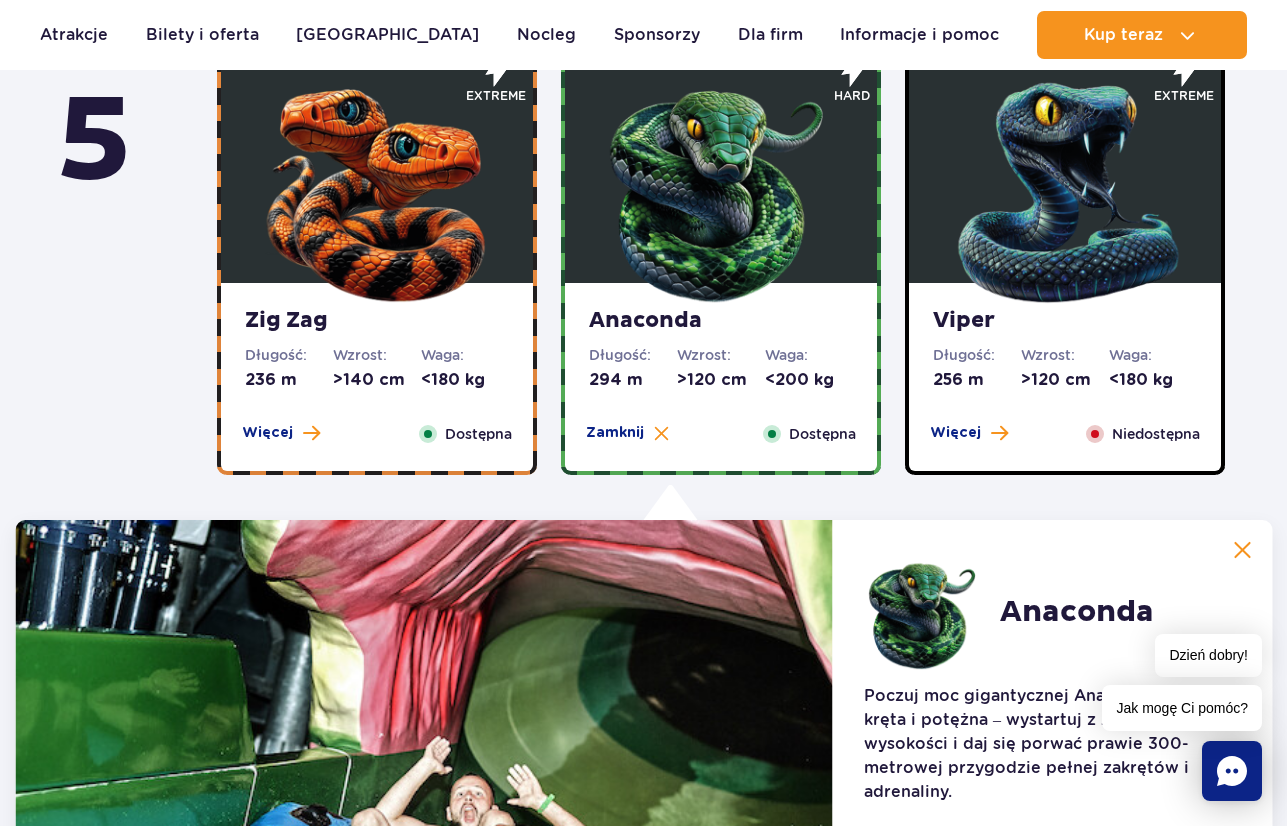 click at bounding box center [1065, 188] 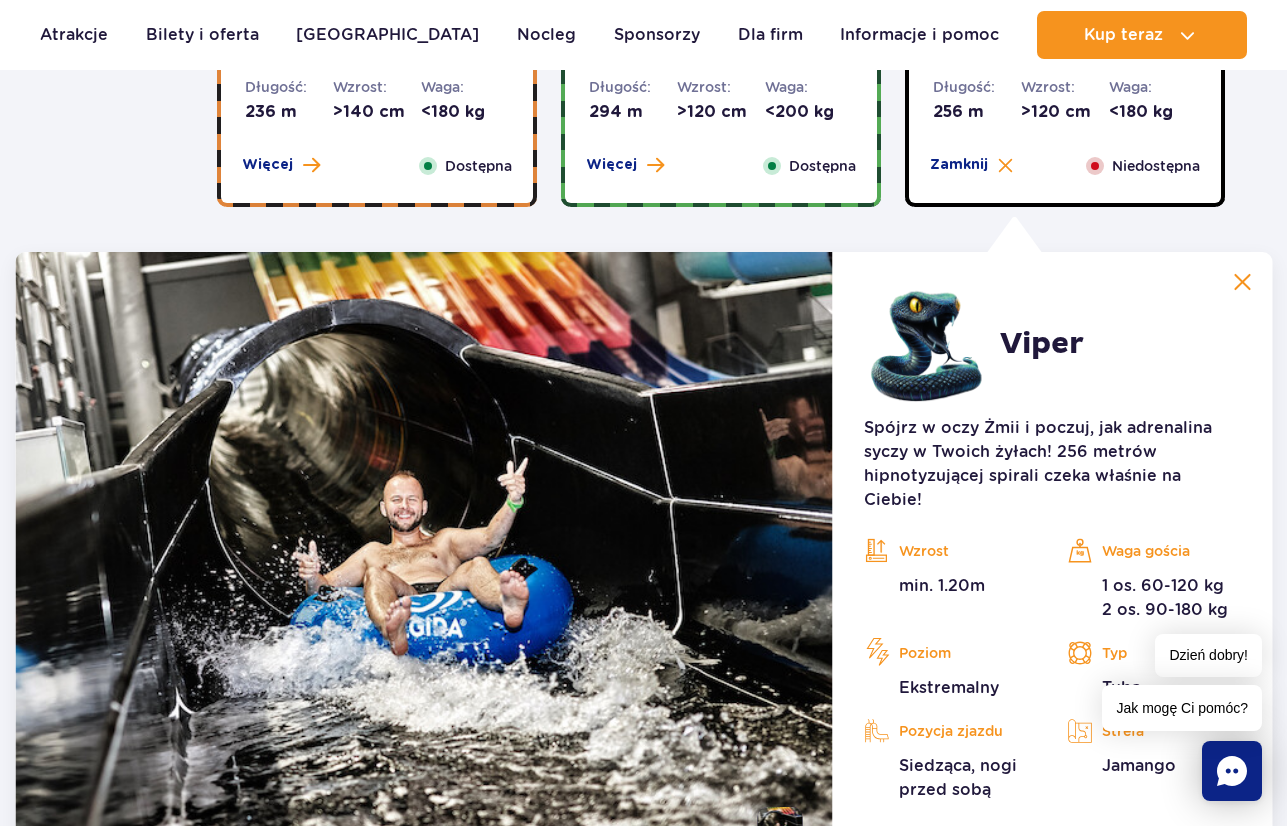 scroll, scrollTop: 1501, scrollLeft: 0, axis: vertical 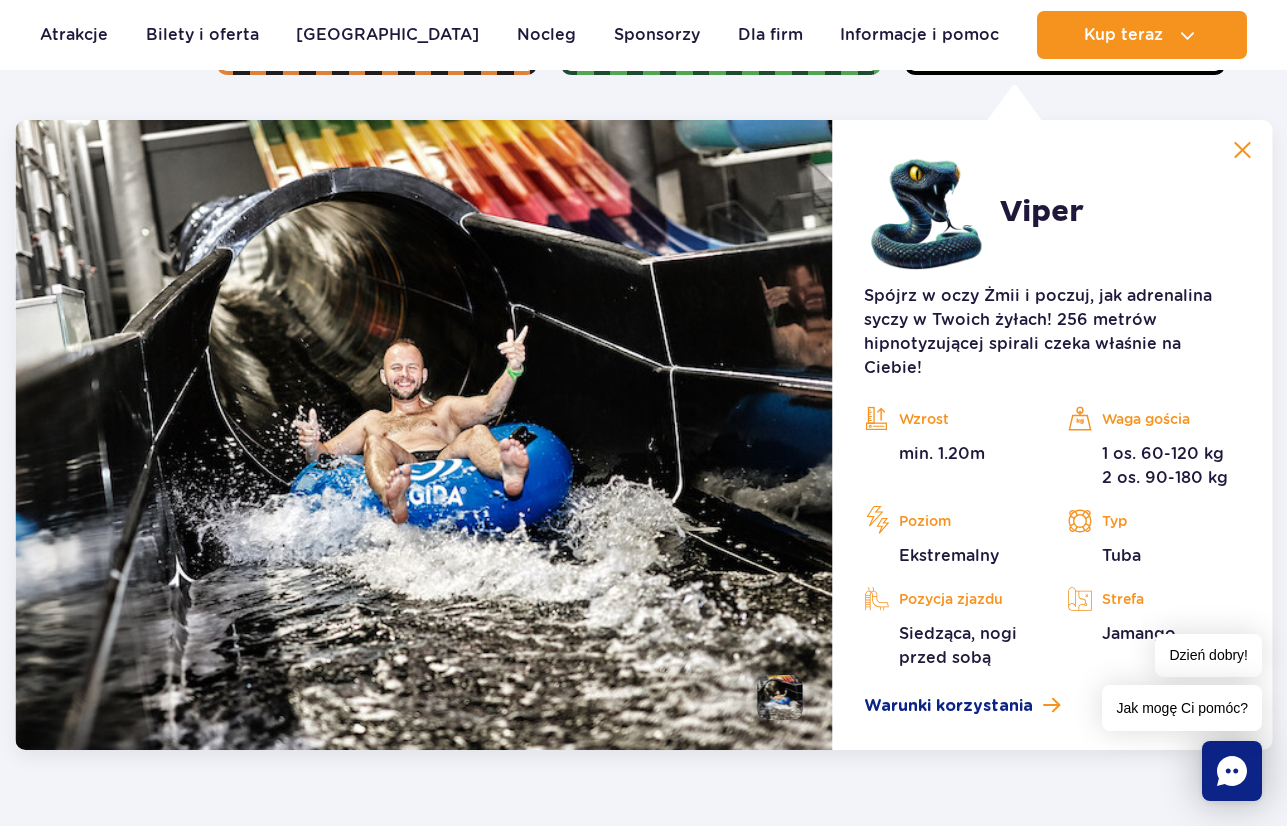 click at bounding box center (779, 697) 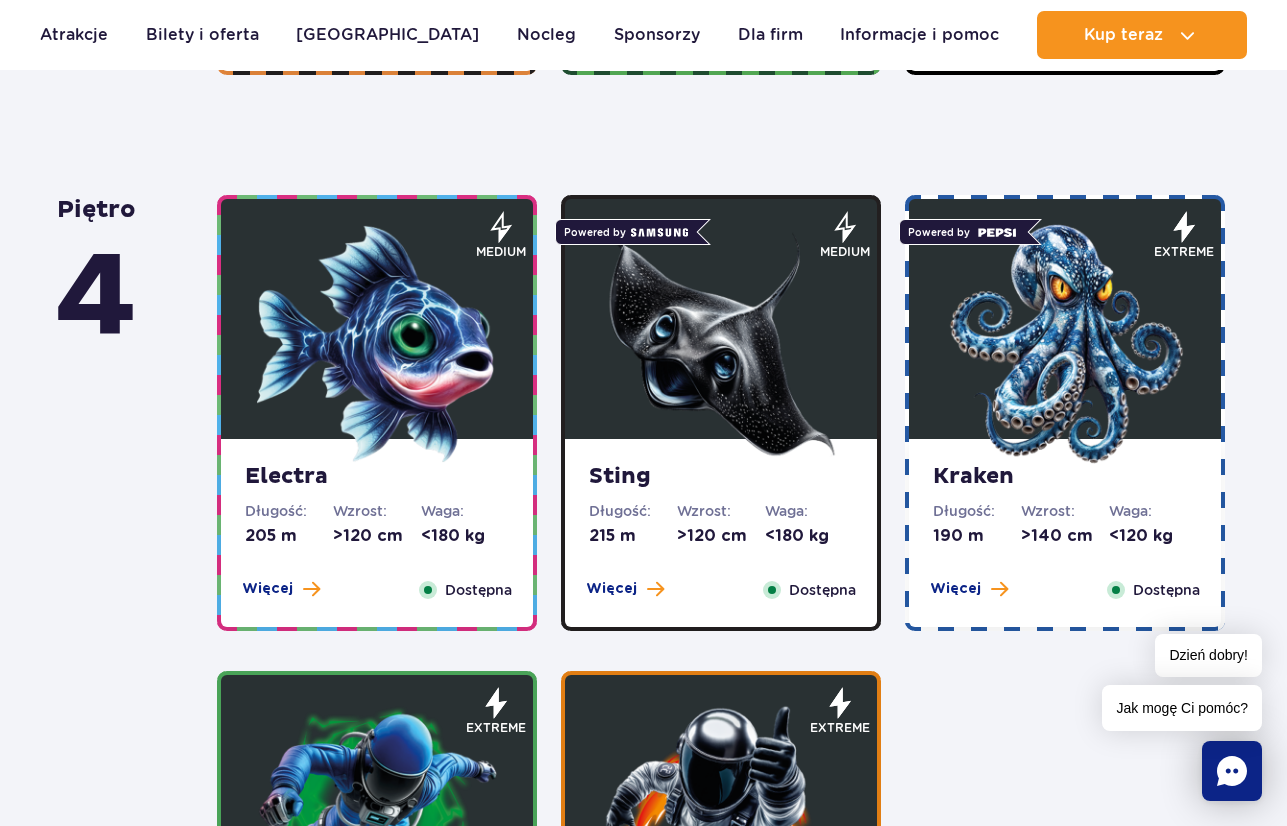 click at bounding box center (377, 344) 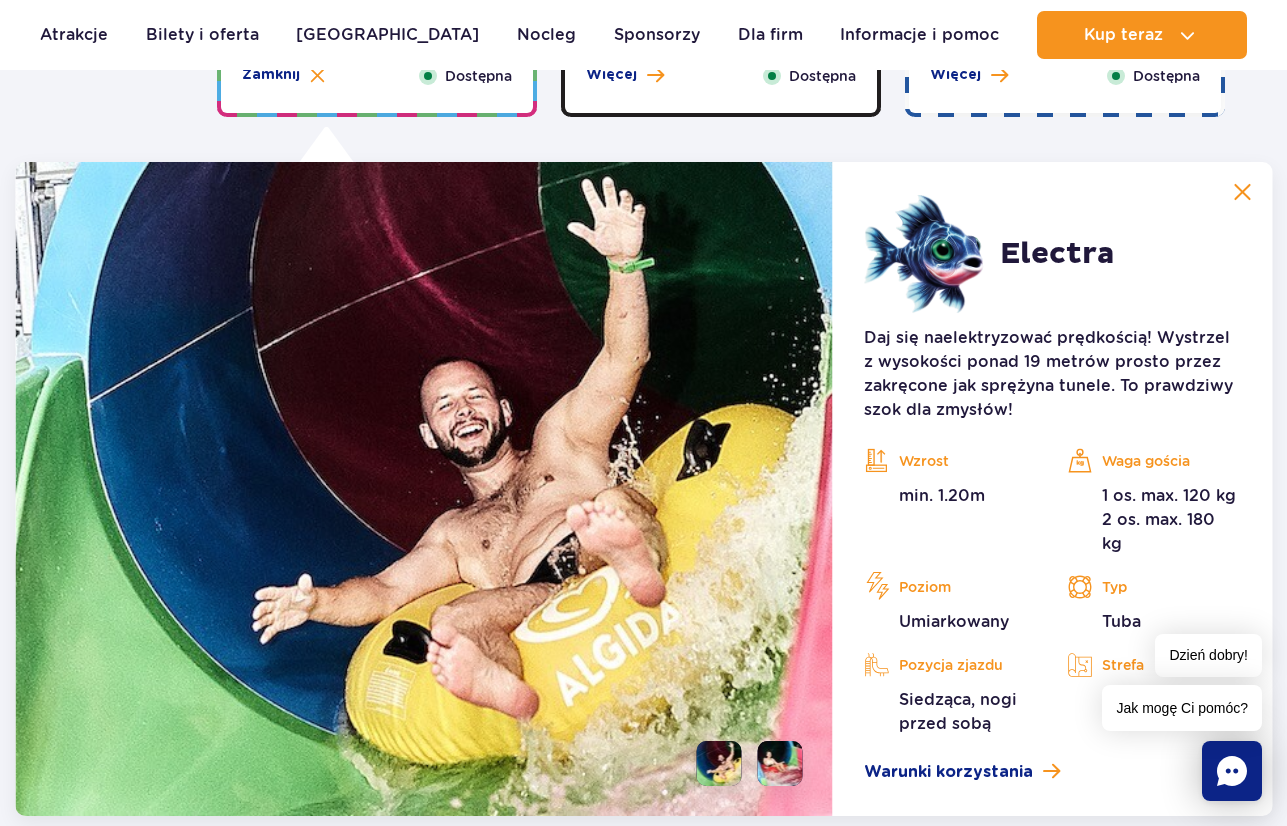 scroll, scrollTop: 2057, scrollLeft: 0, axis: vertical 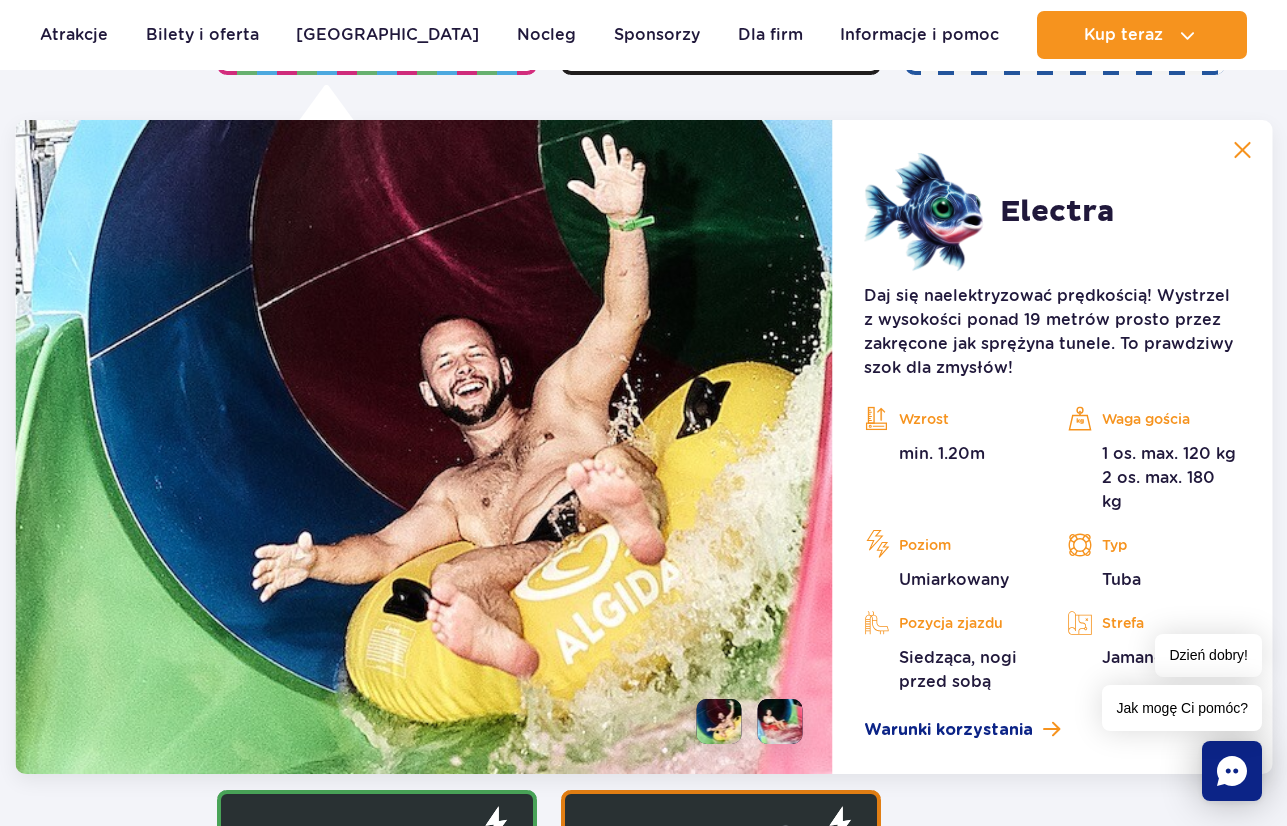 click at bounding box center [779, 721] 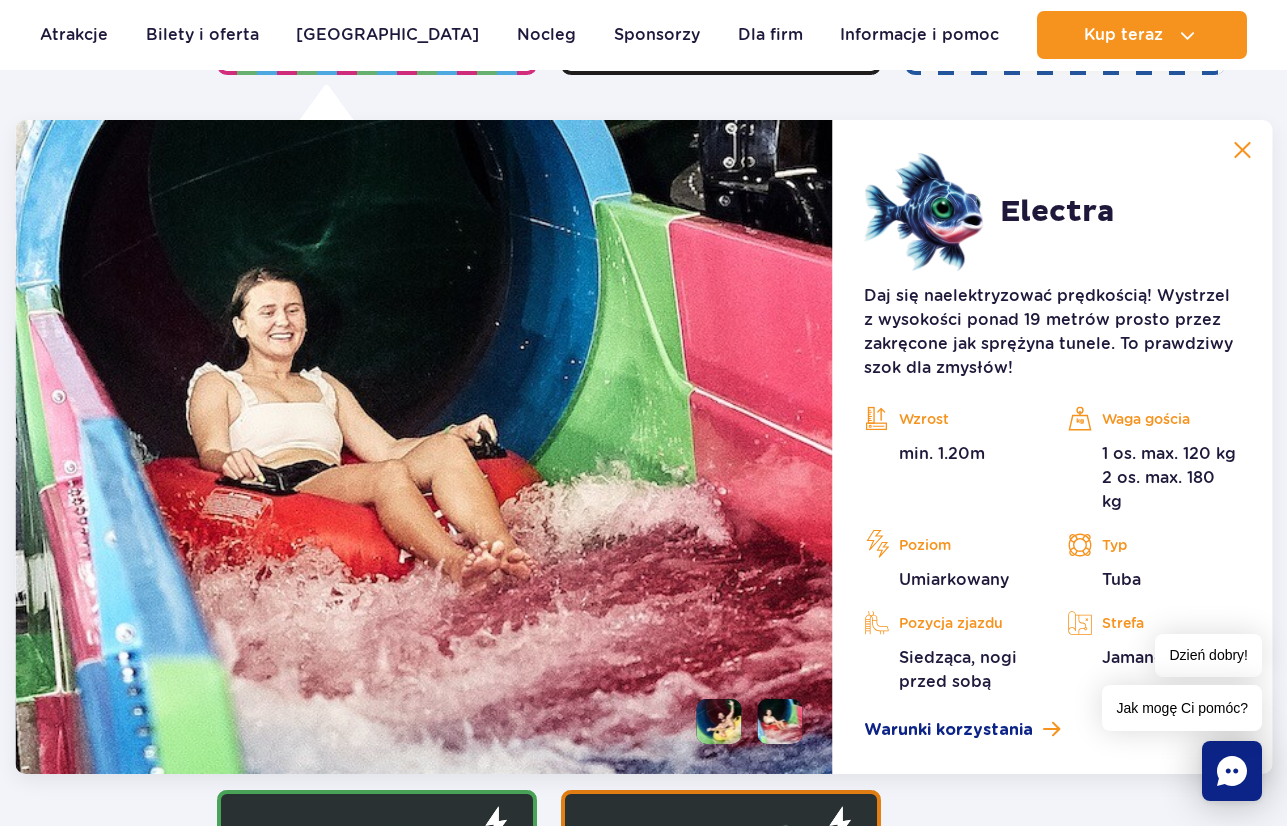click at bounding box center [718, 721] 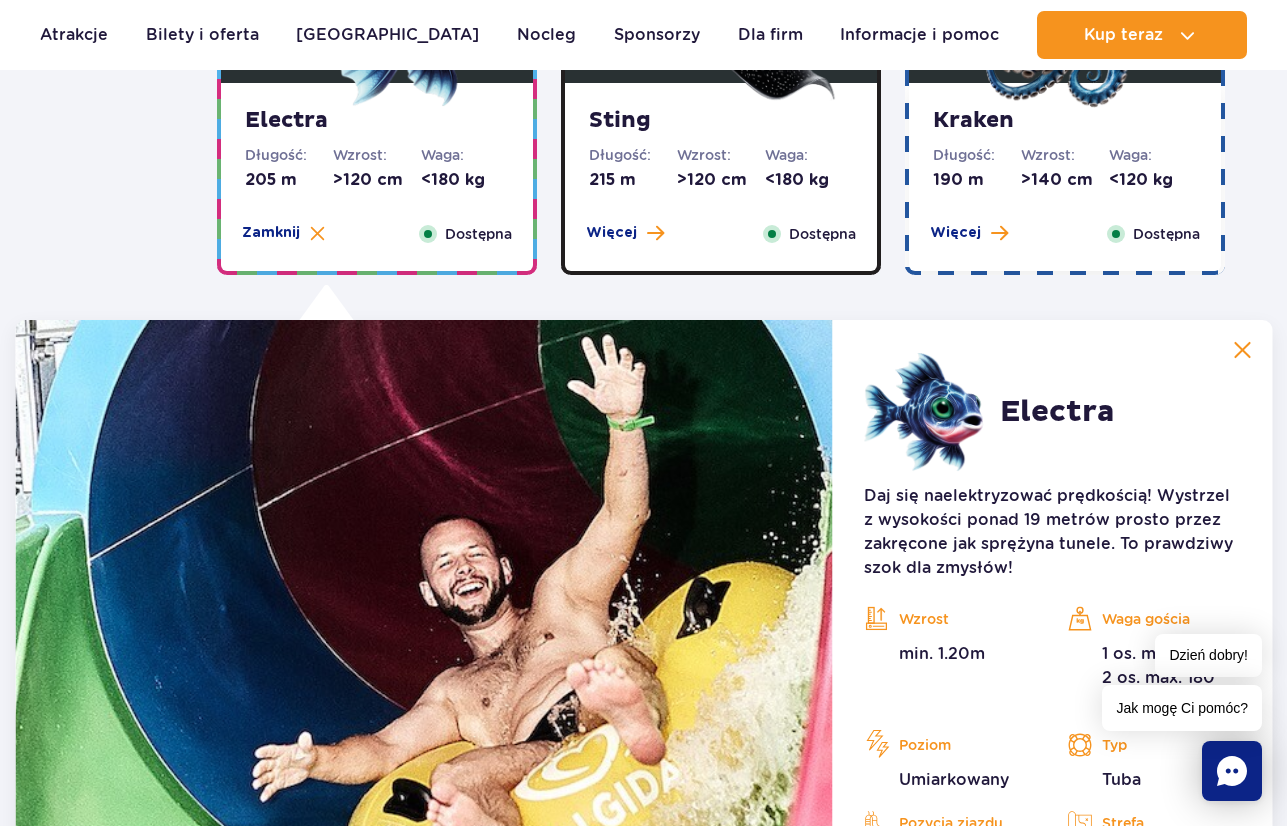 click on "Sting" at bounding box center [721, 121] 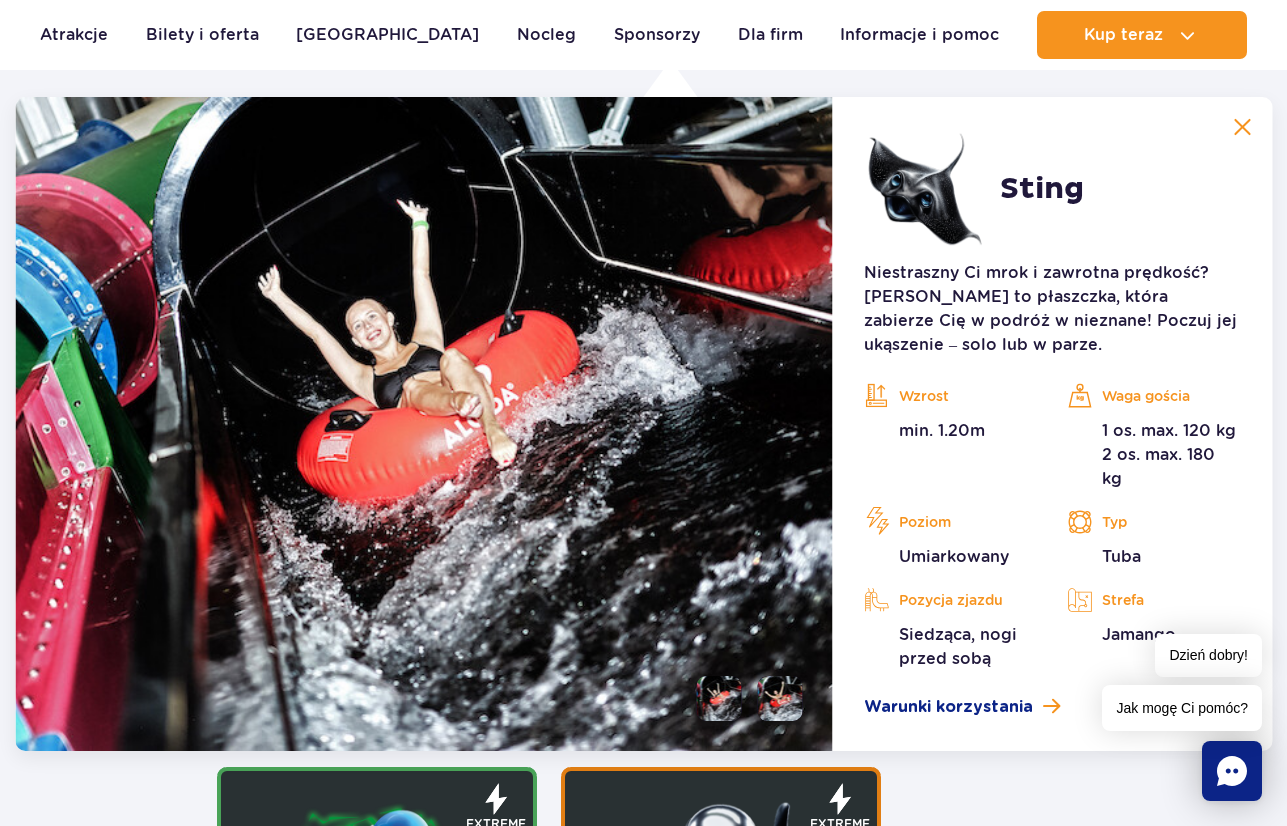 scroll, scrollTop: 2057, scrollLeft: 0, axis: vertical 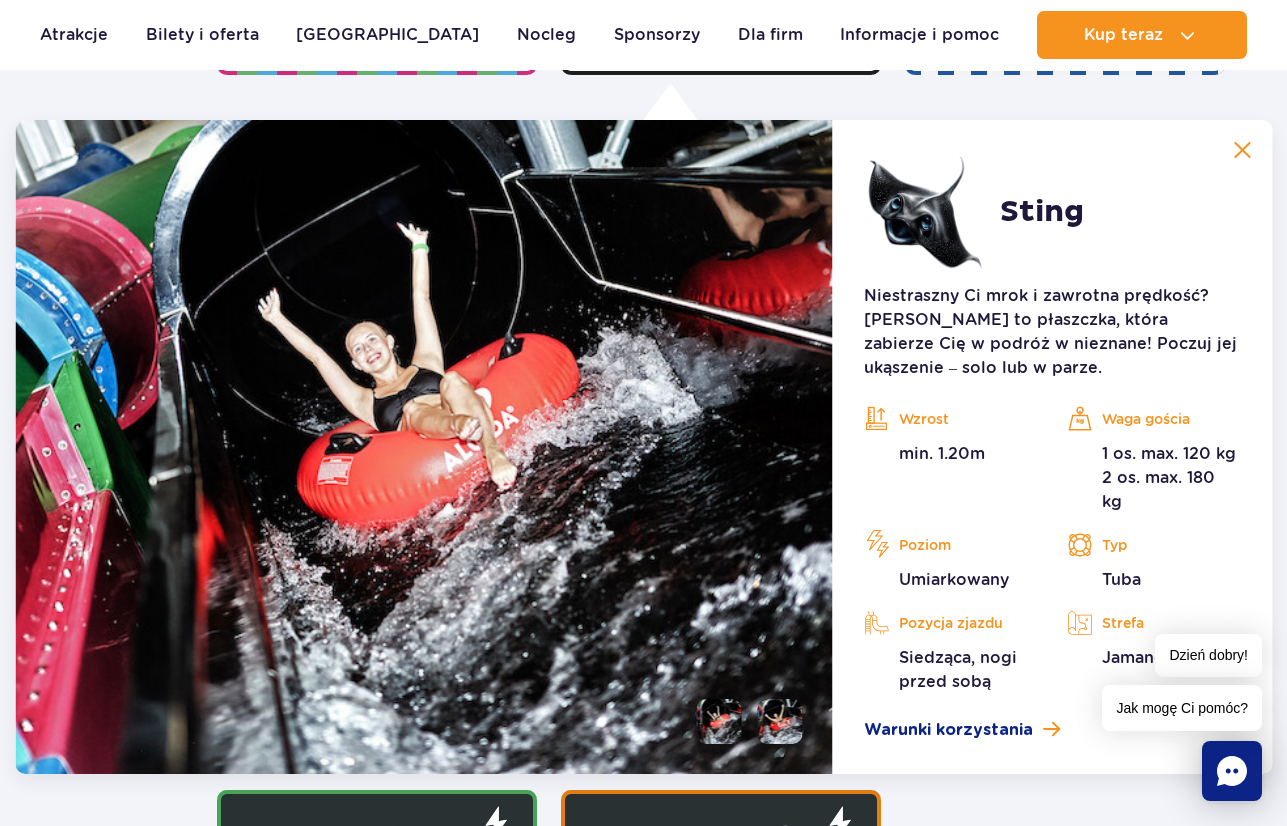 click at bounding box center (779, 721) 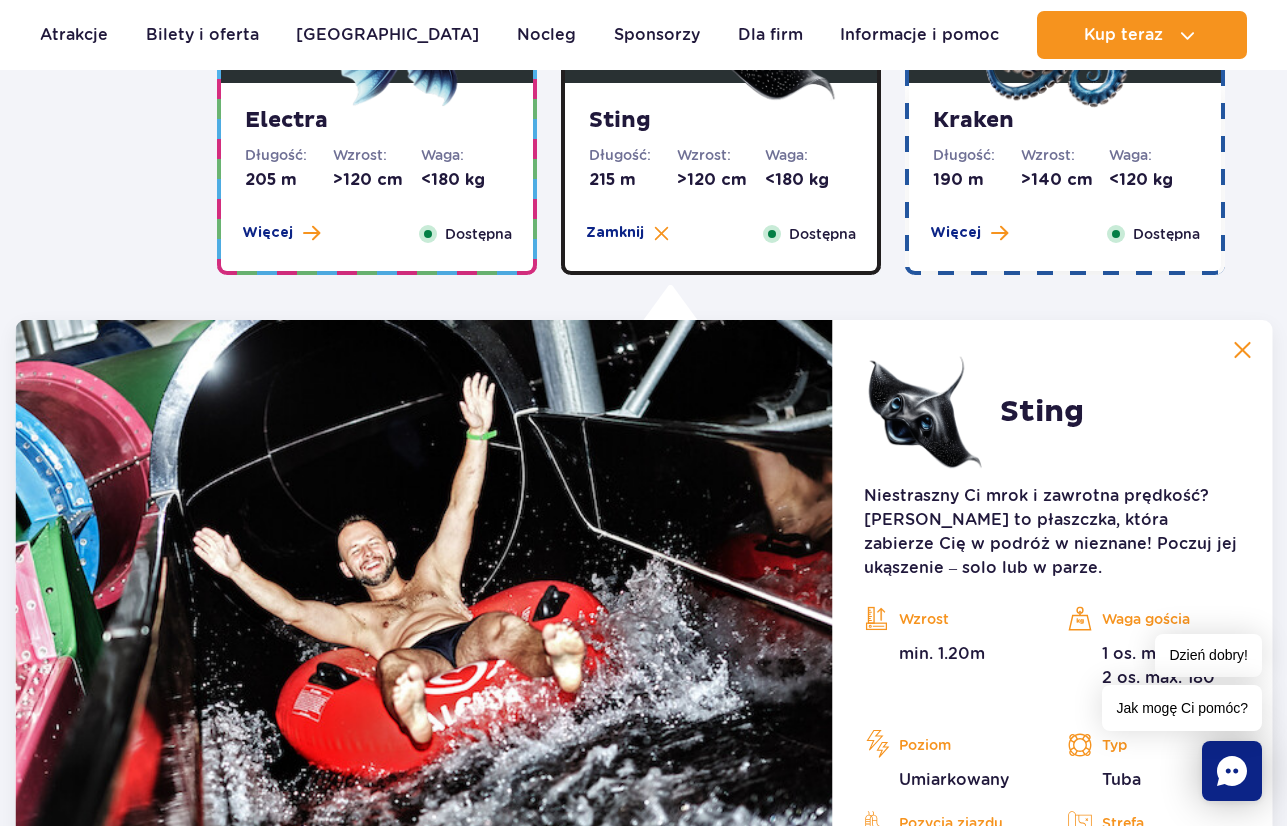 click on ">140 cm" at bounding box center (1065, 180) 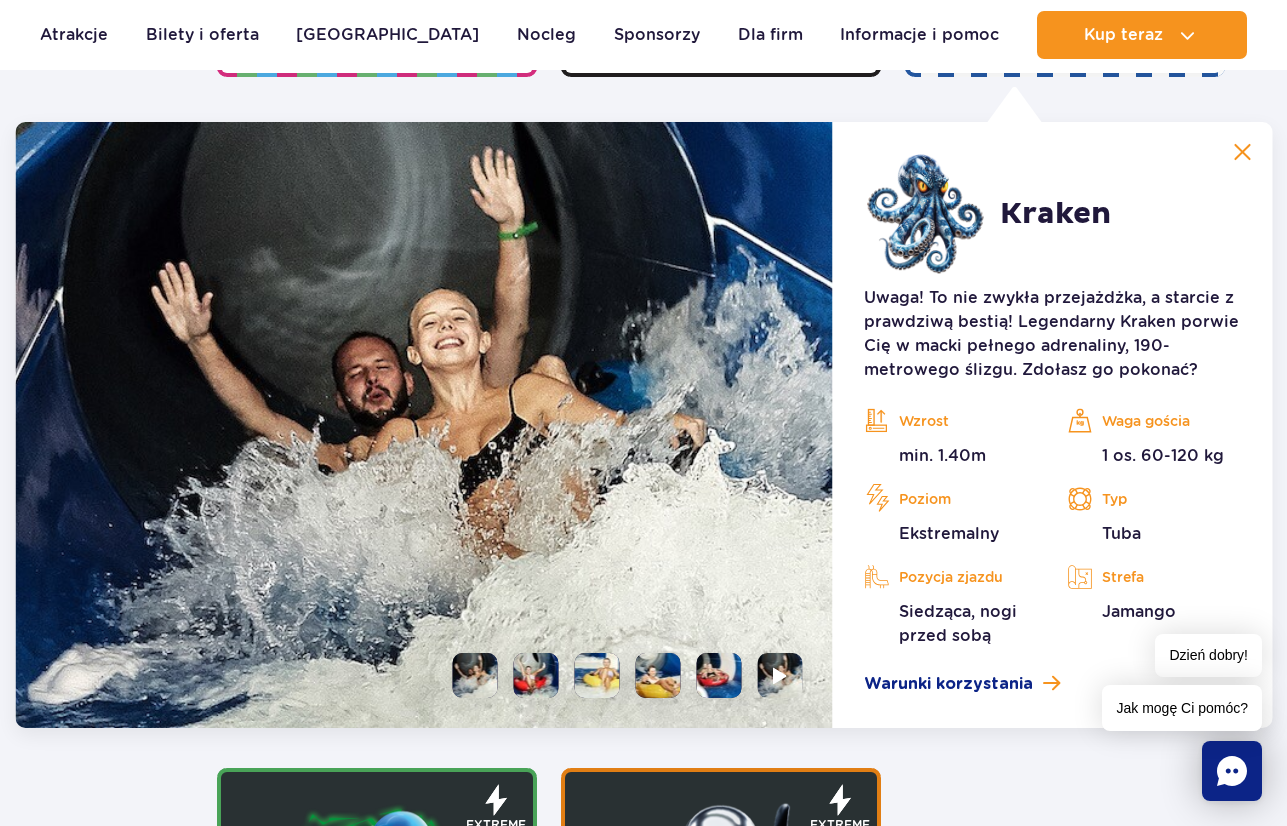 scroll, scrollTop: 2057, scrollLeft: 0, axis: vertical 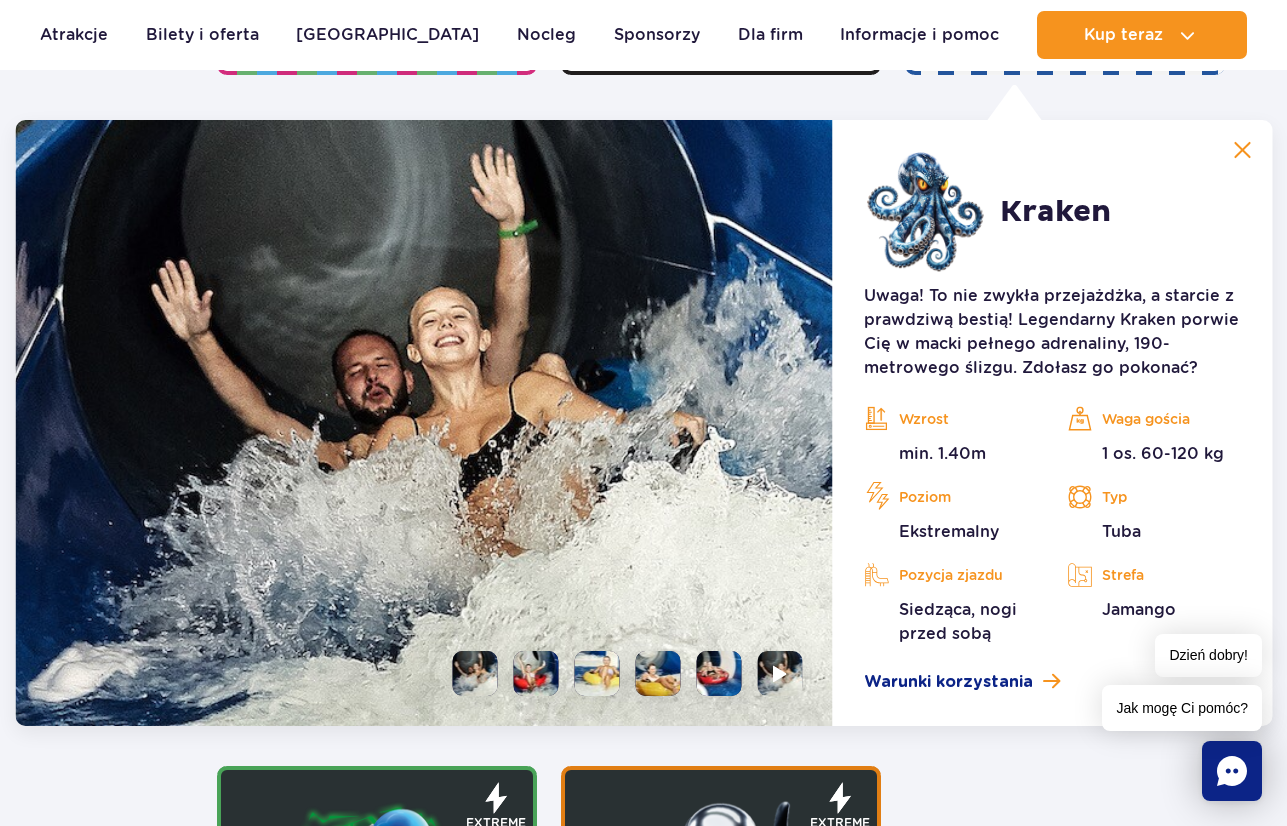 click at bounding box center (535, 673) 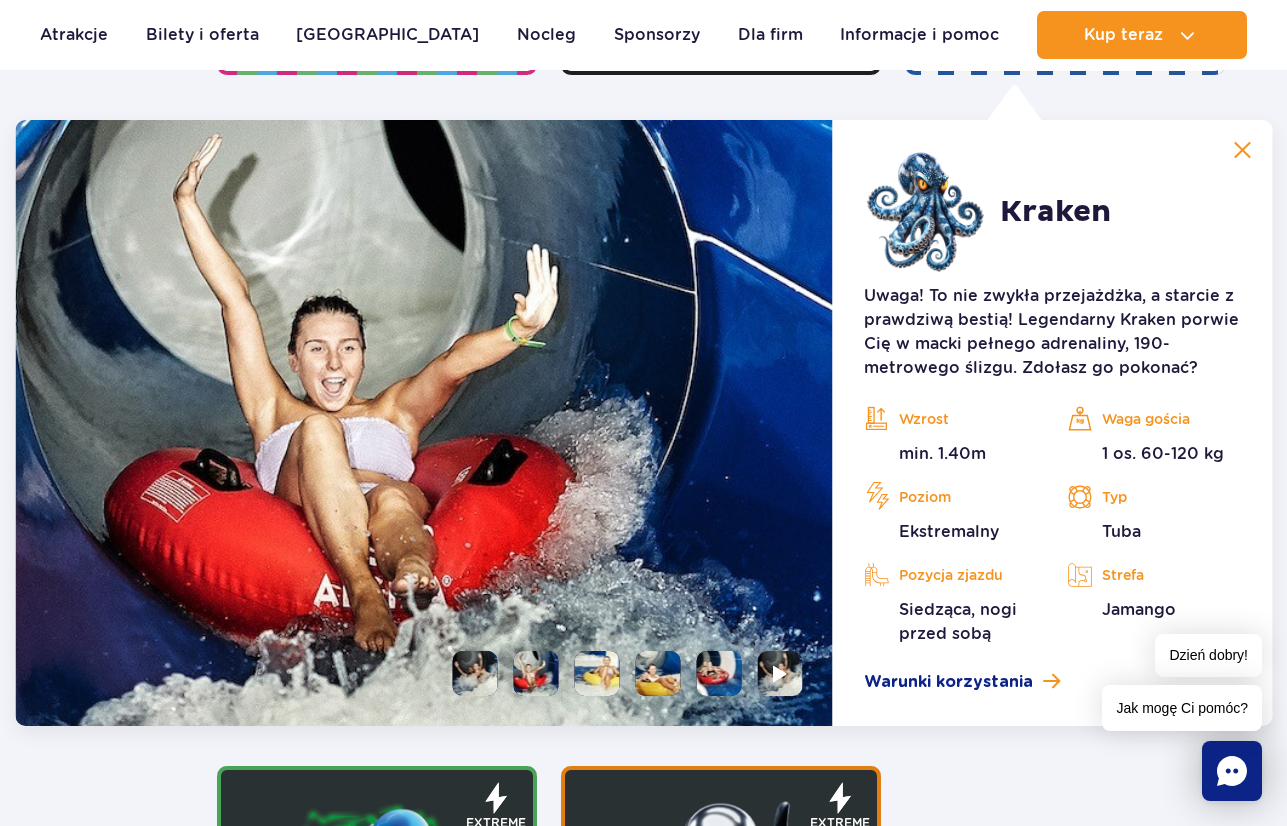 click at bounding box center (596, 673) 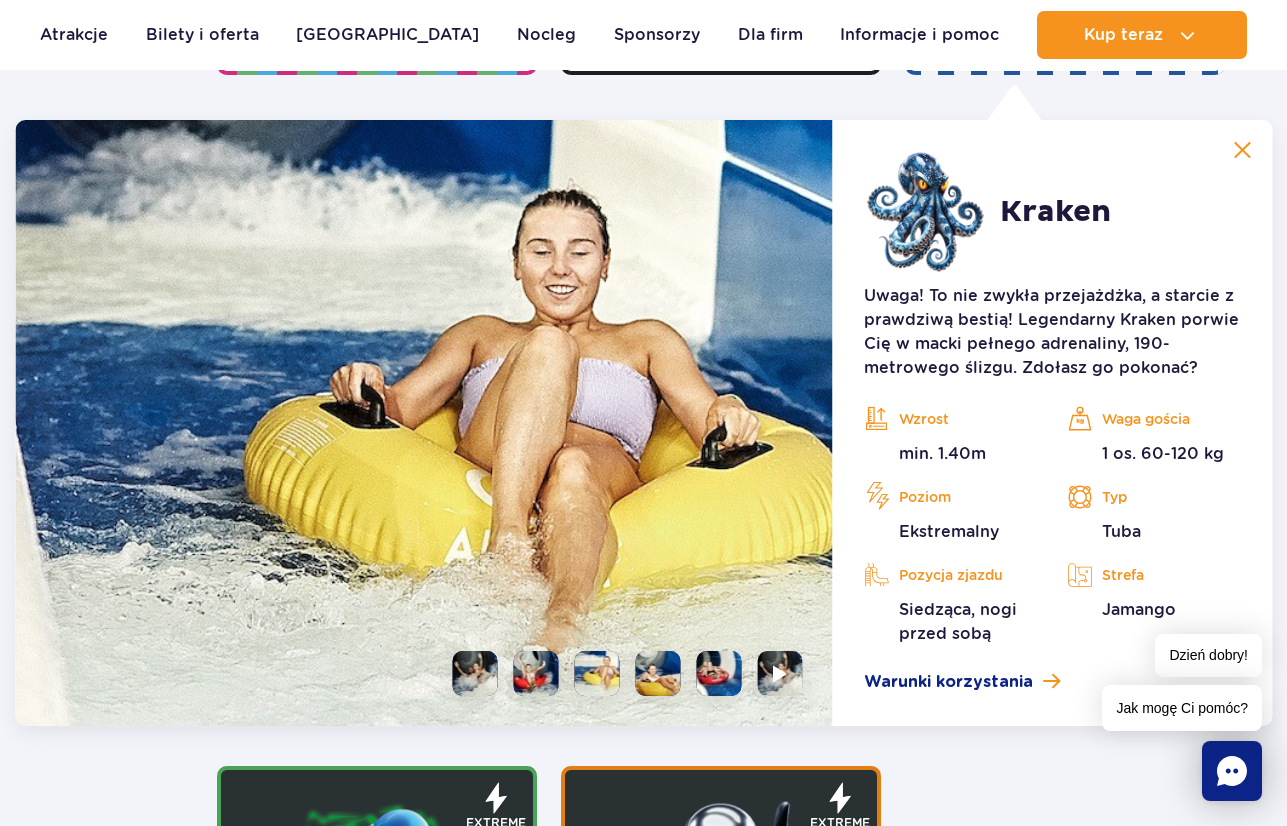 click at bounding box center [657, 673] 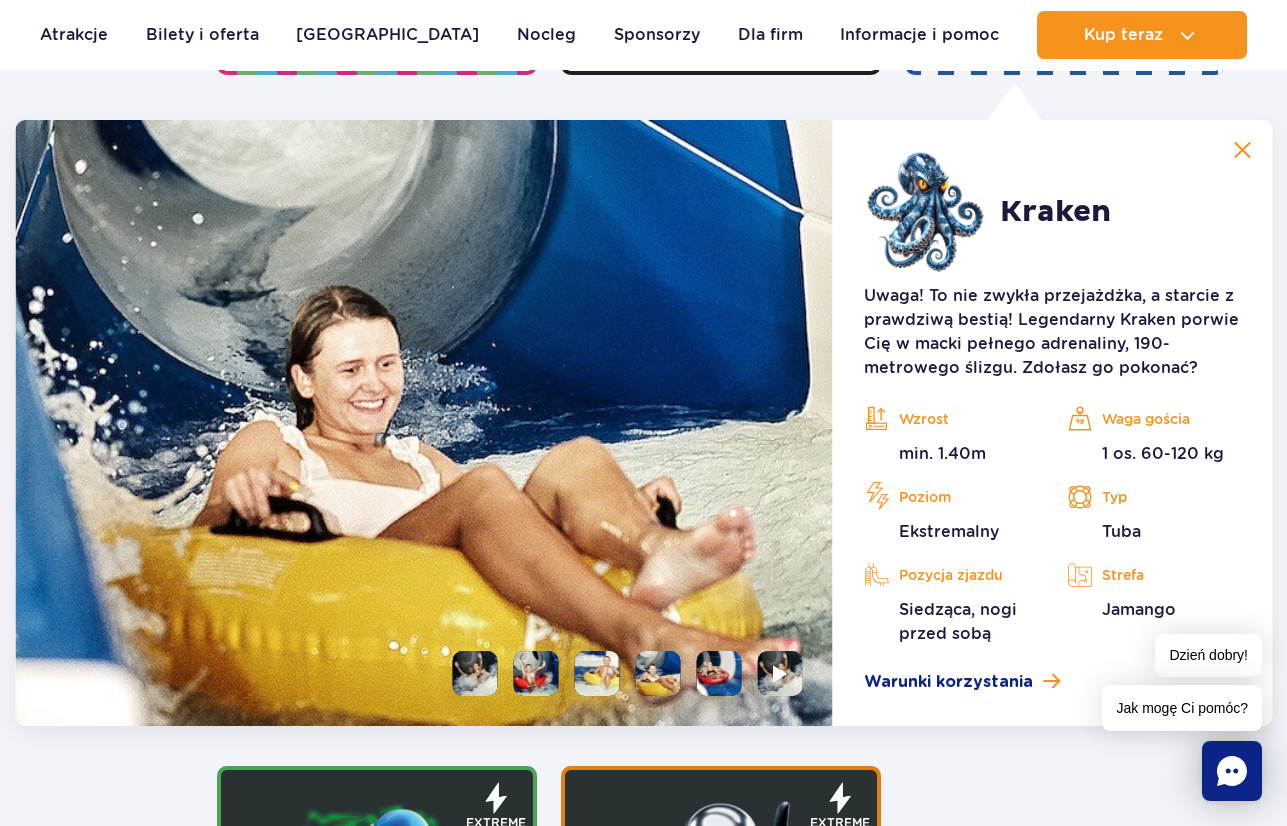 click at bounding box center [718, 673] 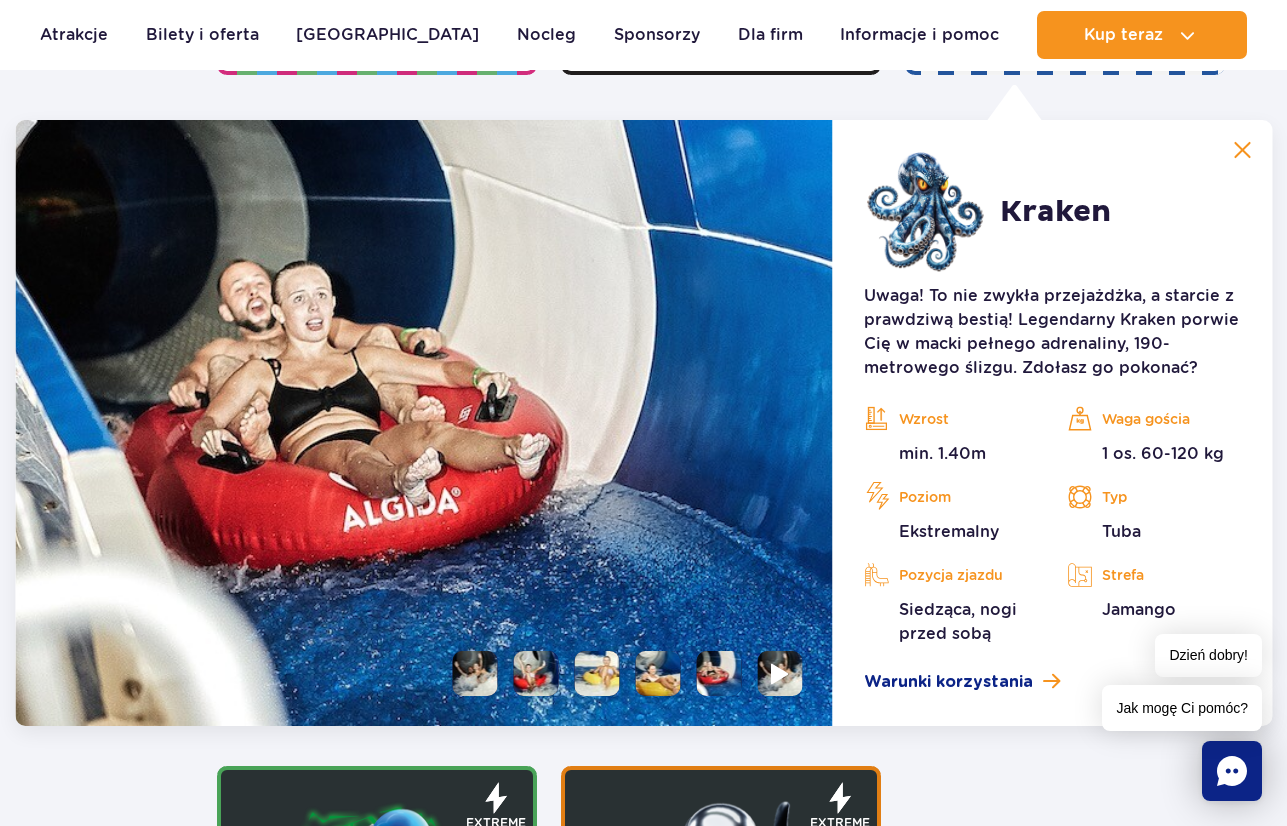 click at bounding box center (779, 673) 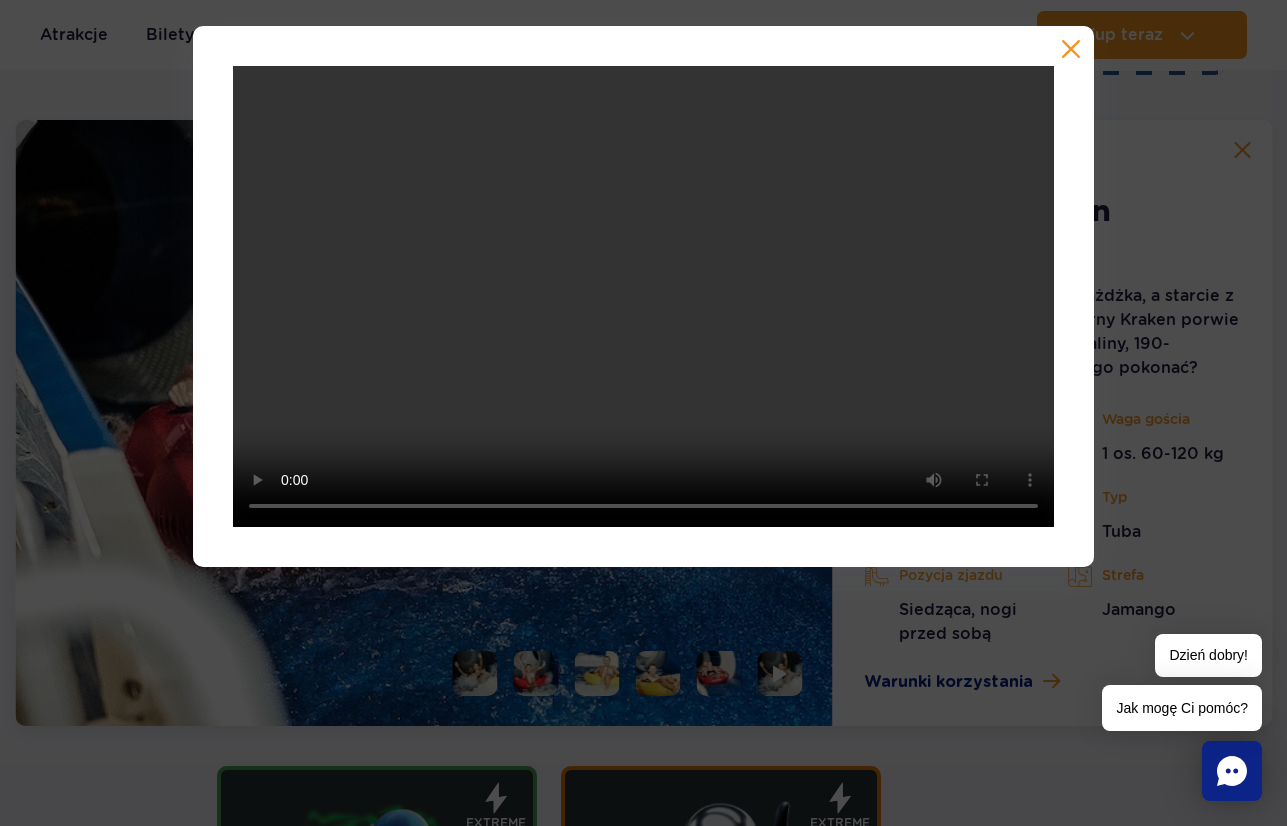 click at bounding box center [1071, 49] 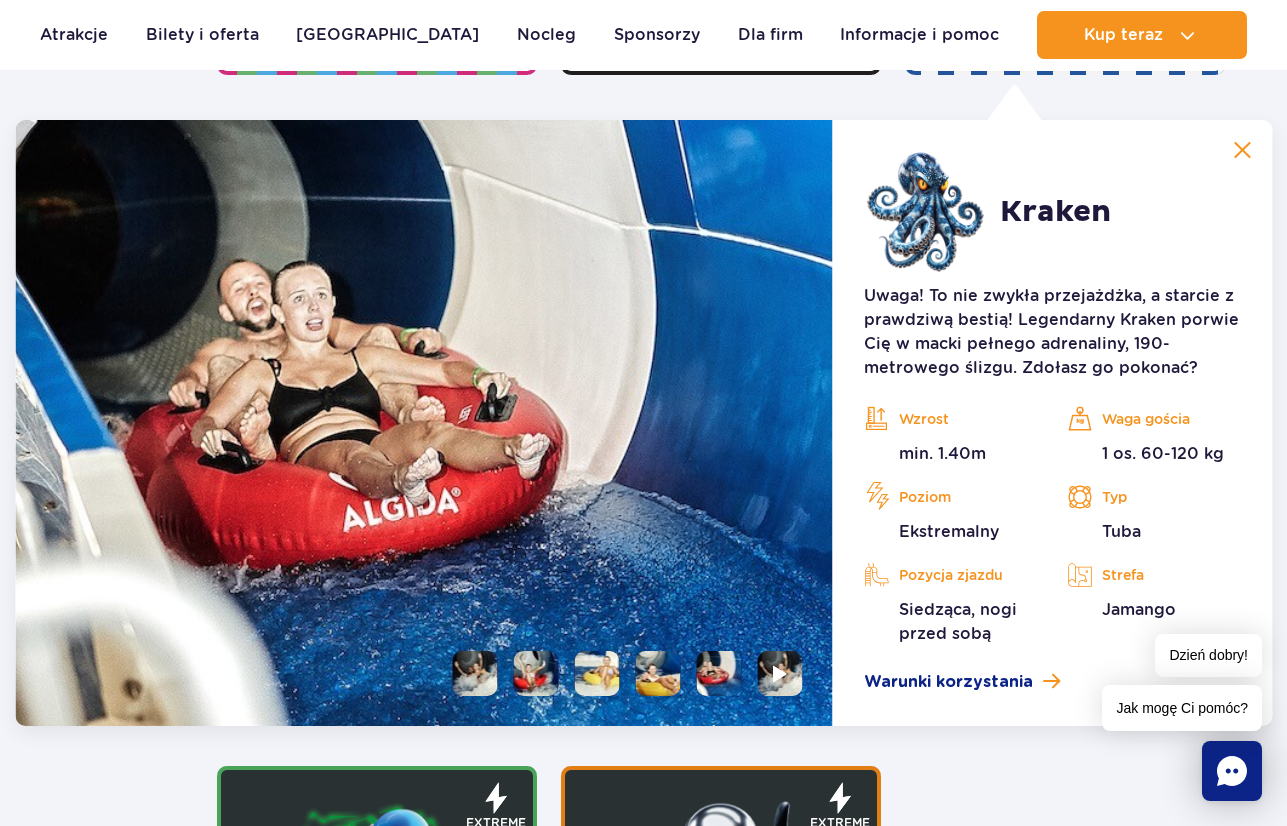 click at bounding box center [718, 673] 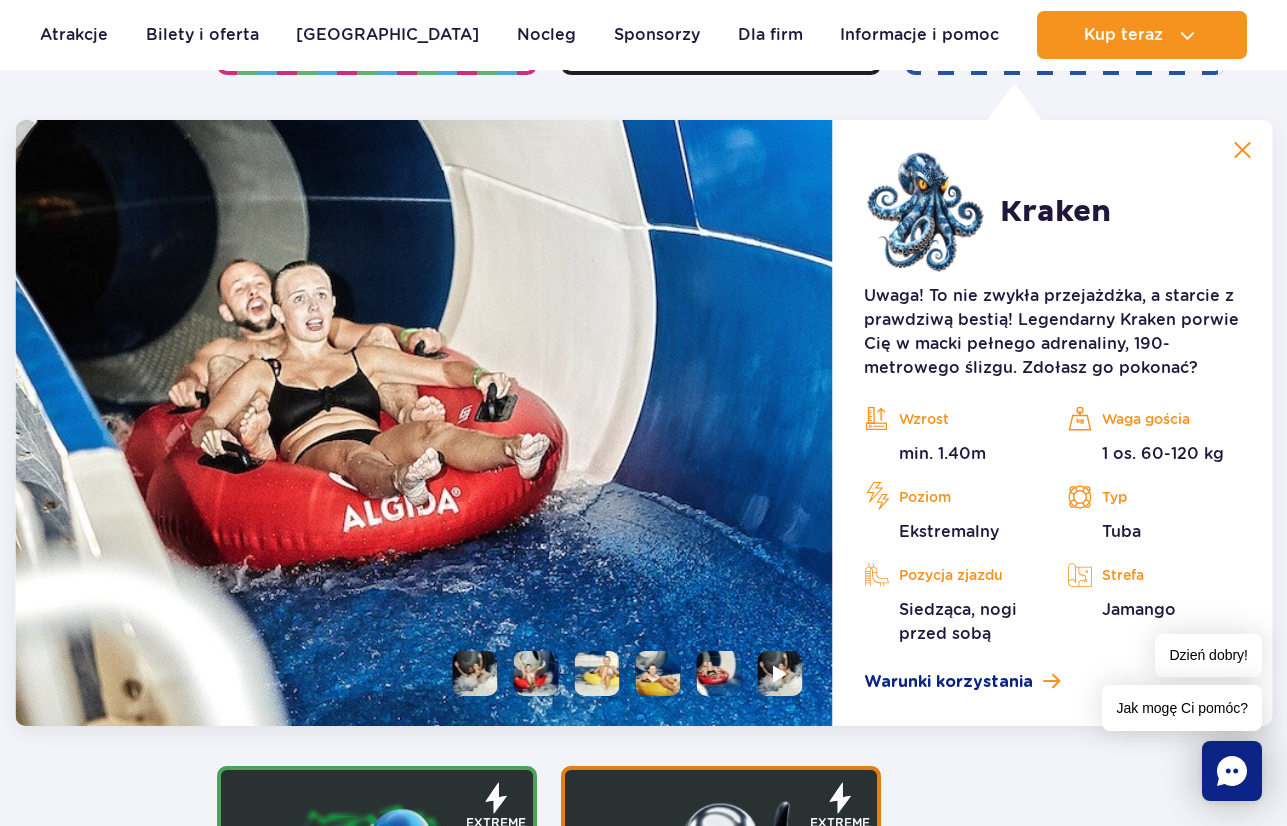 click at bounding box center [657, 673] 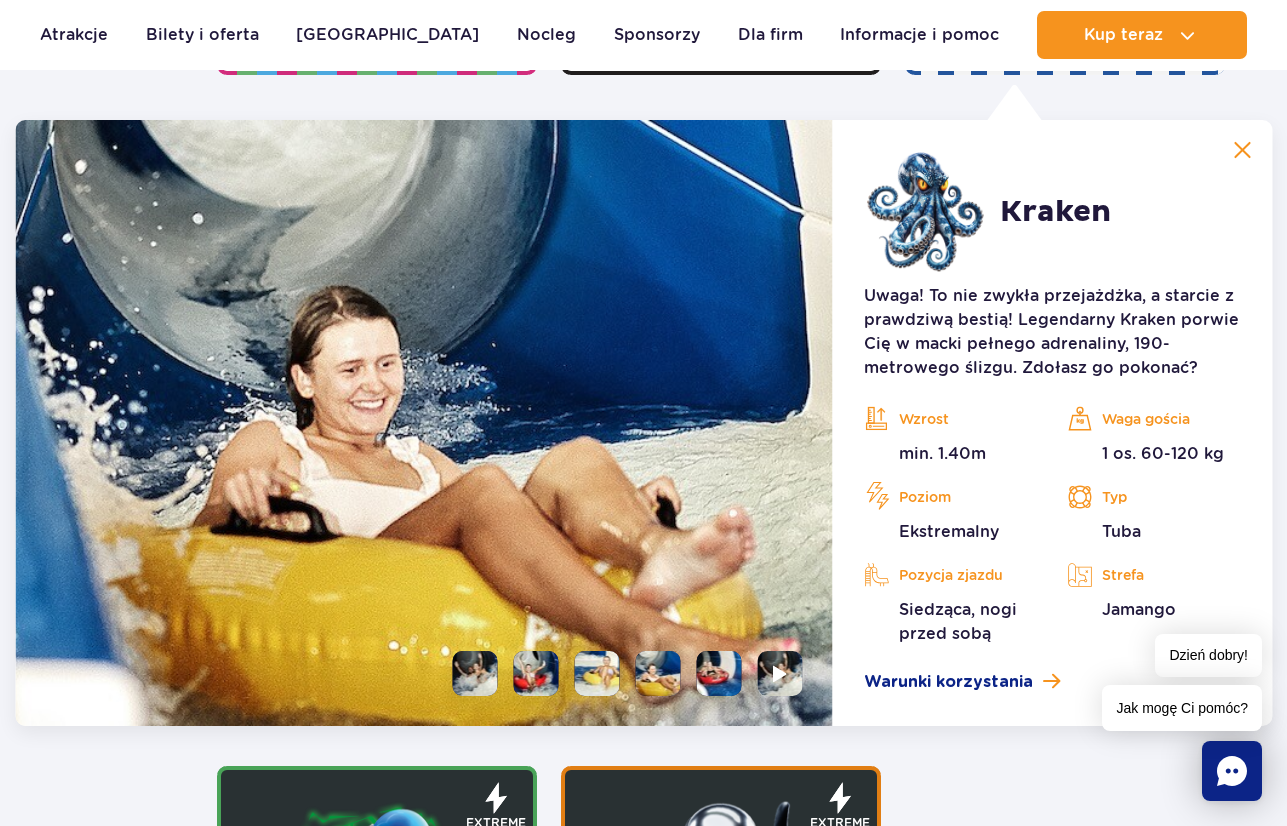 click at bounding box center [1242, 150] 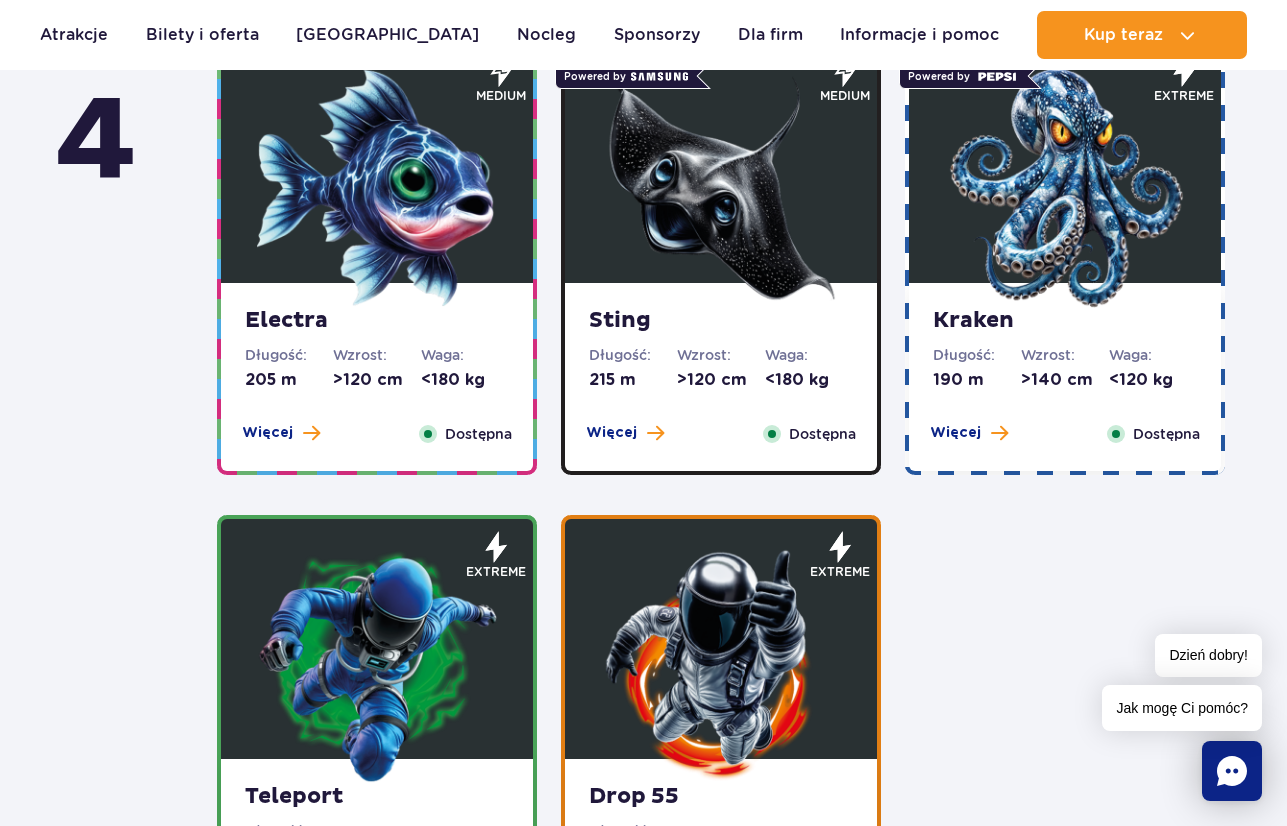 click at bounding box center [377, 664] 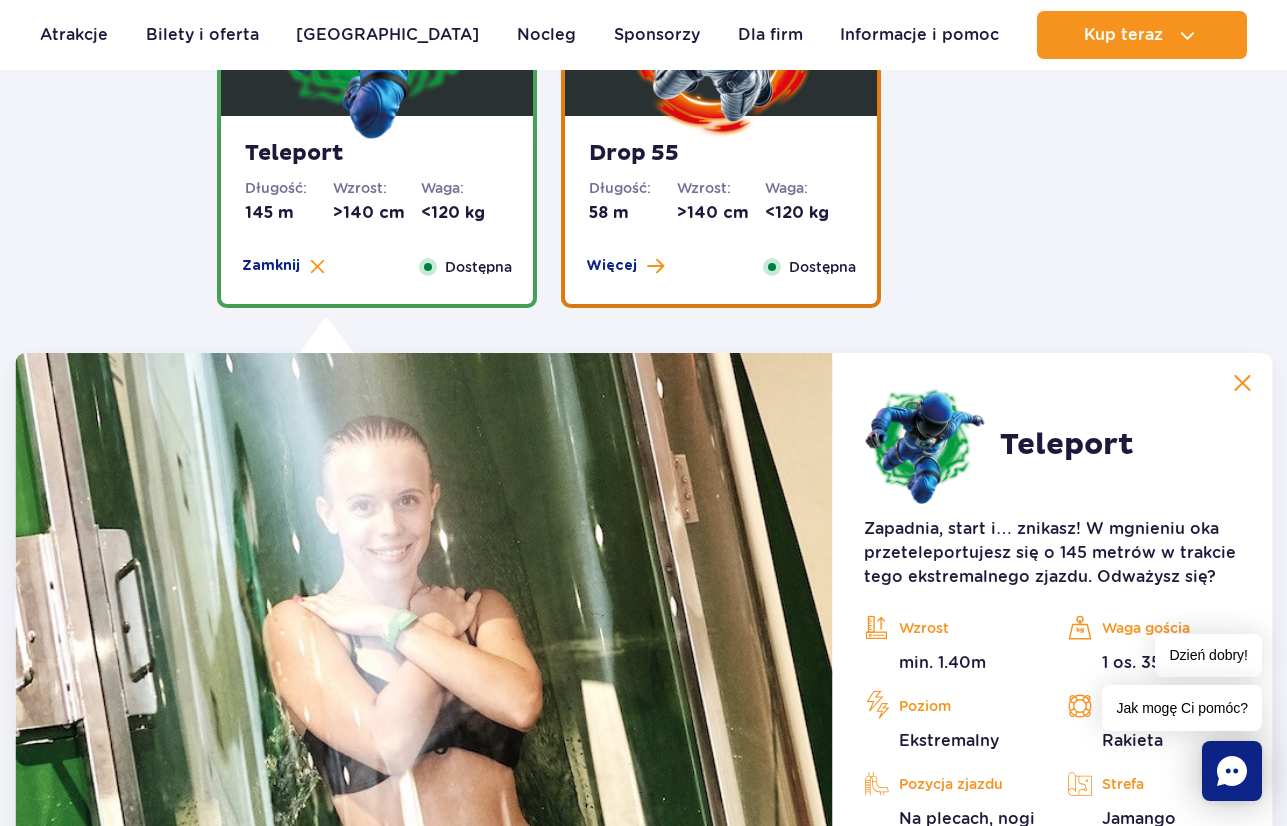 scroll, scrollTop: 2533, scrollLeft: 0, axis: vertical 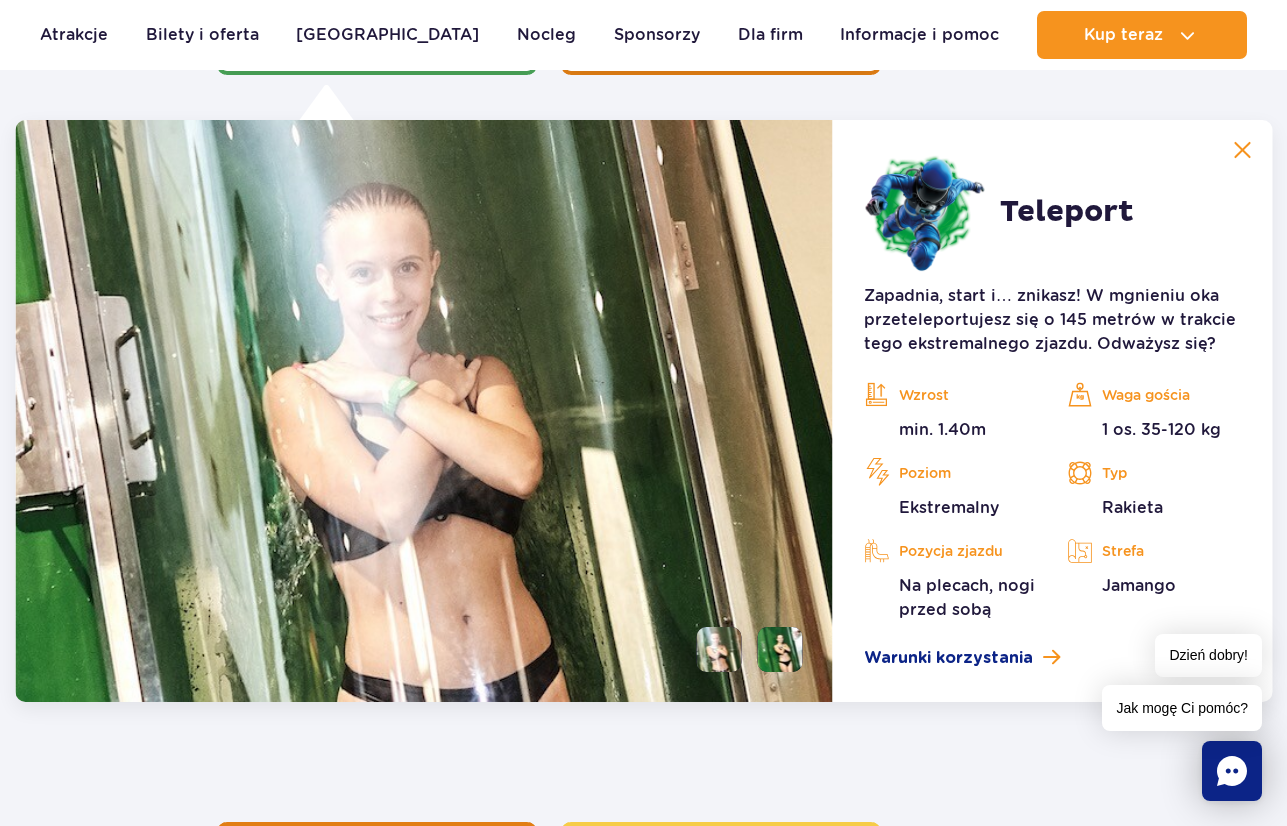click at bounding box center [779, 649] 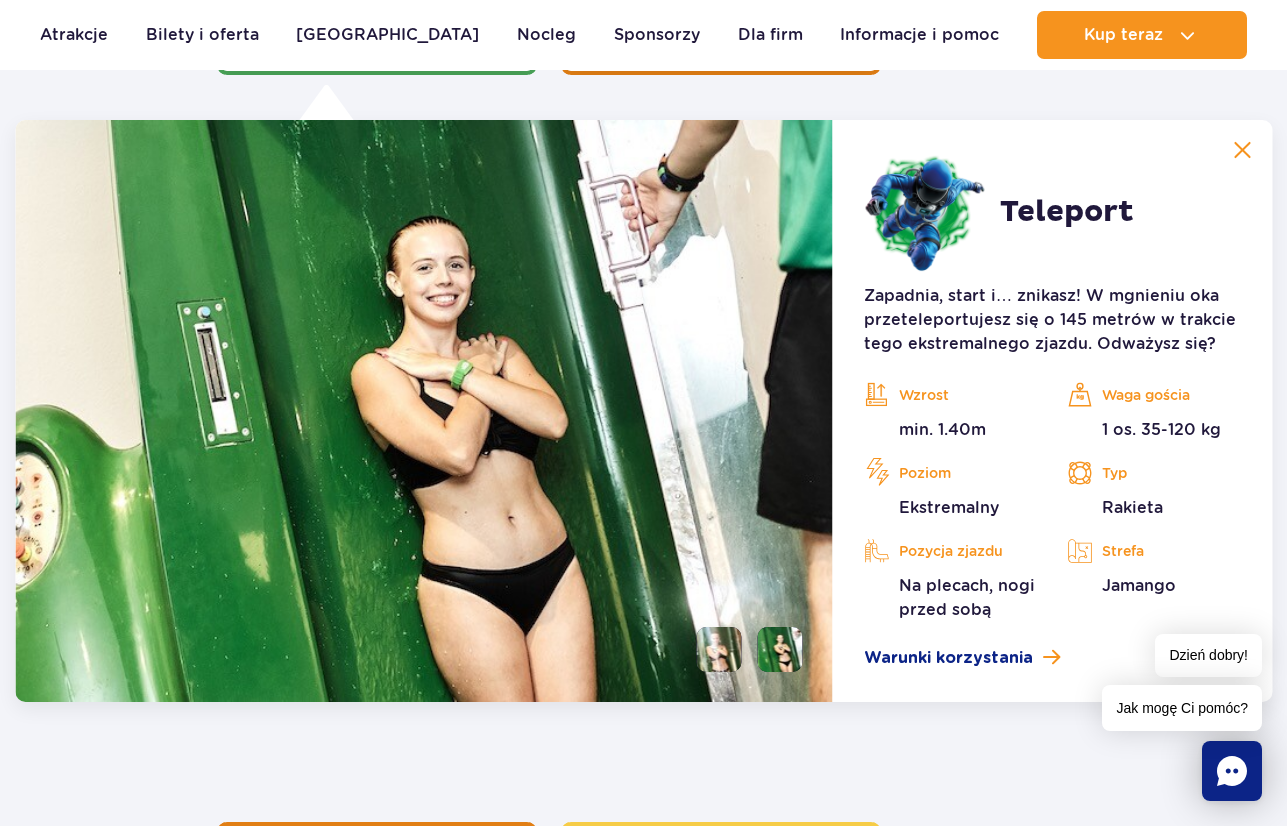 click at bounding box center (1242, 150) 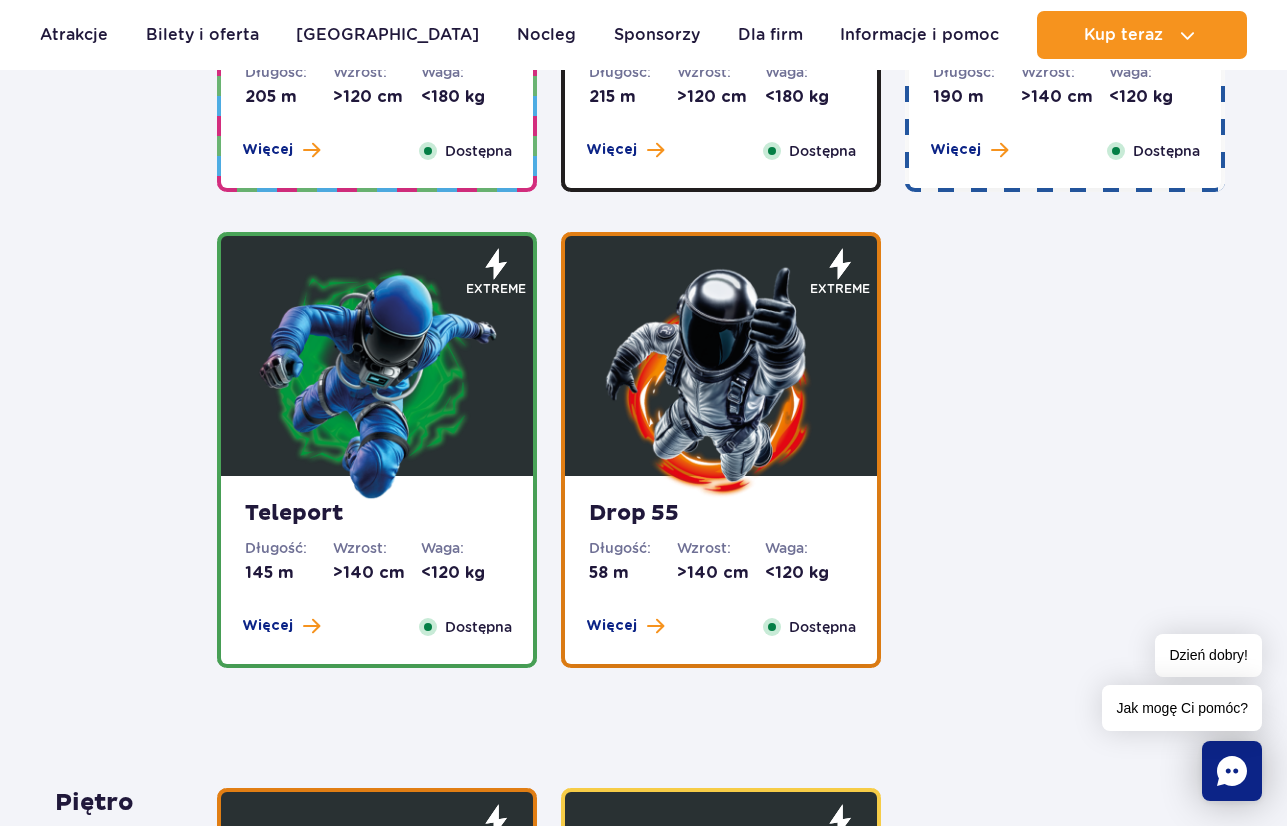 scroll, scrollTop: 1933, scrollLeft: 0, axis: vertical 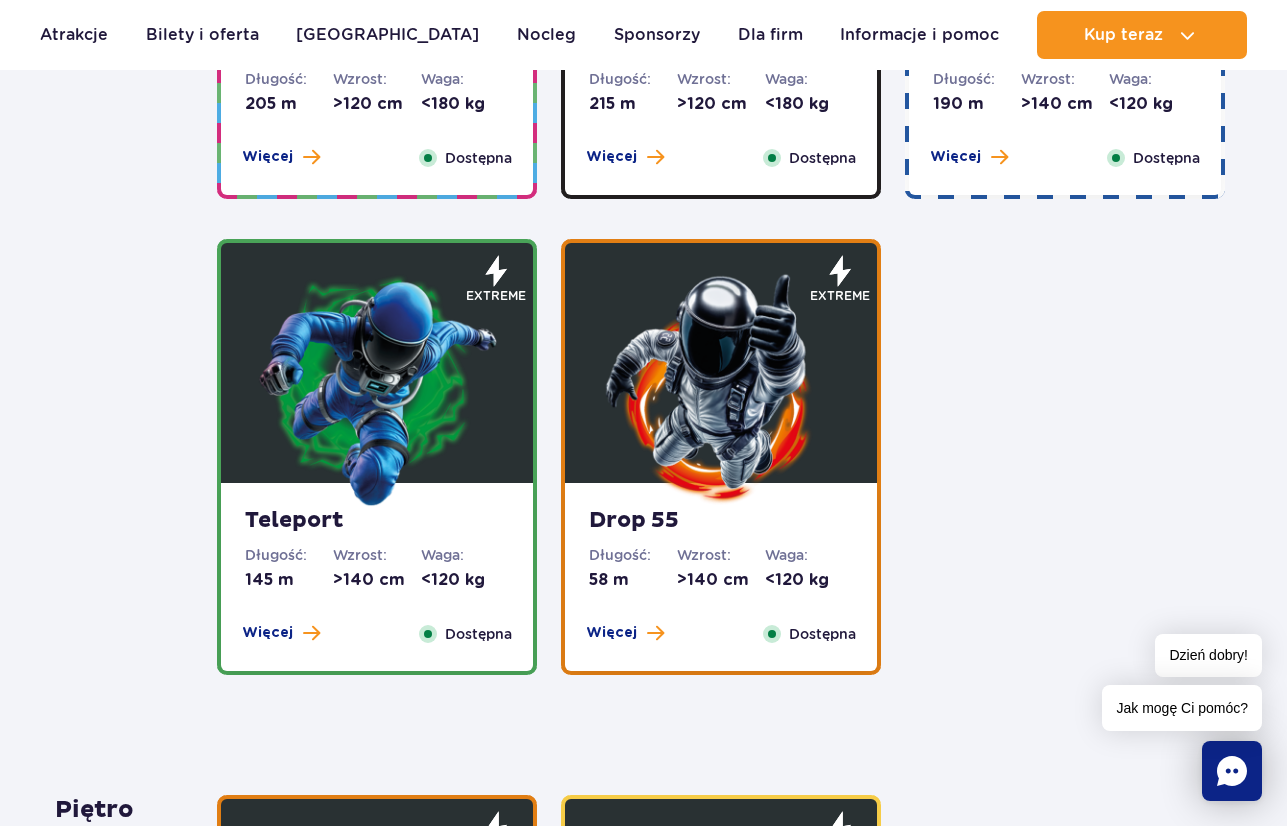 click at bounding box center (721, 388) 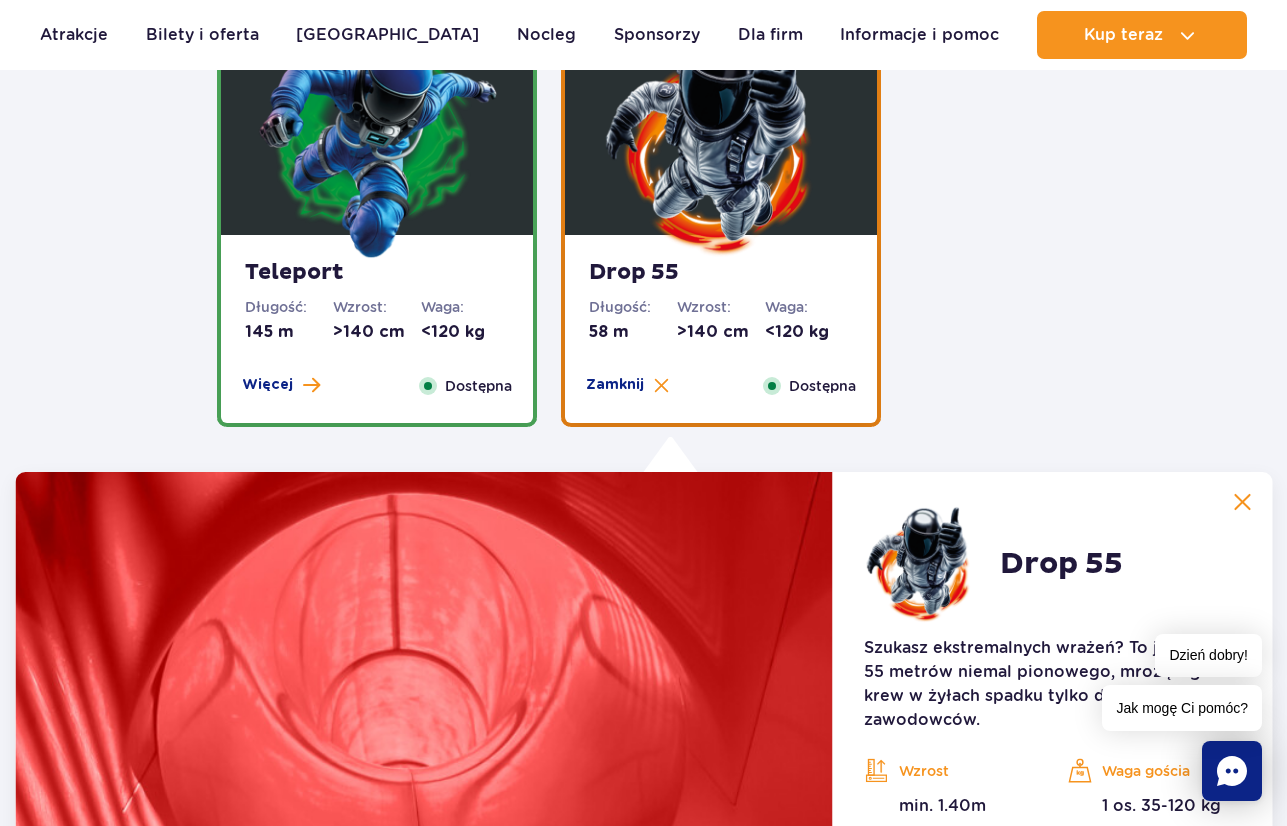 scroll, scrollTop: 2533, scrollLeft: 0, axis: vertical 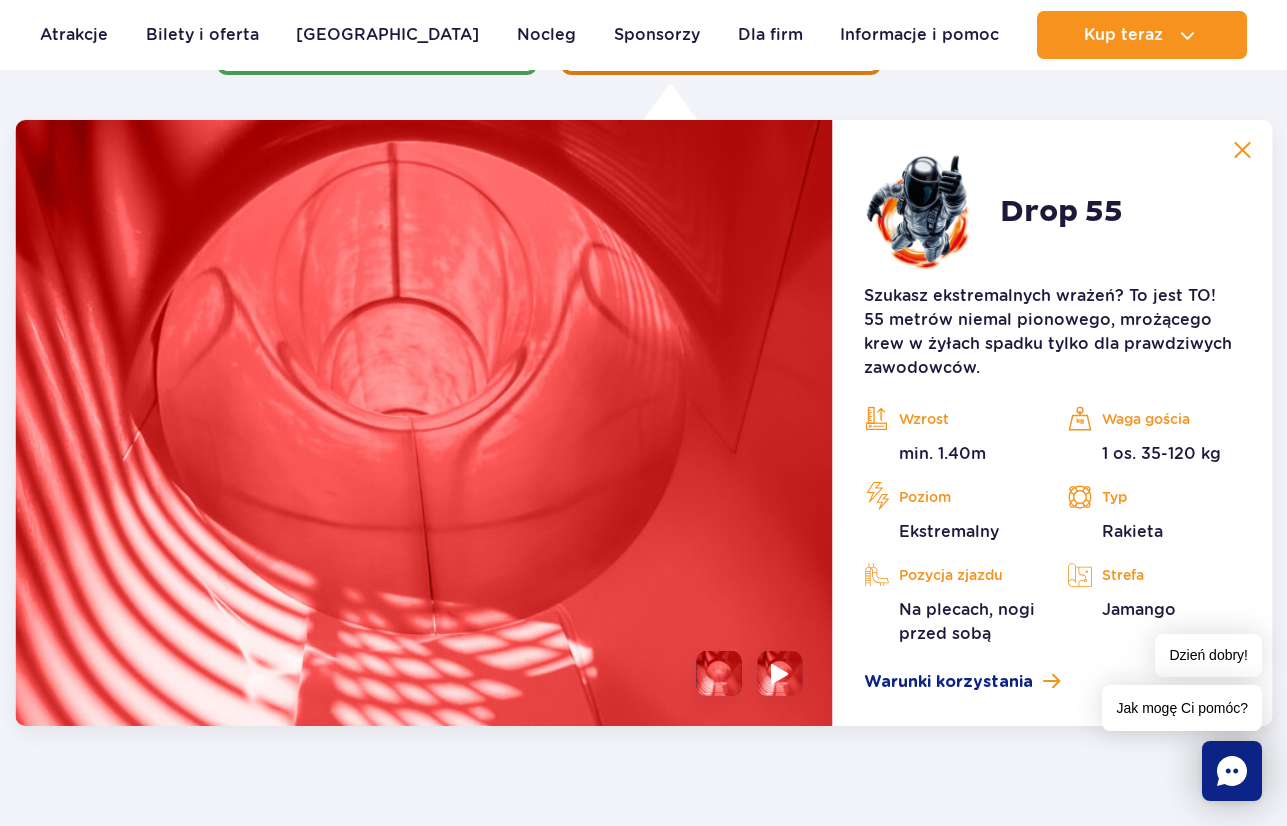 click at bounding box center (779, 673) 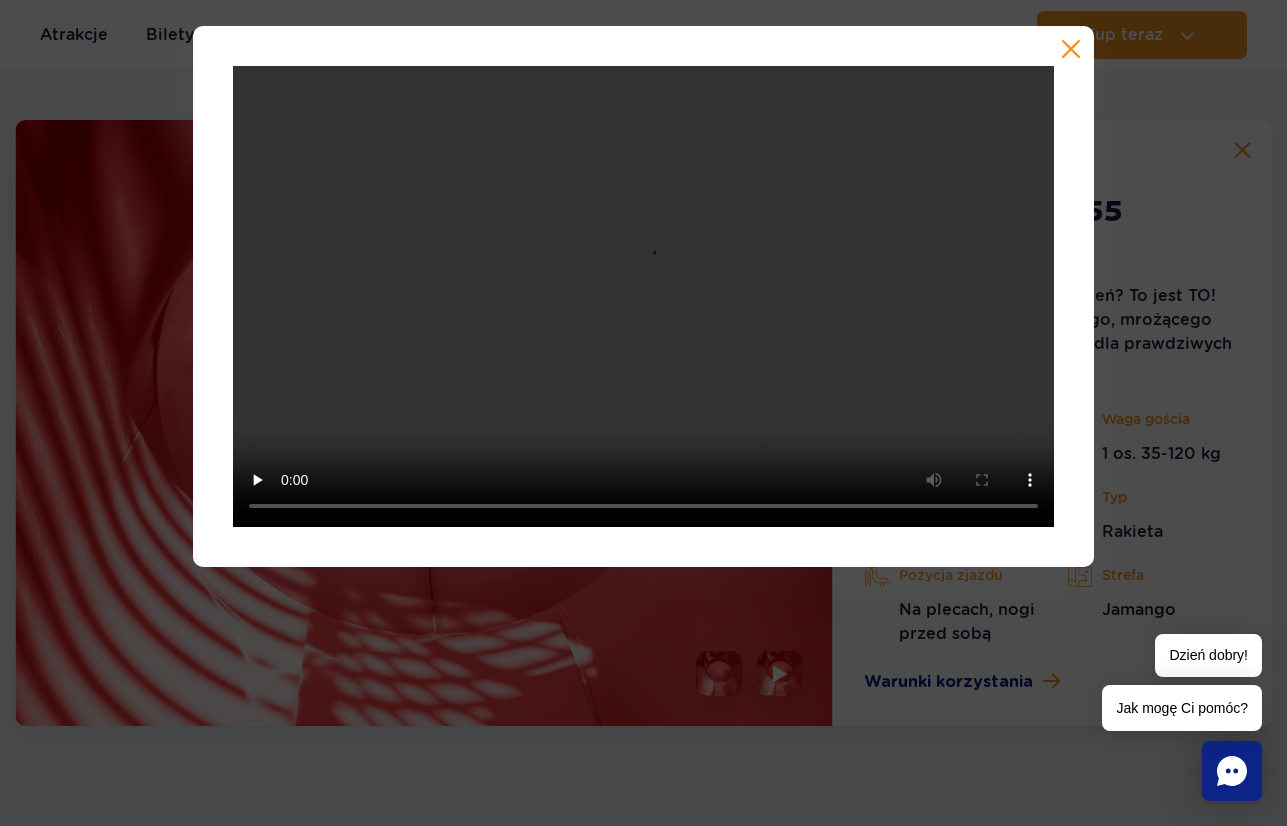 click at bounding box center [643, 297] 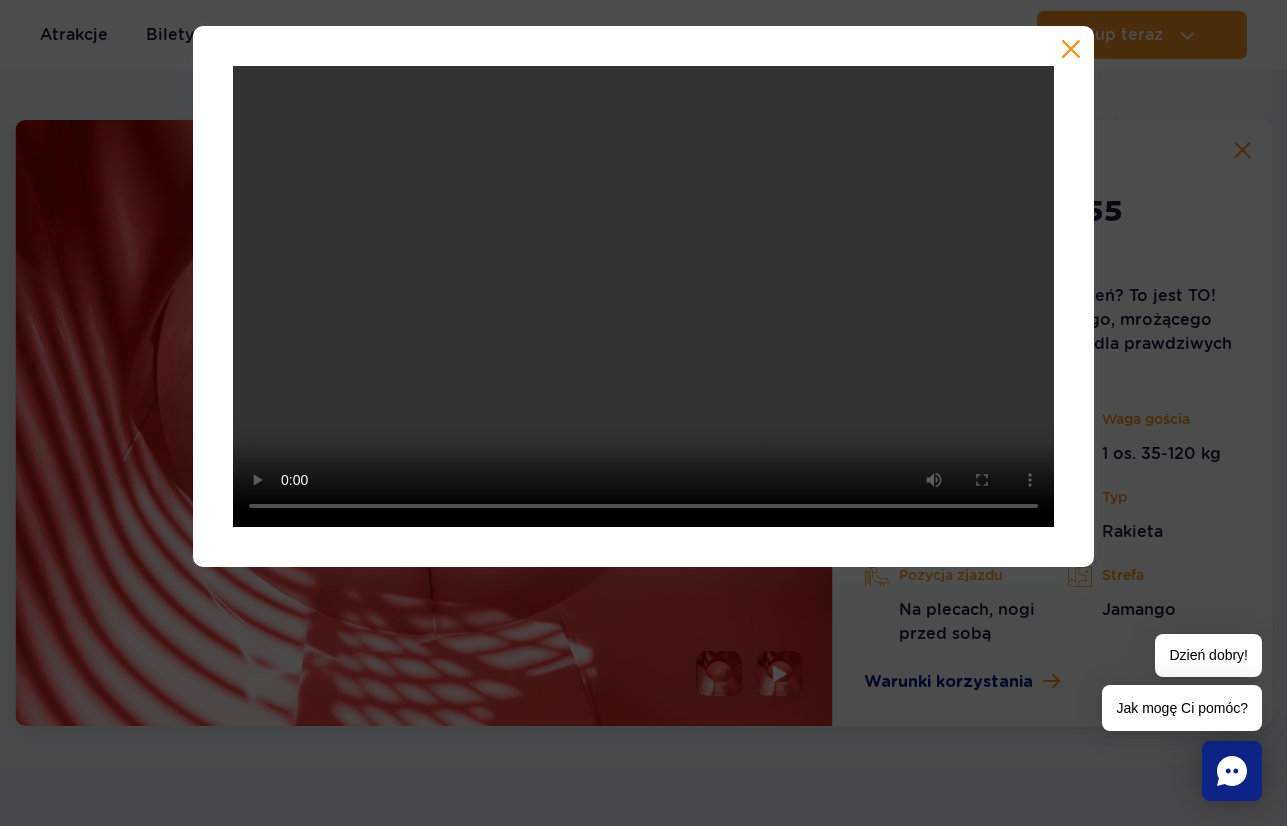 click at bounding box center [643, 297] 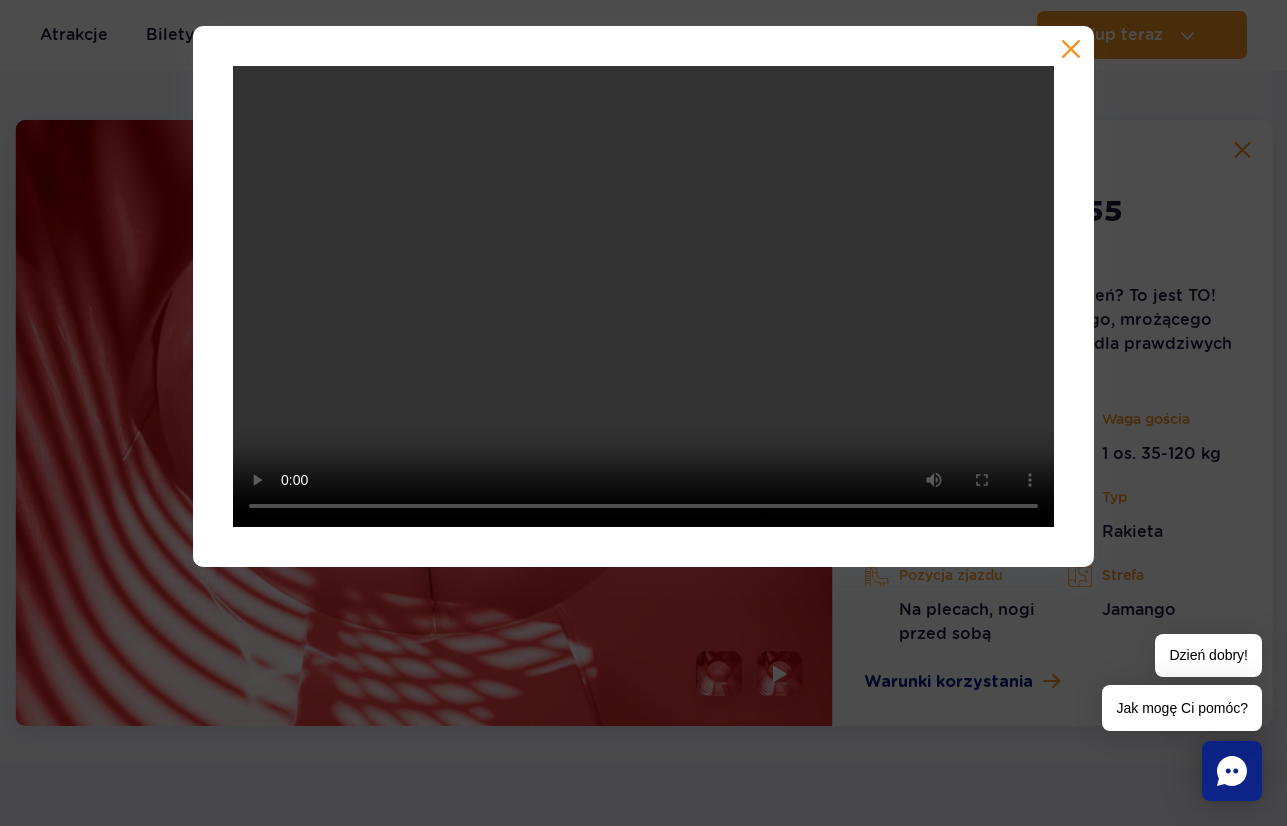 click at bounding box center [1071, 49] 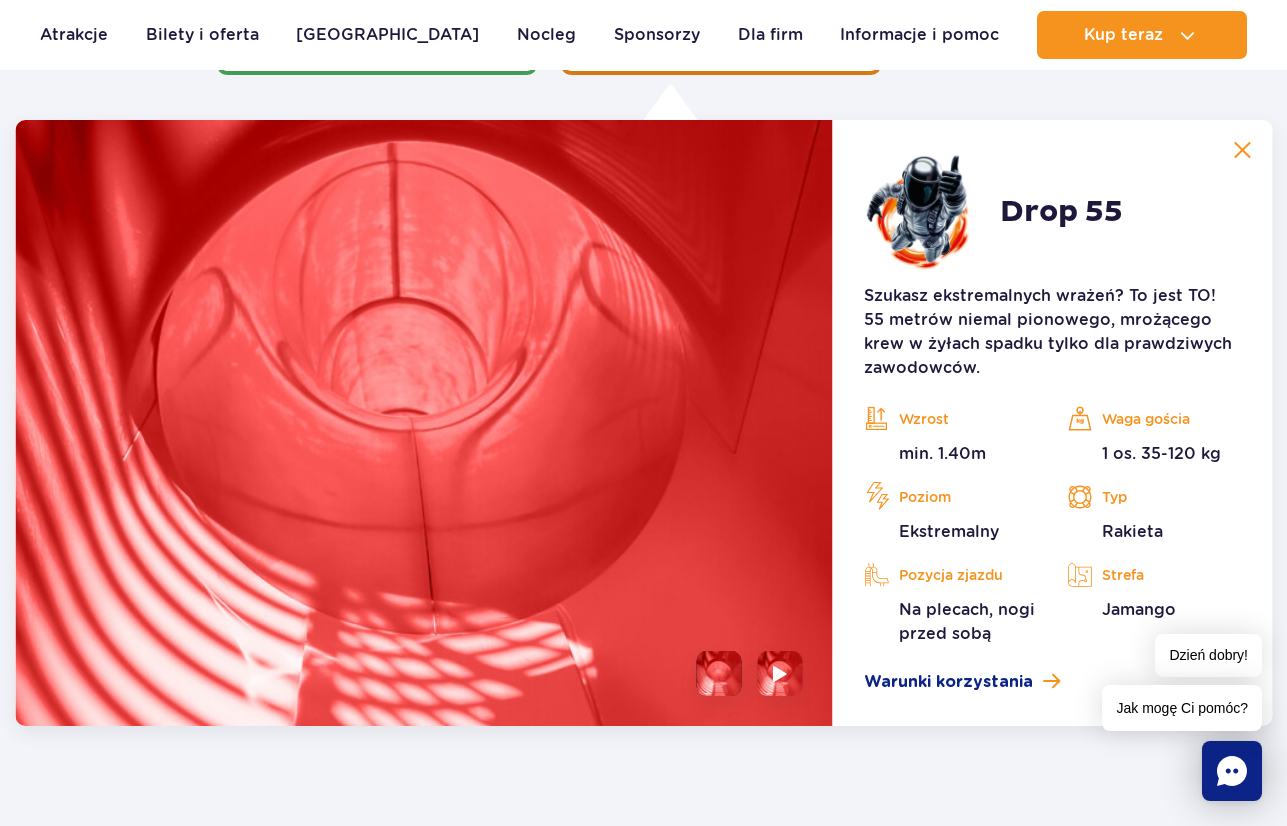 click at bounding box center [1242, 150] 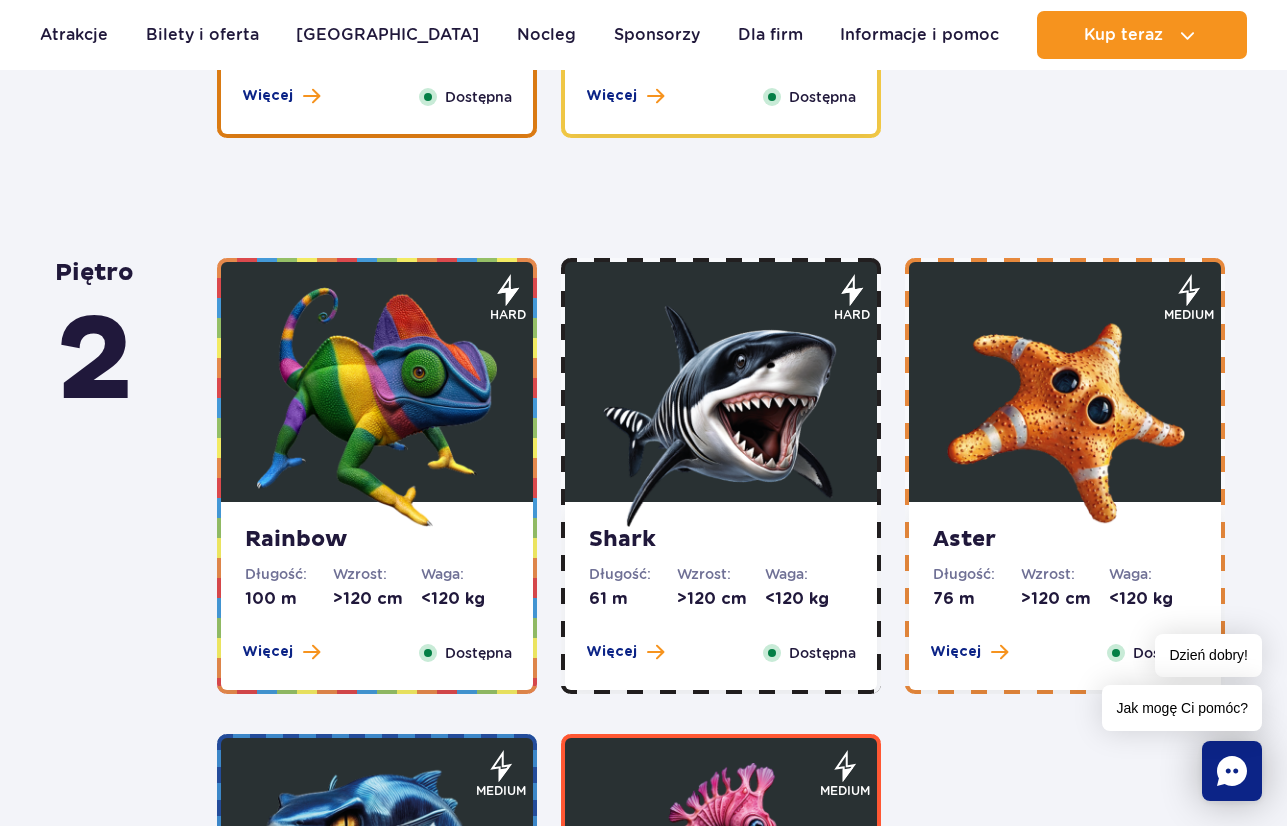 scroll, scrollTop: 3033, scrollLeft: 0, axis: vertical 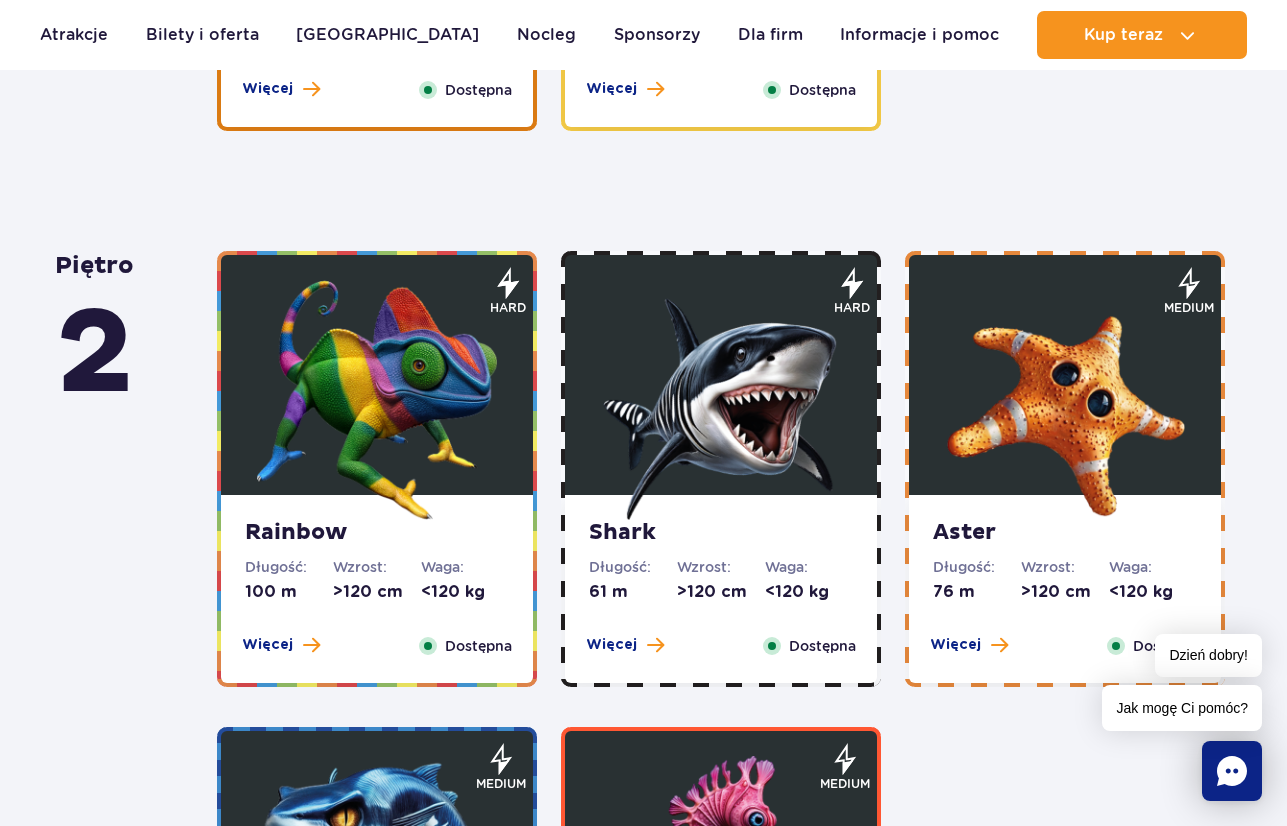 click at bounding box center (377, 400) 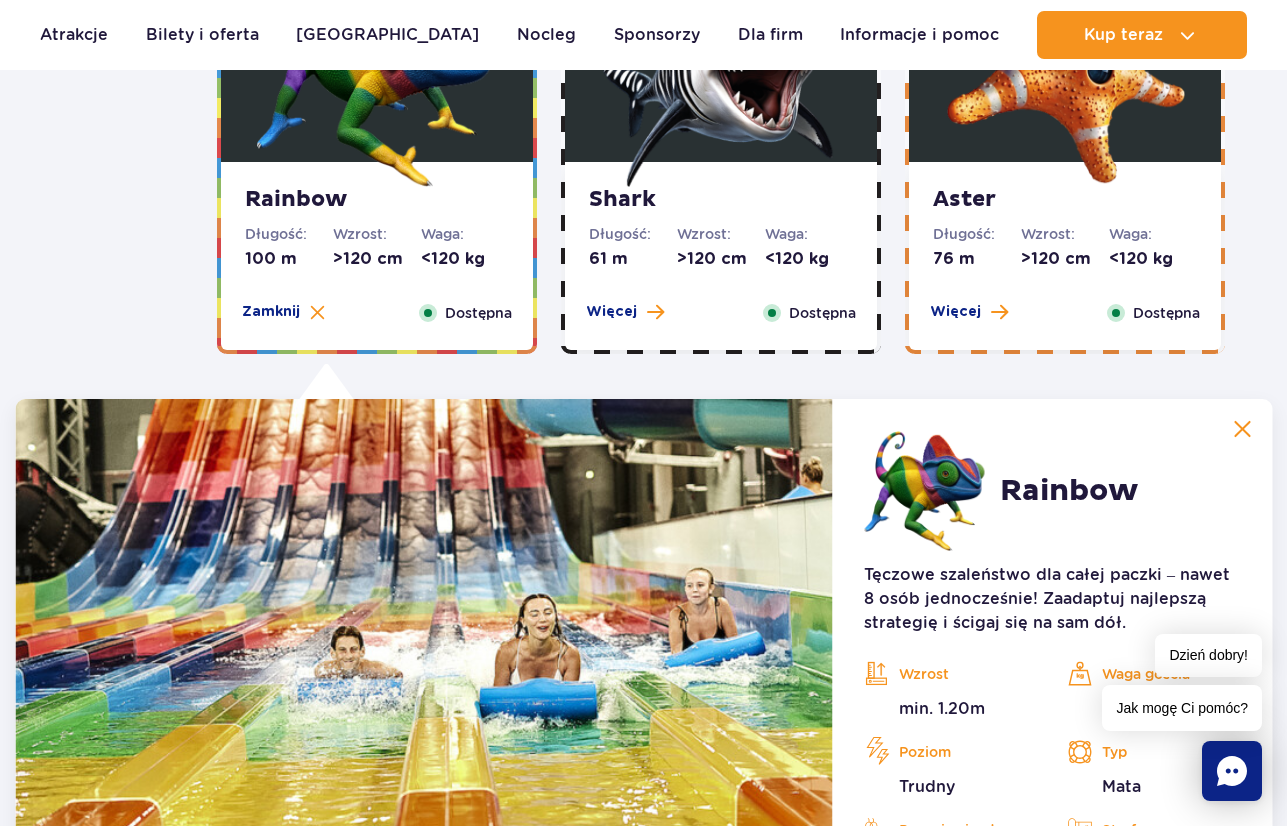 scroll, scrollTop: 3645, scrollLeft: 0, axis: vertical 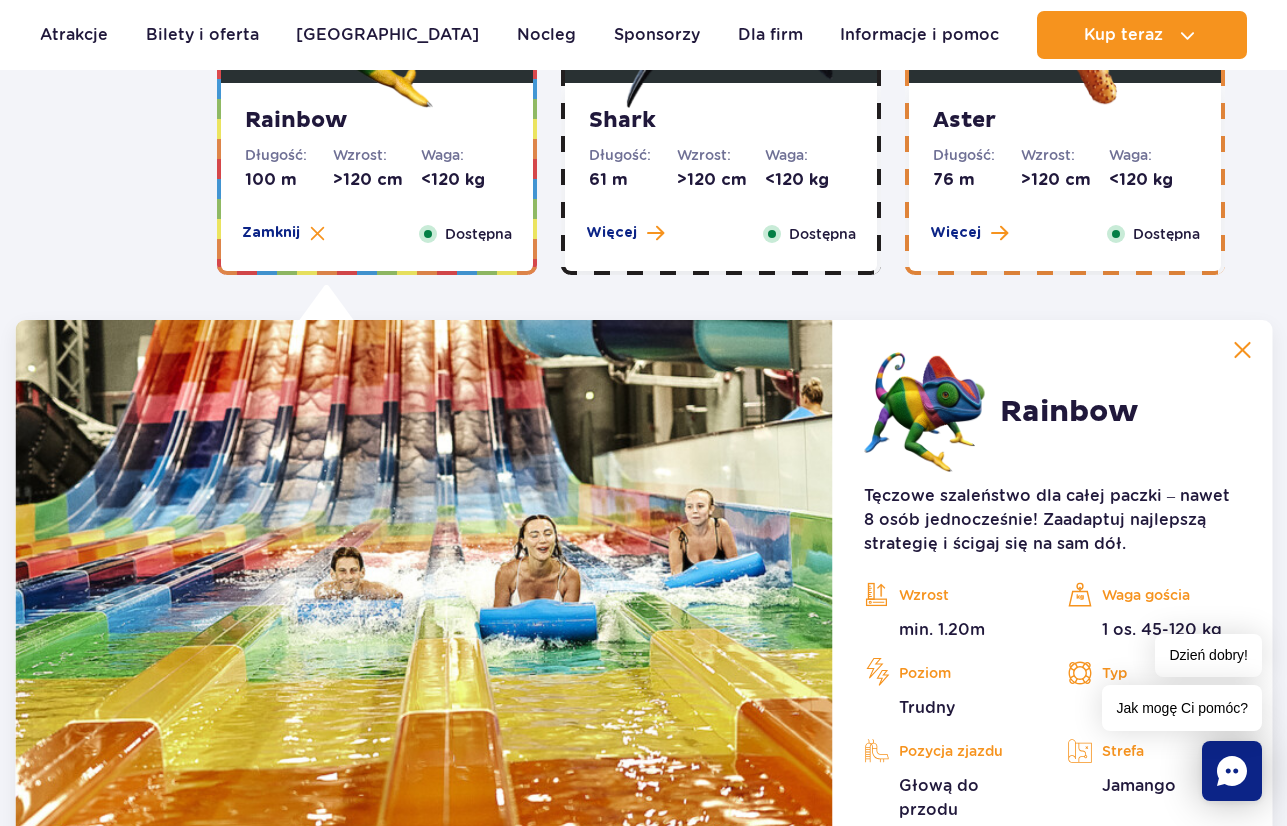 click on "Wzrost:
>120 cm" at bounding box center (721, 168) 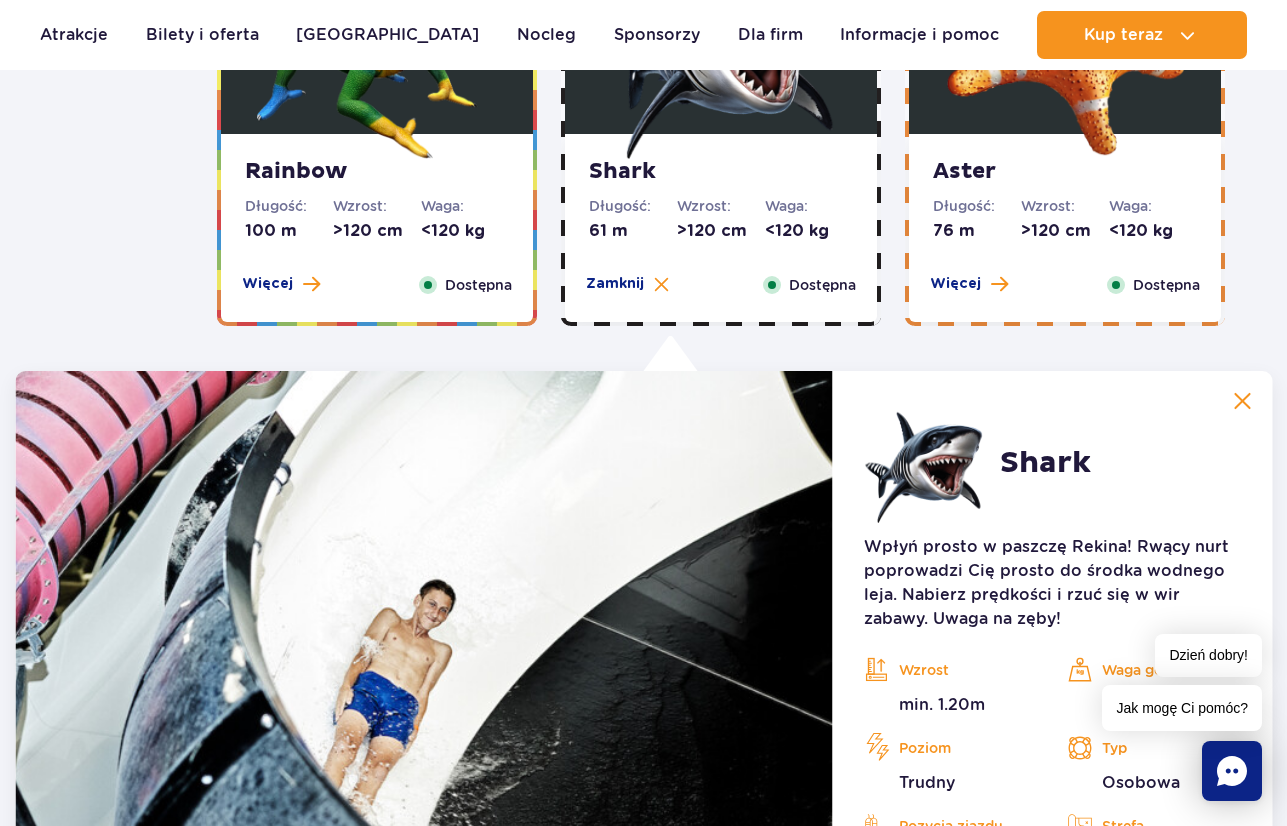 scroll, scrollTop: 3345, scrollLeft: 0, axis: vertical 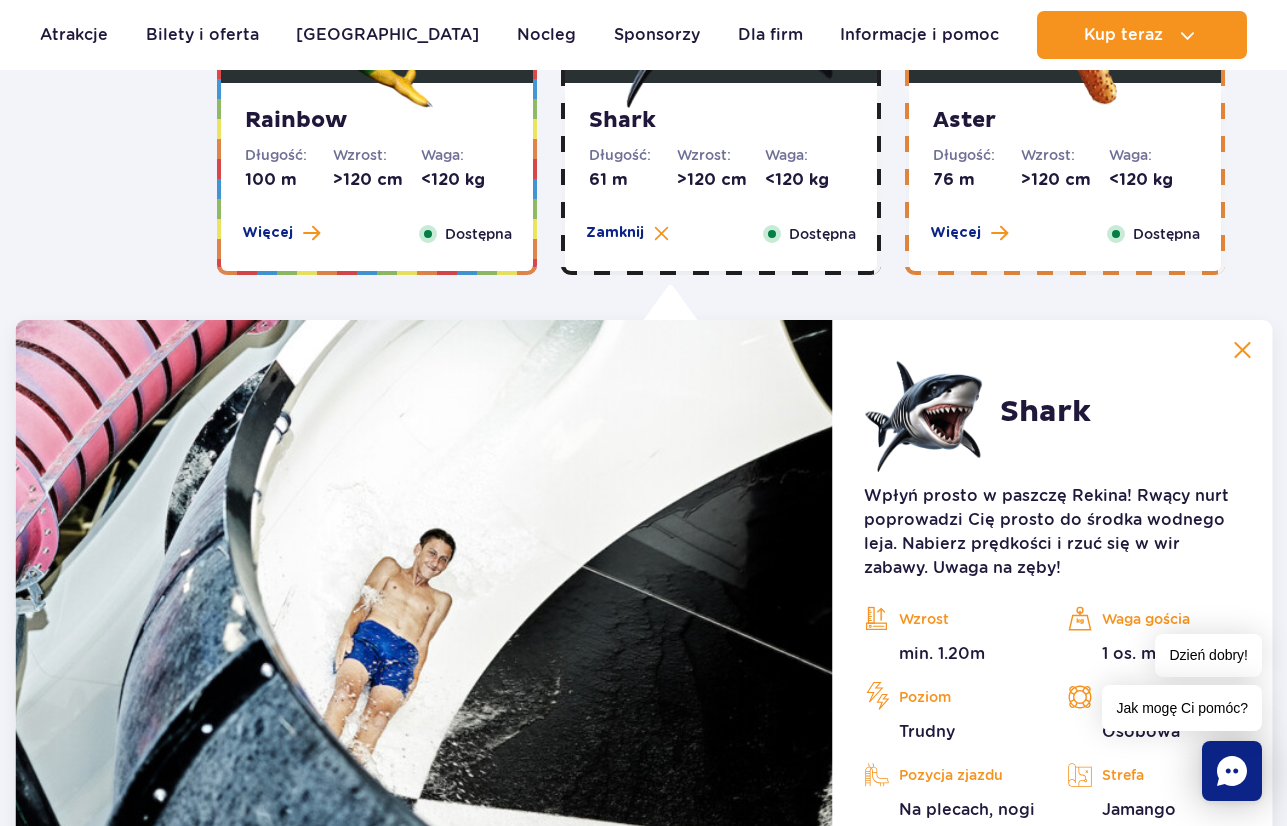 click on "Wzrost:" at bounding box center (1065, 155) 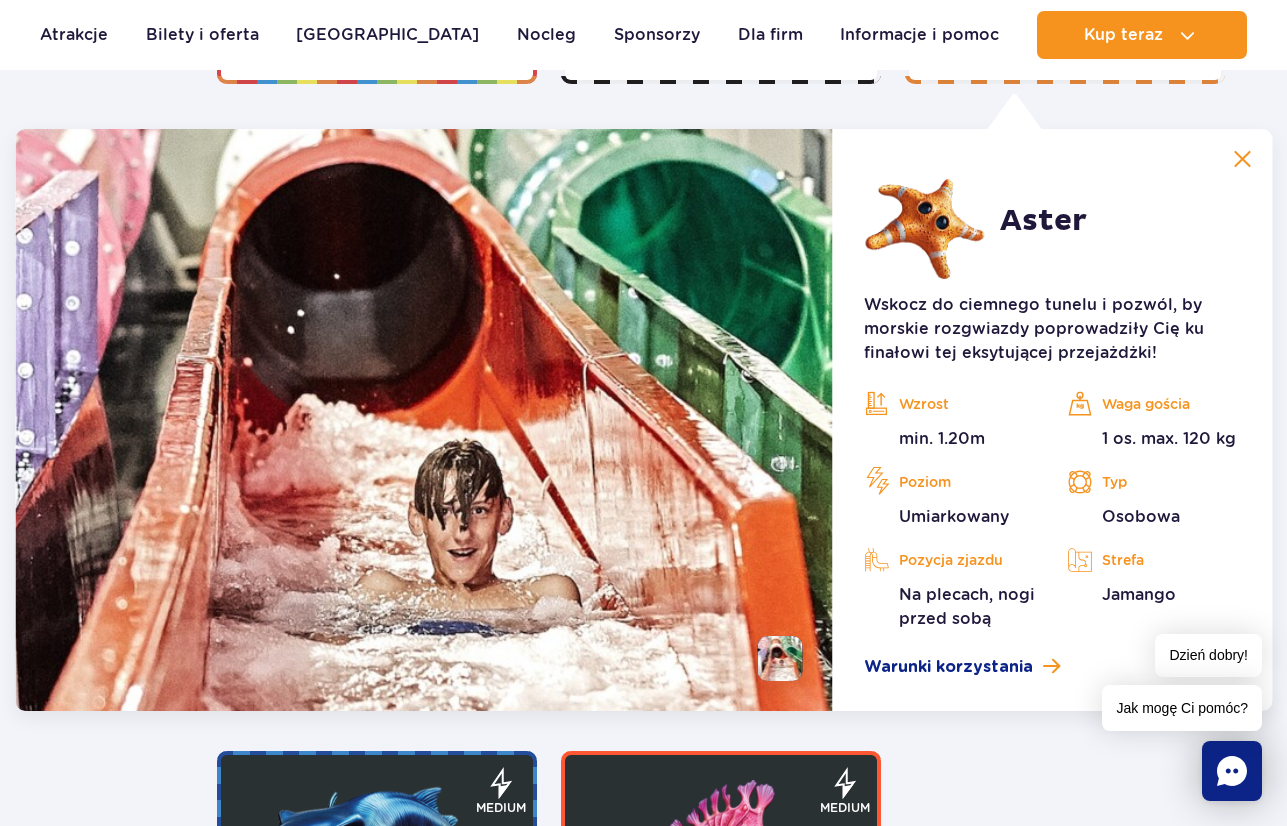 scroll, scrollTop: 3645, scrollLeft: 0, axis: vertical 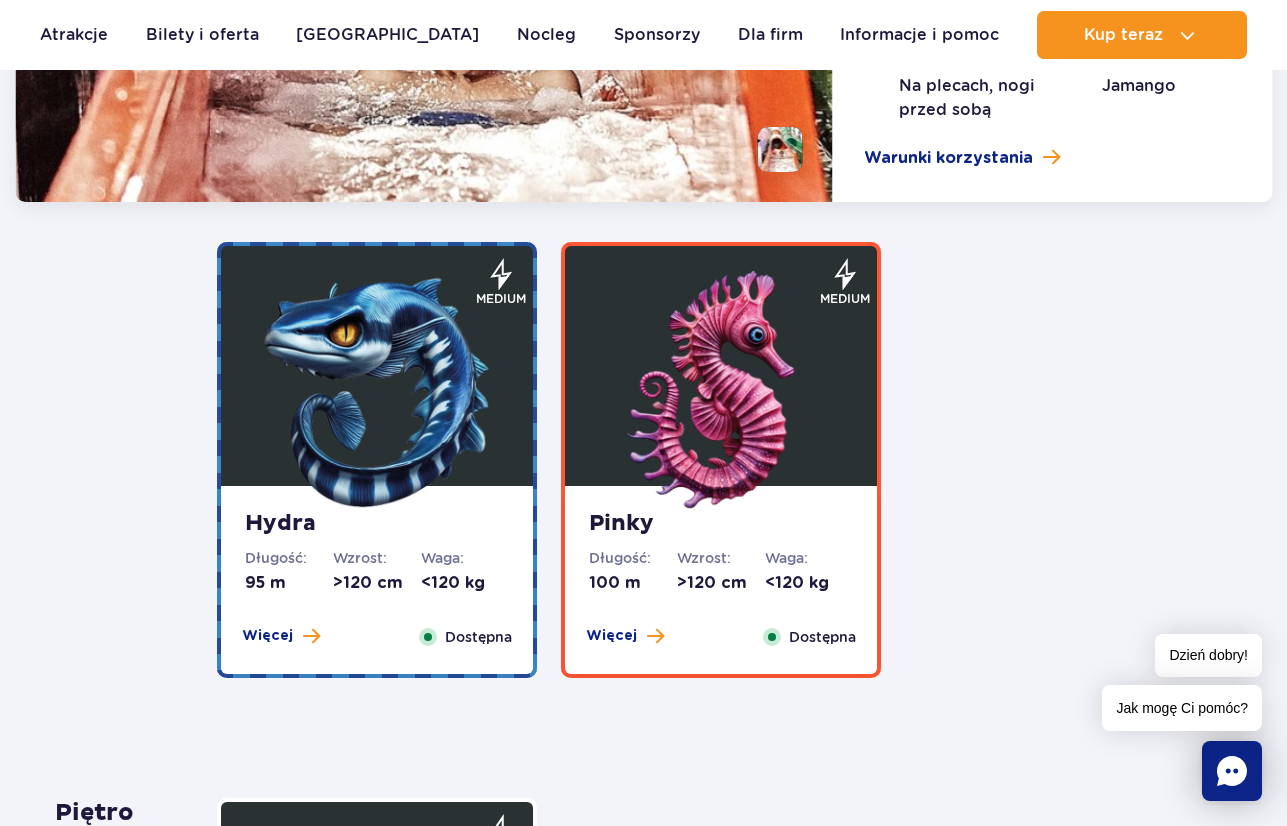 click at bounding box center (377, 391) 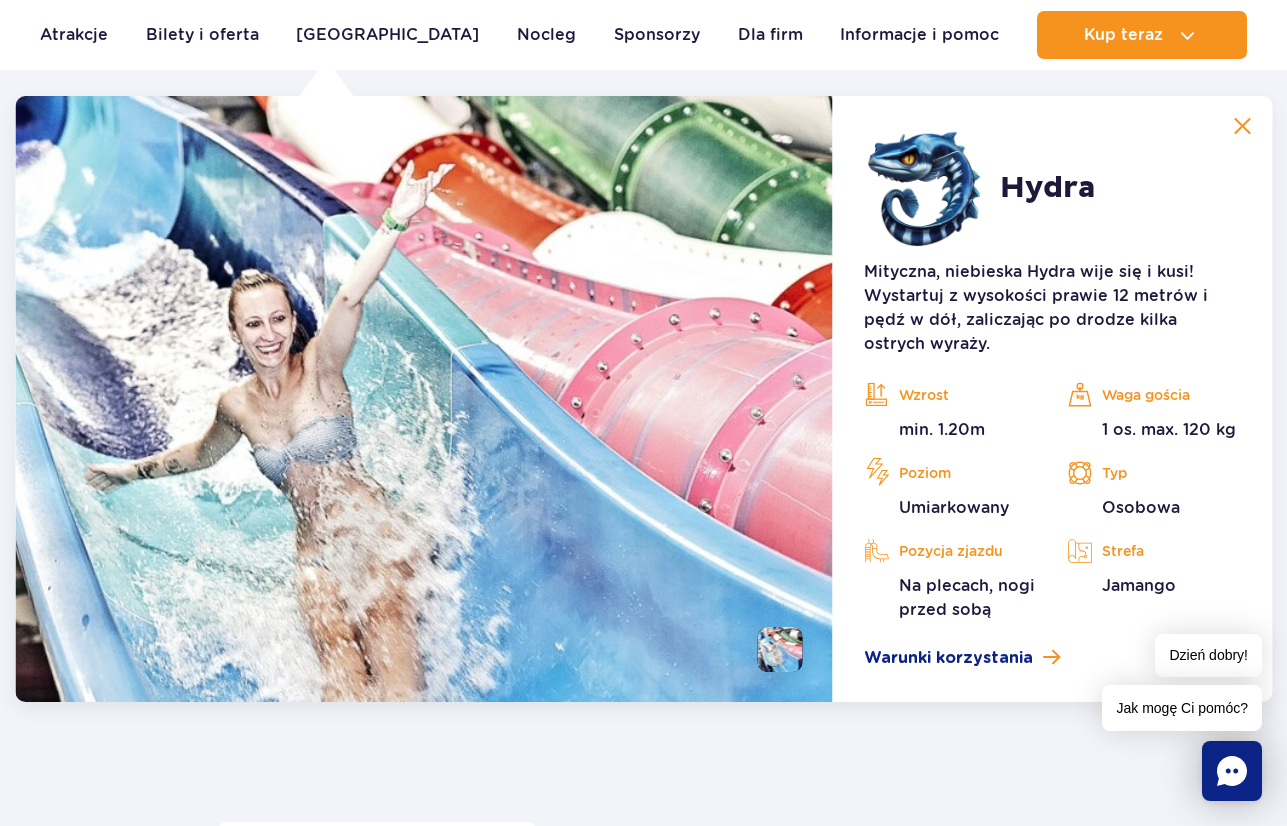 scroll, scrollTop: 4121, scrollLeft: 0, axis: vertical 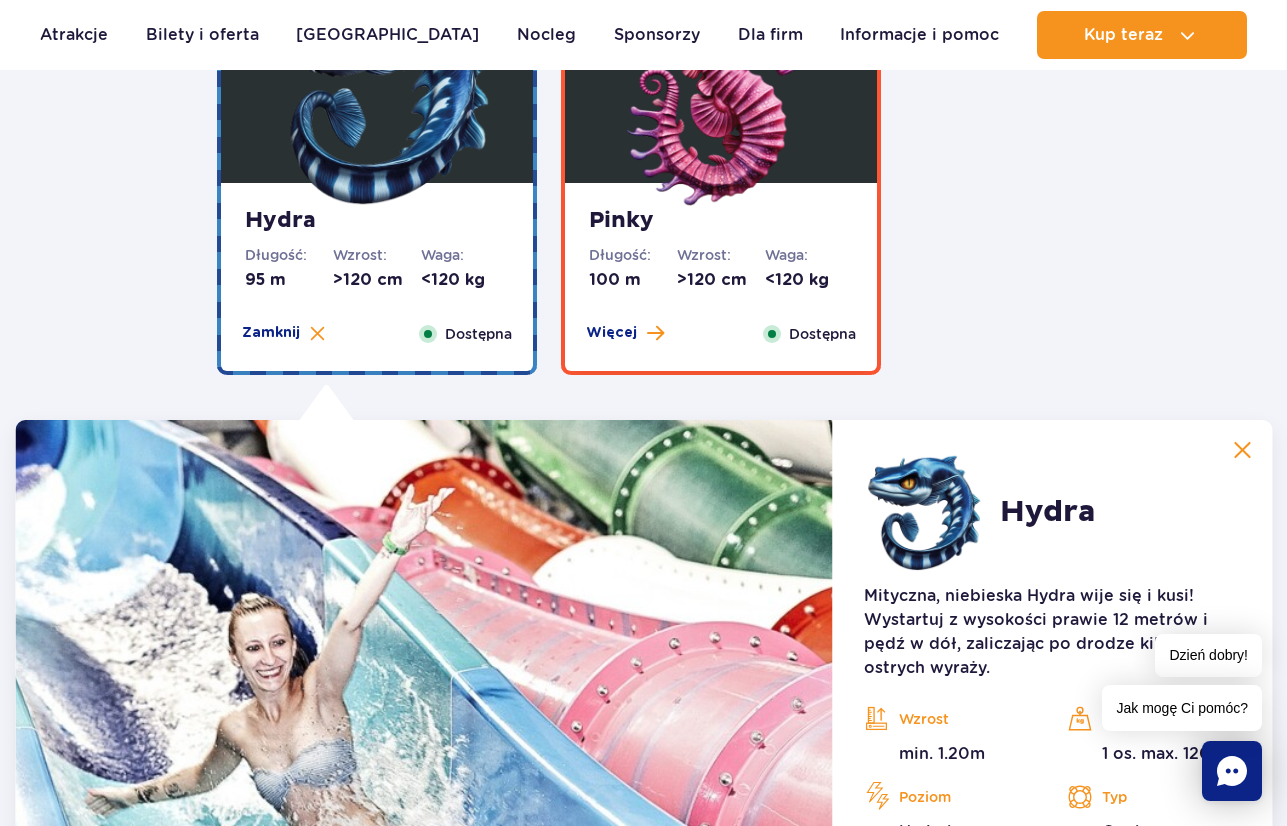click on "Pinky
Długość:
100 m
Wzrost:
>120 cm
Waga:
<120 kg
Więcej
Zamknij
Dostępna" at bounding box center (721, 277) 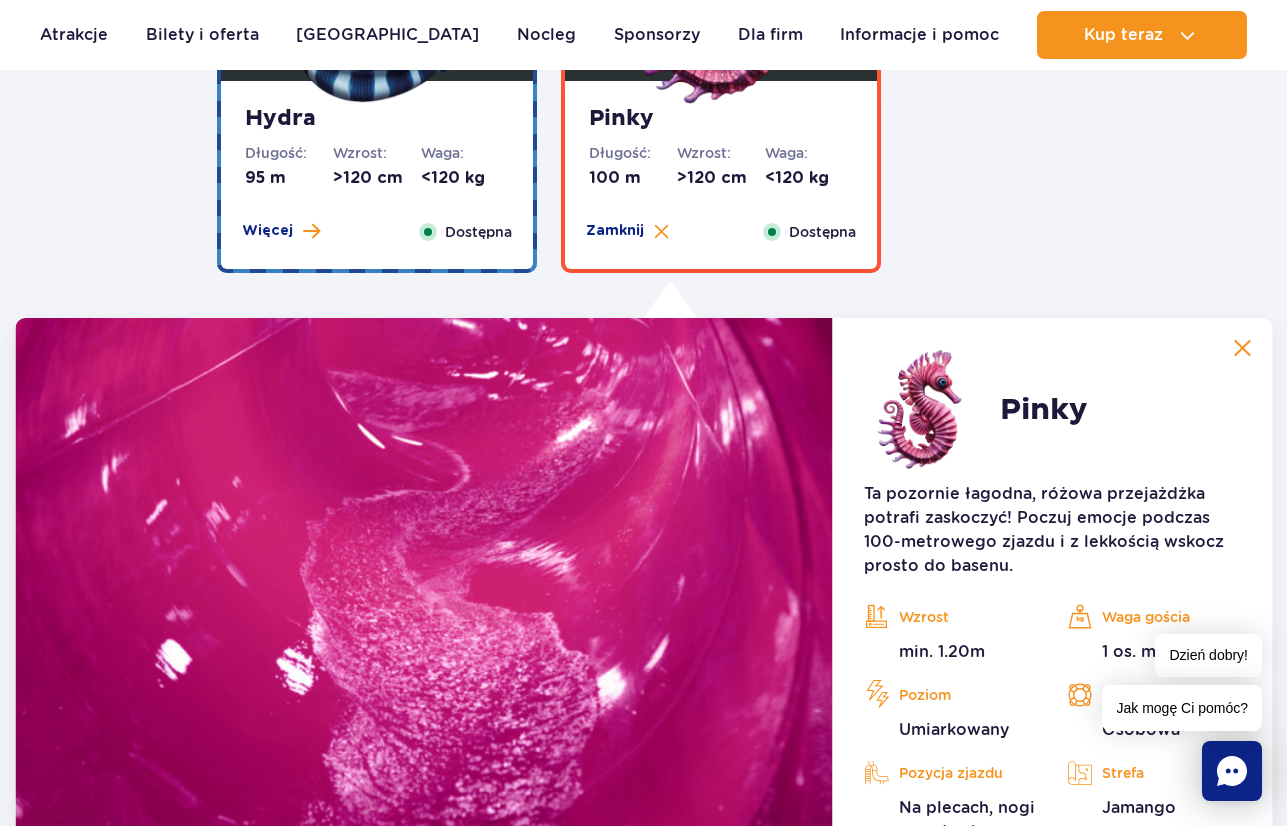 scroll, scrollTop: 4121, scrollLeft: 0, axis: vertical 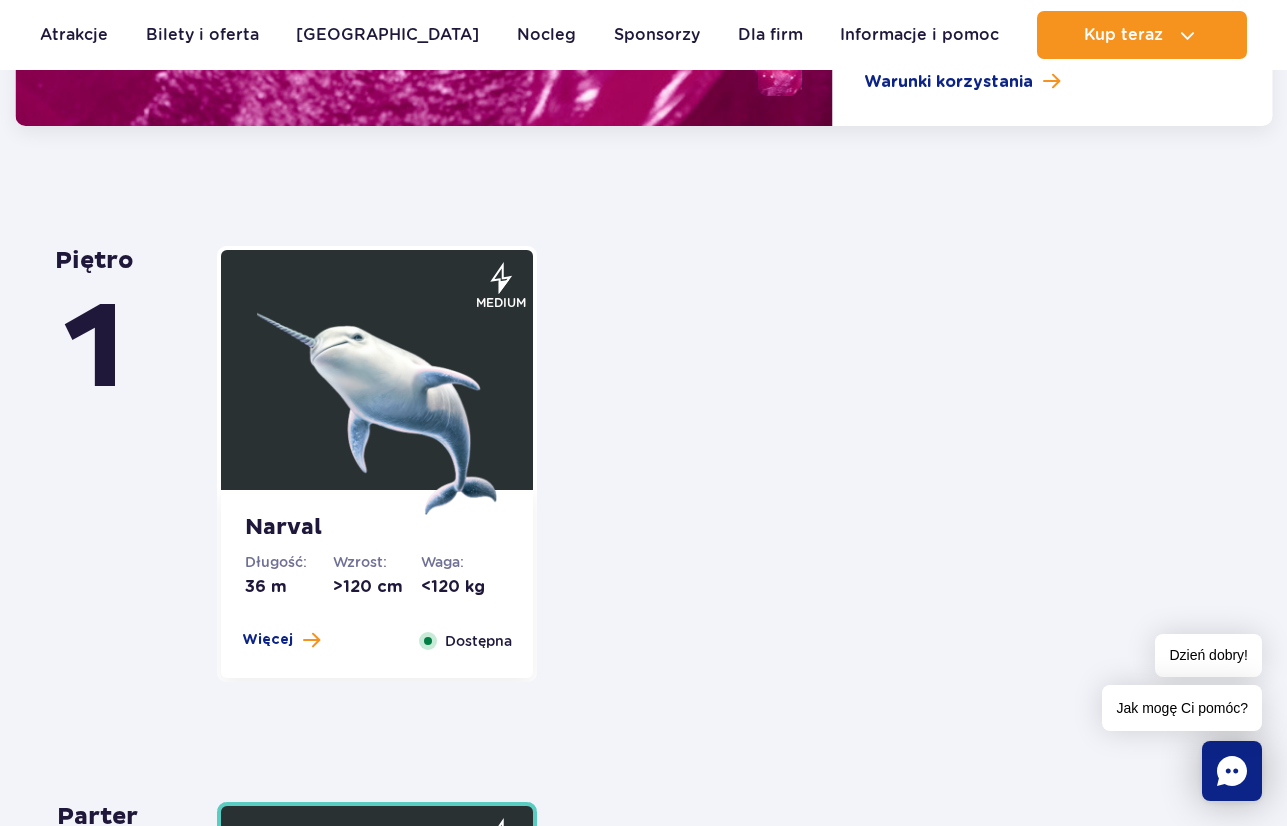 click at bounding box center [377, 395] 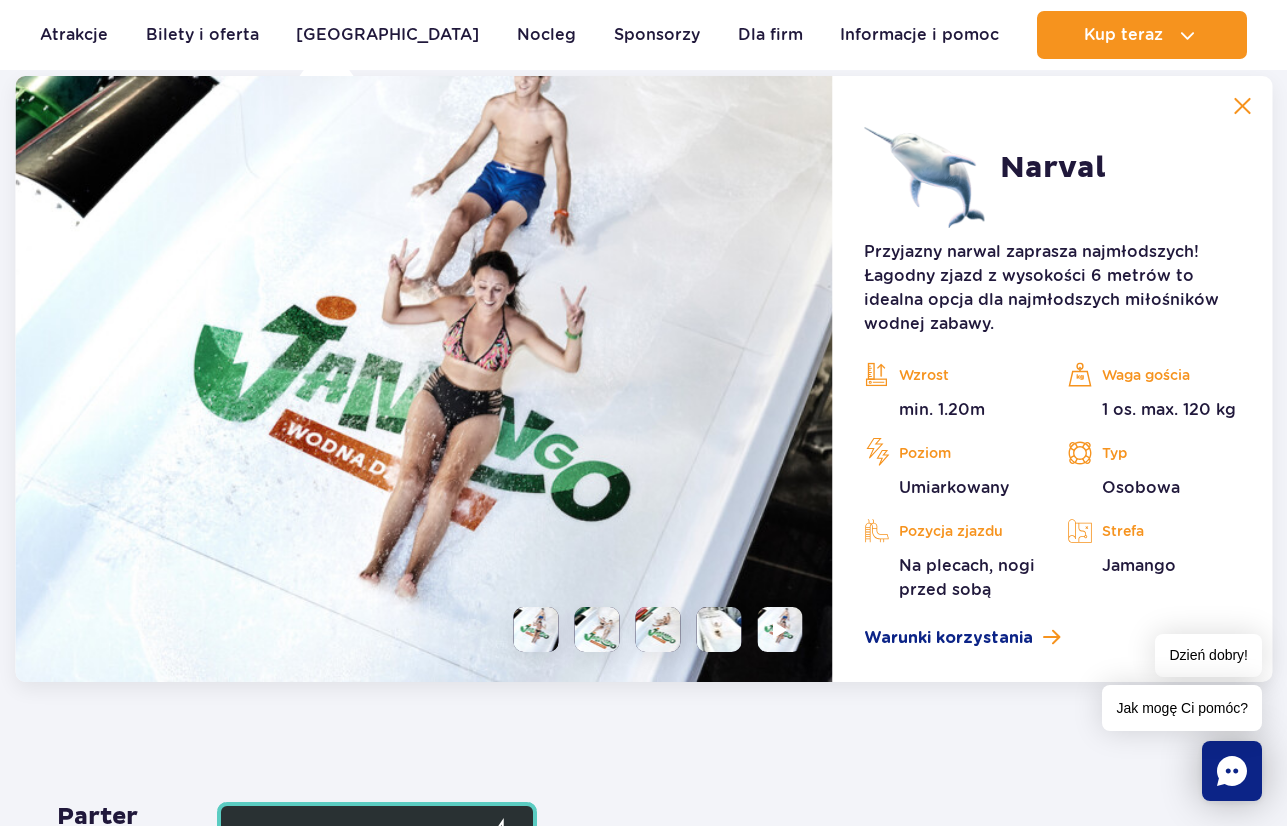 scroll, scrollTop: 4677, scrollLeft: 0, axis: vertical 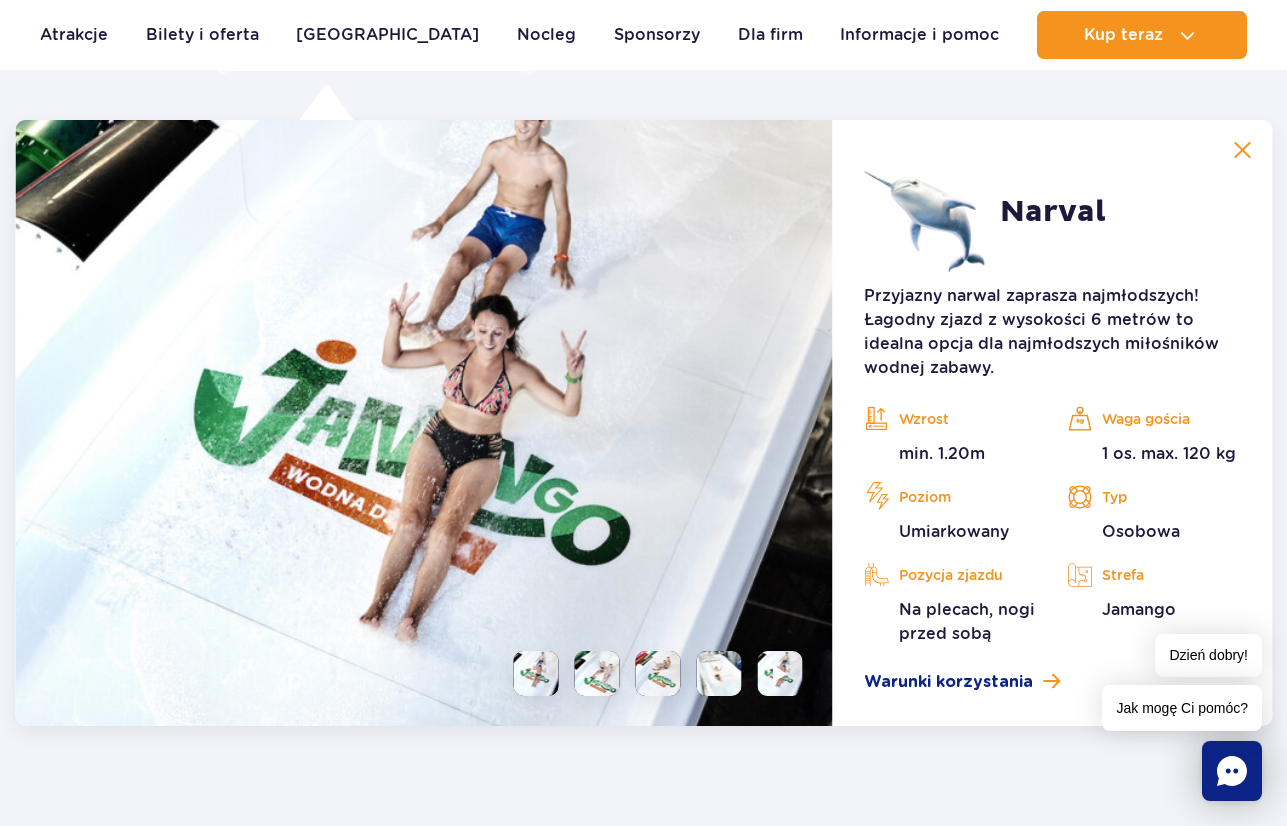 click at bounding box center [596, 673] 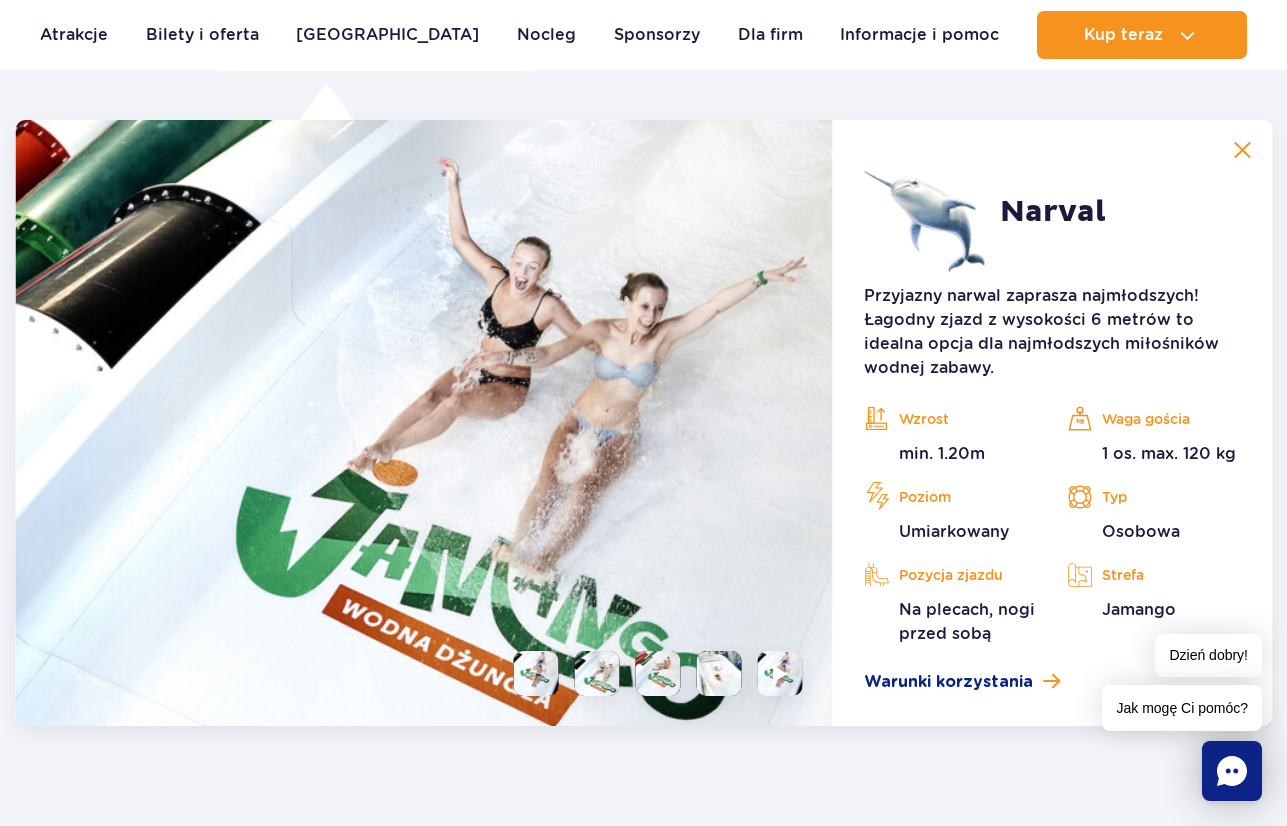 click at bounding box center [657, 673] 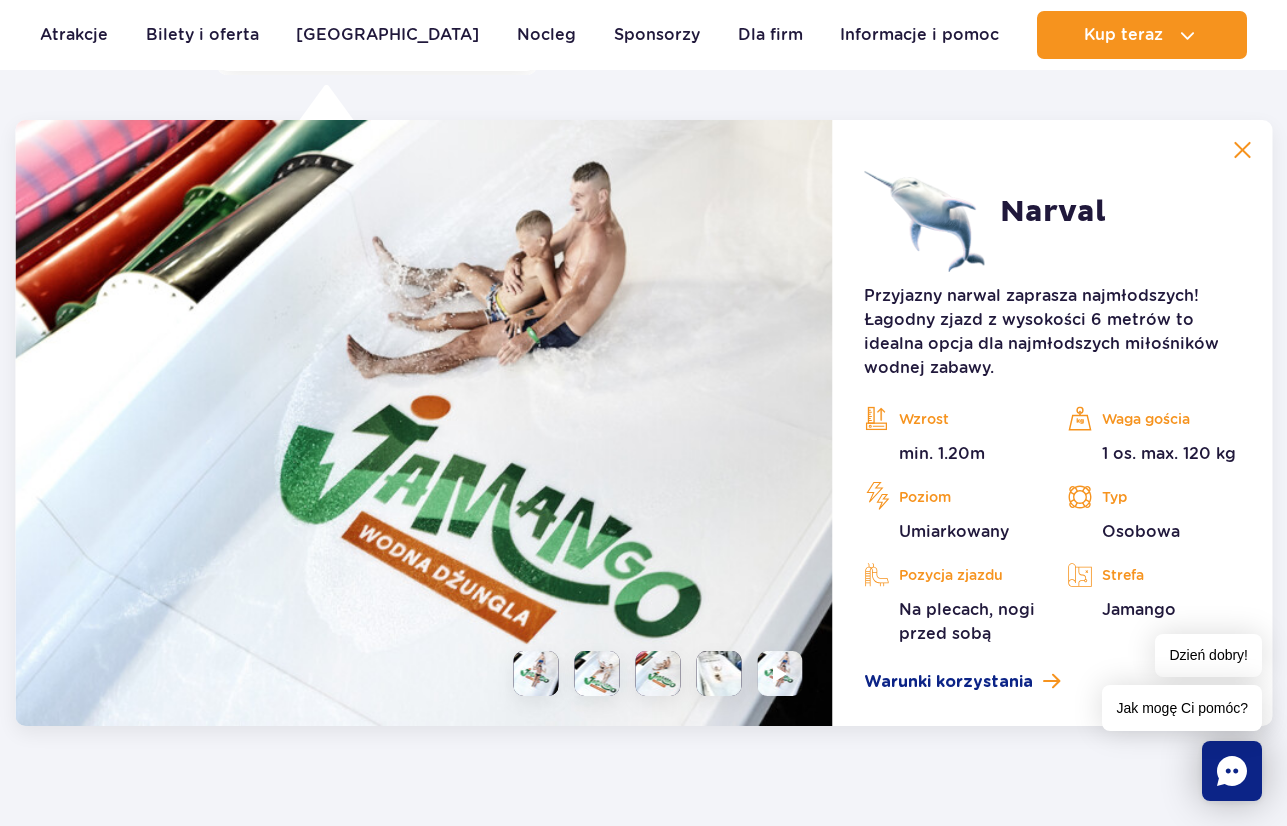 click at bounding box center [718, 673] 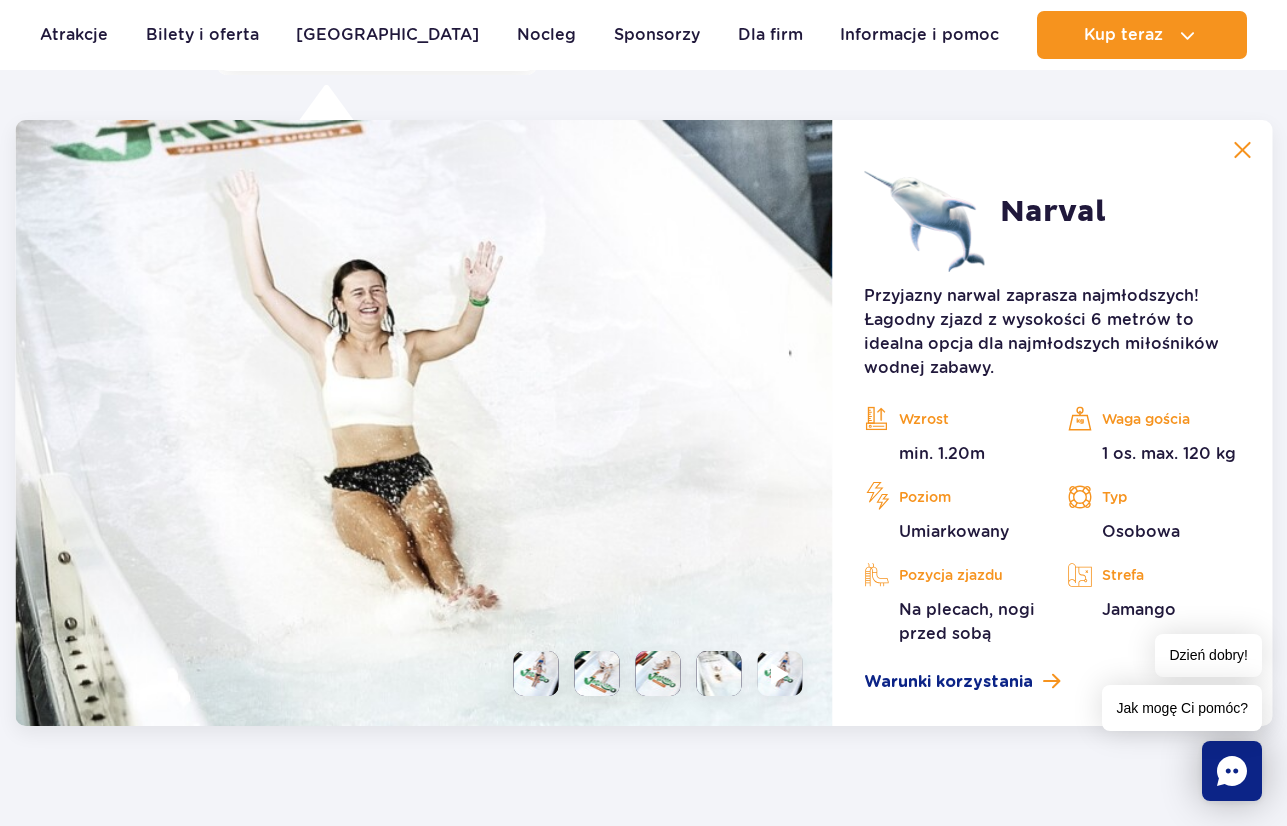 click at bounding box center [779, 673] 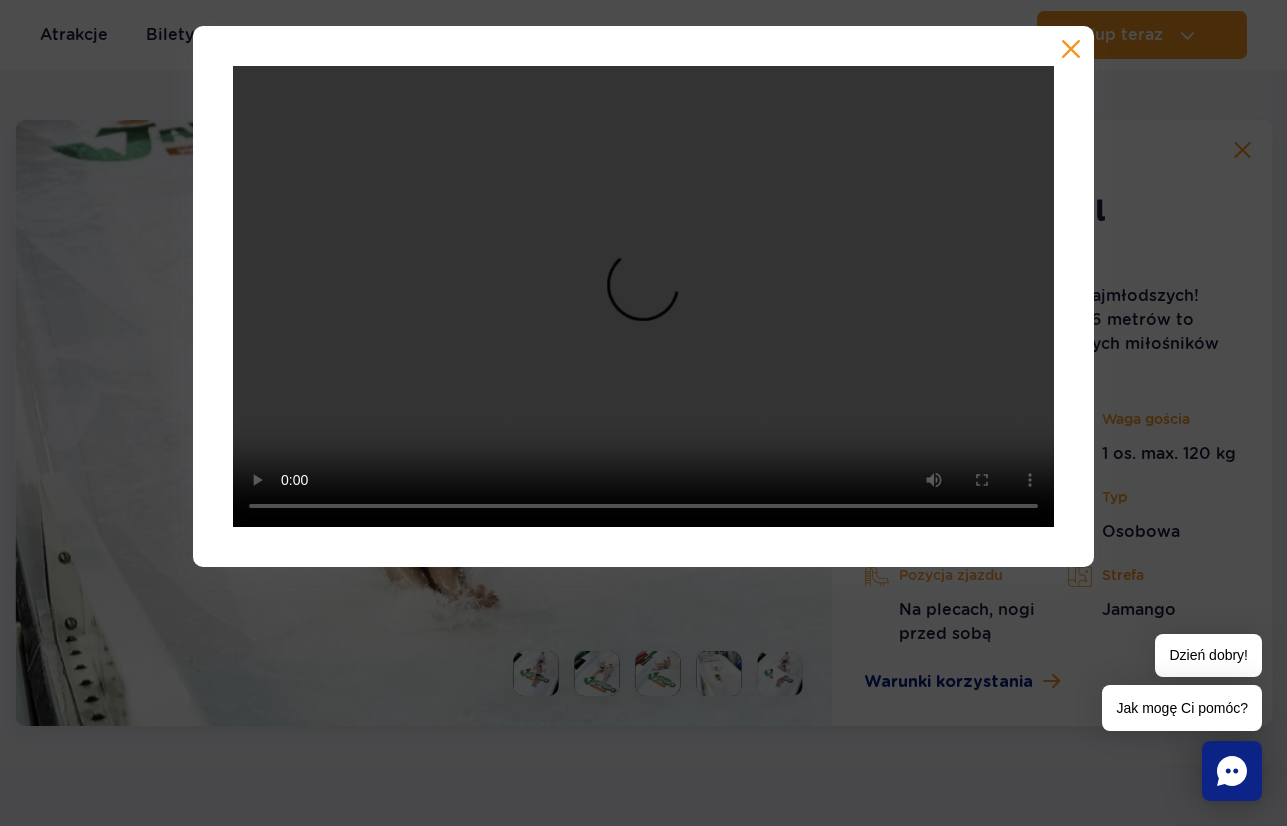 click at bounding box center (1071, 49) 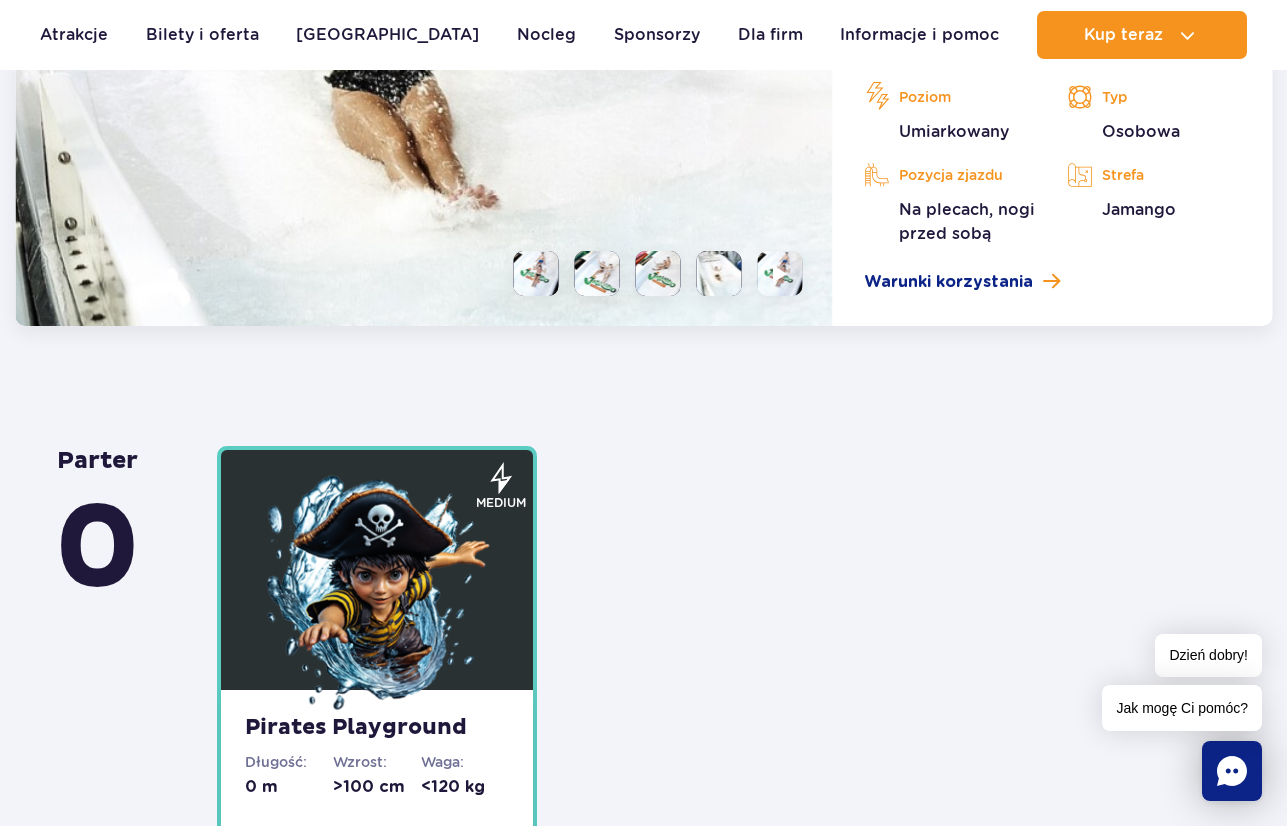 click at bounding box center (377, 595) 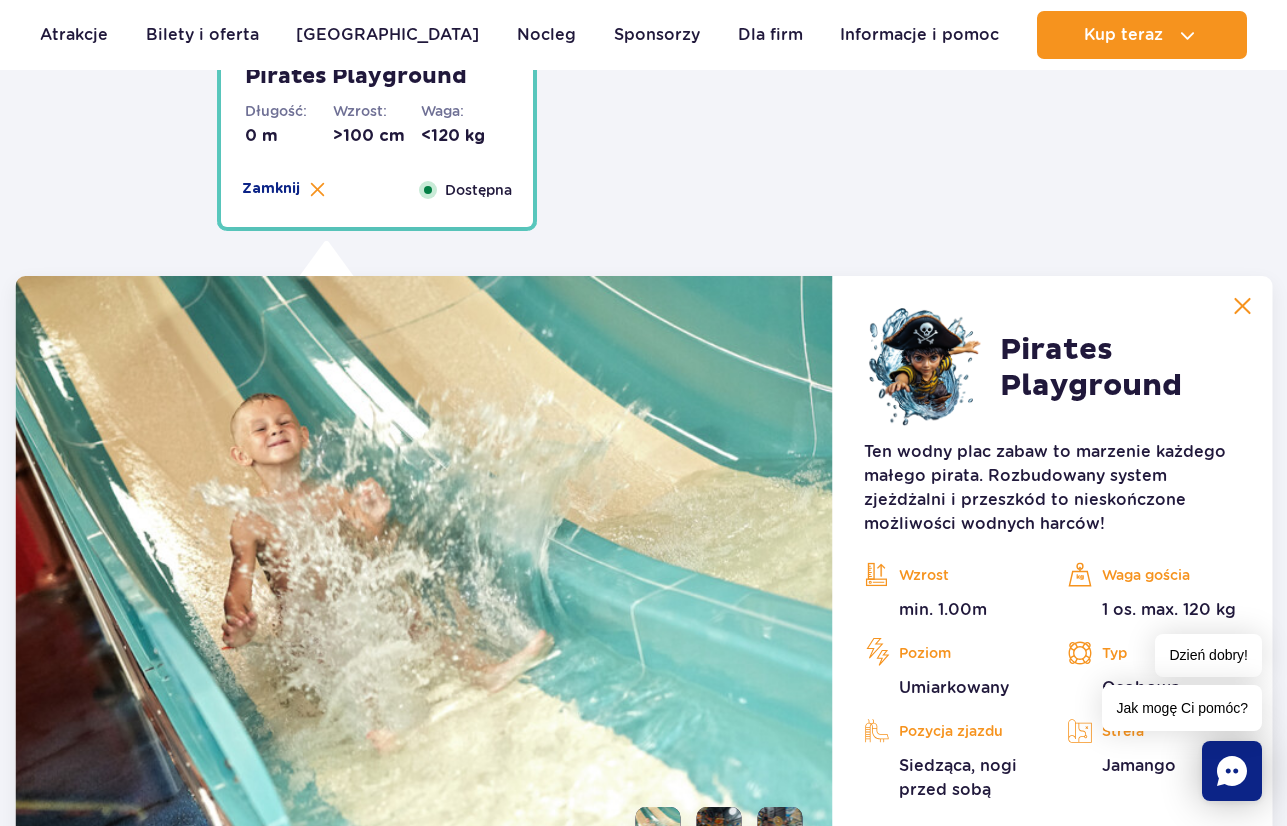 scroll, scrollTop: 5233, scrollLeft: 0, axis: vertical 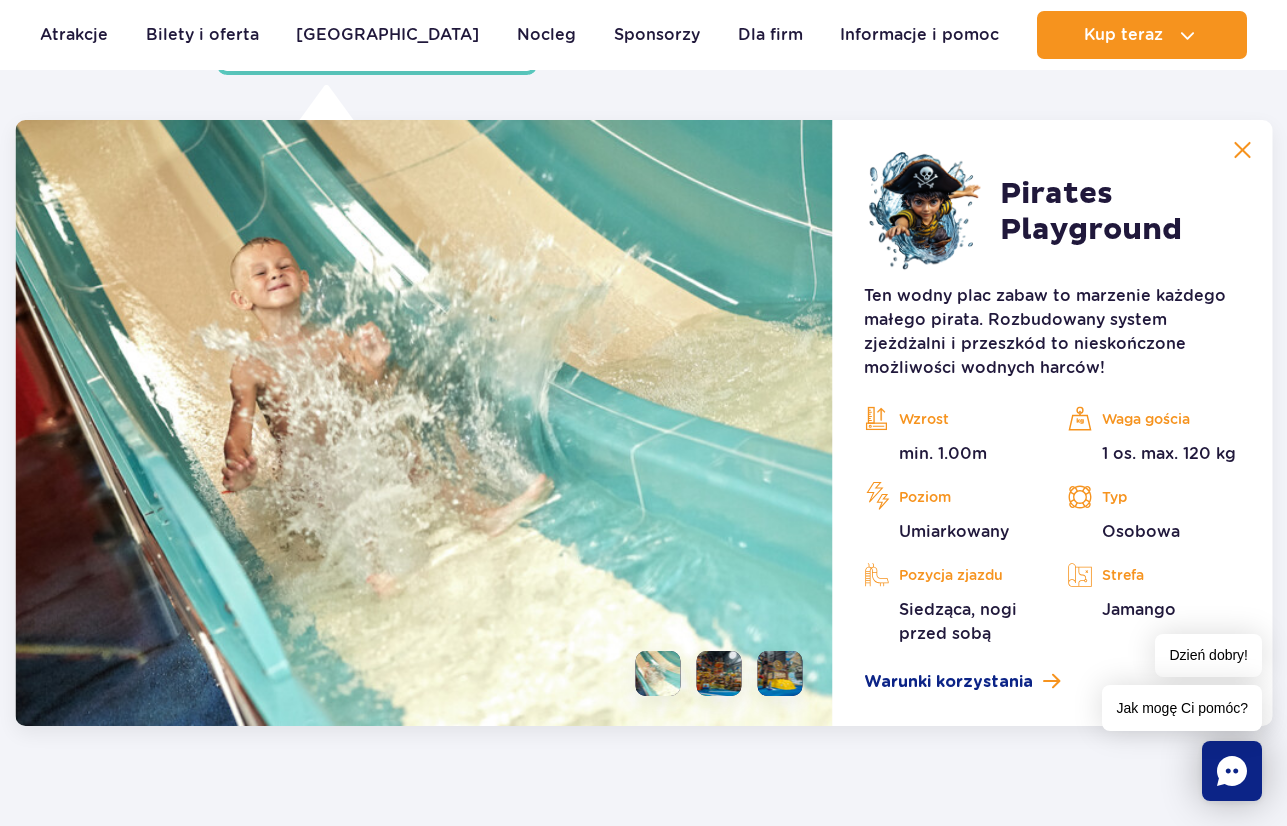 click at bounding box center [718, 673] 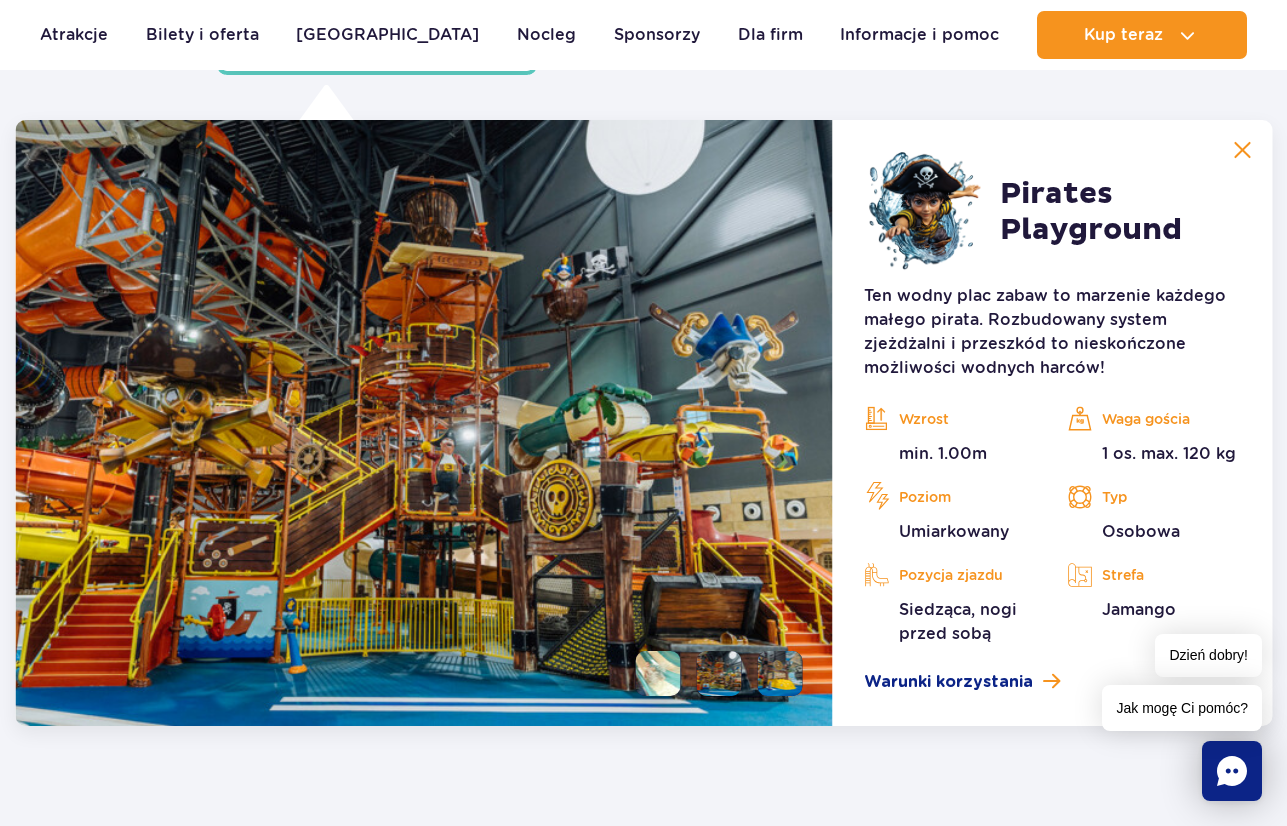 click at bounding box center (779, 673) 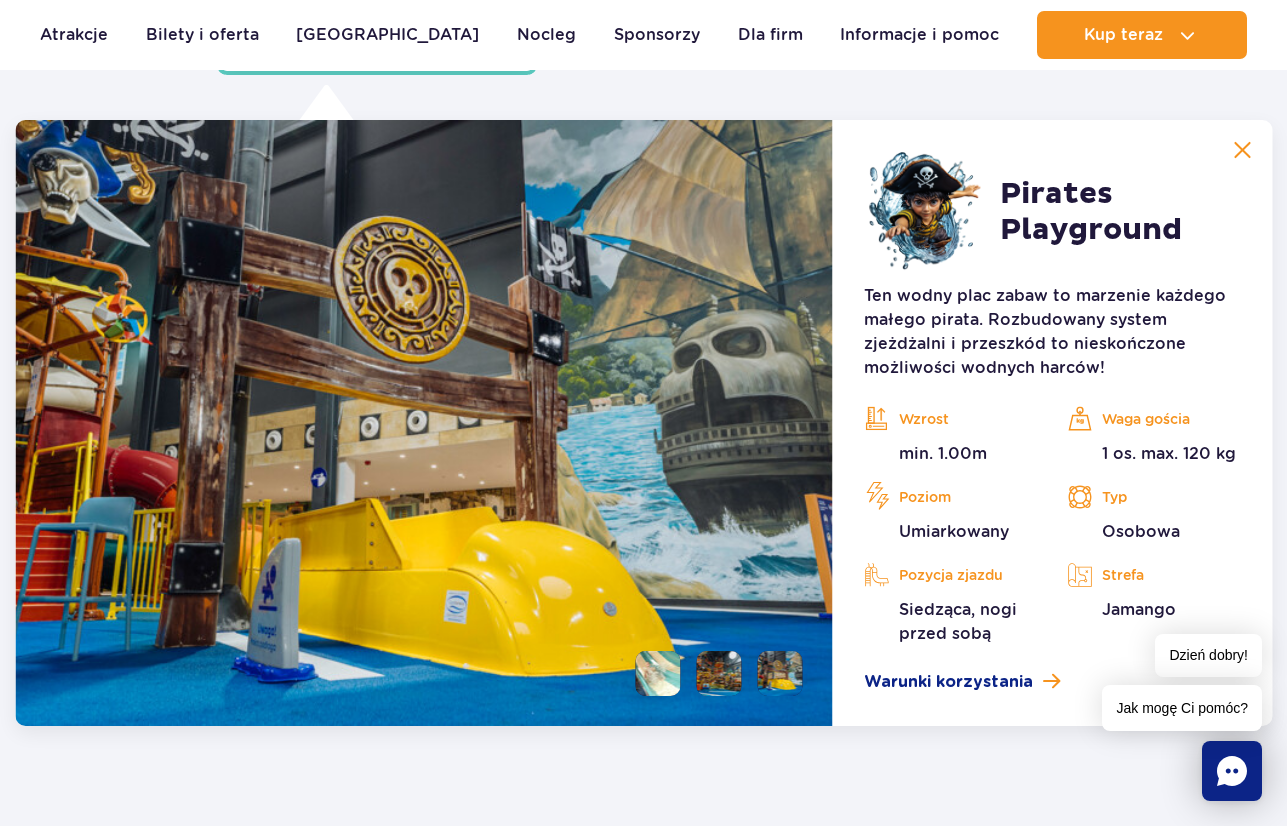 click at bounding box center [718, 673] 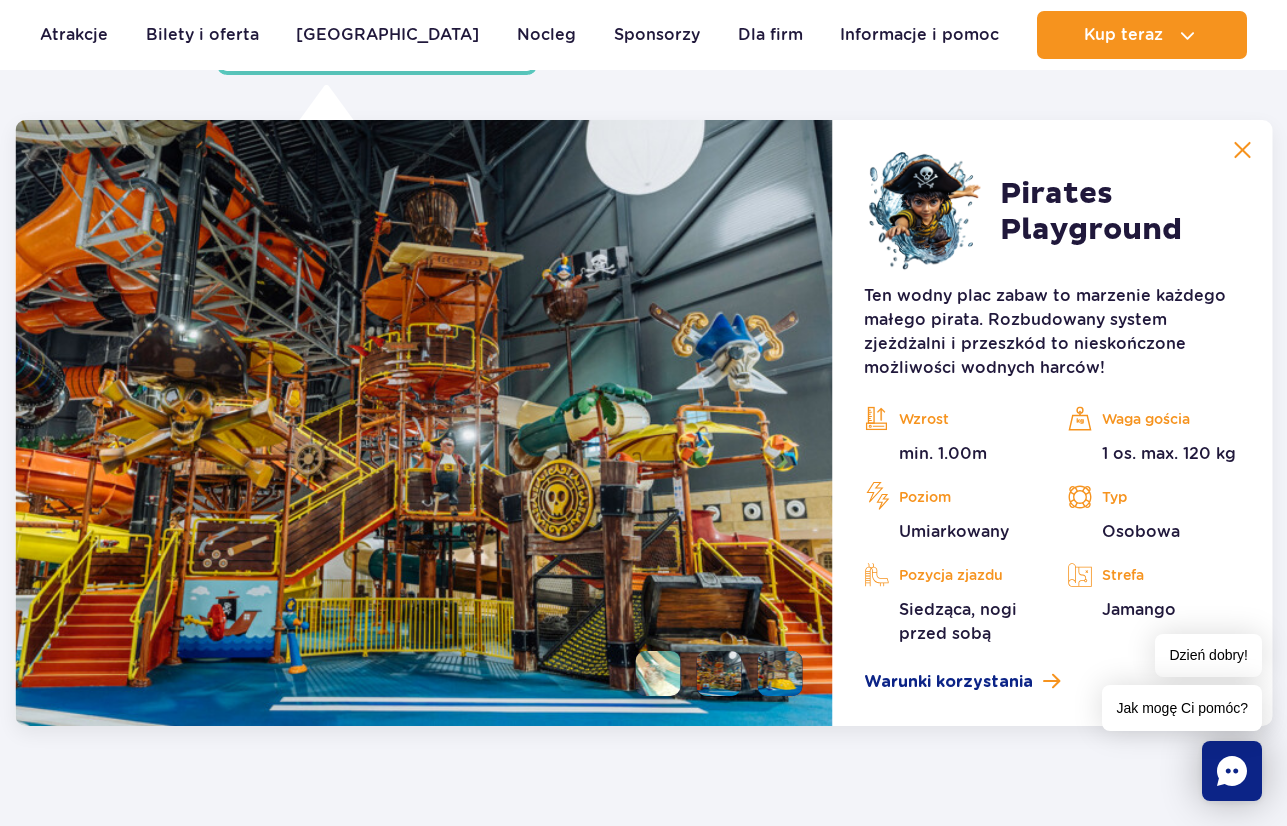 click at bounding box center [779, 673] 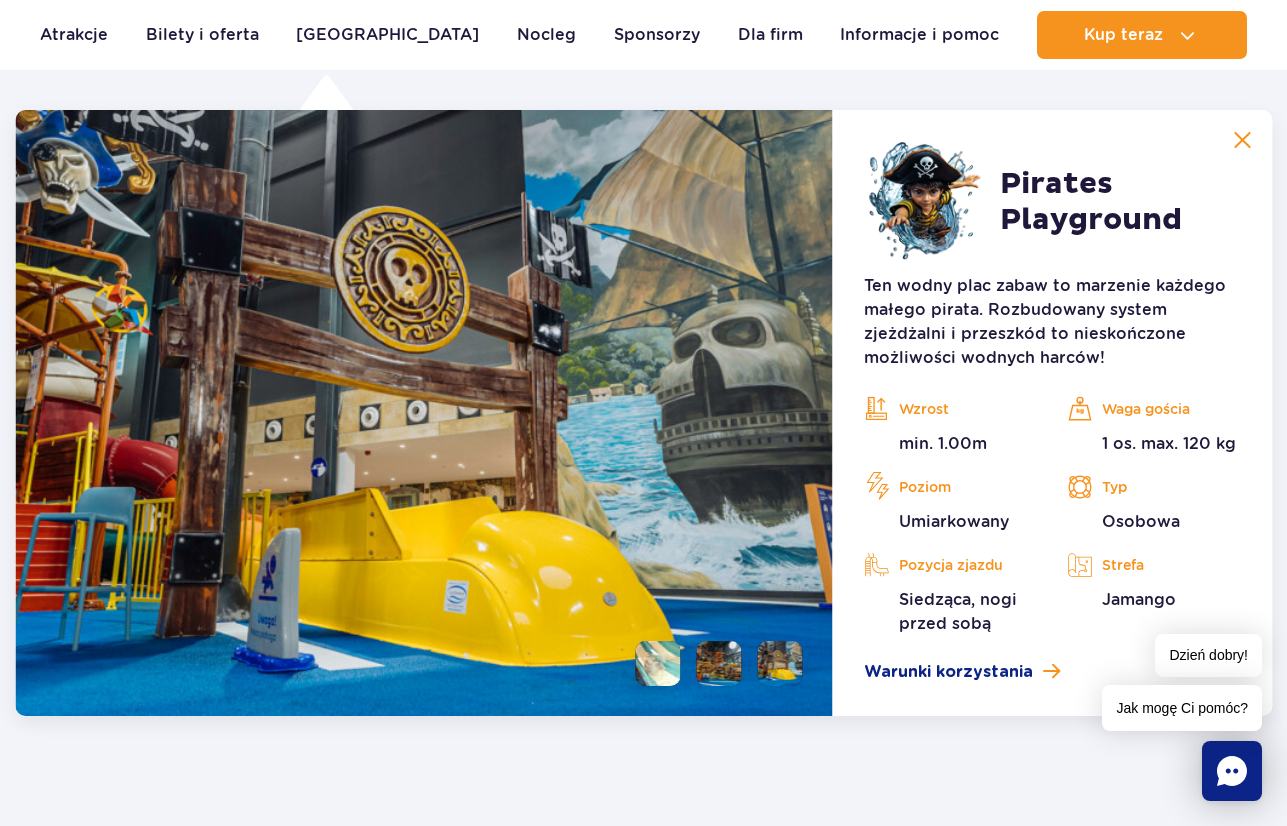 scroll, scrollTop: 5233, scrollLeft: 0, axis: vertical 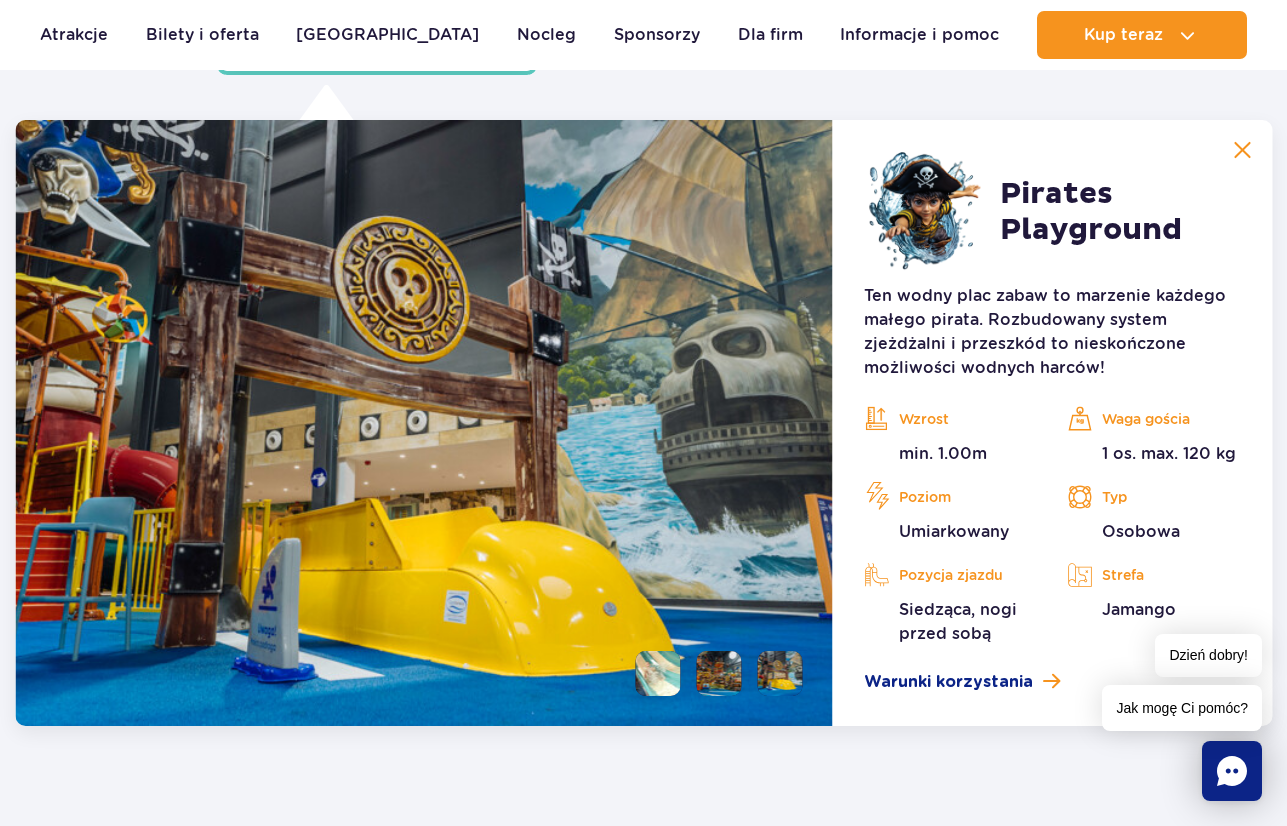 click at bounding box center [718, 673] 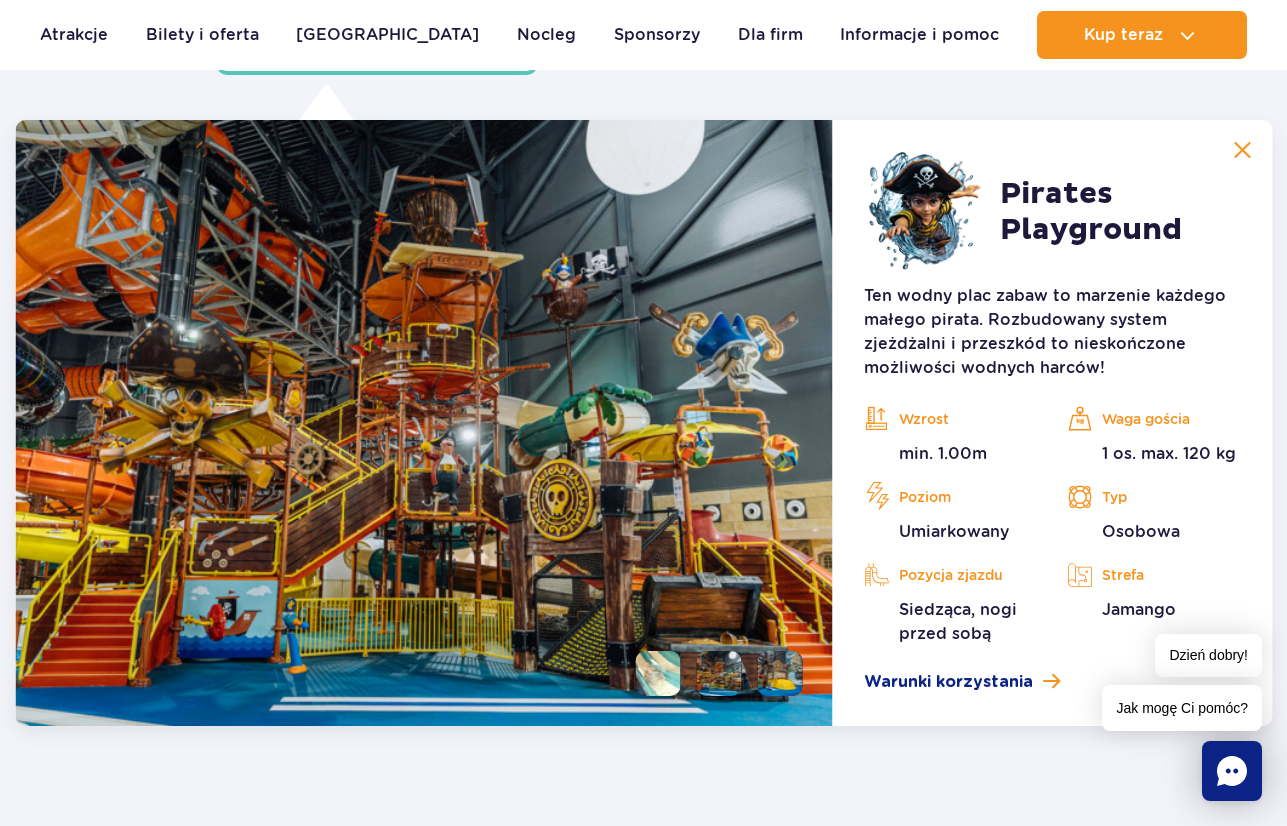 click at bounding box center (710, 673) 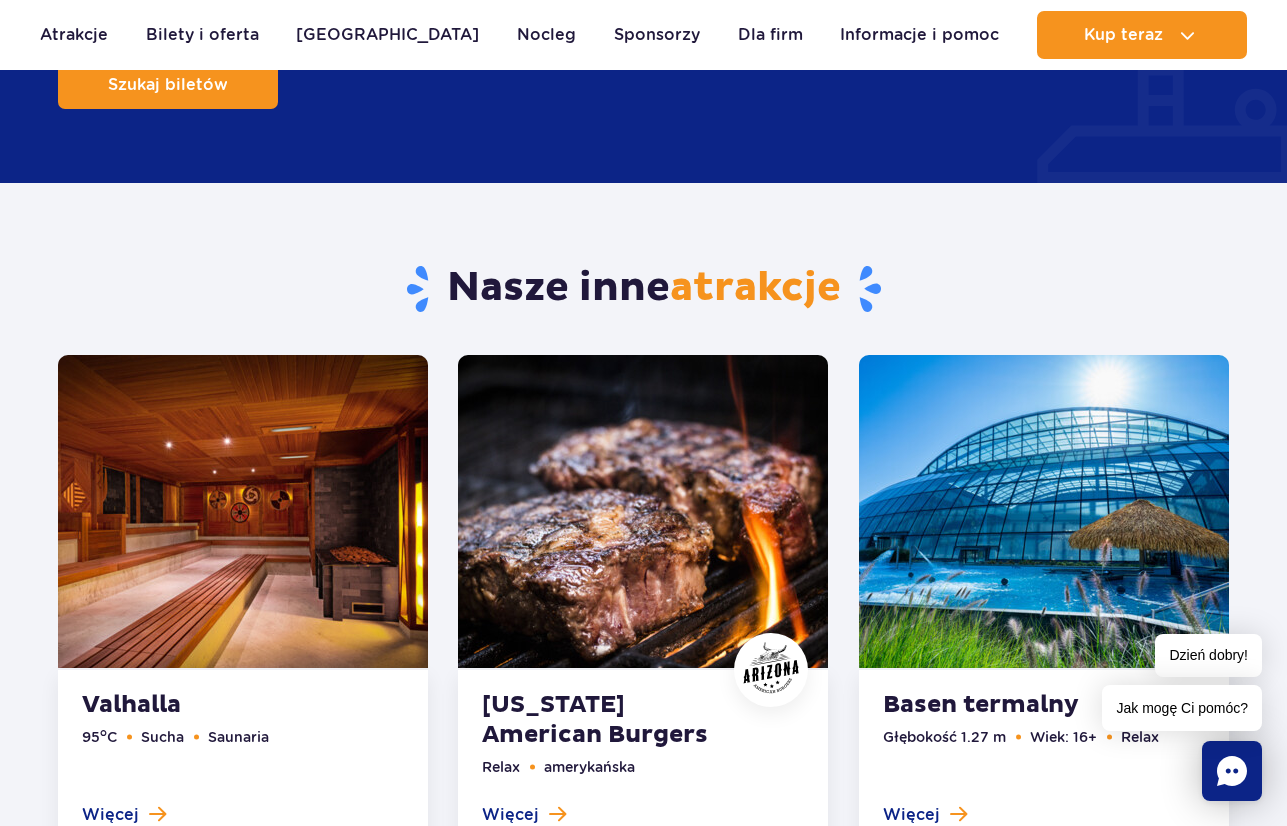 scroll, scrollTop: 6733, scrollLeft: 0, axis: vertical 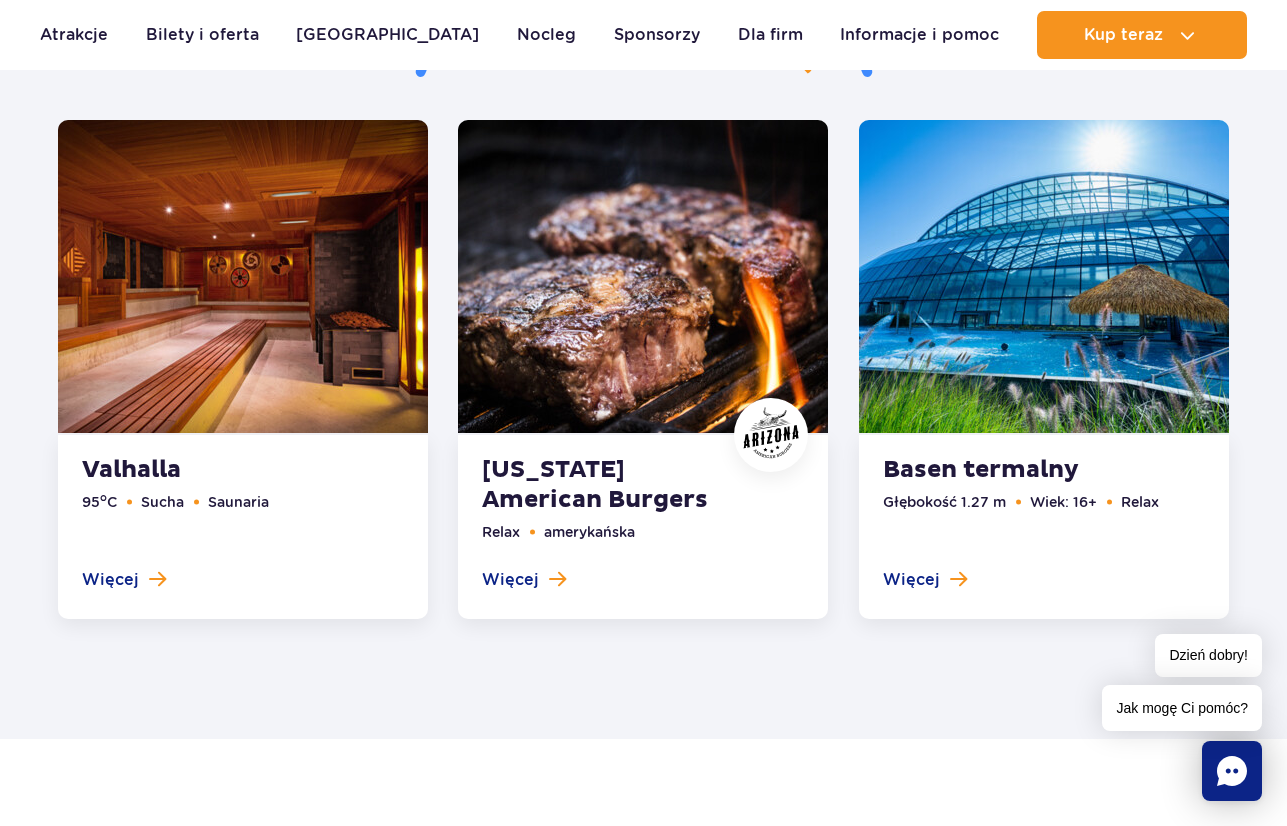 click on "Nasze inne  atrakcje
Valhalla
95 o C
Sucha
Saunaria
Więcej
Zamknij
[US_STATE] American Burgers
Relax
amerykańska
Więcej
Zamknij
Basen termalny
Głębokość 1.27 m
Wiek: 16+
Relax
Więcej
Zamknij" at bounding box center (643, 283) 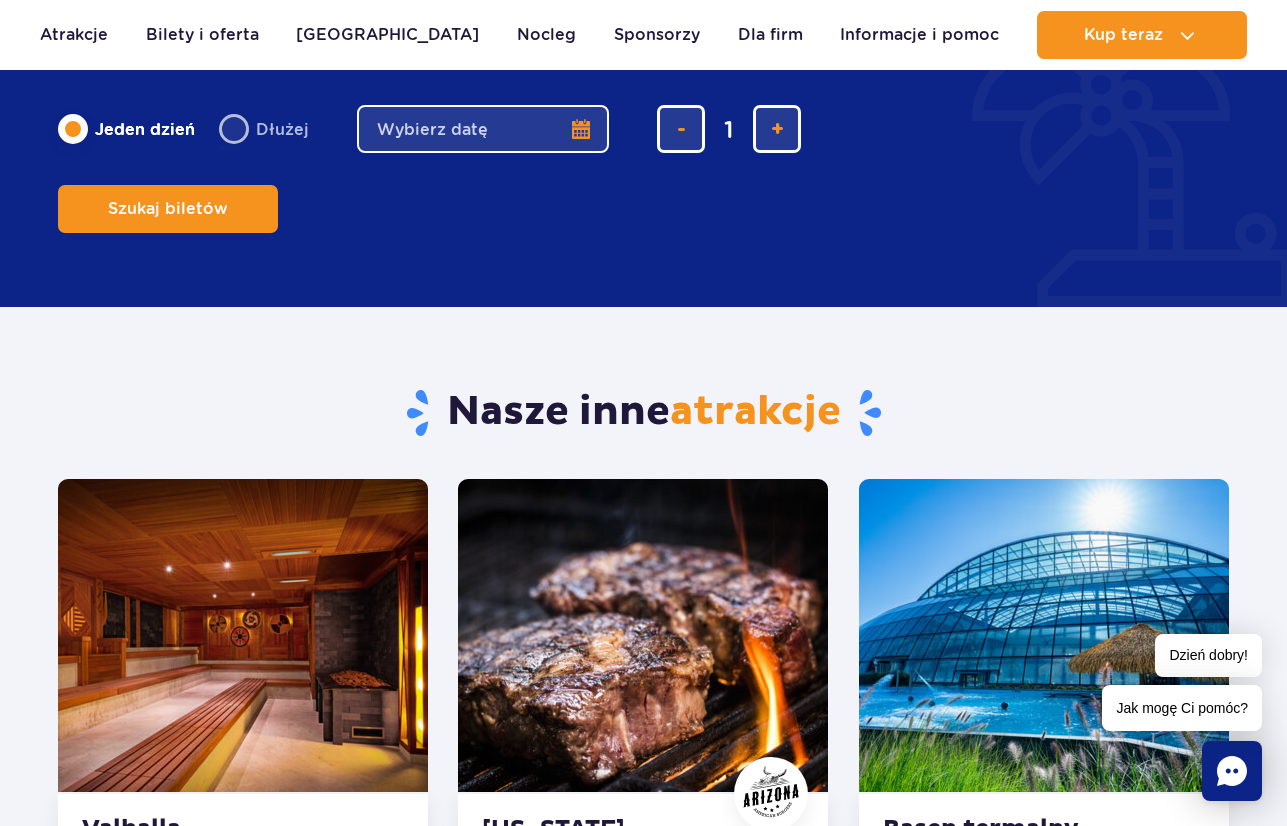 scroll, scrollTop: 6333, scrollLeft: 0, axis: vertical 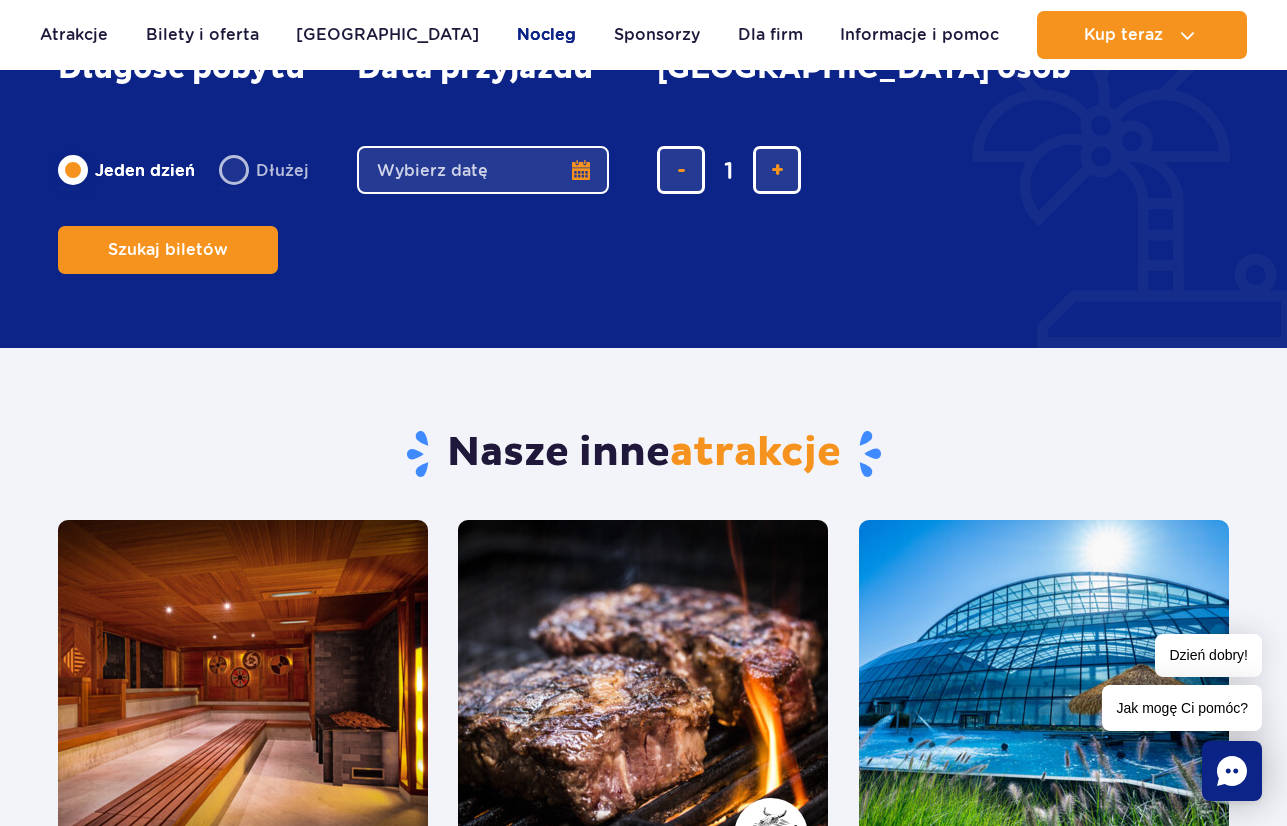 click on "Nocleg" at bounding box center [546, 35] 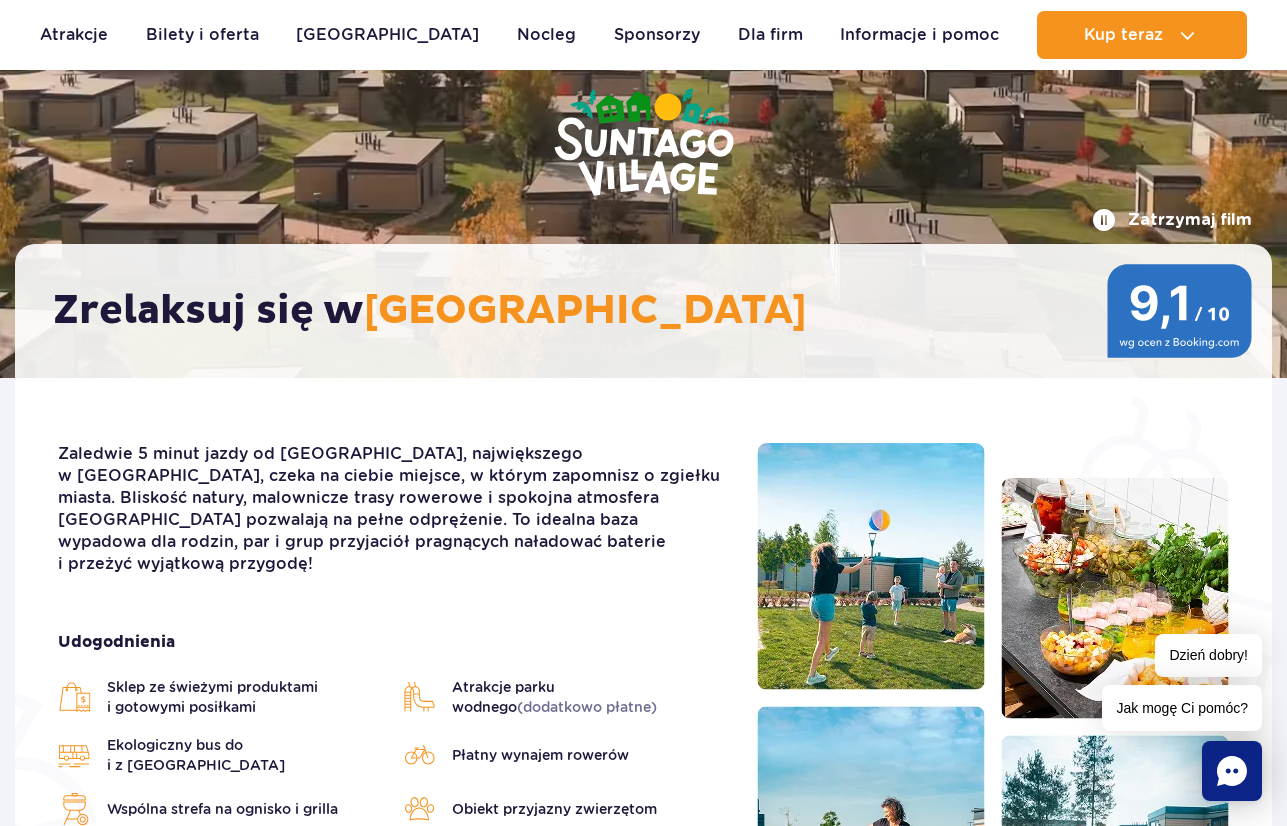 scroll, scrollTop: 400, scrollLeft: 0, axis: vertical 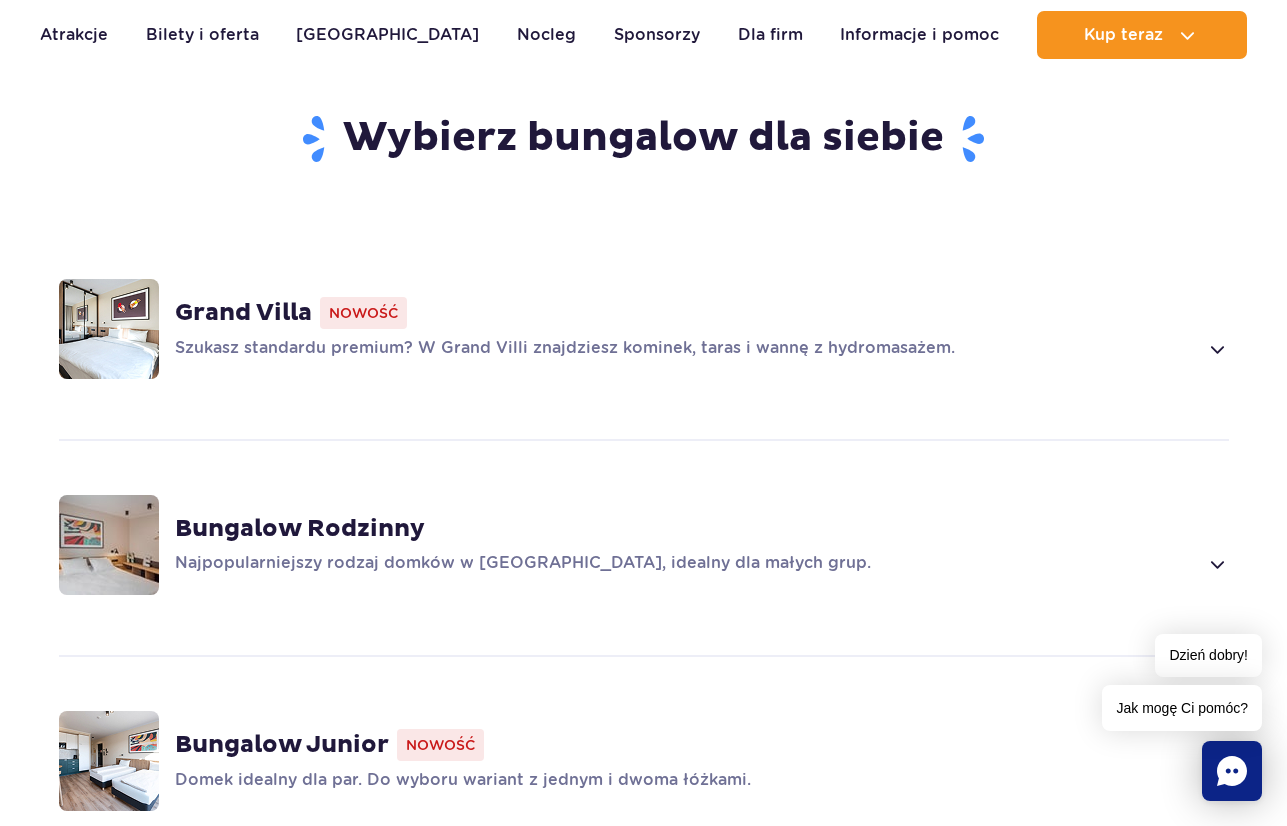 click on "Szukasz standardu premium? W Grand Villi znajdziesz kominek, taras i wannę z hydromasażem." at bounding box center (686, 349) 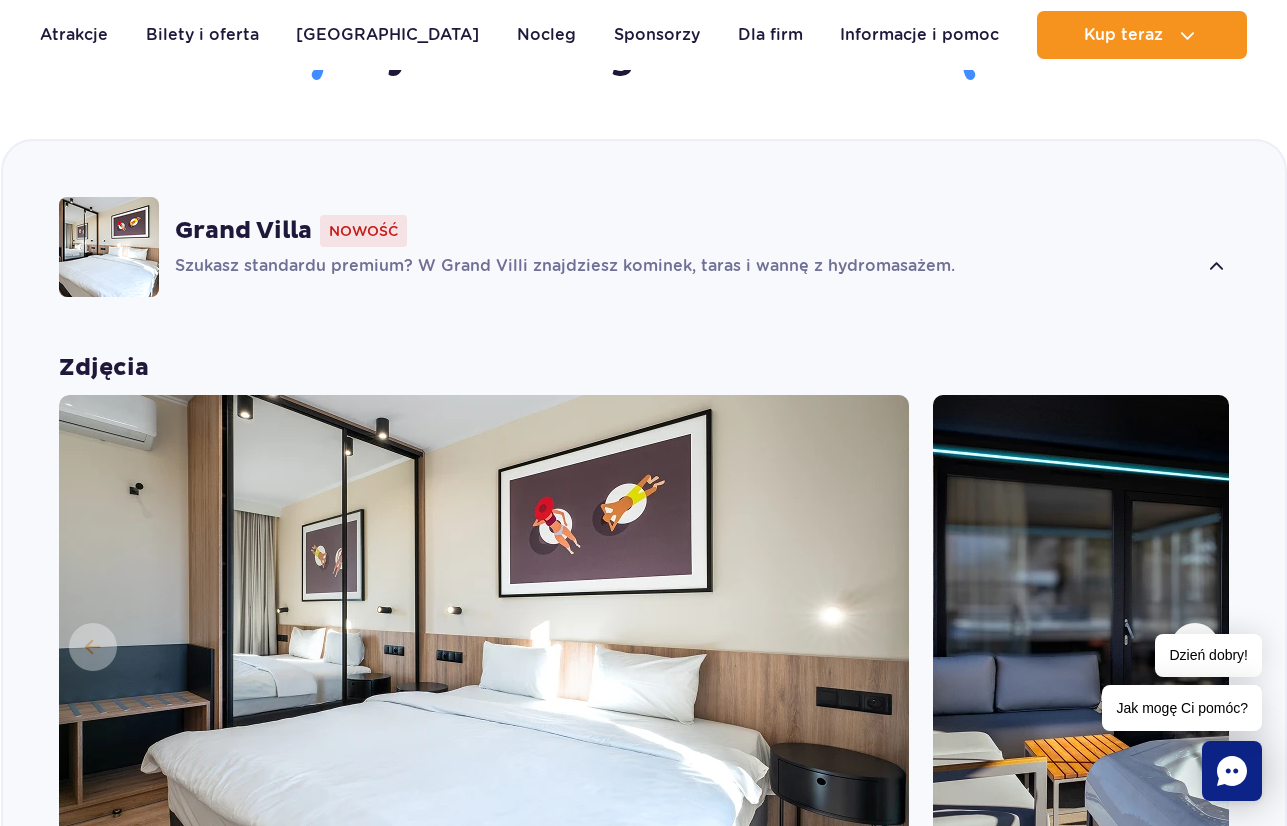 scroll, scrollTop: 1600, scrollLeft: 0, axis: vertical 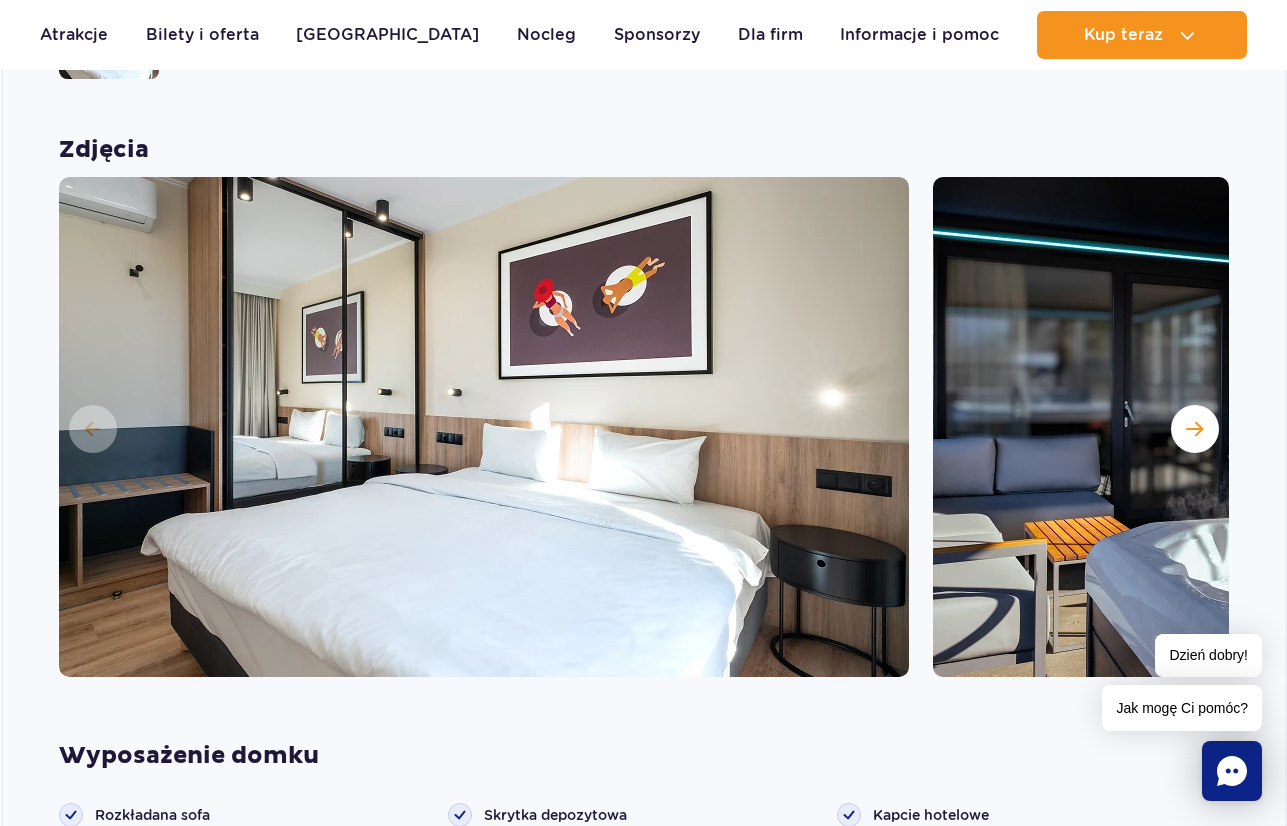 click at bounding box center (1358, 427) 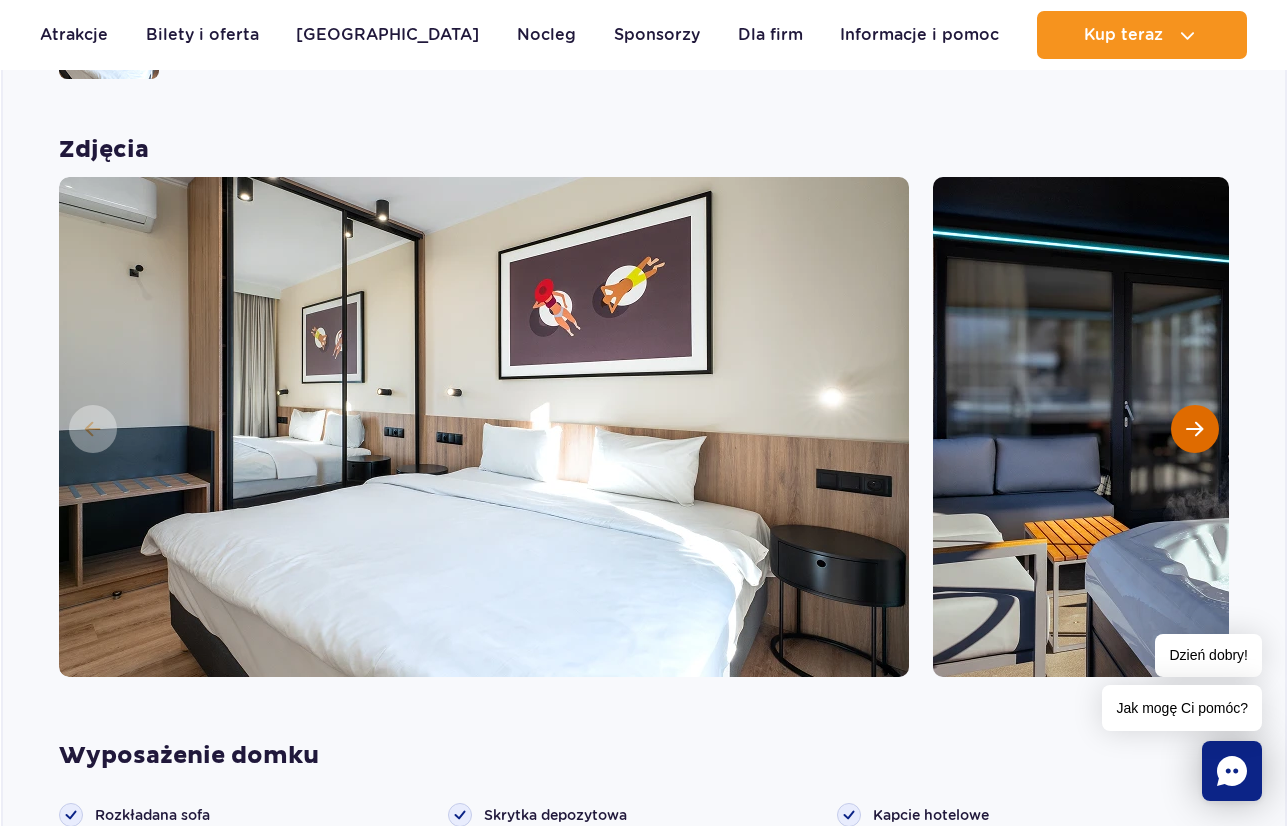 click at bounding box center [1194, 429] 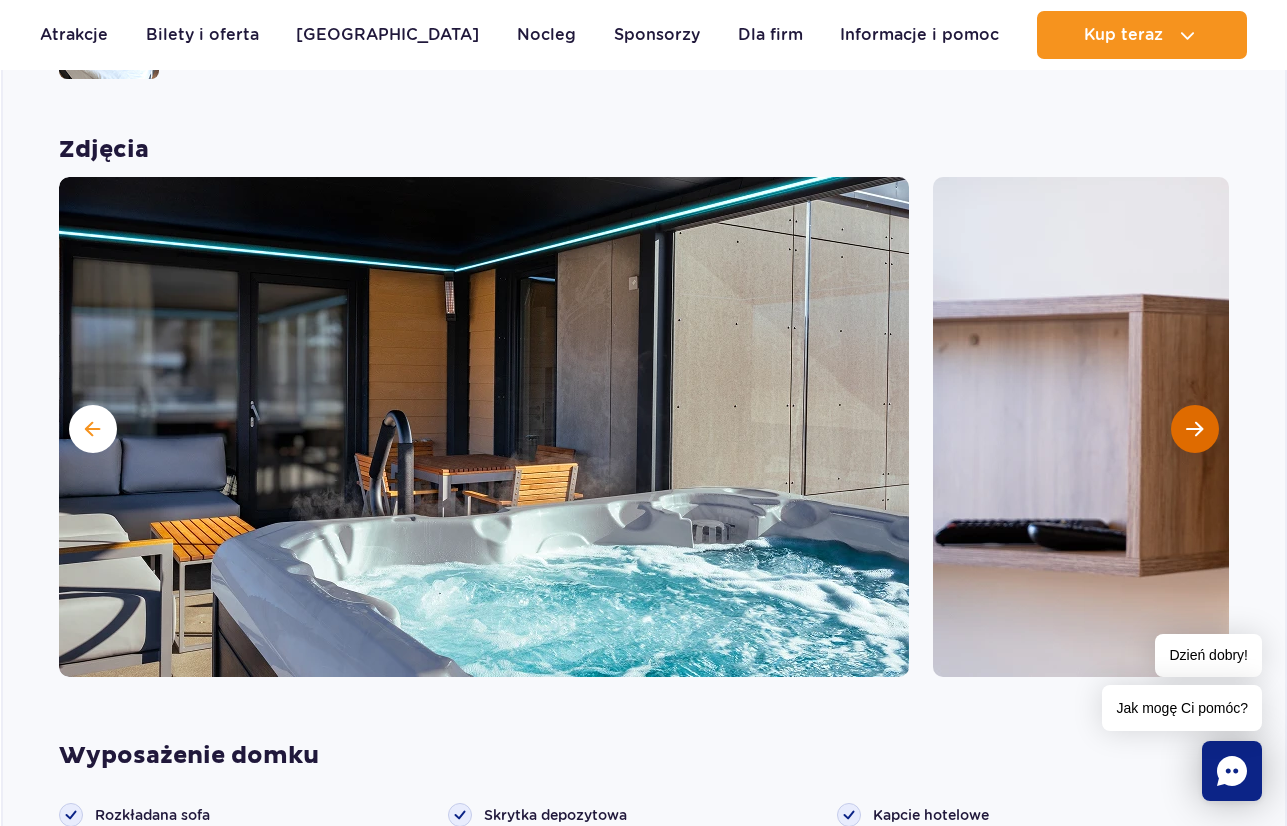 click at bounding box center [1194, 429] 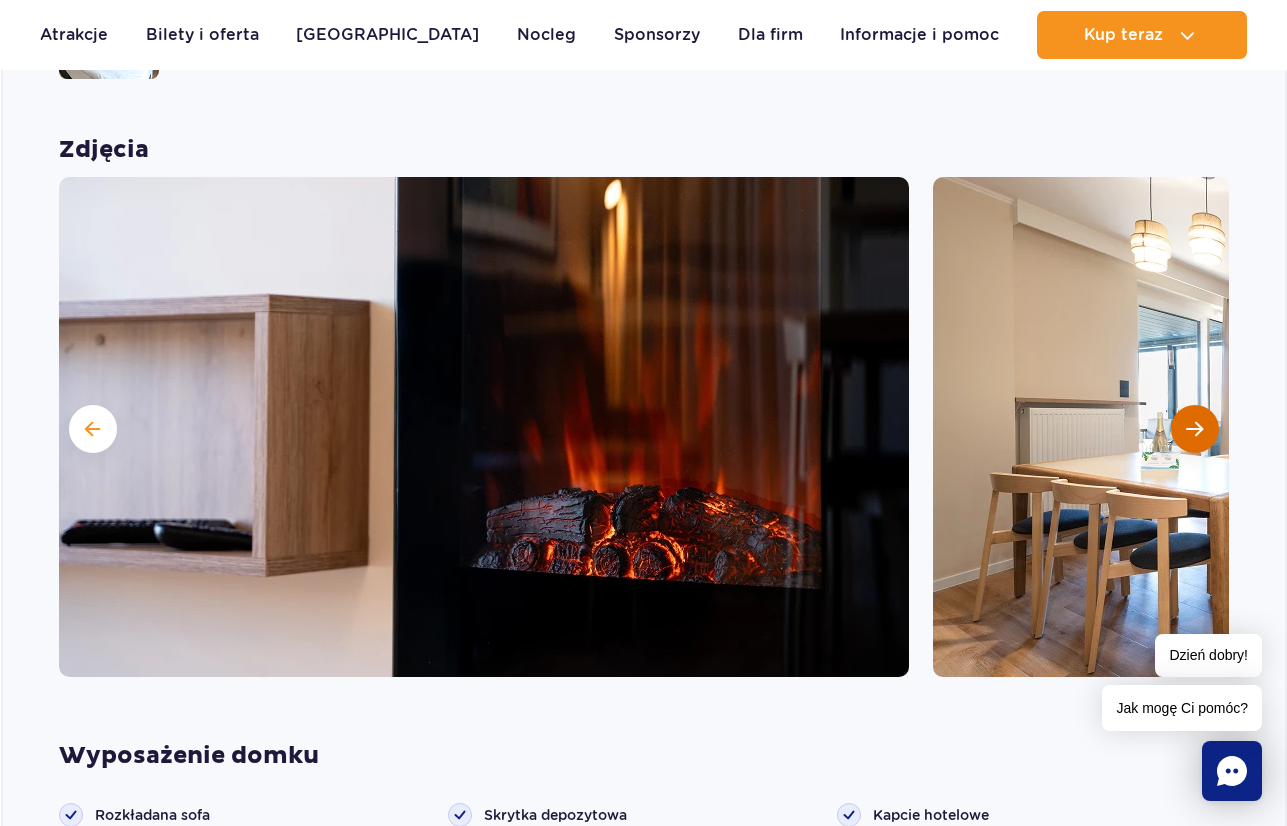 click at bounding box center (1194, 429) 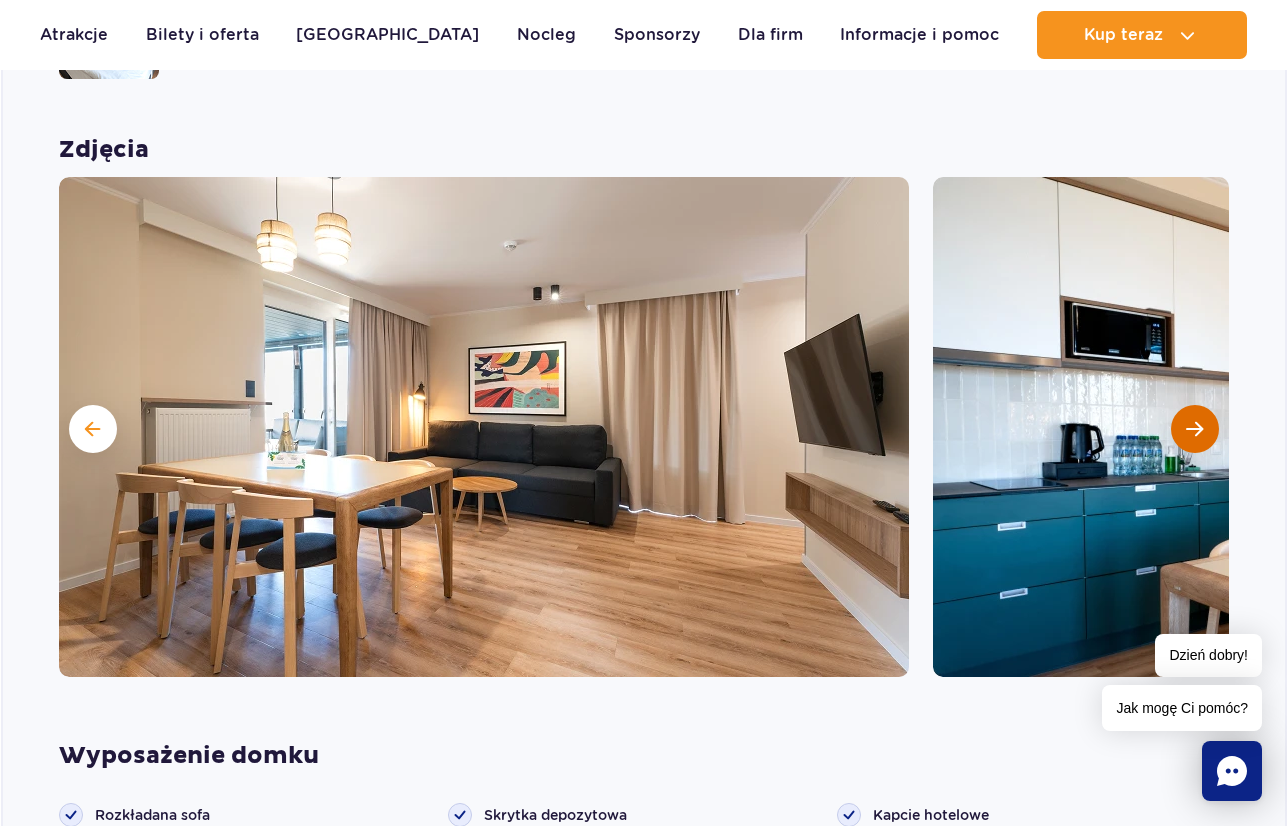 click at bounding box center (1194, 429) 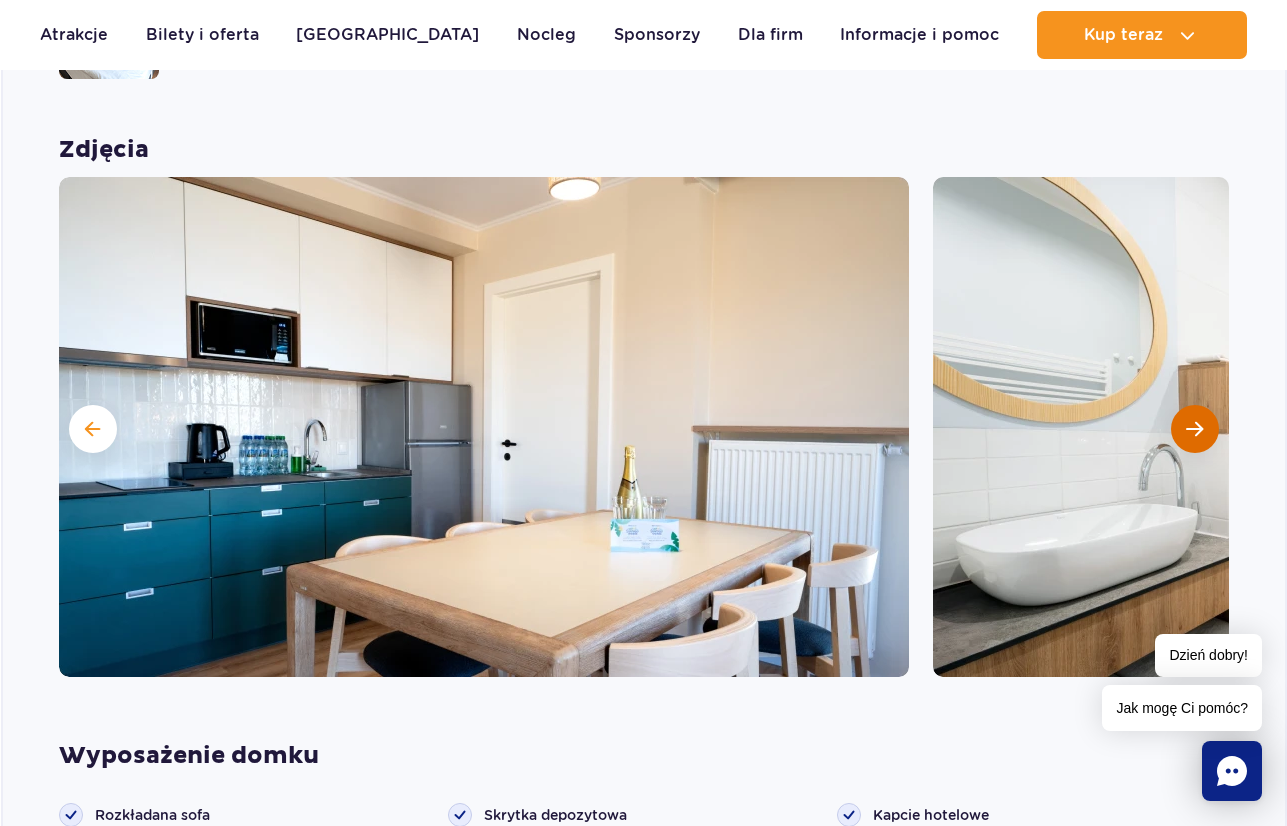 click at bounding box center [1194, 429] 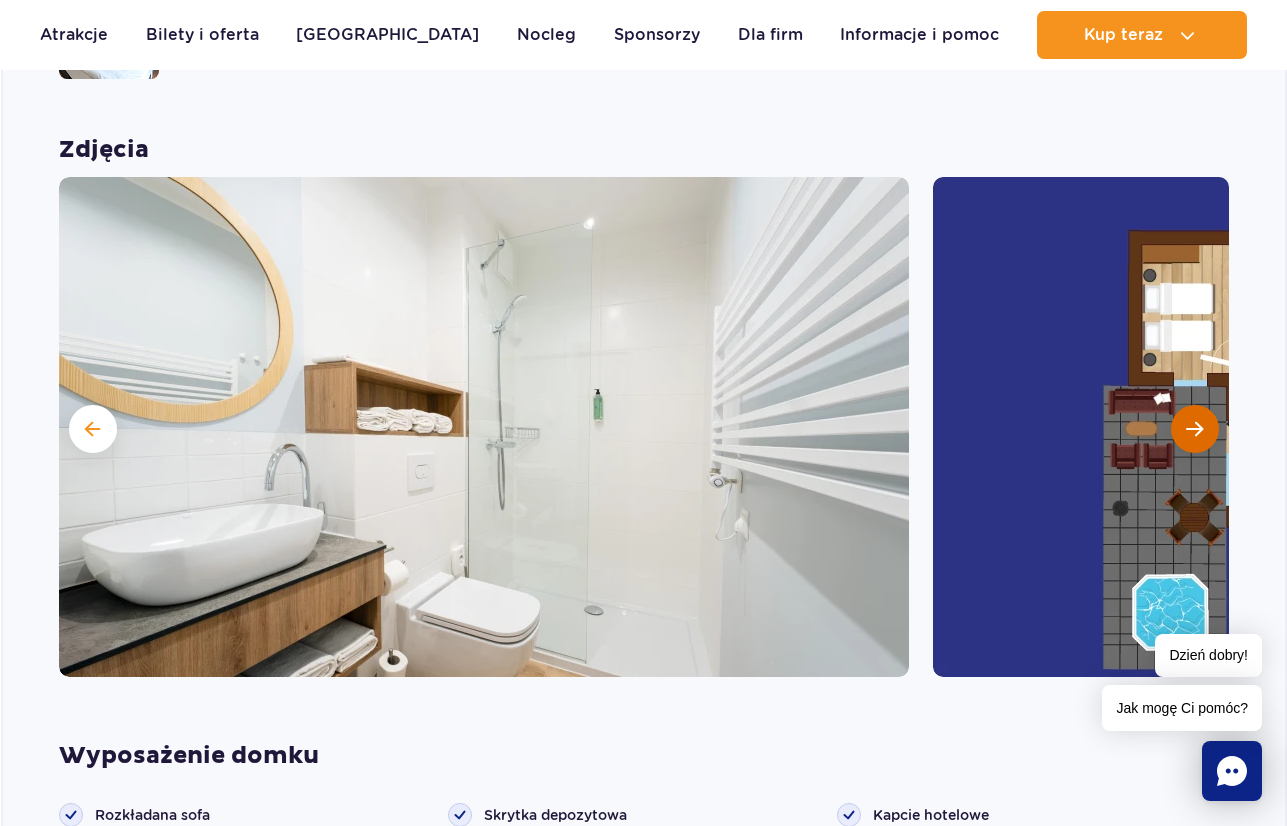click at bounding box center (1194, 429) 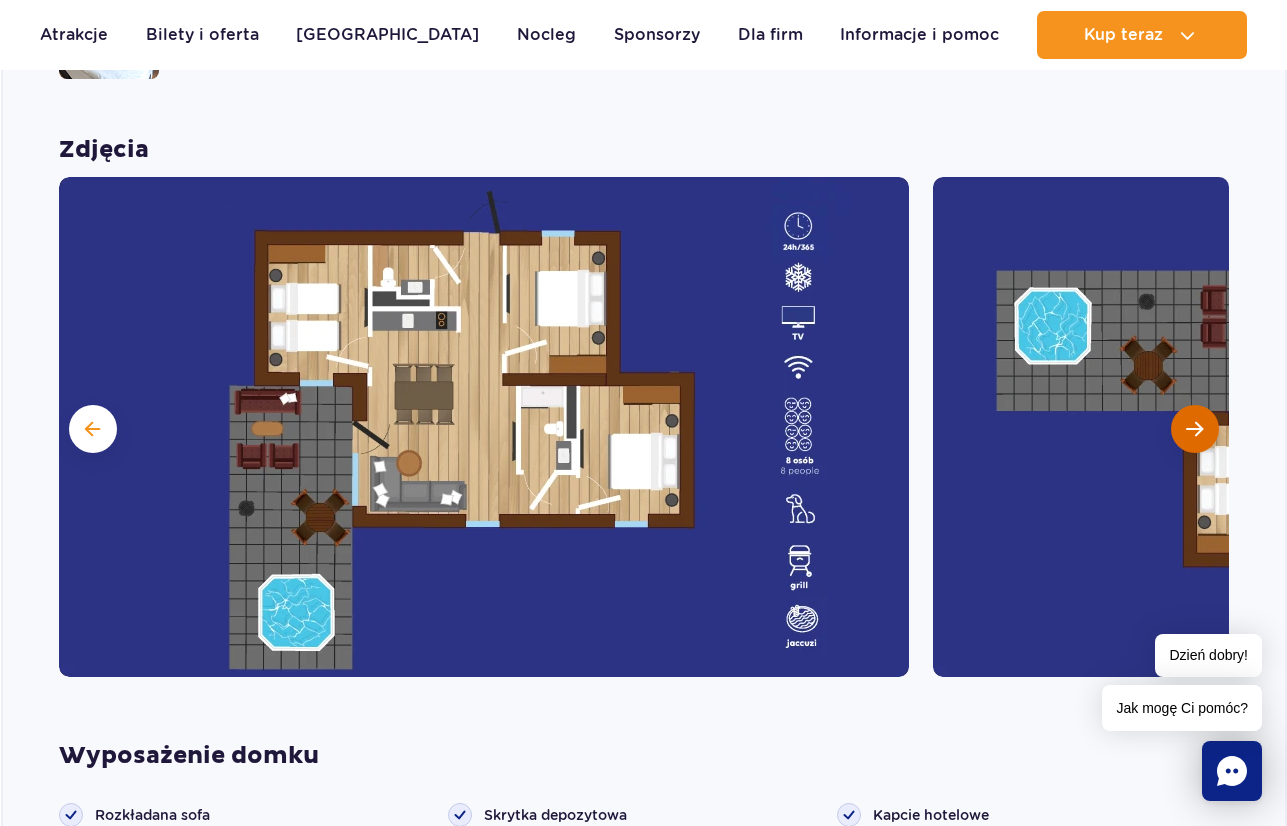 click at bounding box center [1194, 429] 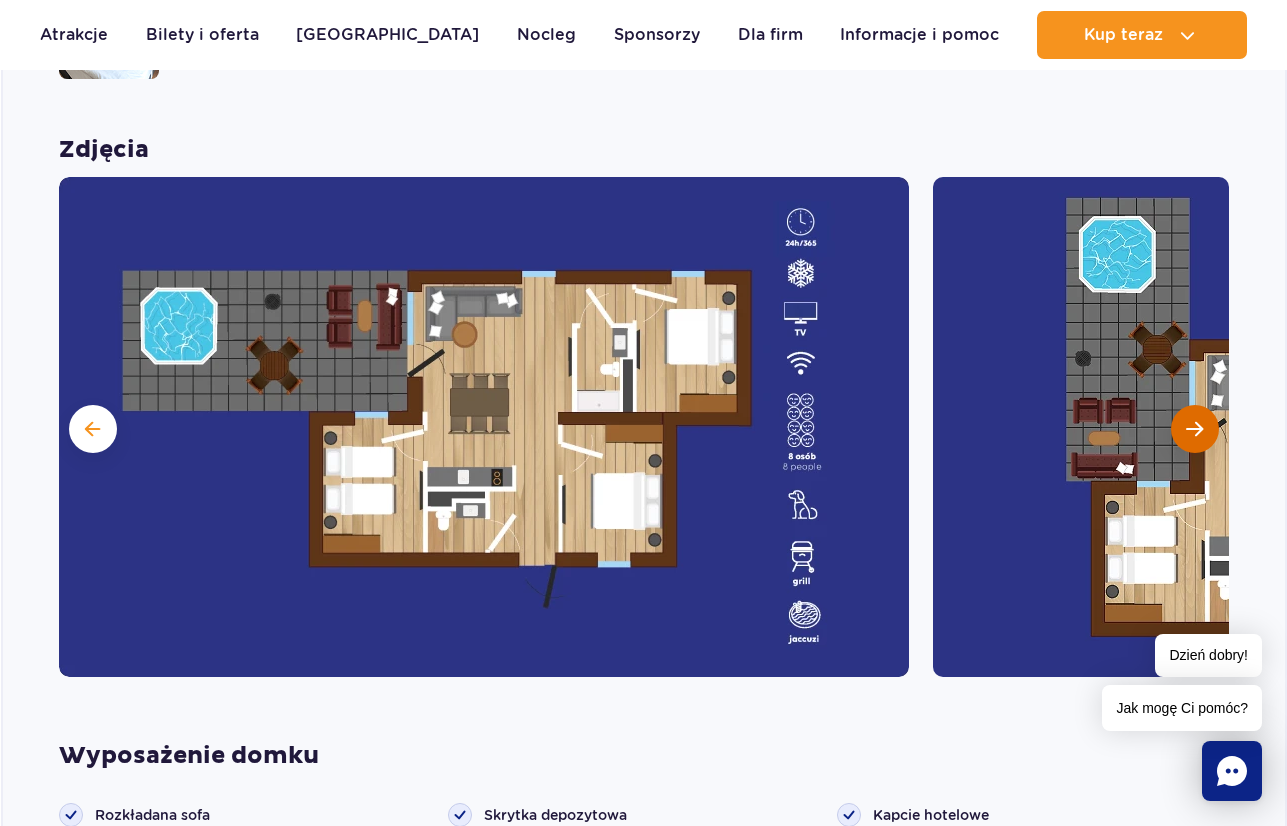 click at bounding box center (1195, 429) 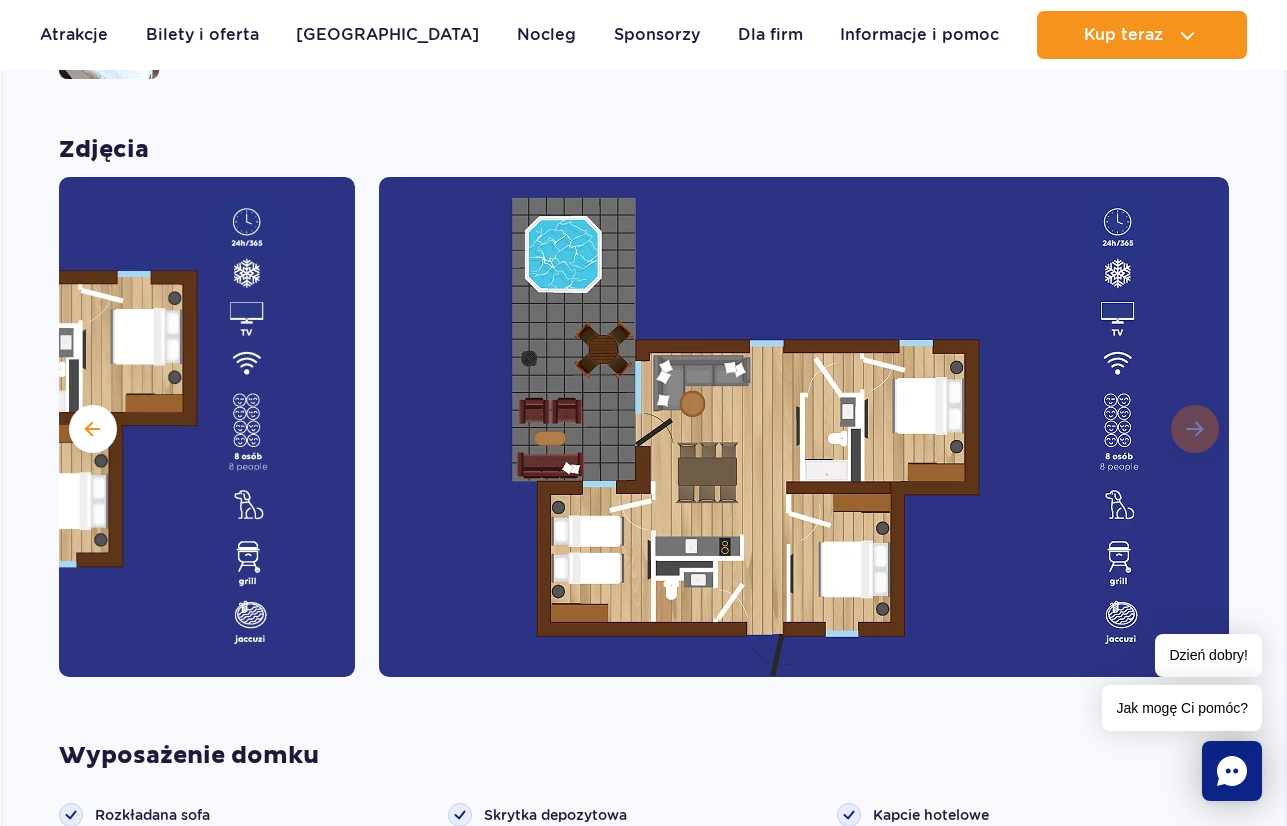 click at bounding box center (804, 427) 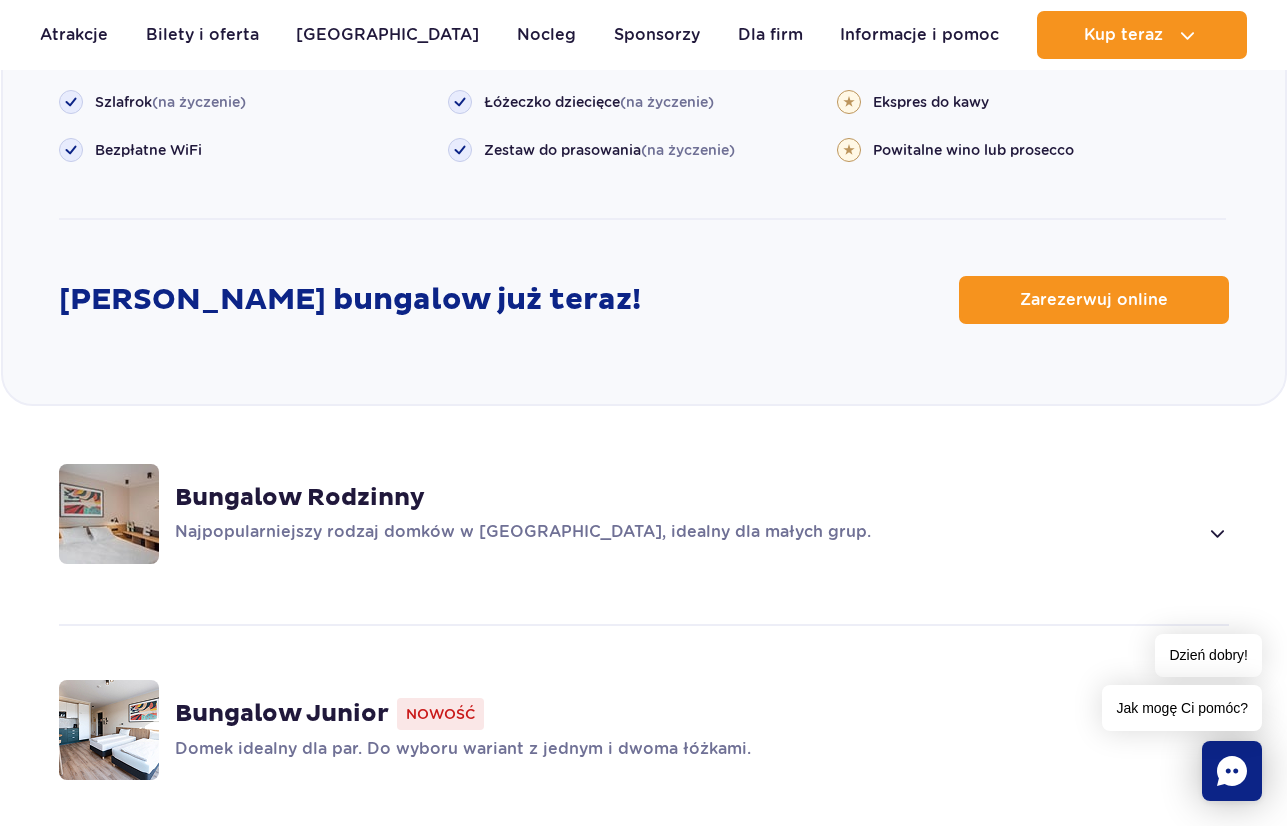 scroll, scrollTop: 2800, scrollLeft: 0, axis: vertical 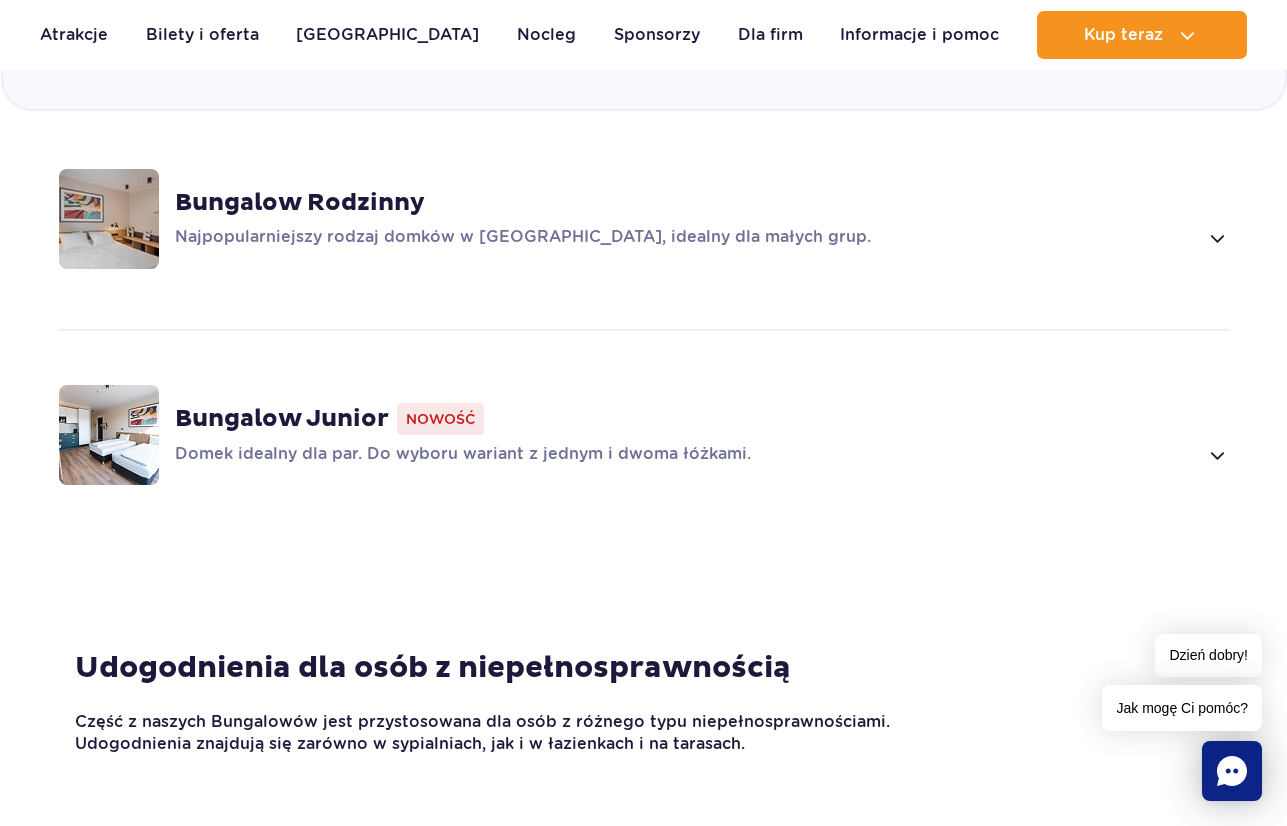 click on "Najpopularniejszy rodzaj domków w Suntago Village, idealny dla małych grup." at bounding box center (686, 238) 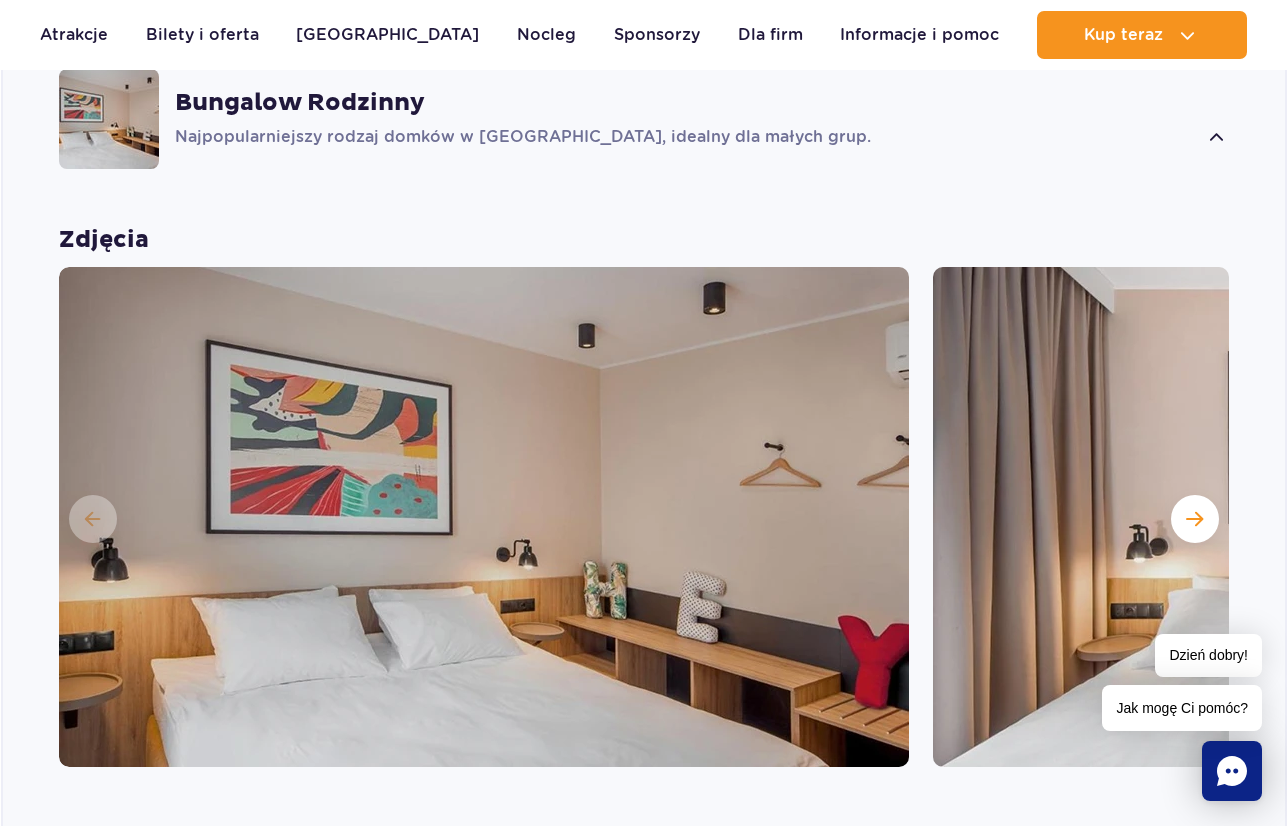 scroll, scrollTop: 1728, scrollLeft: 0, axis: vertical 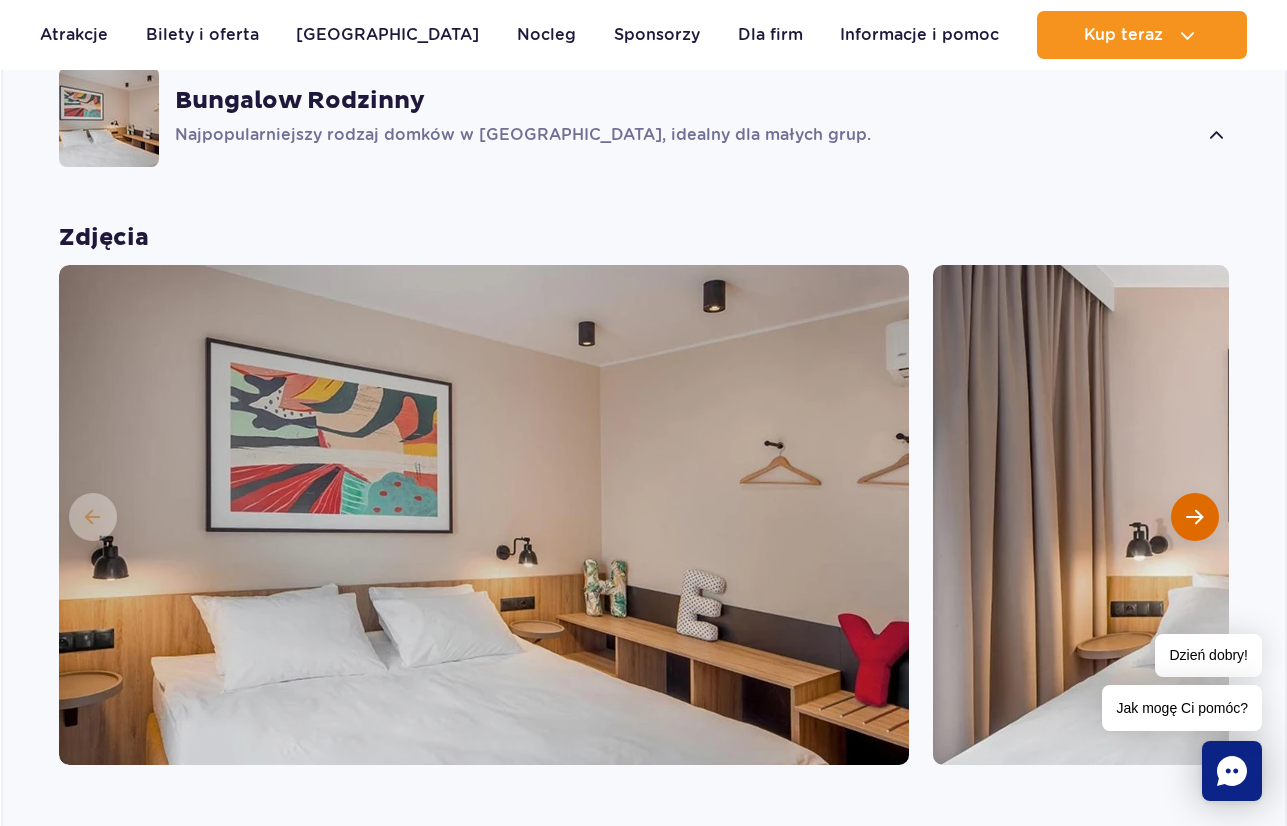 click at bounding box center (1194, 517) 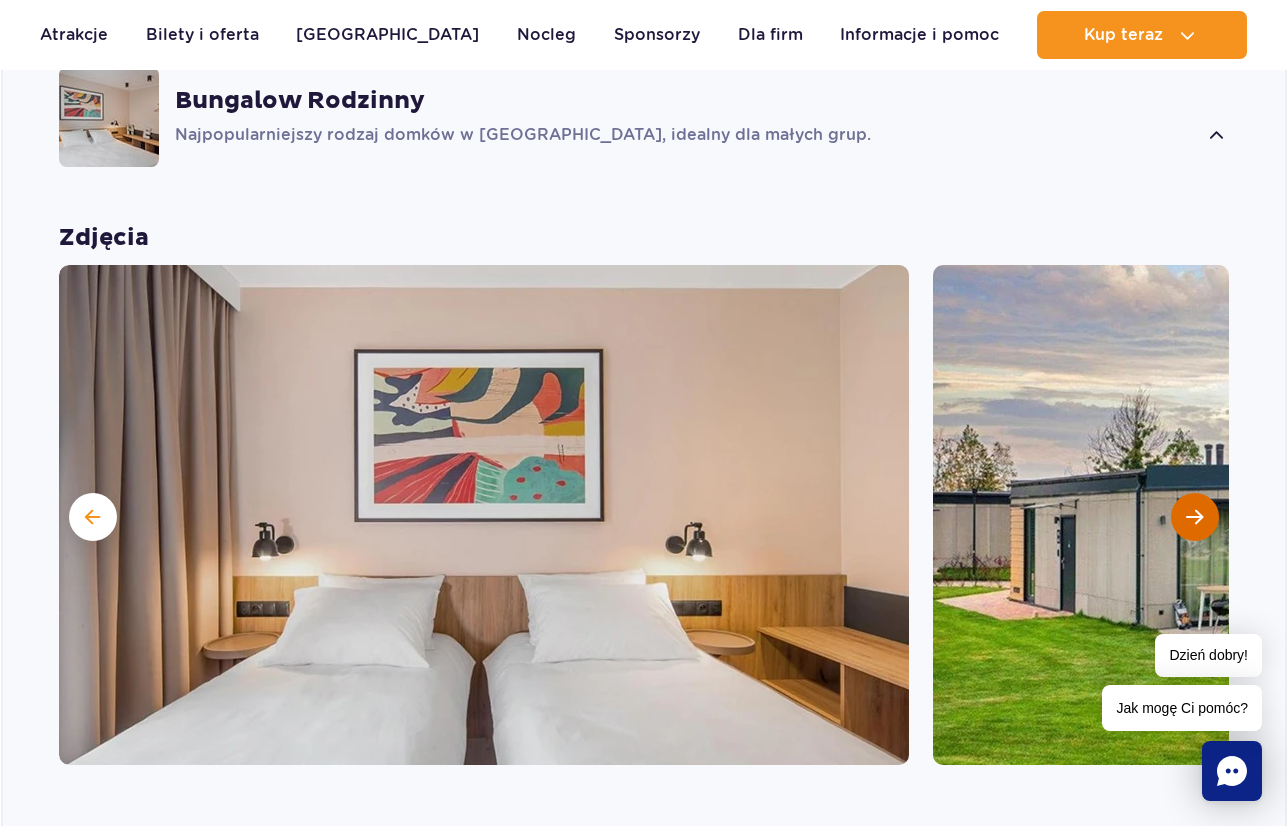 click at bounding box center (1194, 517) 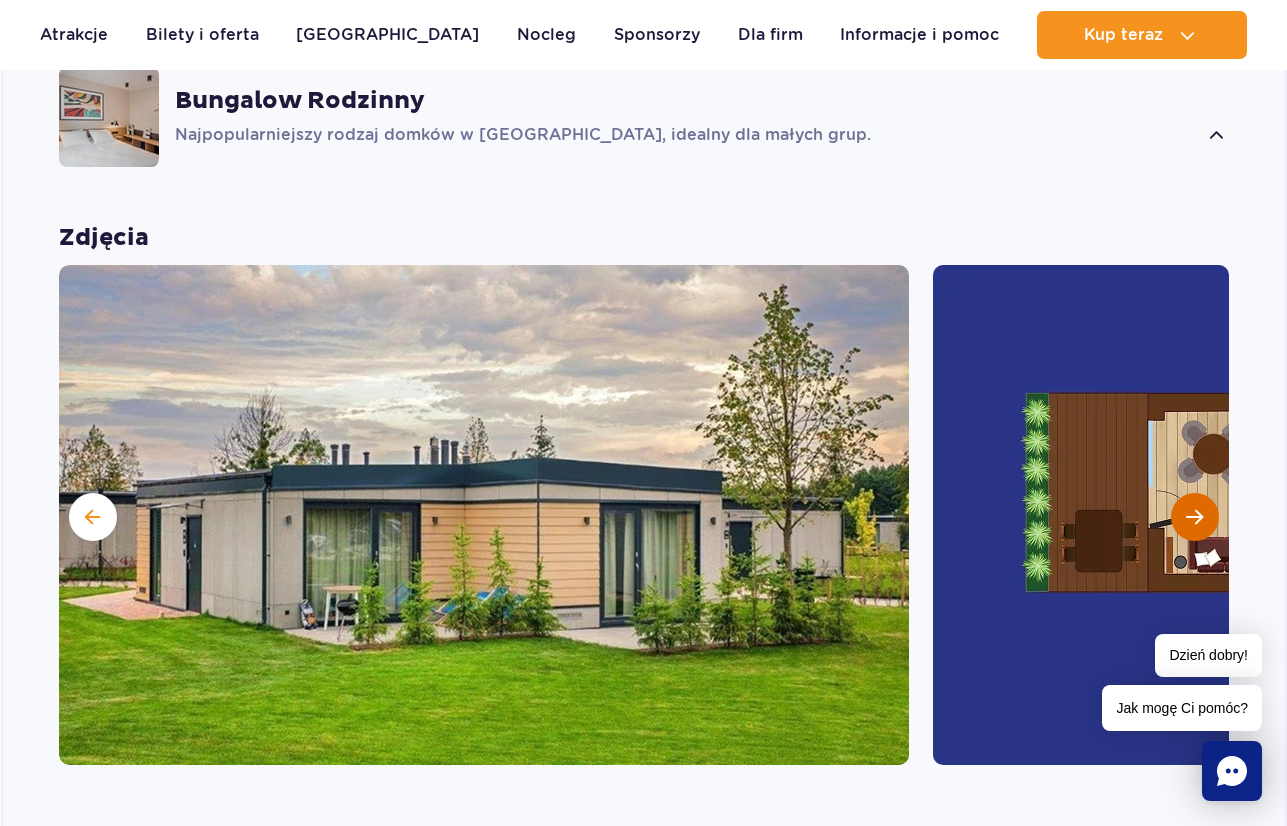 click at bounding box center [1194, 517] 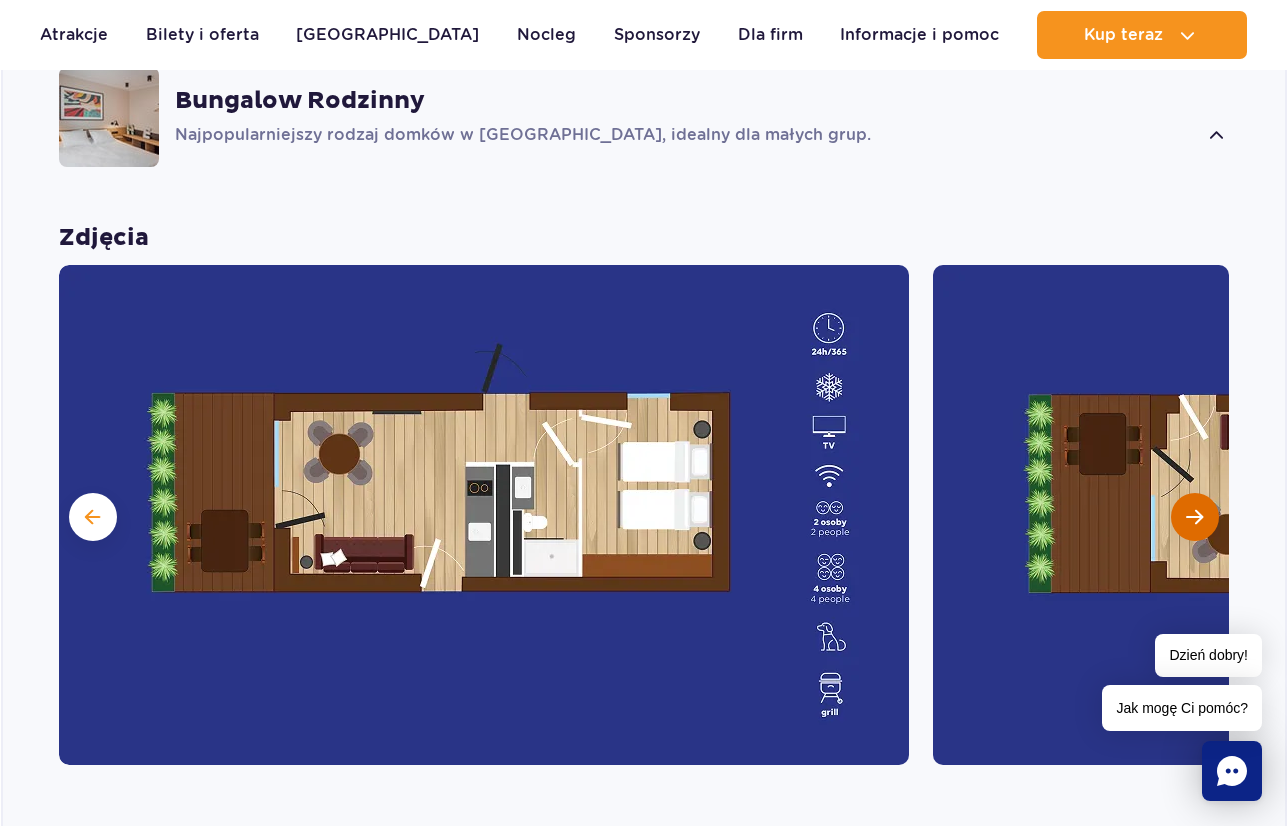 click at bounding box center (1194, 517) 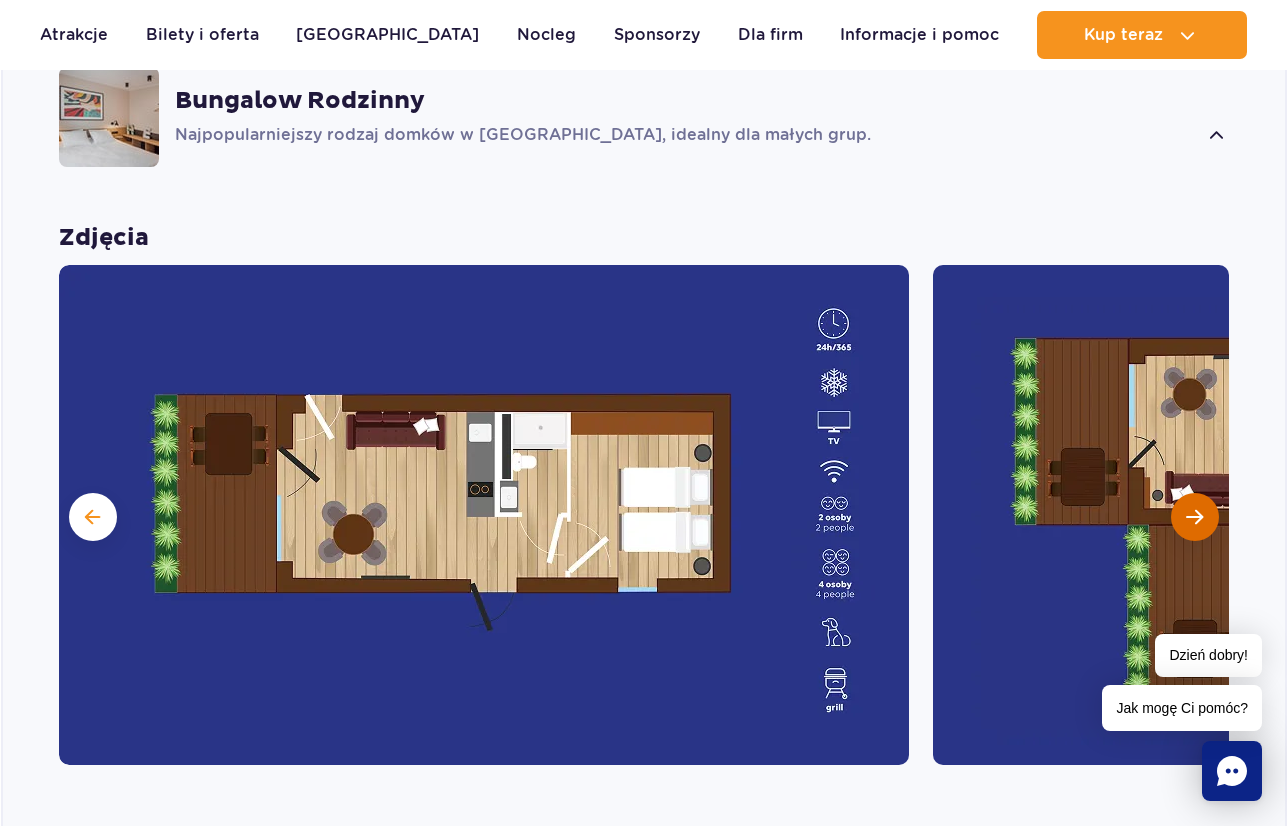 click at bounding box center (1194, 517) 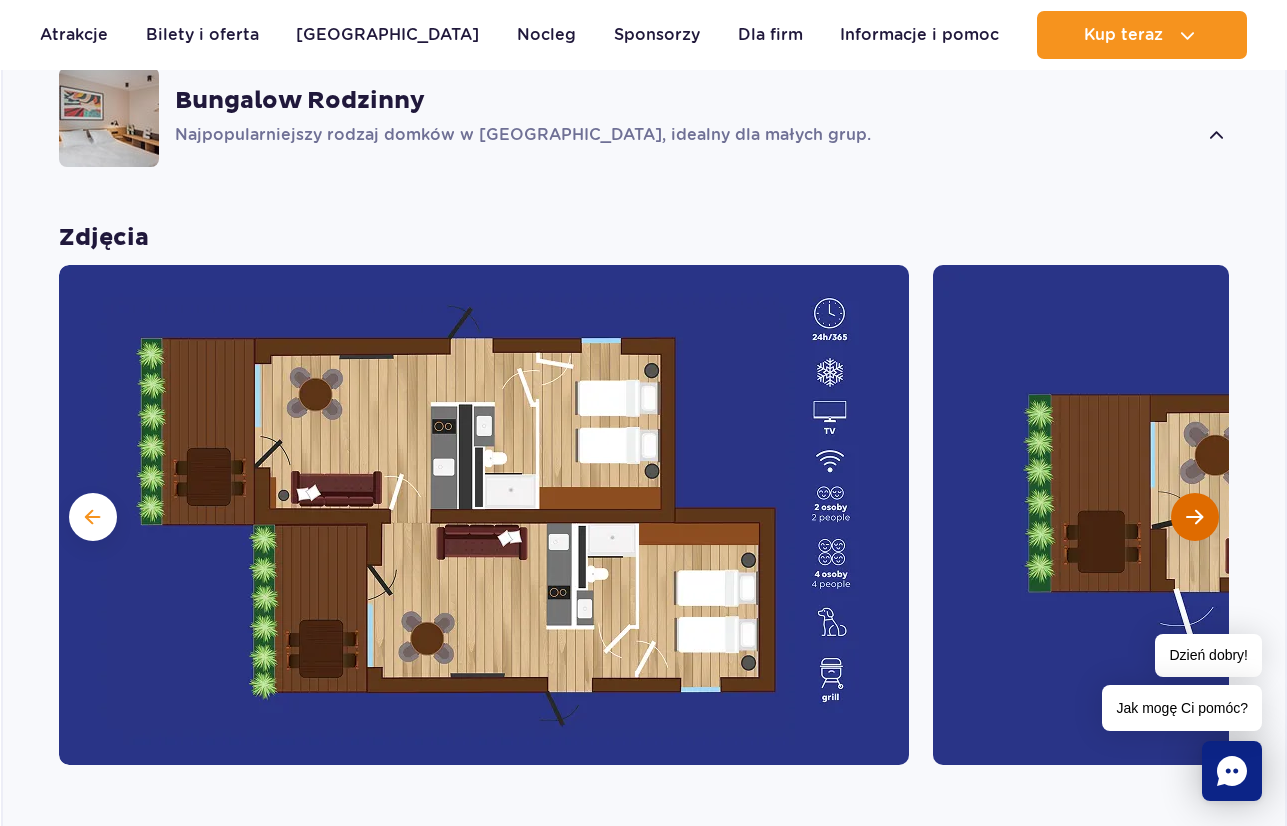 click at bounding box center [1194, 517] 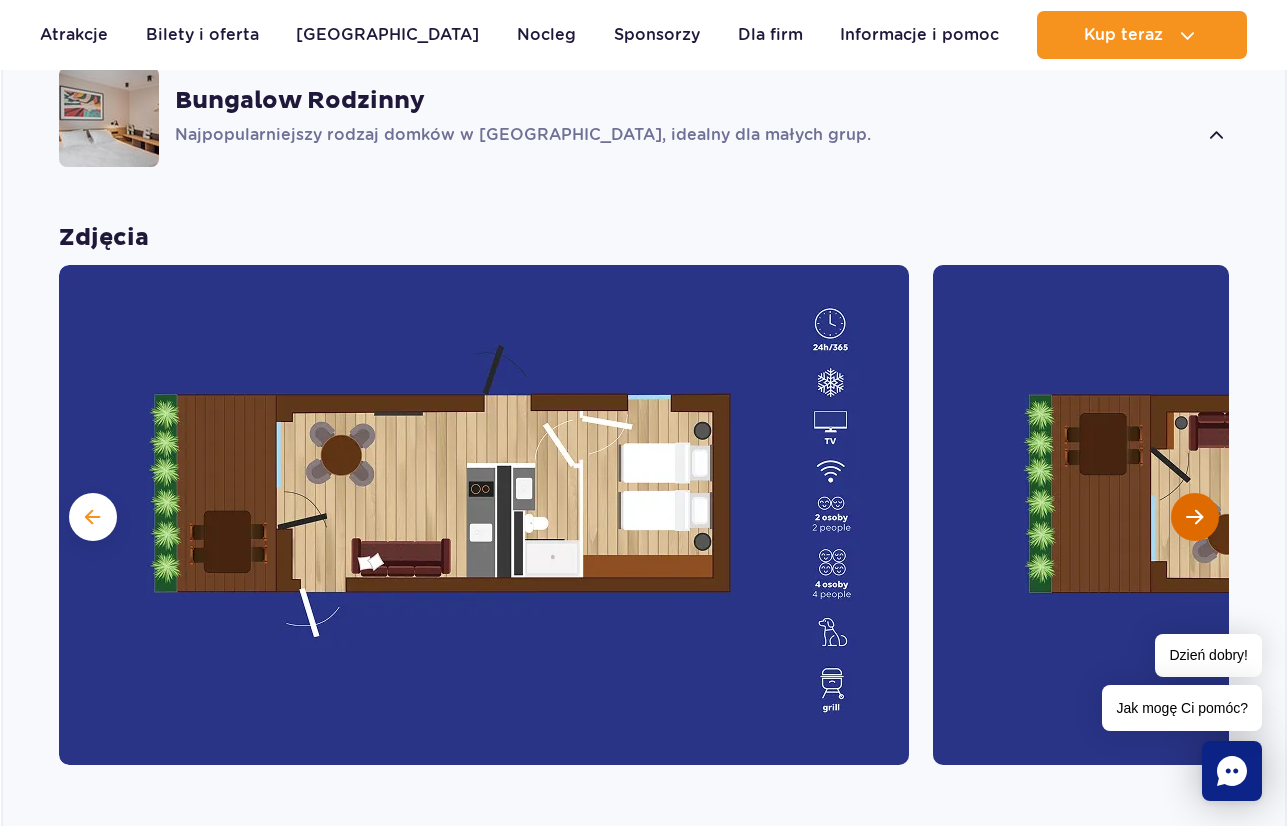 click at bounding box center [1194, 517] 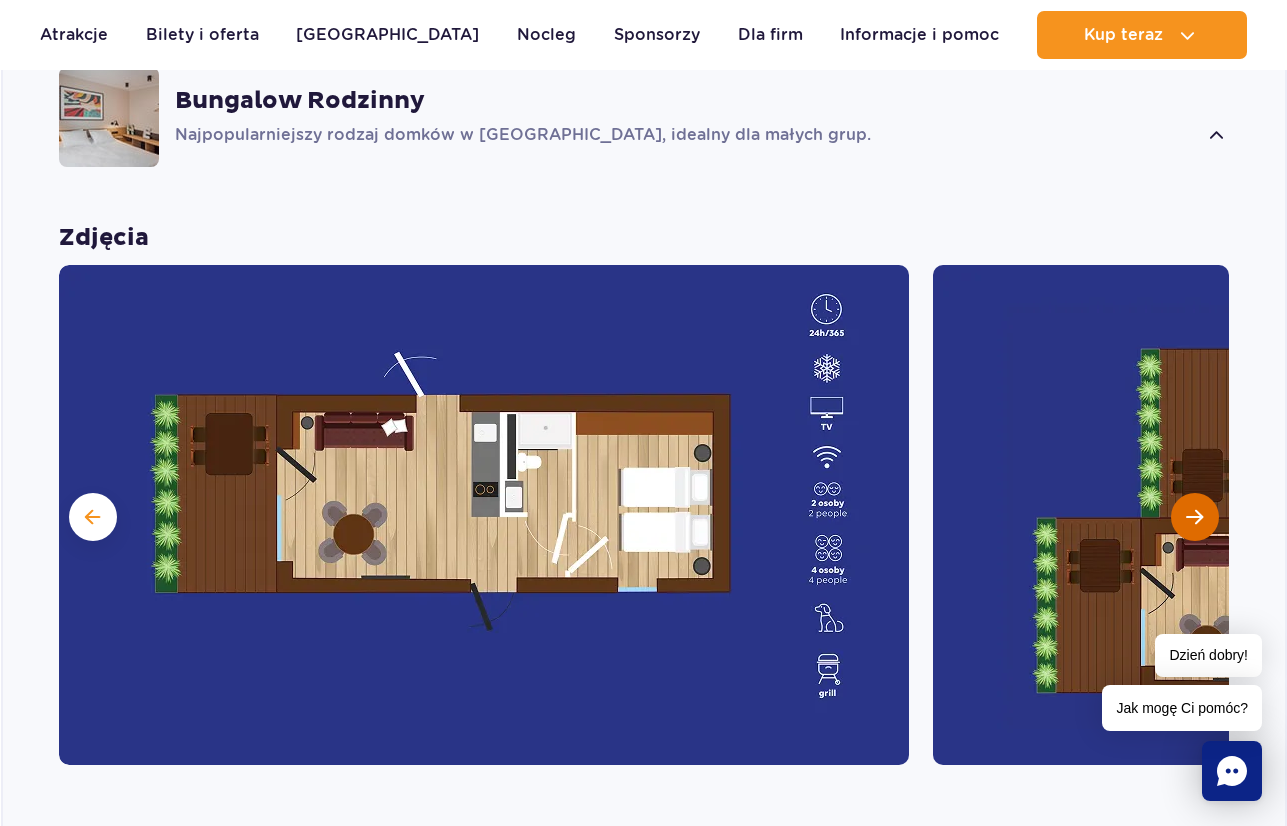 click at bounding box center (1194, 517) 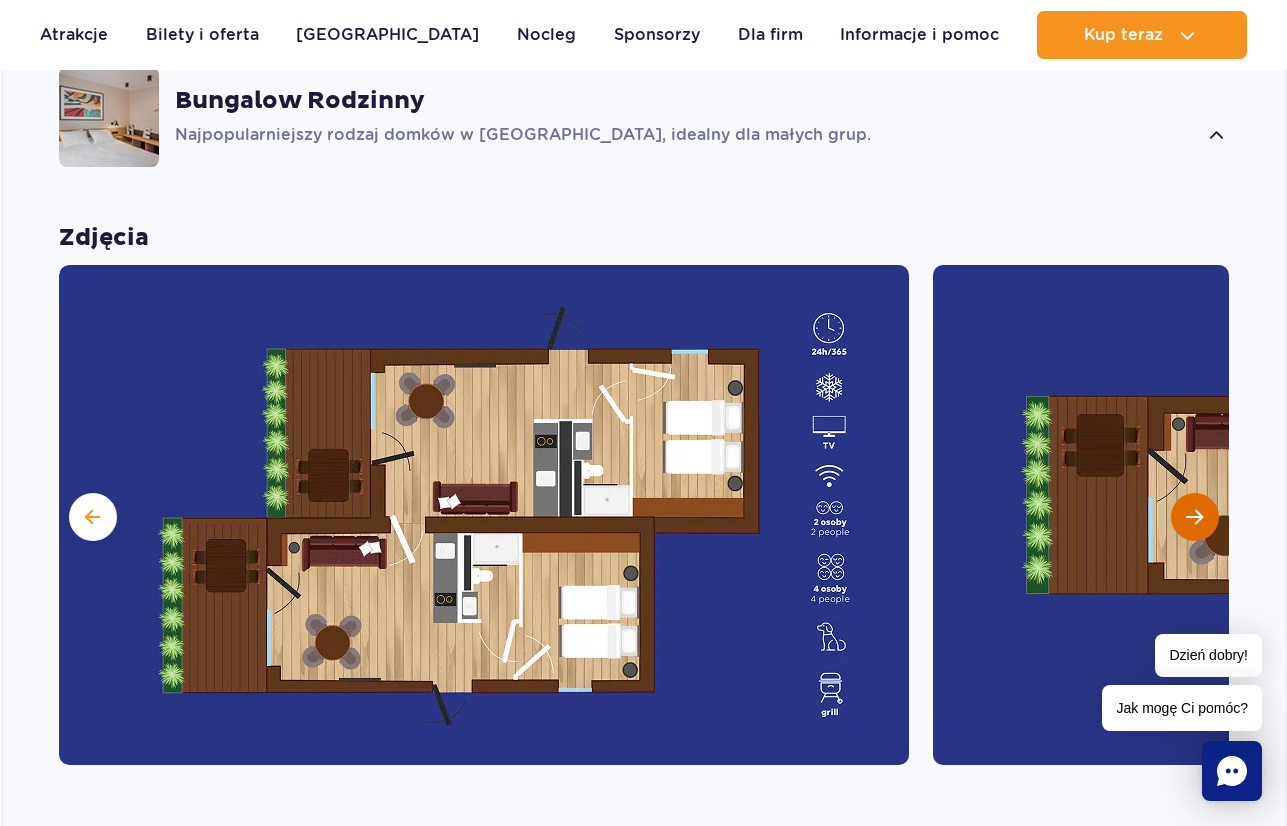 click at bounding box center (1194, 517) 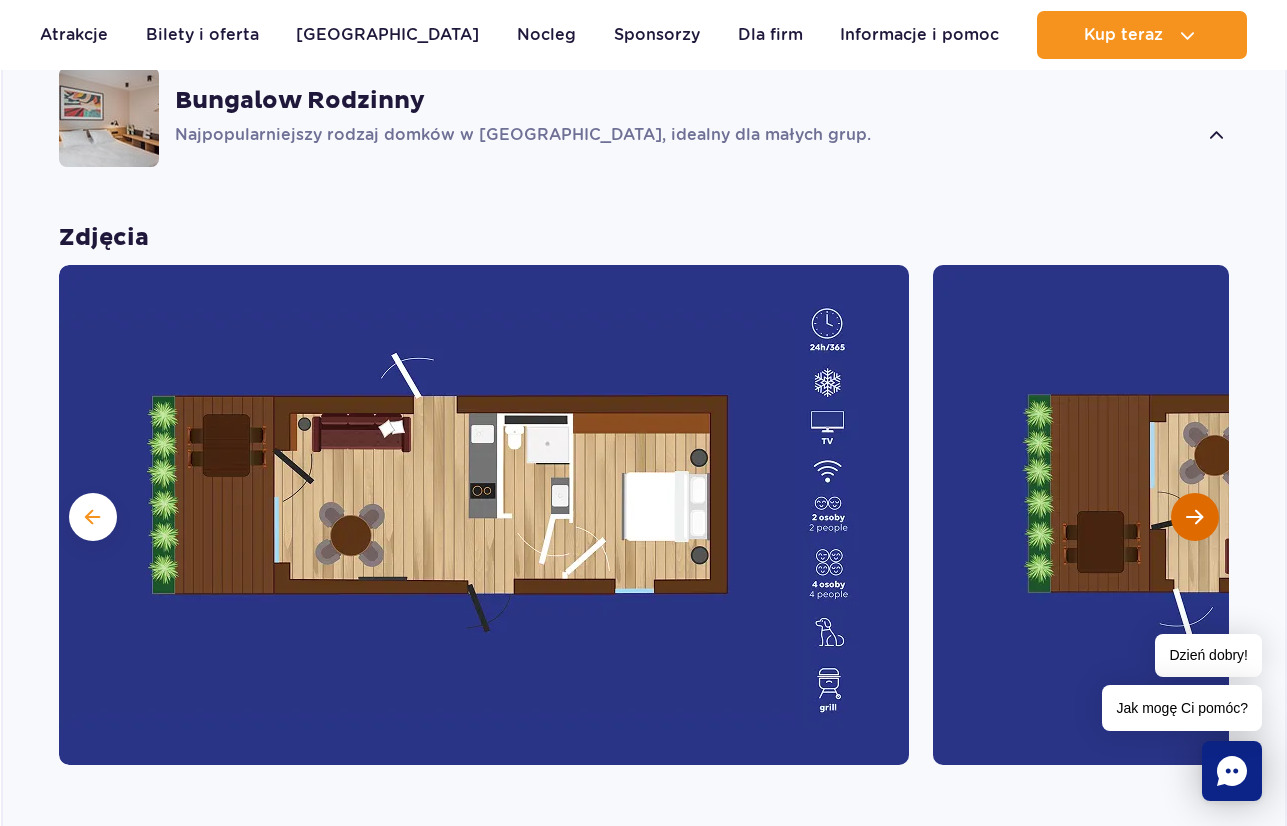 click at bounding box center [1194, 517] 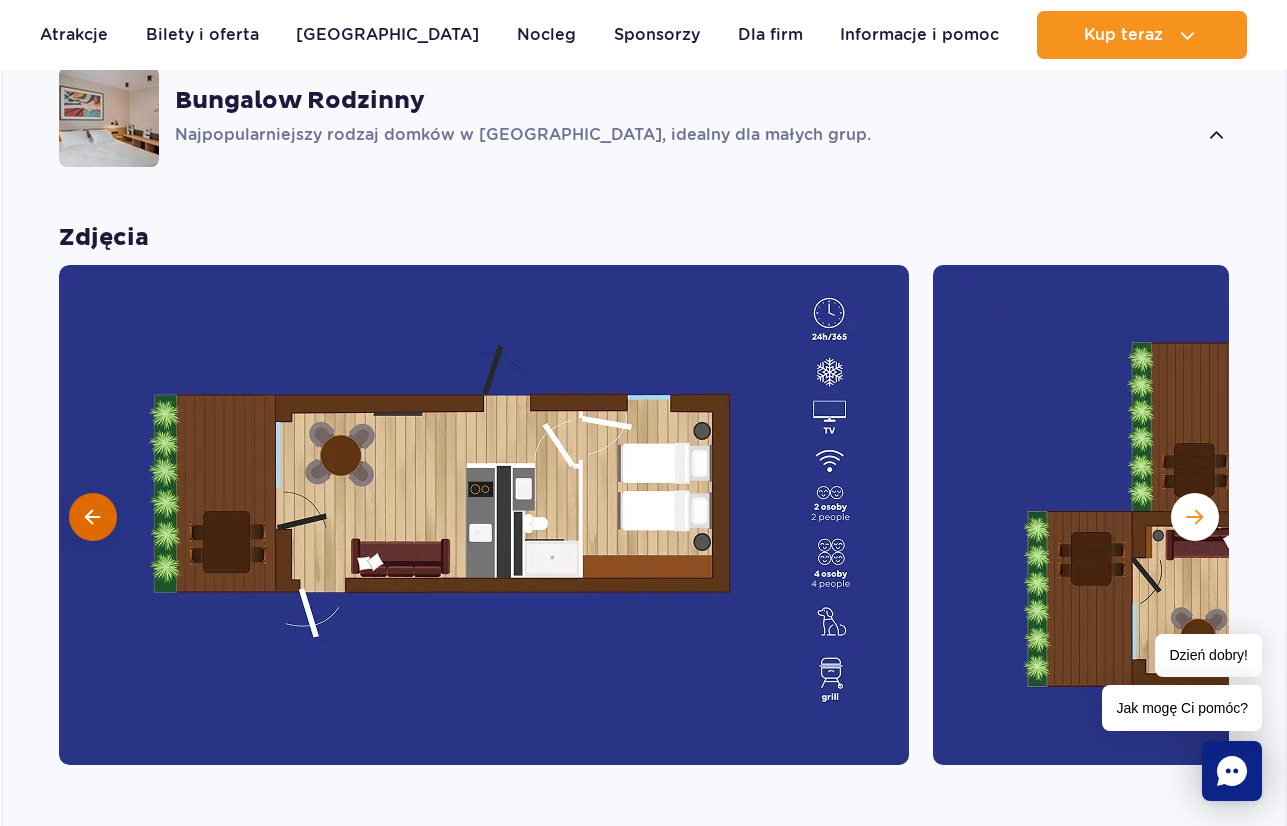 click at bounding box center [93, 517] 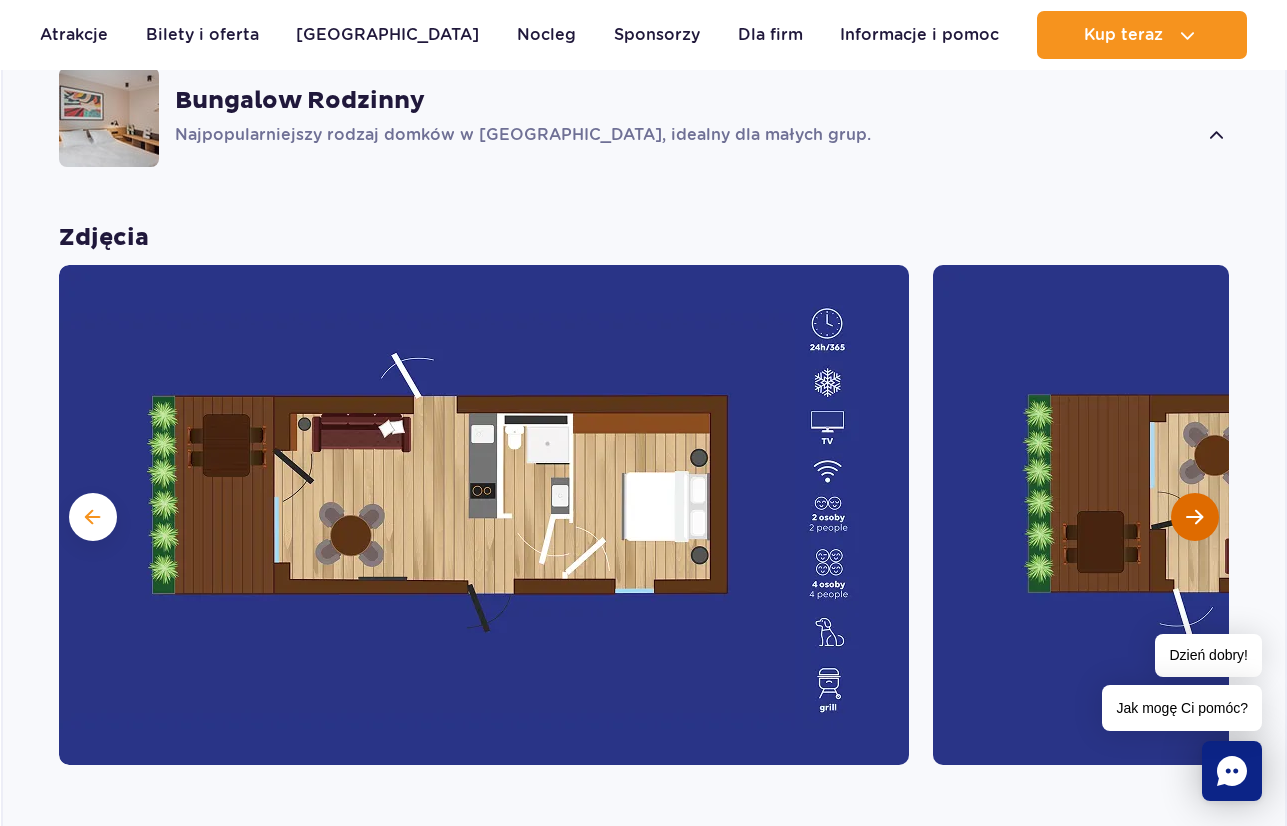 click at bounding box center [1195, 517] 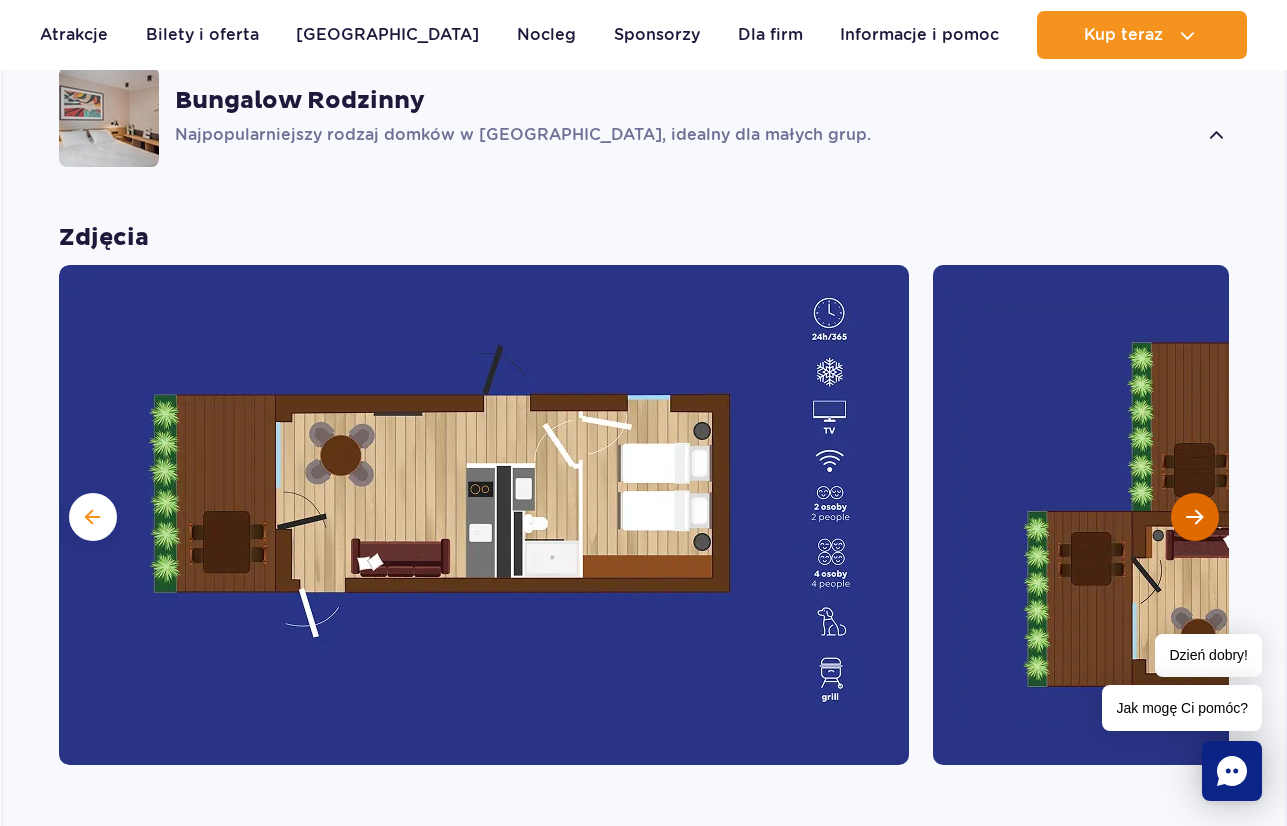 click at bounding box center [1195, 517] 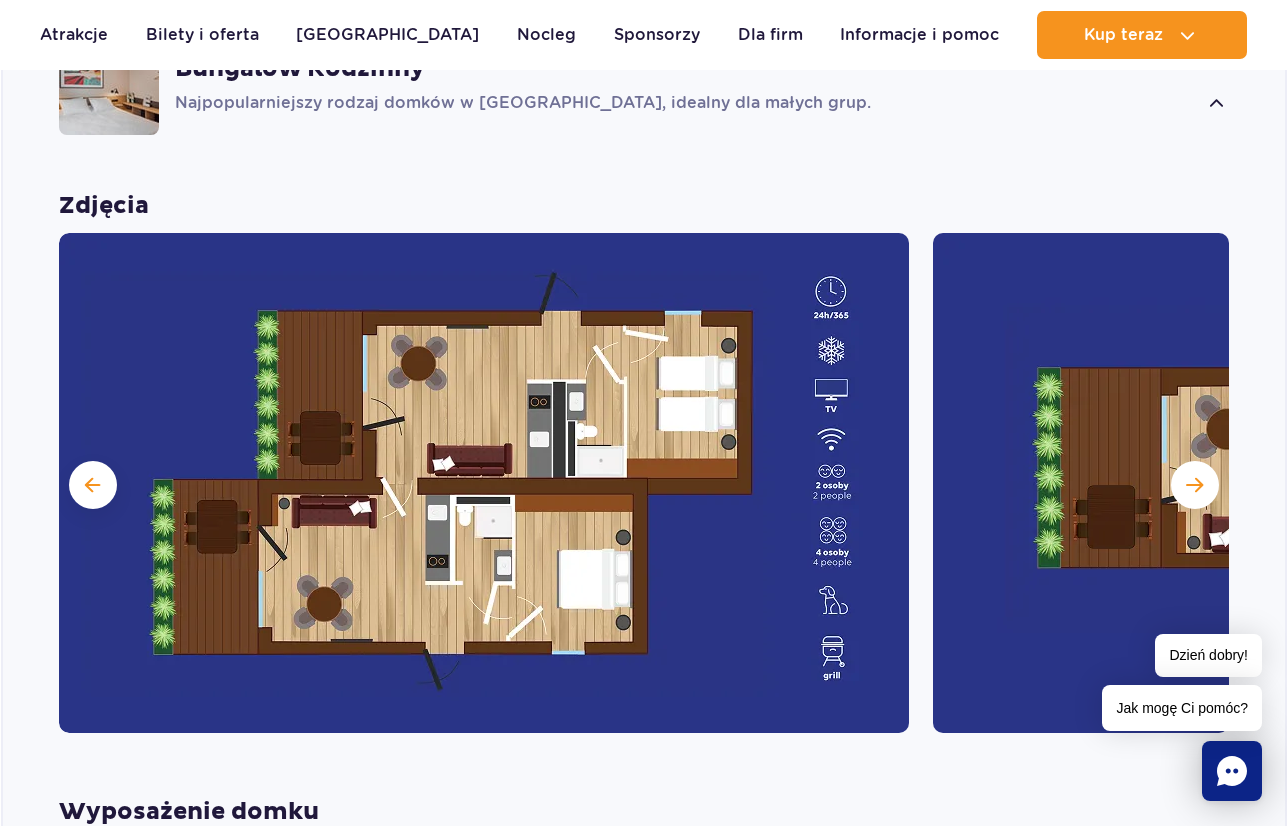 scroll, scrollTop: 1728, scrollLeft: 0, axis: vertical 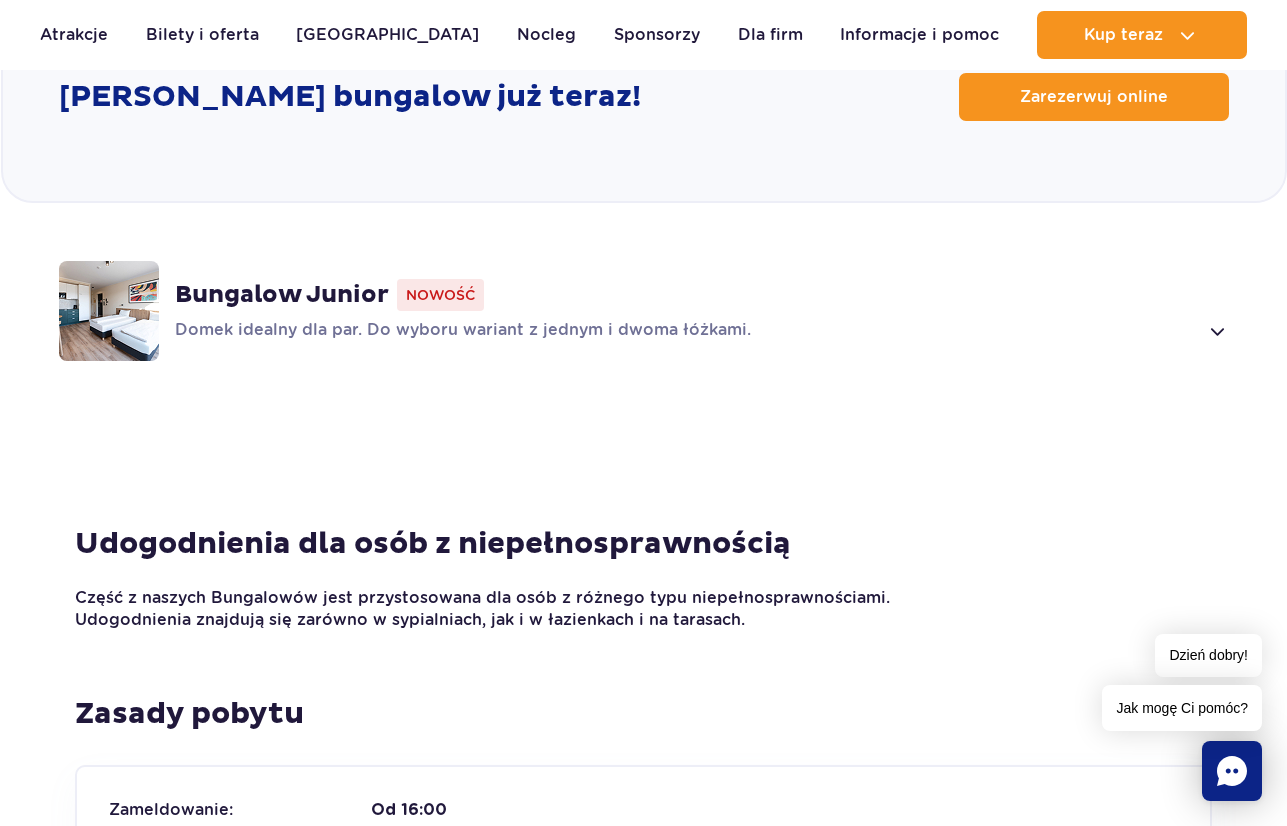 click on "Domek idealny dla par. Do wyboru wariant z jednym i dwoma łóżkami." at bounding box center [686, 331] 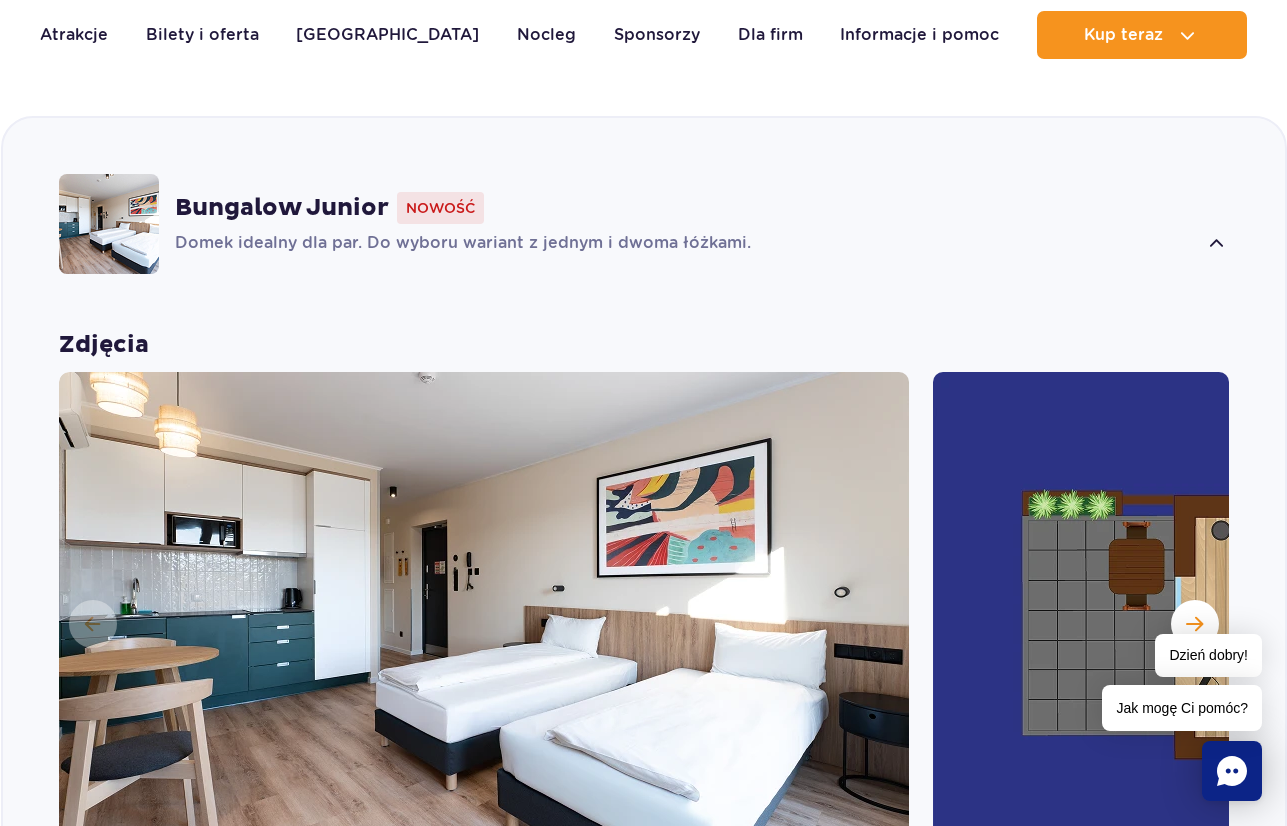 scroll, scrollTop: 1937, scrollLeft: 0, axis: vertical 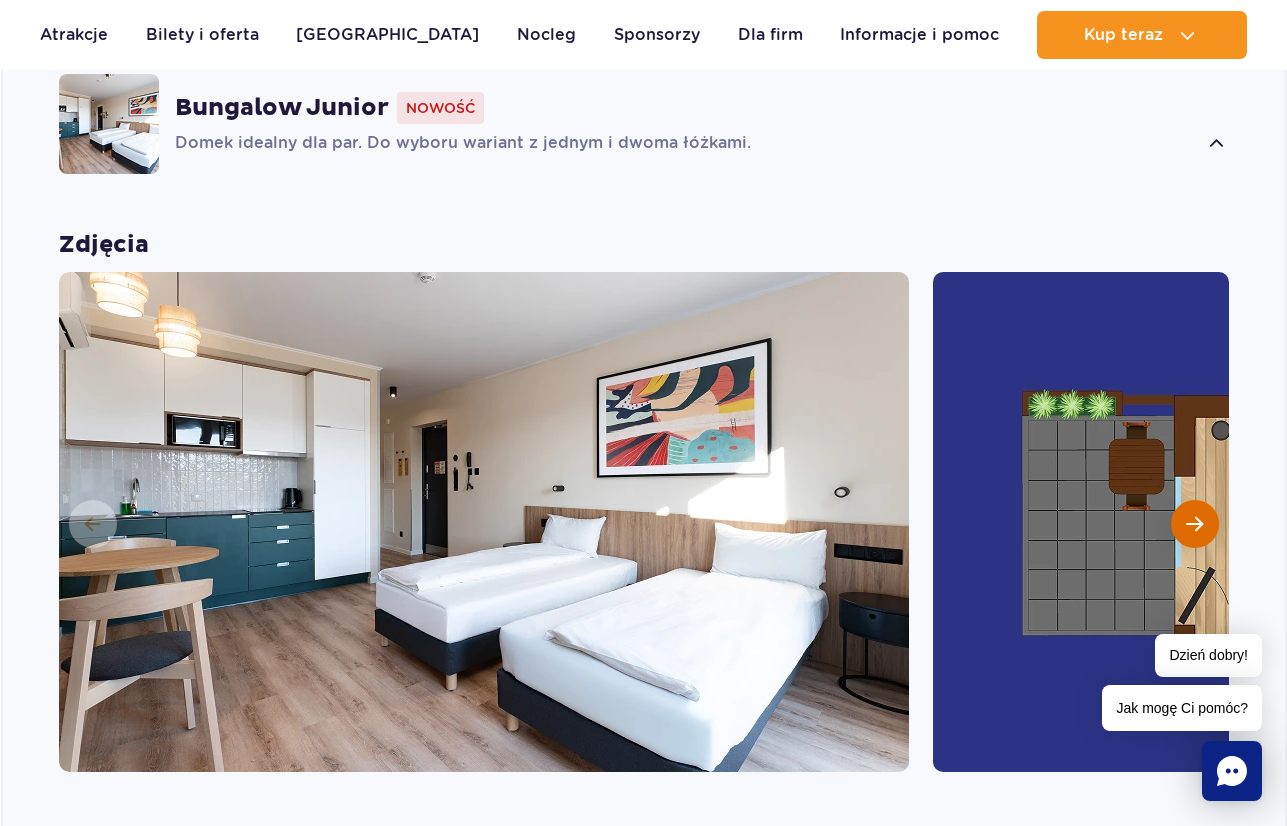 click at bounding box center [1194, 524] 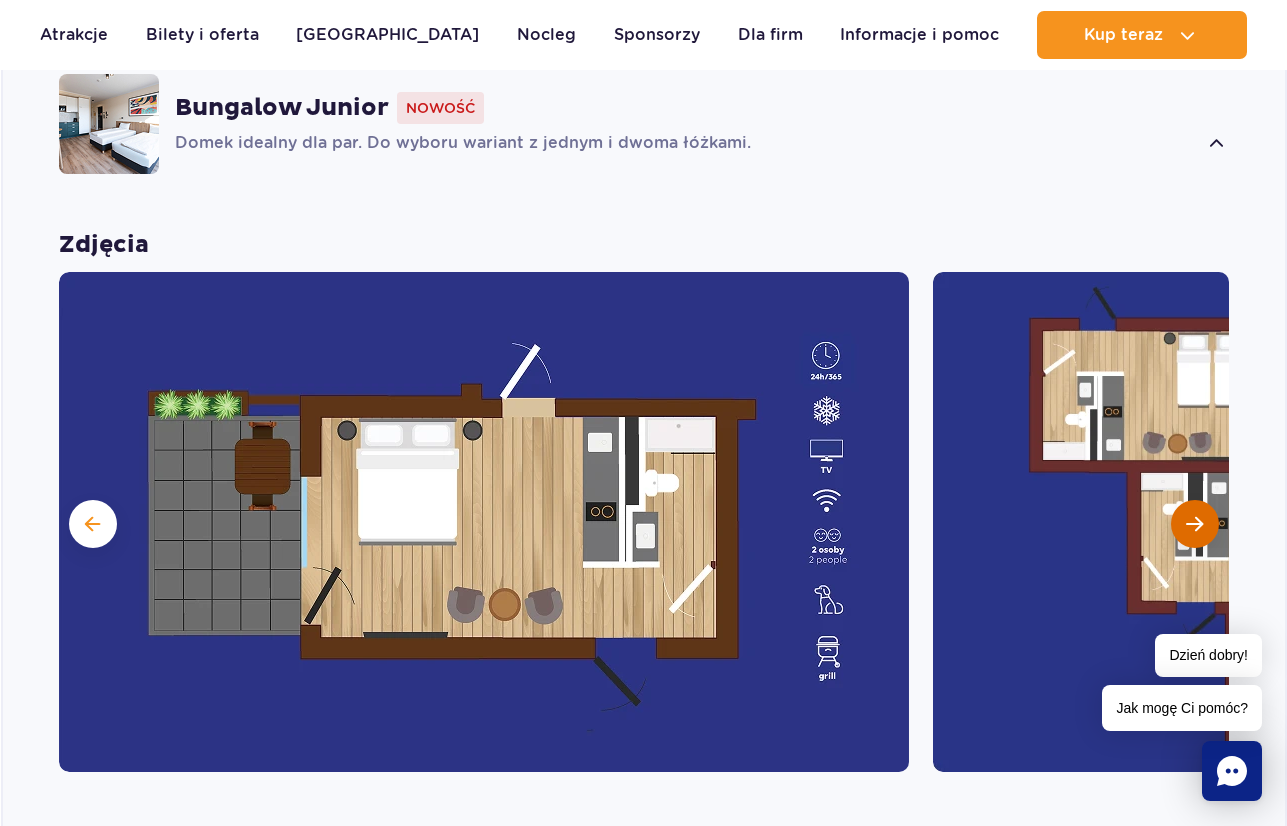 click at bounding box center [1194, 524] 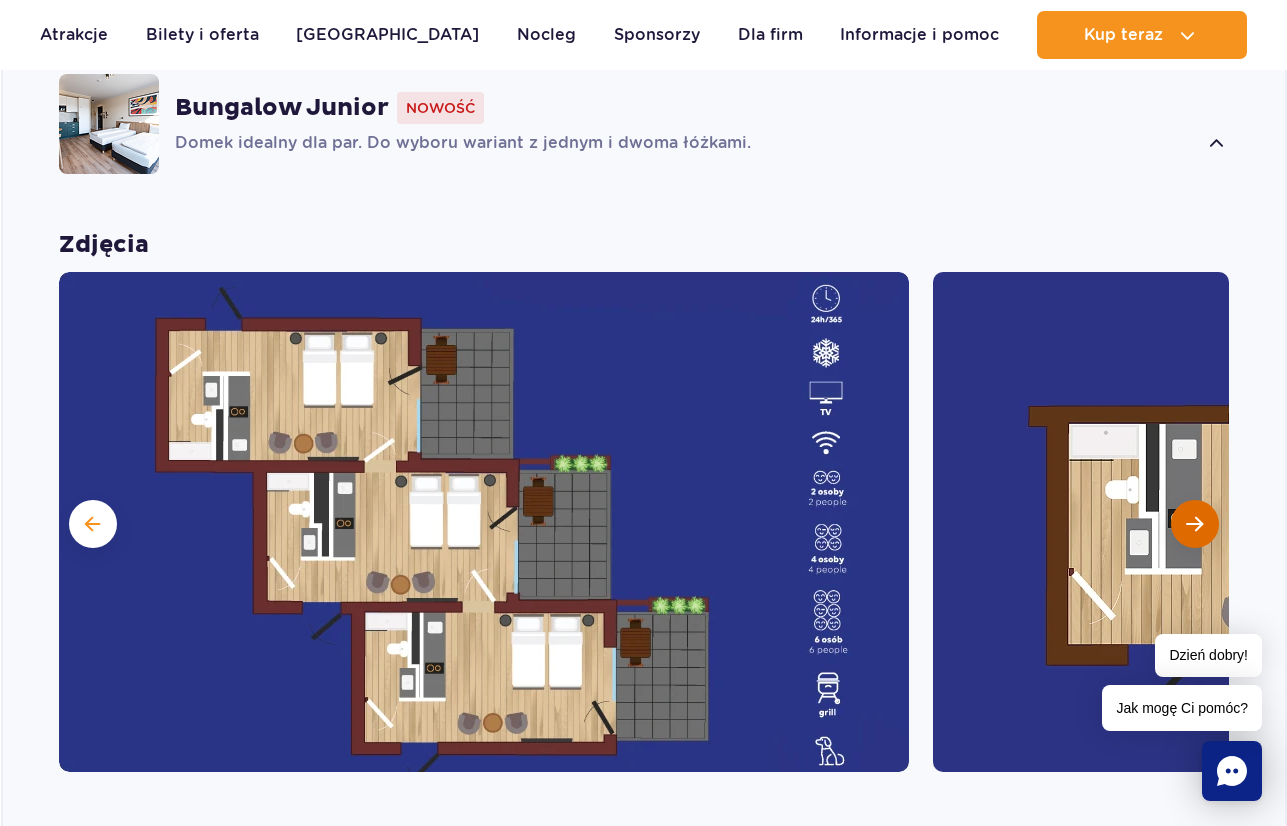 click at bounding box center (1194, 524) 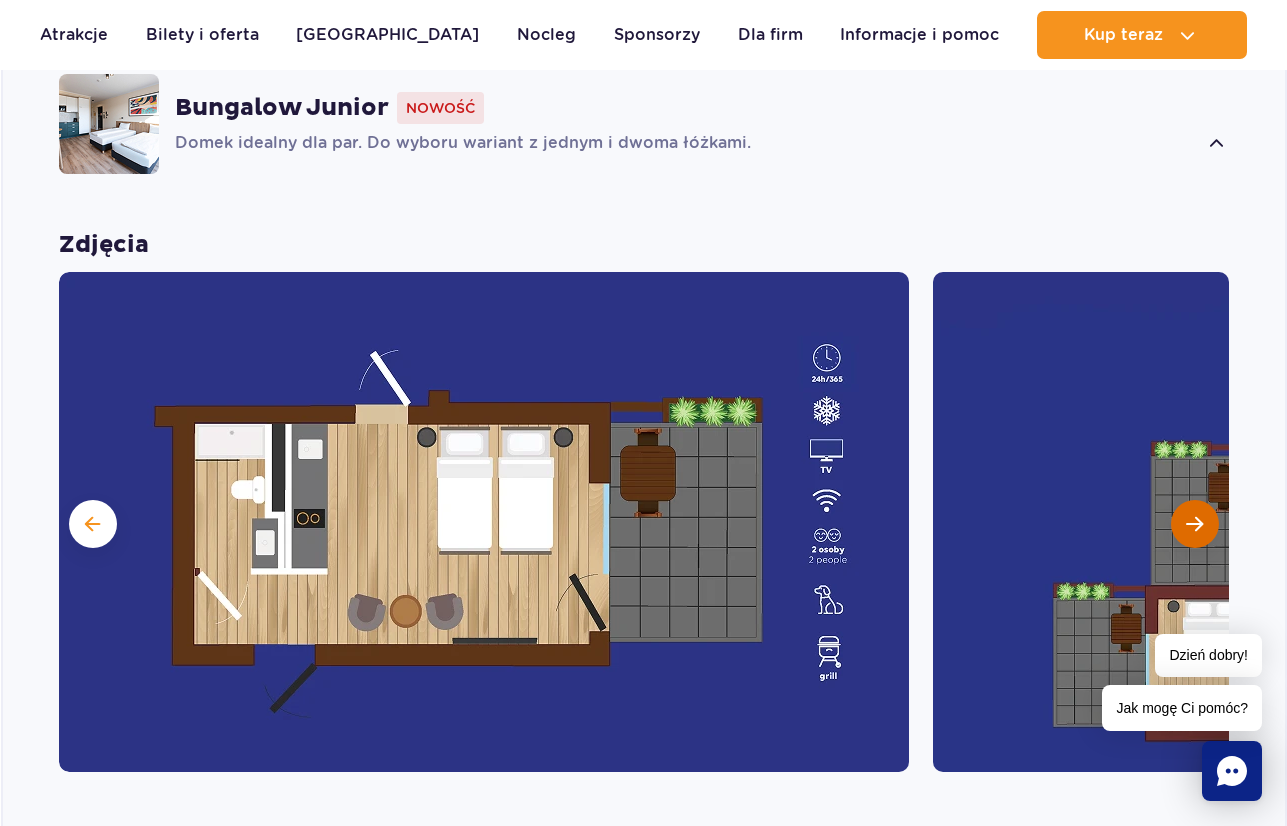 click at bounding box center (1194, 524) 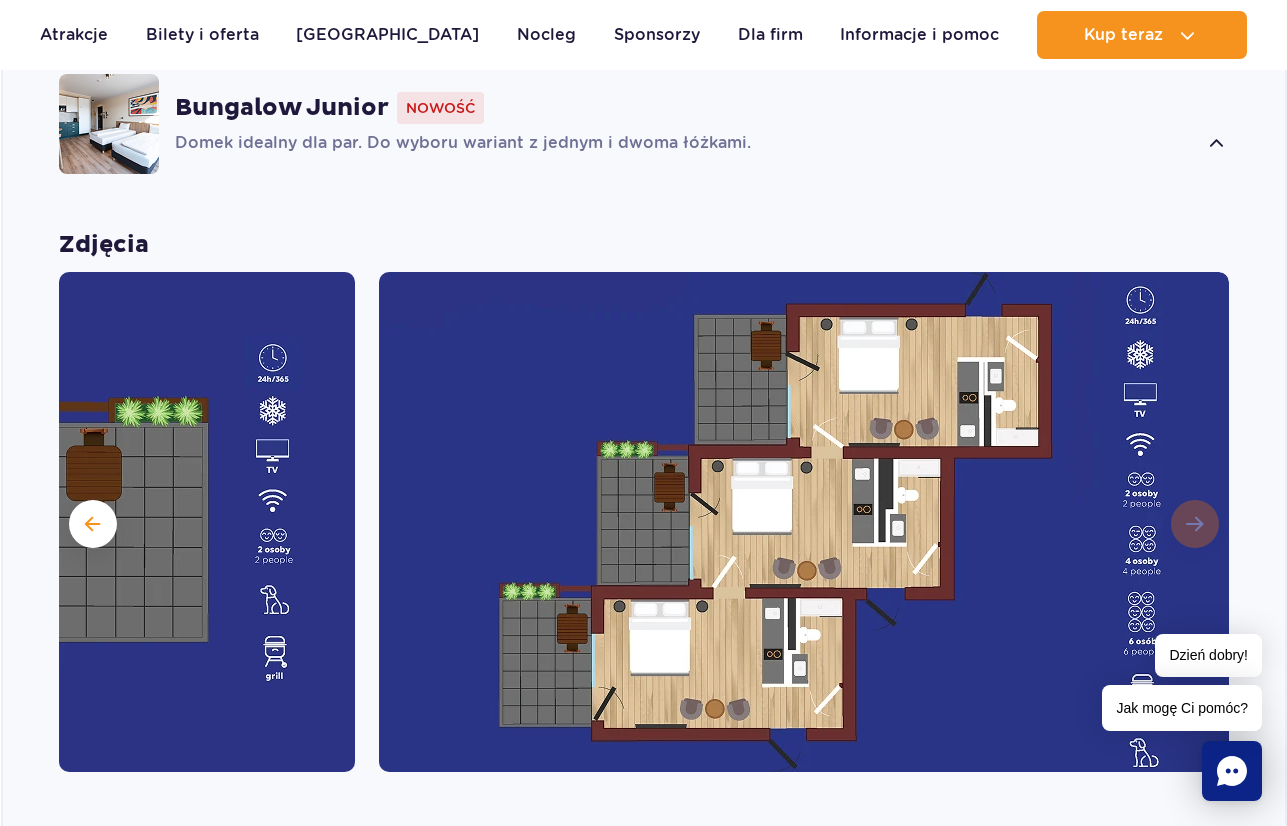 click at bounding box center (804, 522) 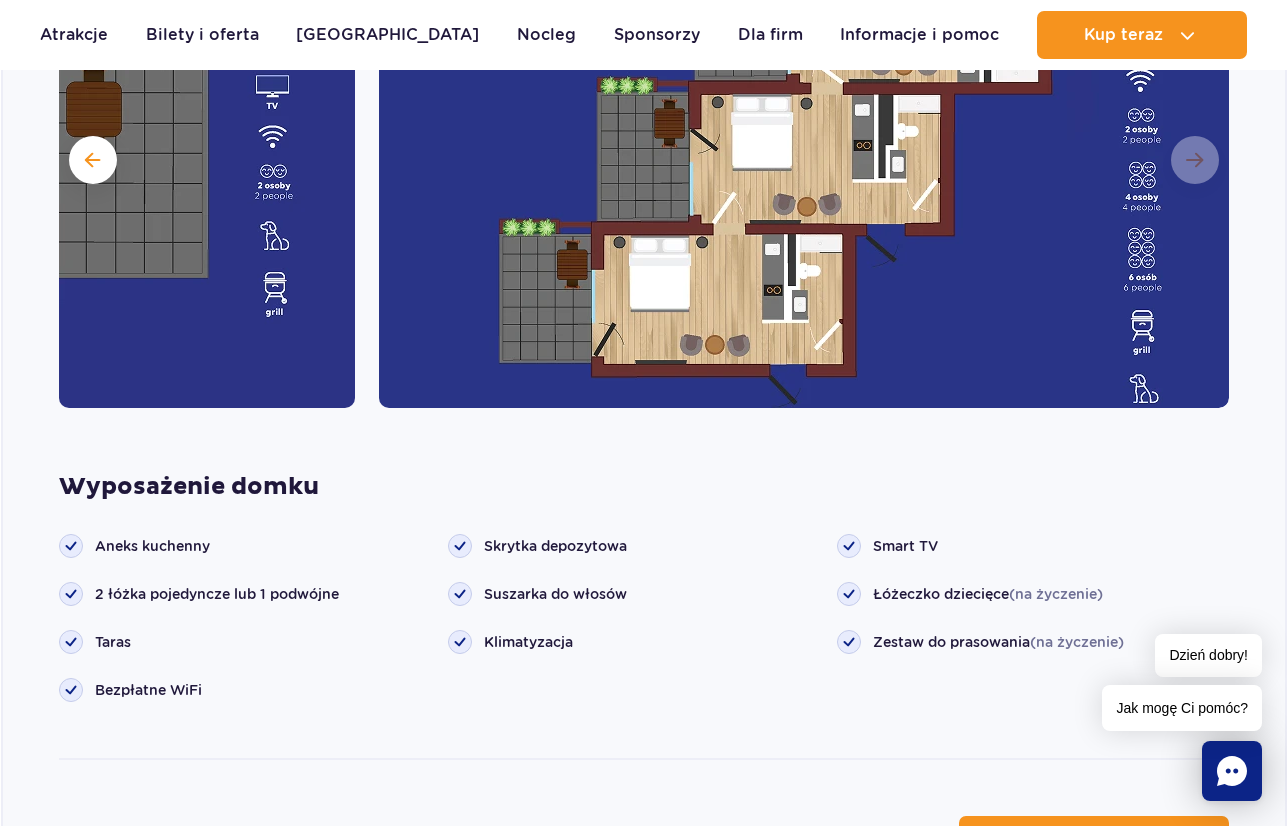 scroll, scrollTop: 2237, scrollLeft: 0, axis: vertical 